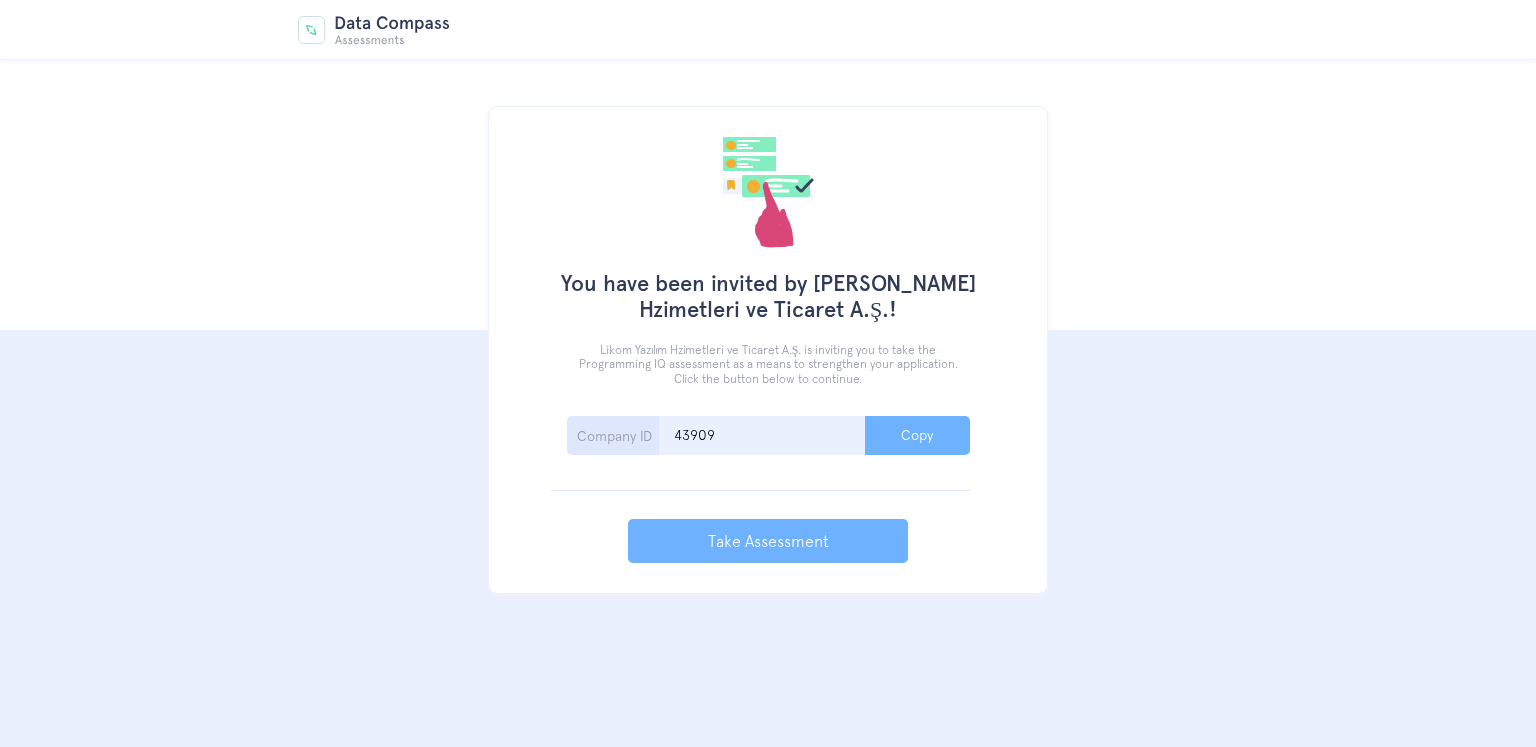 scroll, scrollTop: 0, scrollLeft: 0, axis: both 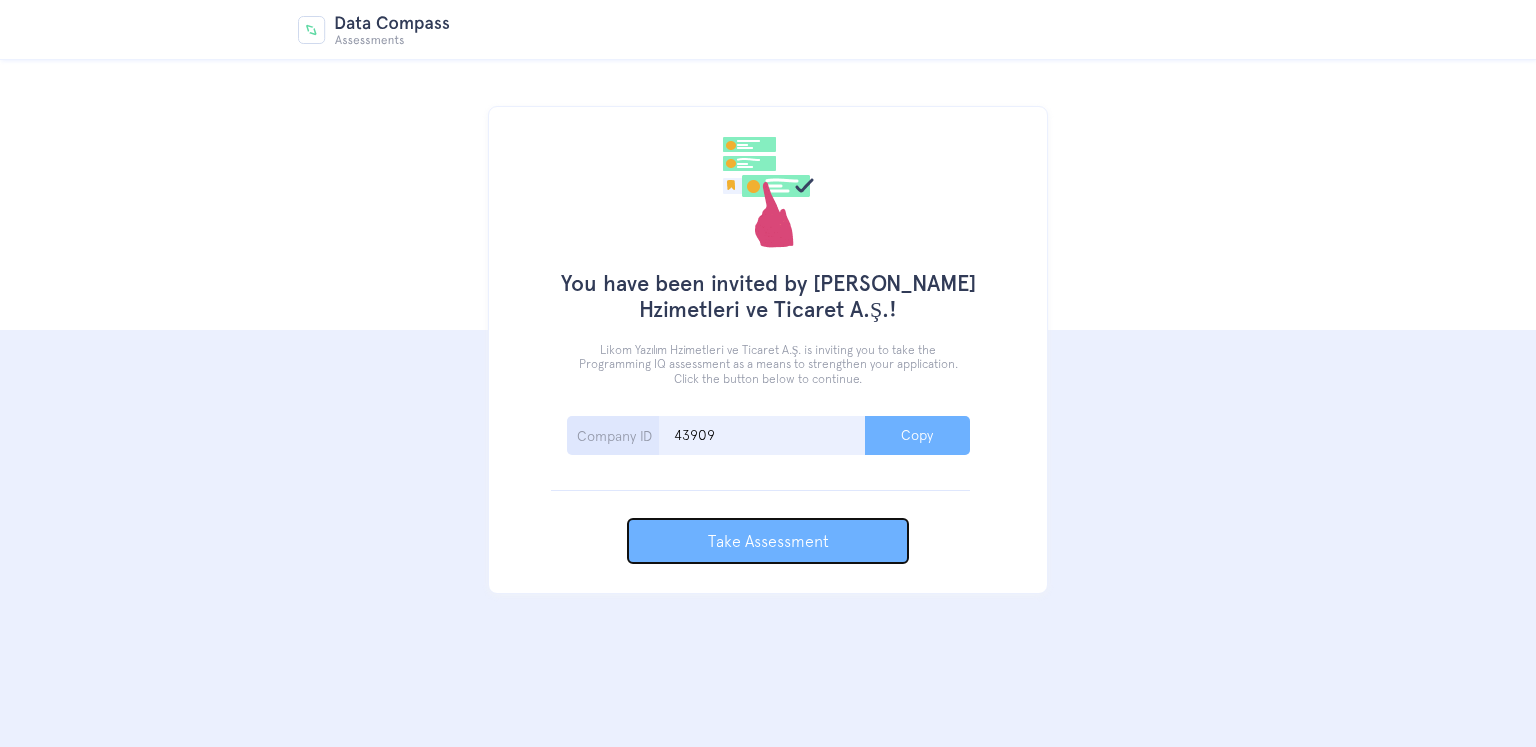 drag, startPoint x: 821, startPoint y: 537, endPoint x: 702, endPoint y: 544, distance: 119.2057 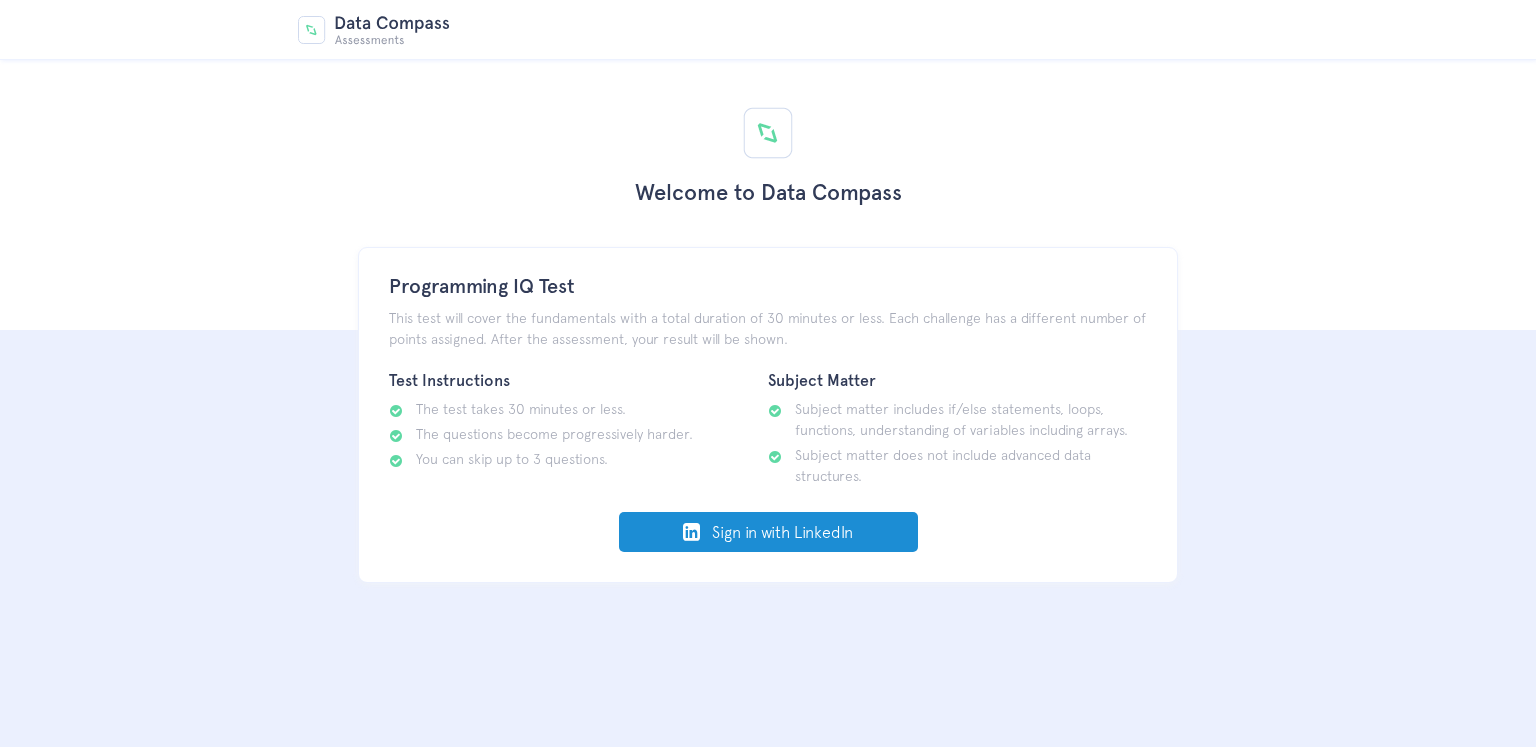 scroll, scrollTop: 0, scrollLeft: 0, axis: both 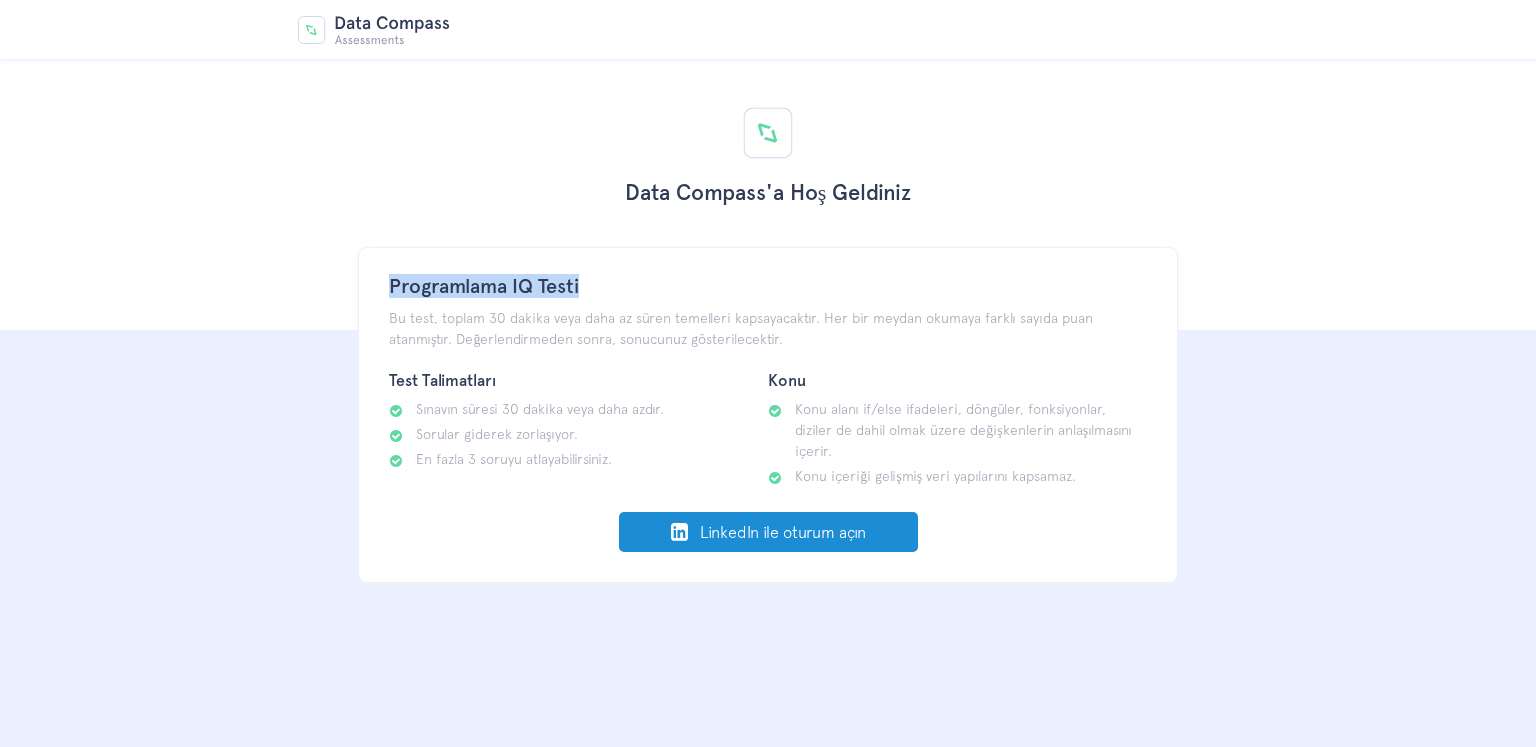 drag, startPoint x: 937, startPoint y: 185, endPoint x: 622, endPoint y: 207, distance: 315.76733 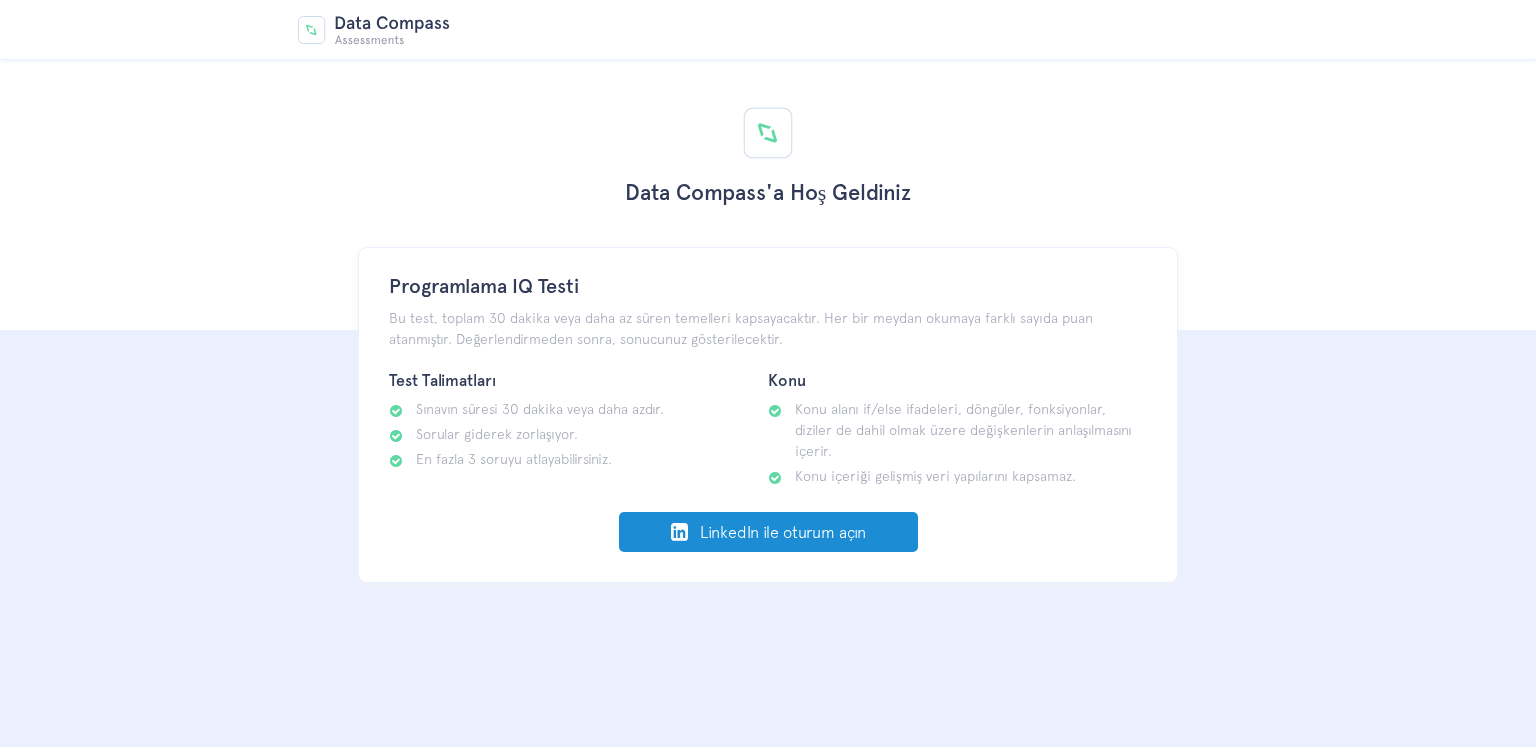 click on "Data Compass'a Hoş Geldiniz" at bounding box center (768, 193) 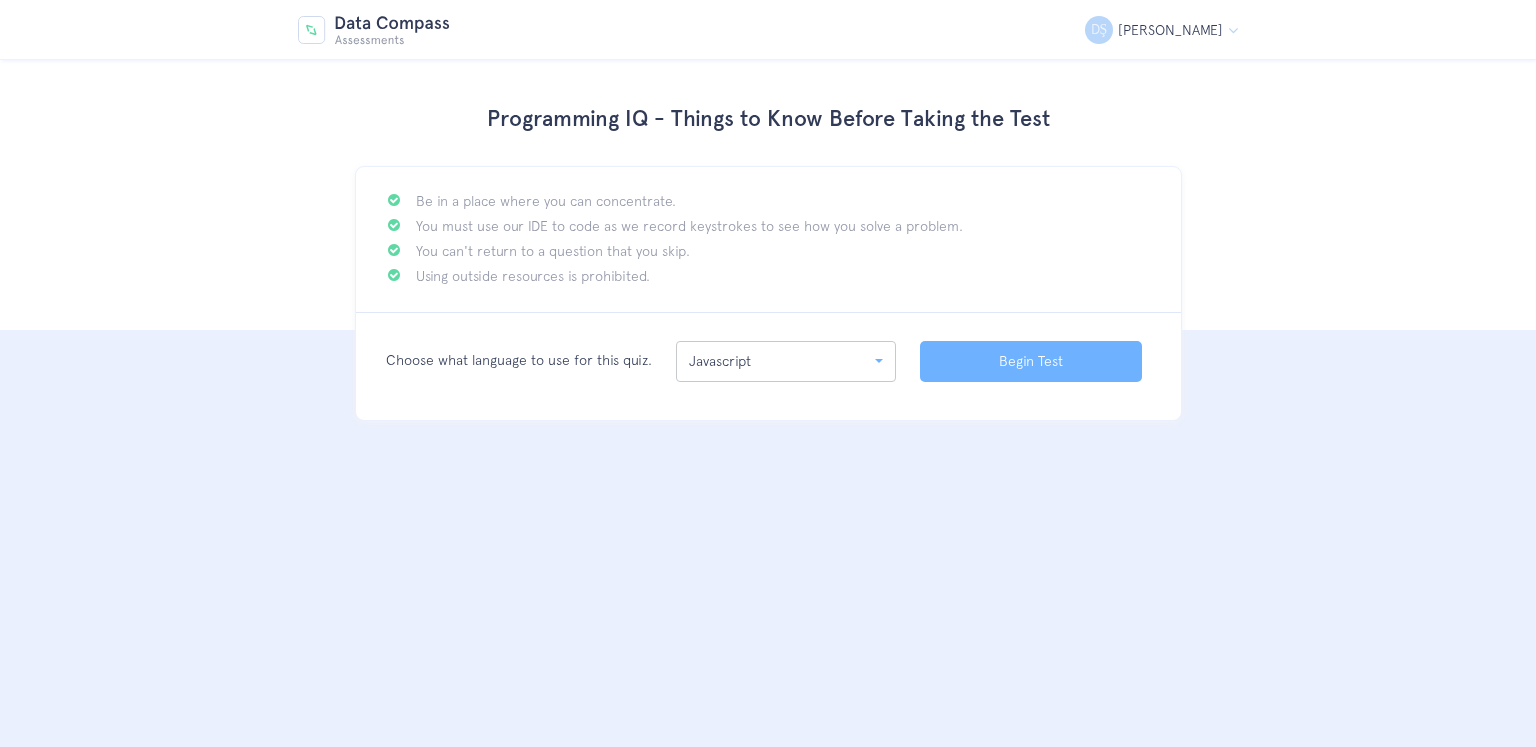 scroll, scrollTop: 0, scrollLeft: 0, axis: both 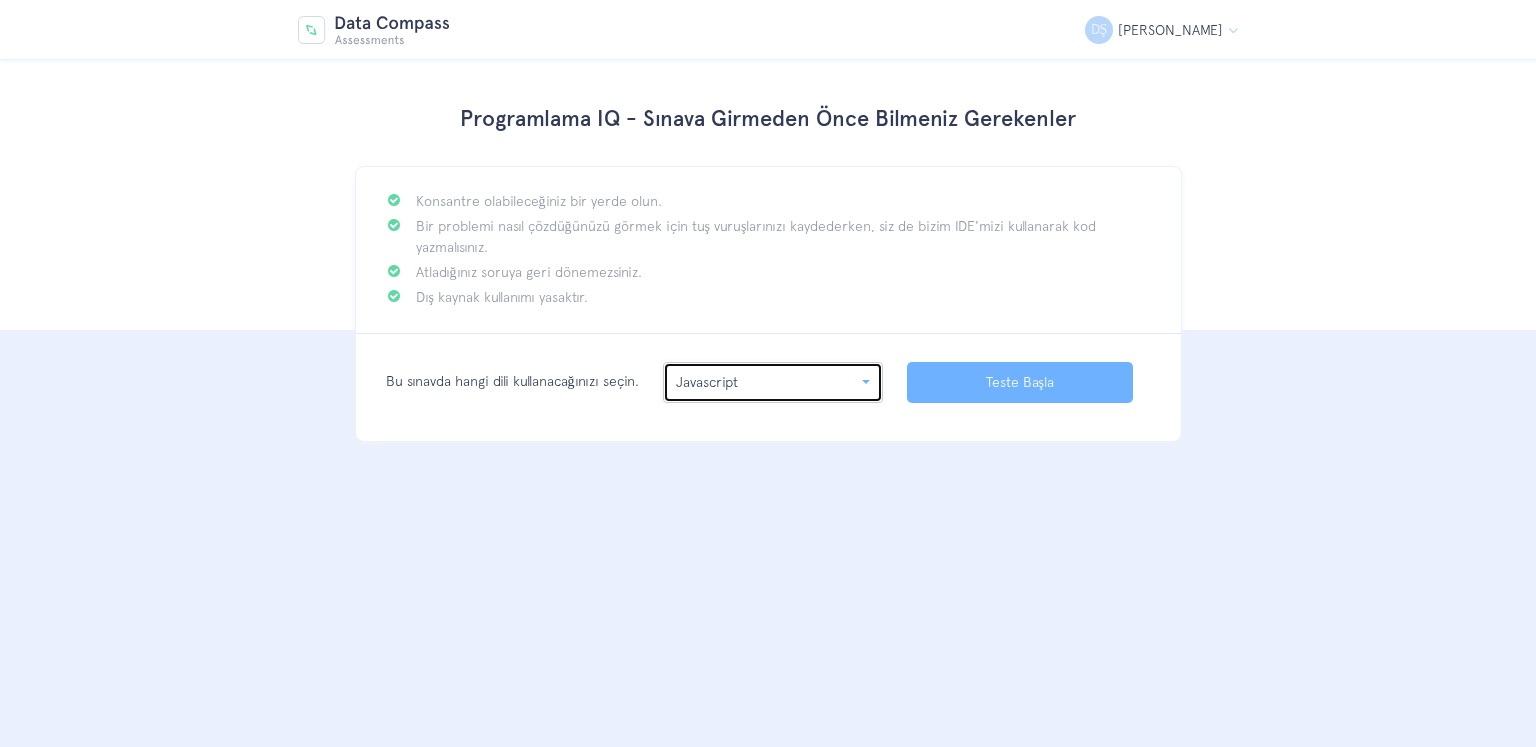 click on "Javascript" at bounding box center (767, 382) 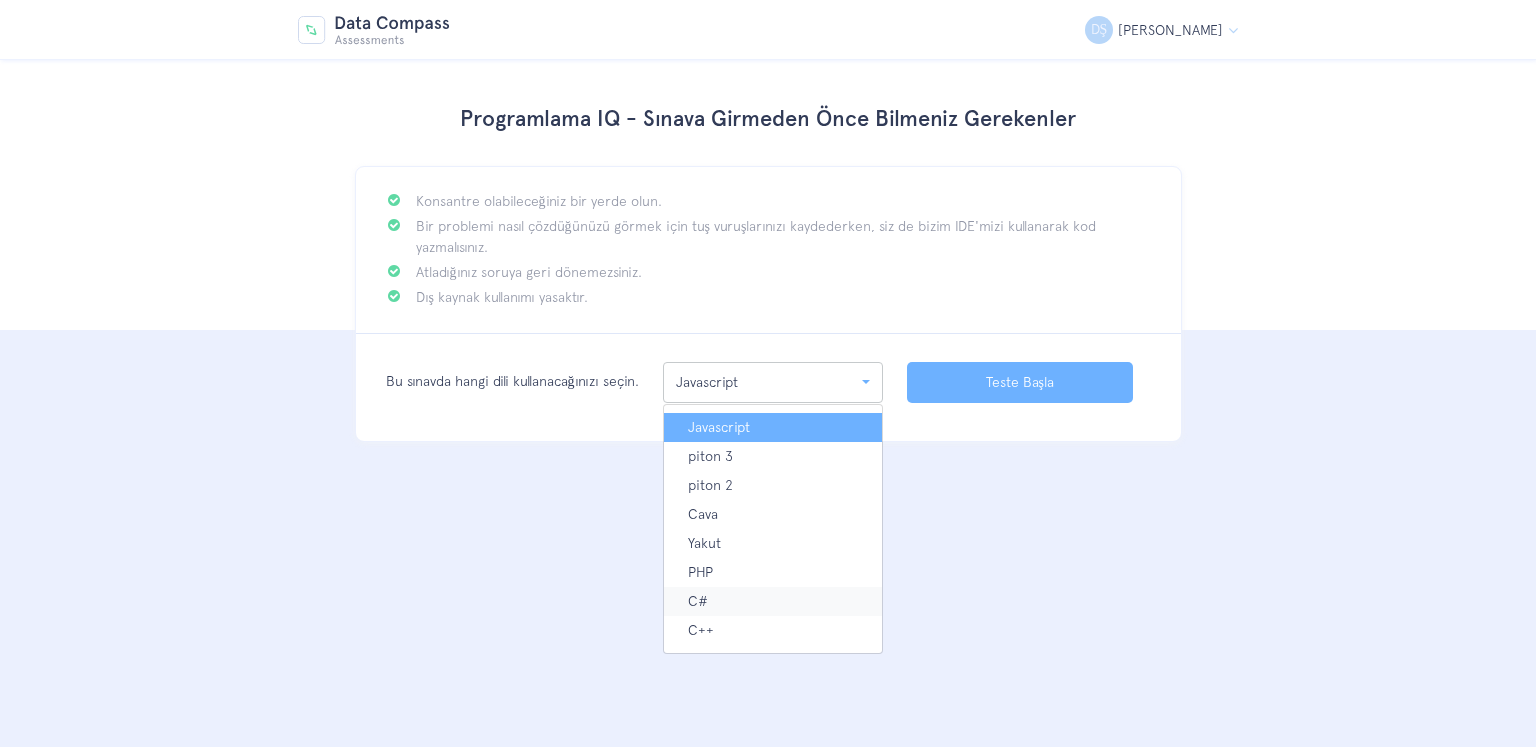 click on "C#" at bounding box center (773, 601) 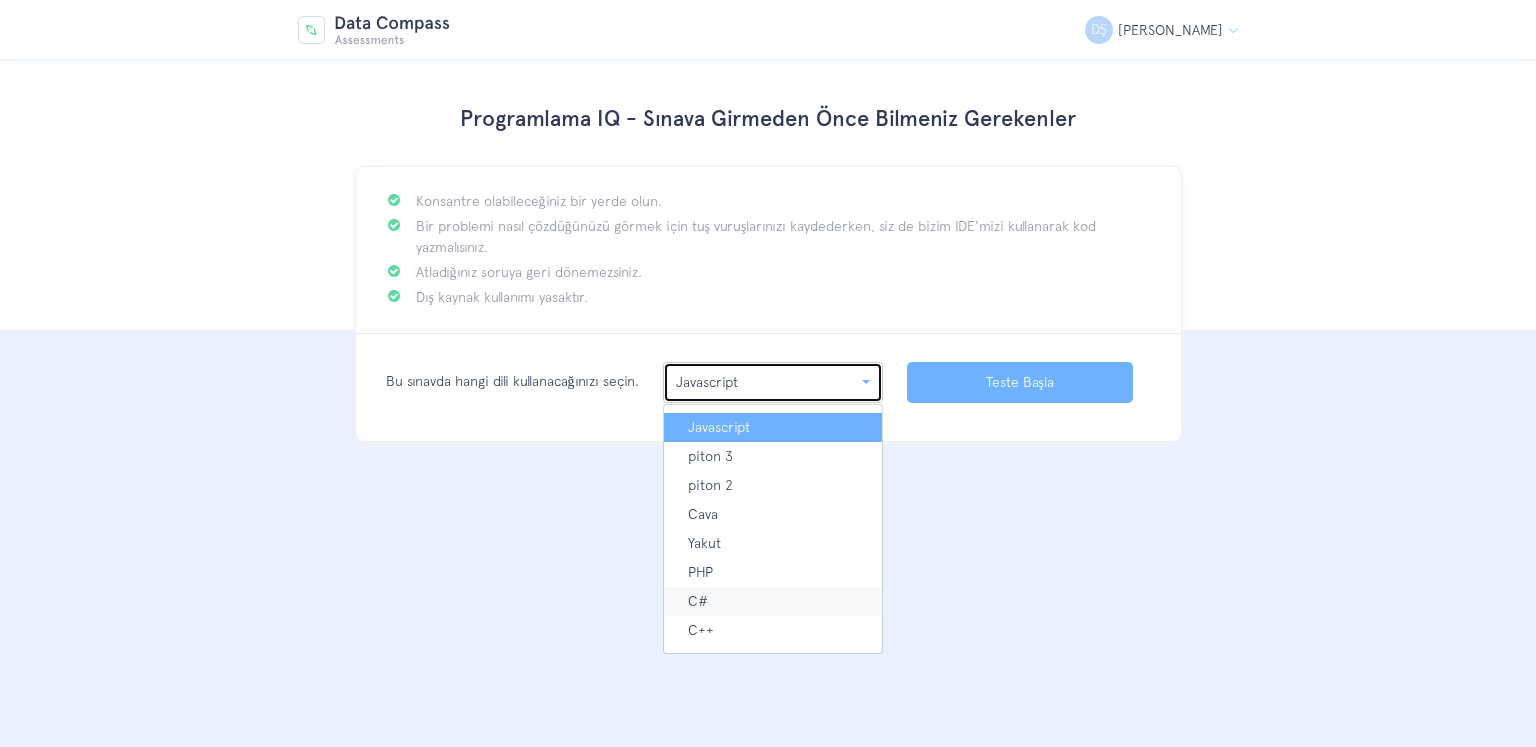 select on "7" 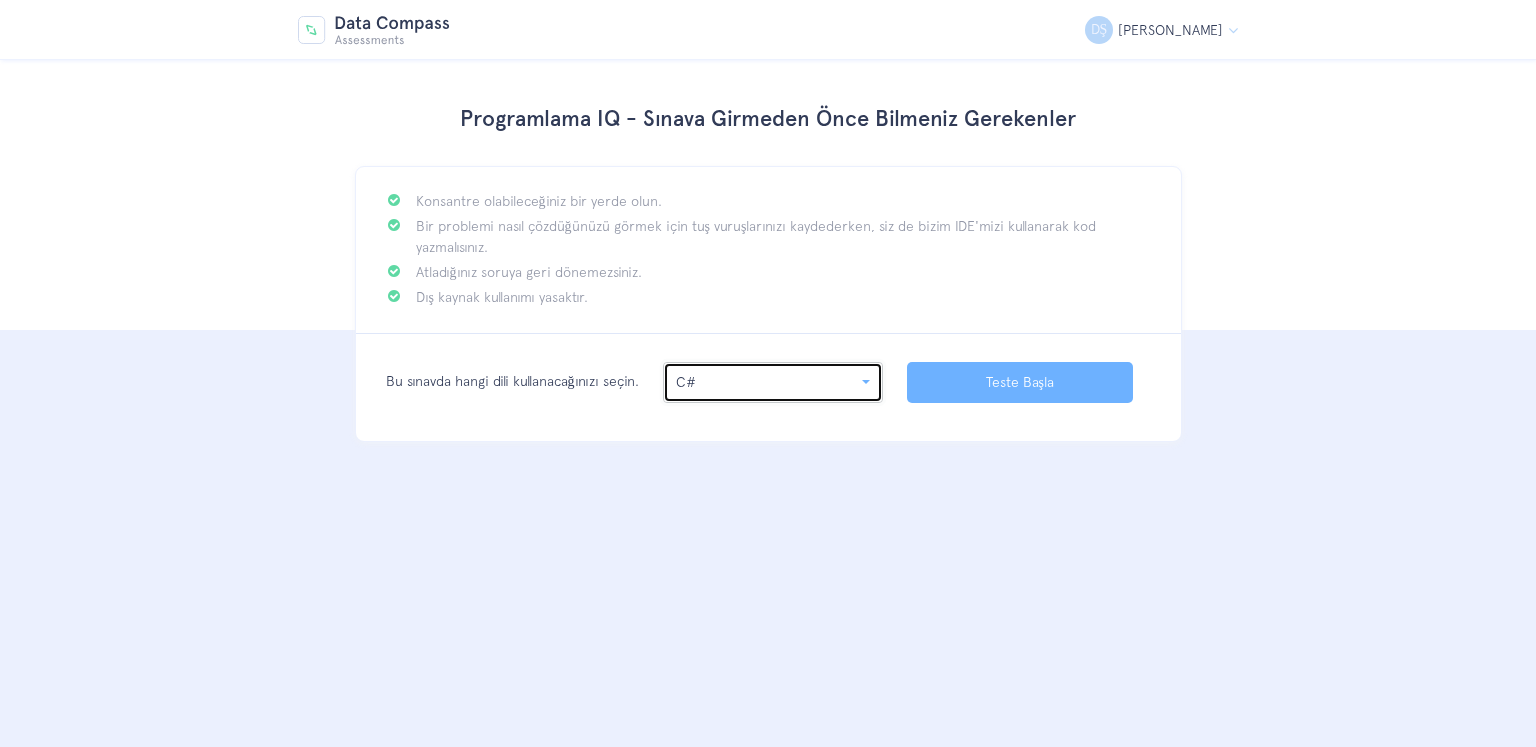type 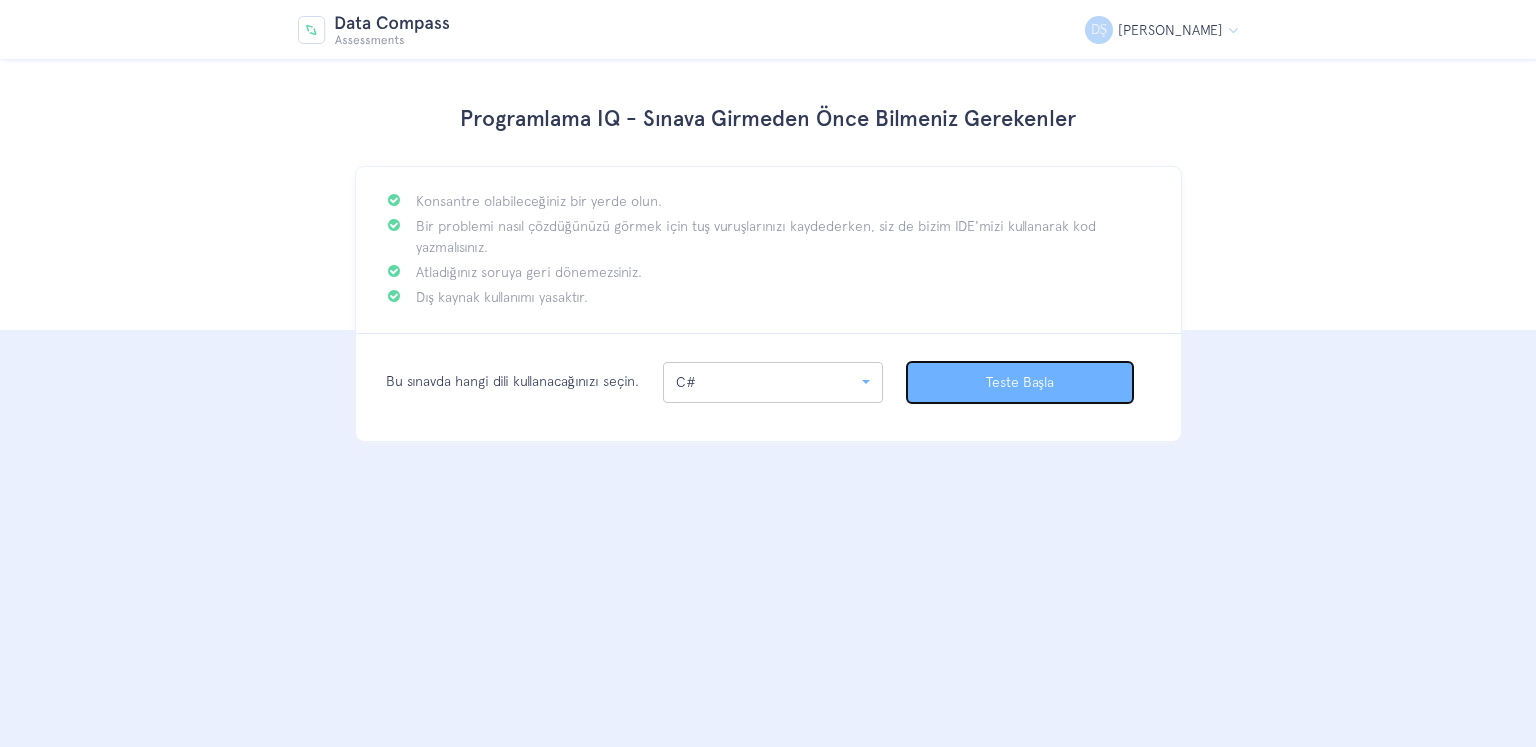 click on "Teste Başla" at bounding box center (1020, 382) 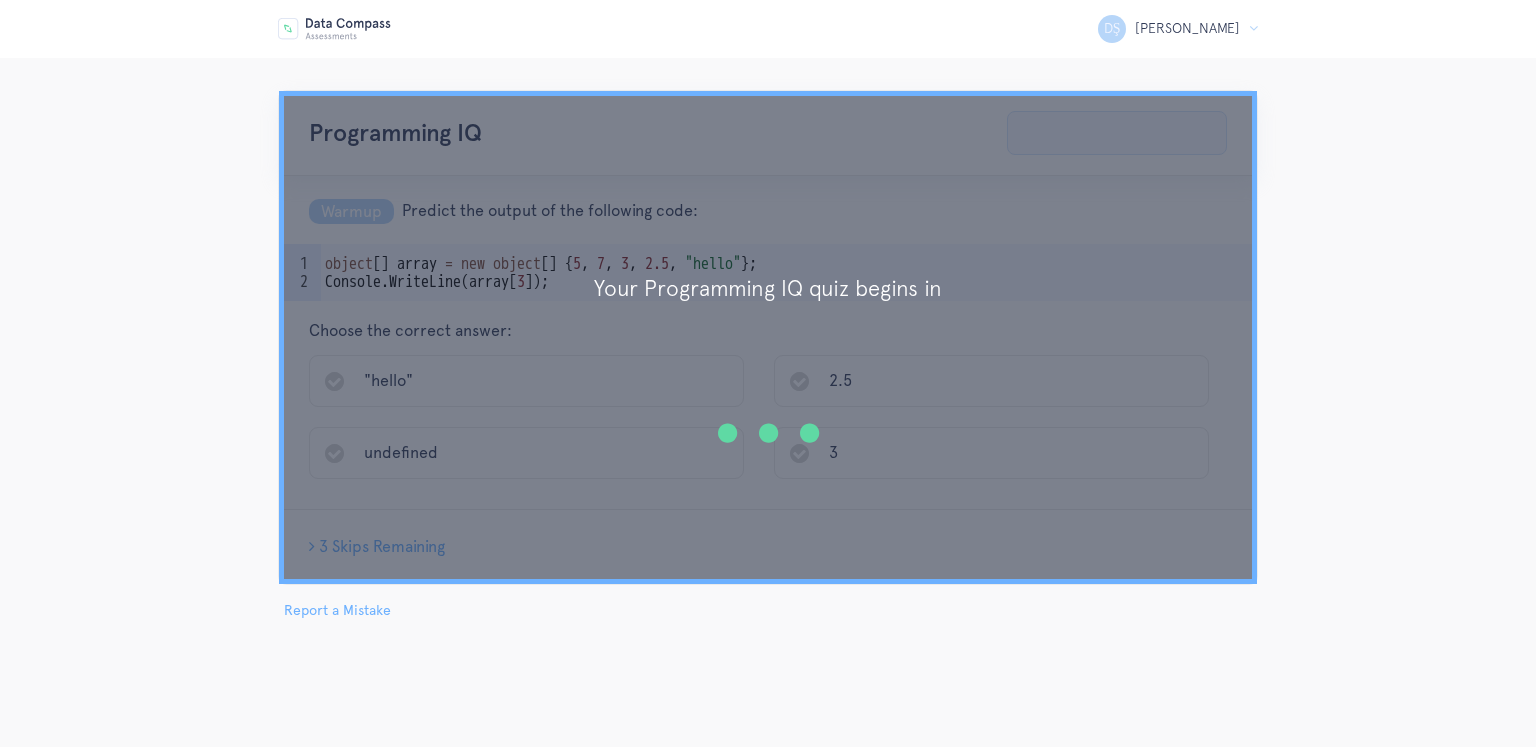 scroll, scrollTop: 0, scrollLeft: 0, axis: both 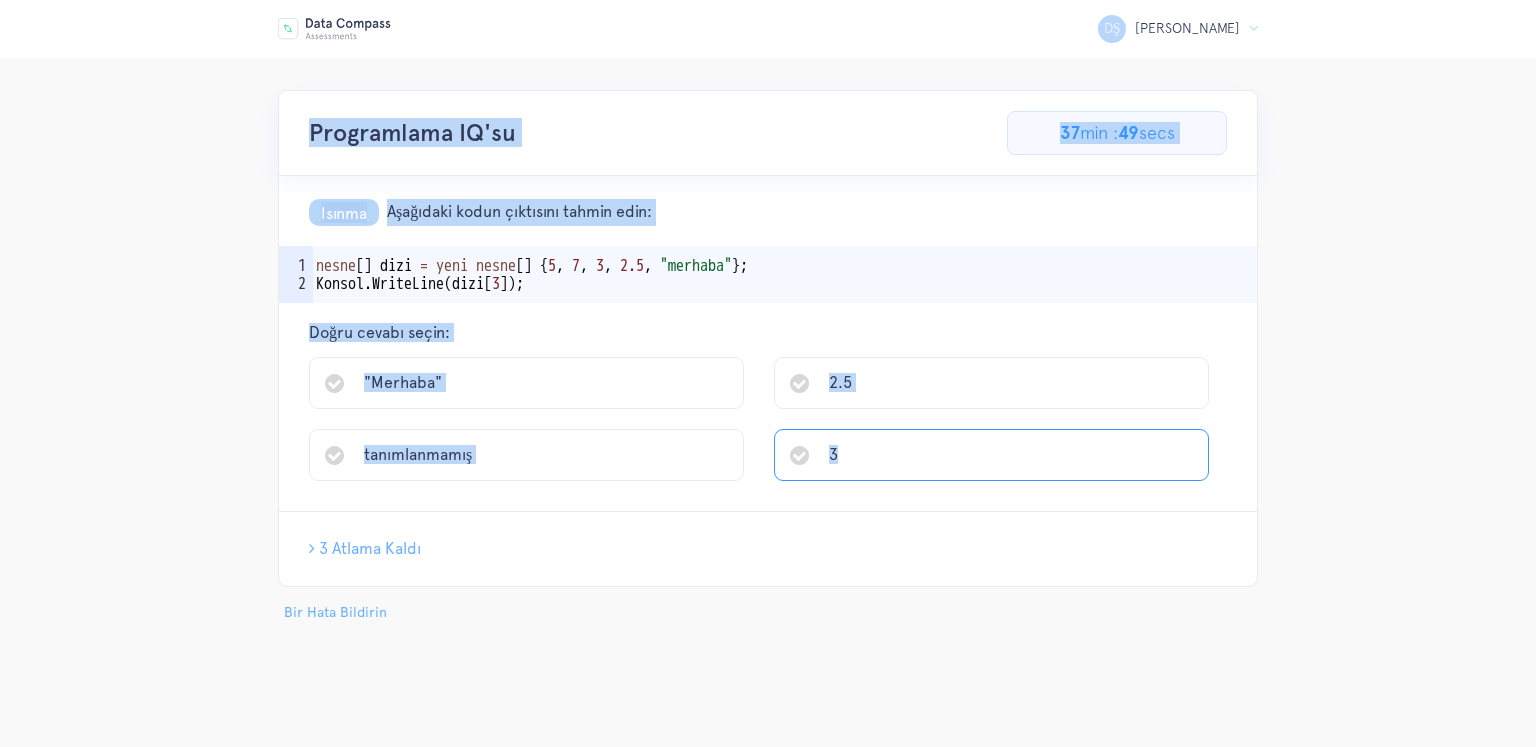 copy on "Programlama IQ'su
7.6923076923076925% Tamamlandı
1/13 Sorunlar
0 puan / 90 puan
37  dk :  50  sn
Isınma
Aşağıdaki kodun çıktısını tahmin edin:
1 2 nesne  [  ]    dizi    =    yeni    nesne  [  ]    {  5  ,    7  ,    3  ,    2.5  ,    "  merhaba  "  }  ; Konsol  .  WriteLine  (  dizi  [  3  ])  ; İbranice İbranice İbranice İbranice İbranice İbranice İbranice İbranice XXX ...
nesne[] dizi = yeni nesne[] {5, 7, 3, 2.5, "merhaba"}; Console.WriteLine(dizi[3]);
Doğru cevabı seçin:
"Merhaba"
2.5
tanımlanmamış
3" 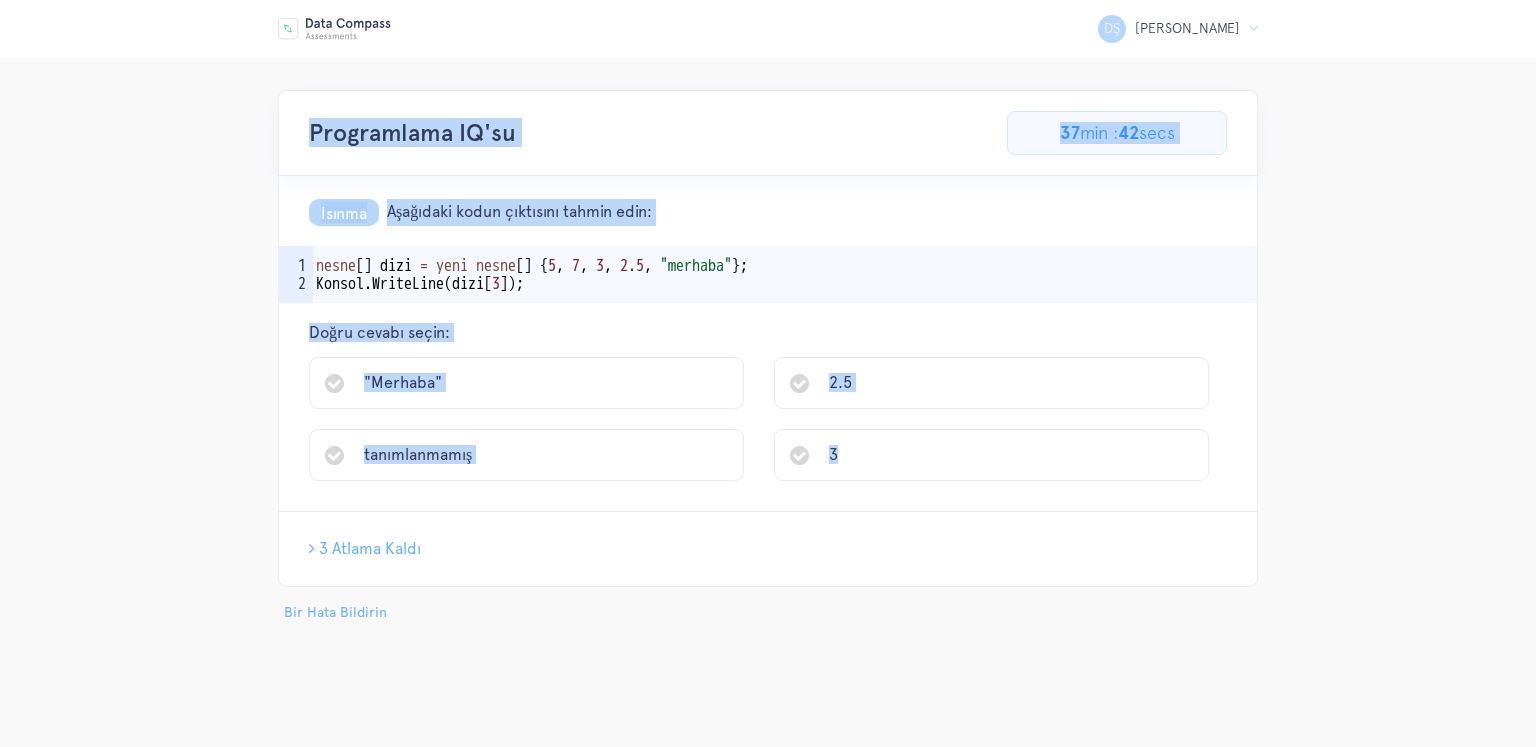 click on "DŞ
Devran Ş
Çıkış Yap
Programlama IQ'su
7.6923076923076925% Tamamlandı
1/13 Sorunlar
0 puan / 90 puan
37  min :  42  secs
Isınma
1 2" at bounding box center (768, 356) 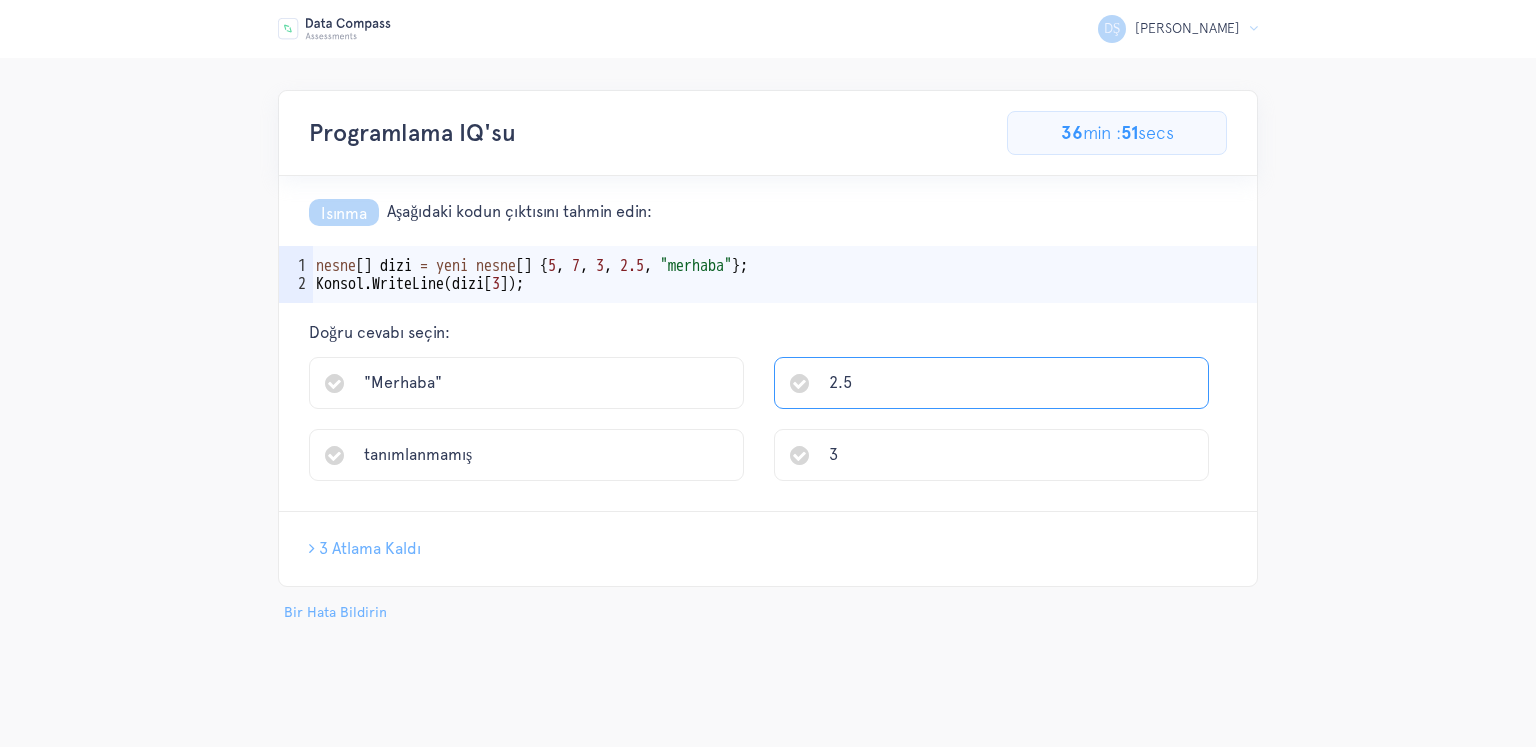 click on "2.5" at bounding box center (840, 382) 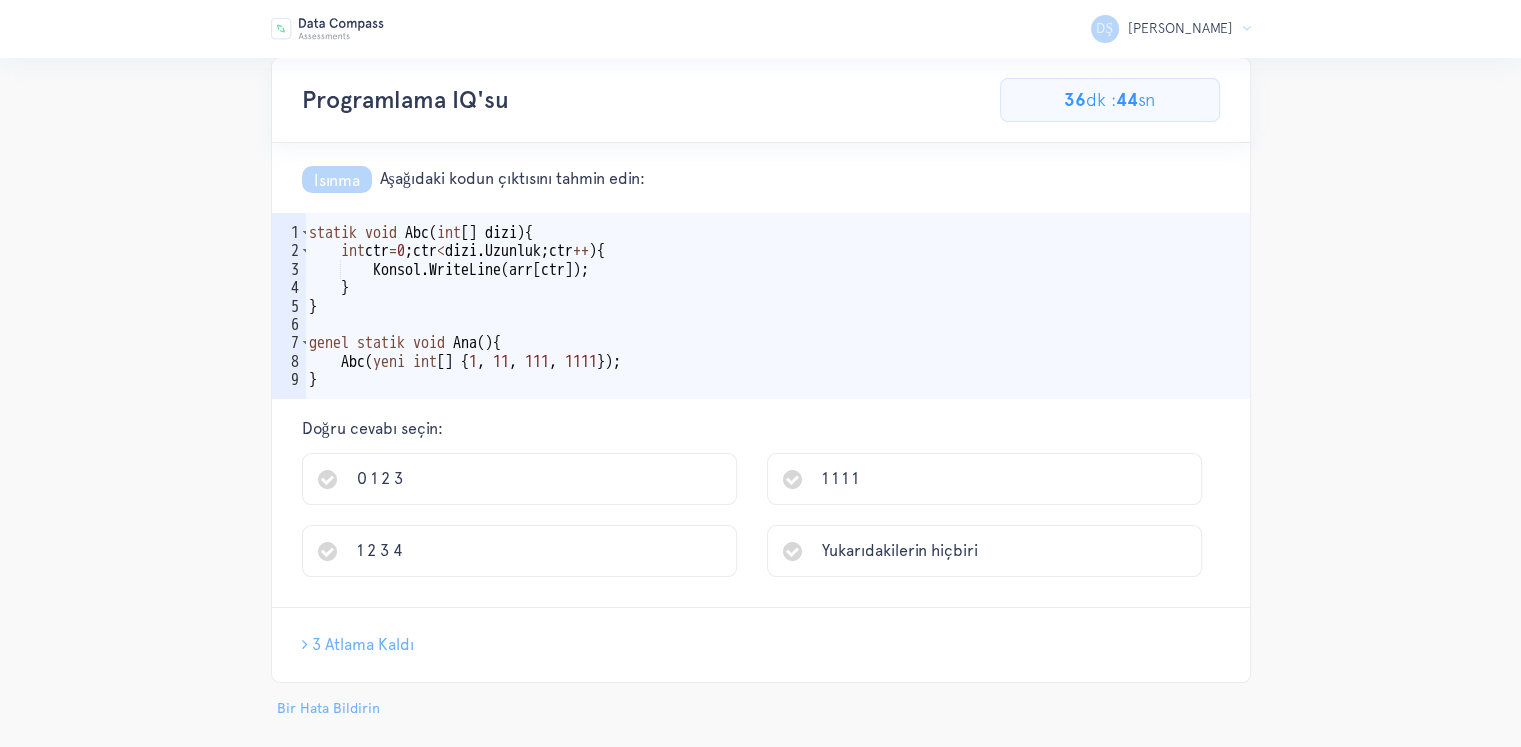 scroll, scrollTop: 52, scrollLeft: 0, axis: vertical 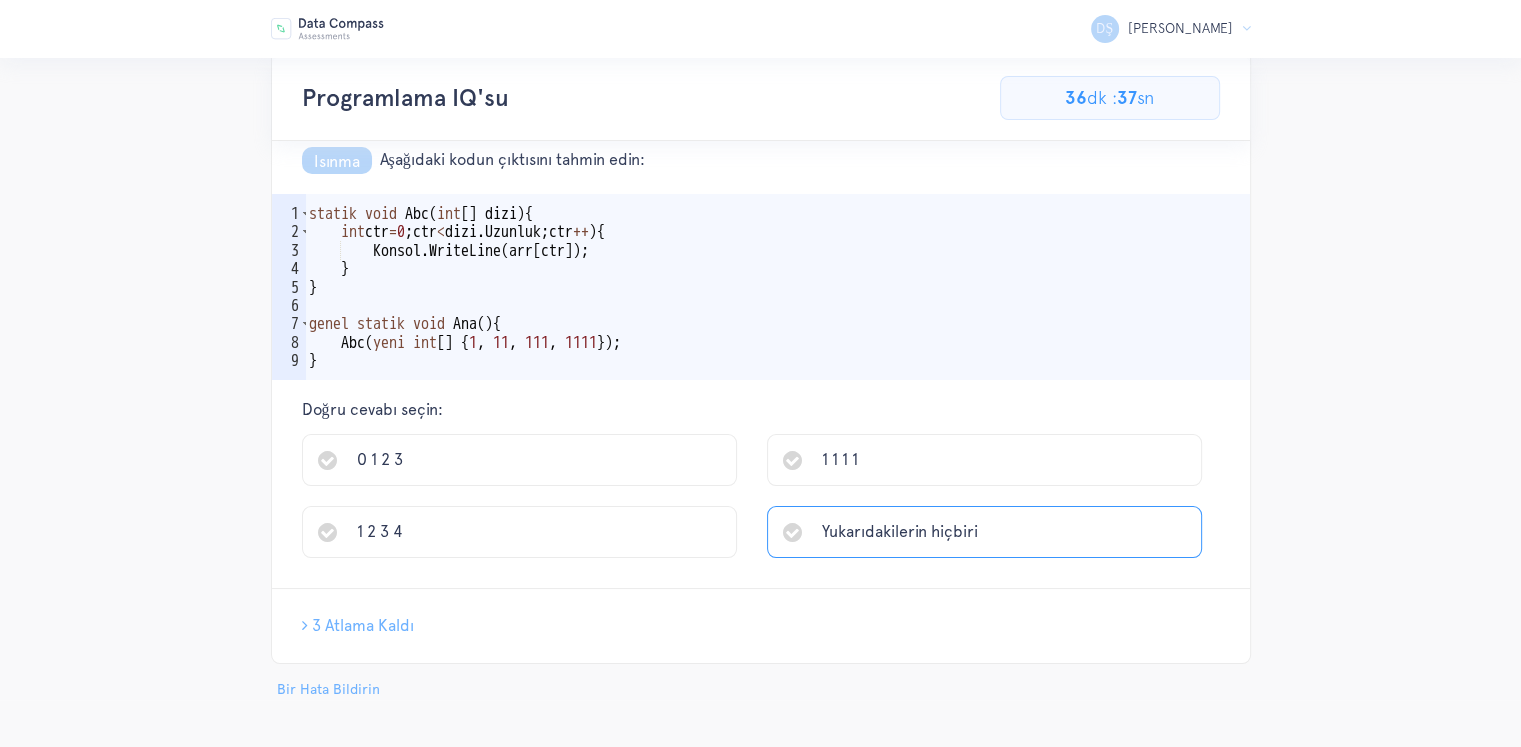 copy on "Isınma
Aşağıdaki kodun çıktısını tahmin edin:
1 2 3 4 5 6 7 8 9 statik    void    Abc  (  int  [  ]    dizi  )  {      int  ctr  =  0  ;  ctr  <  dizi  .  Uzunluk  ;  ctr  ++  )  { ​ ​                         Konsol  .  WriteLine  (  arr  [  ctr  ])  ;      } } genel    statik    void    Ana  (  )  {      Abc  (  yeni    int  [  ]    {  1  ,    11  ,    111  ,    1111  })  ; } İbranice İbranice İbranice İbranice İbranice İbranice İbranice İbranice XXX ...
statik void Abc(int[] dizi){ int ctr = 0 için; ctr < dizi.Uzunluk; ctr++){ Console.WriteLine(dizi[ctr]); } } public statik void Main(){ Abc(yeni int[] {1, 11, 111, 1111}); }
Doğru cevabı seçin:
0 1 2 3
1 1 1 1
1 2 3 4
Yukarıdakilerin hiçbiri" 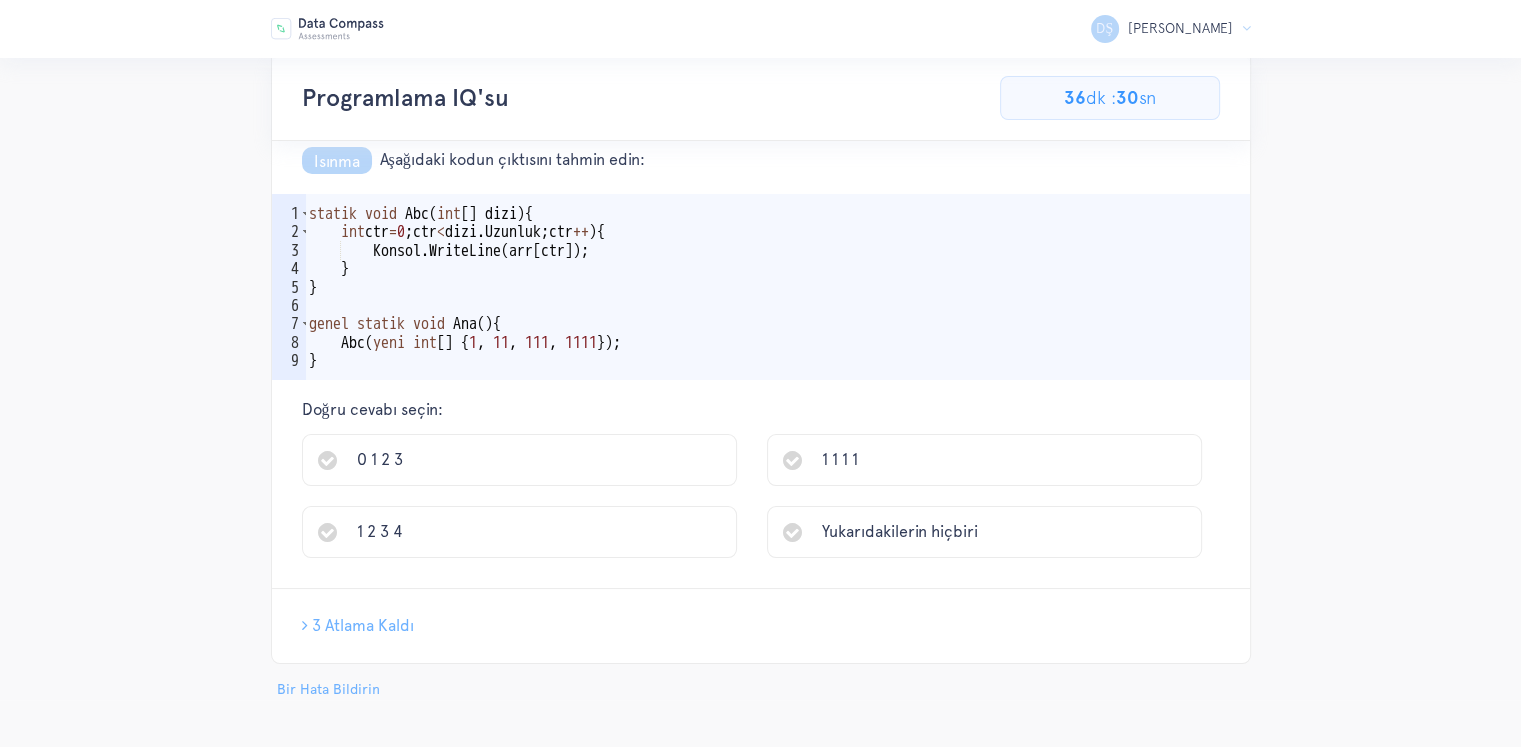 click on "DŞ
Devran Ş
Çıkış Yap
Programlama IQ'su
15.384615384615385% Tamamlandı
2/13 Sorunlar
0 puan / 90 puan
36  dk :  30  sn
Isınma
1 2" at bounding box center [760, 369] 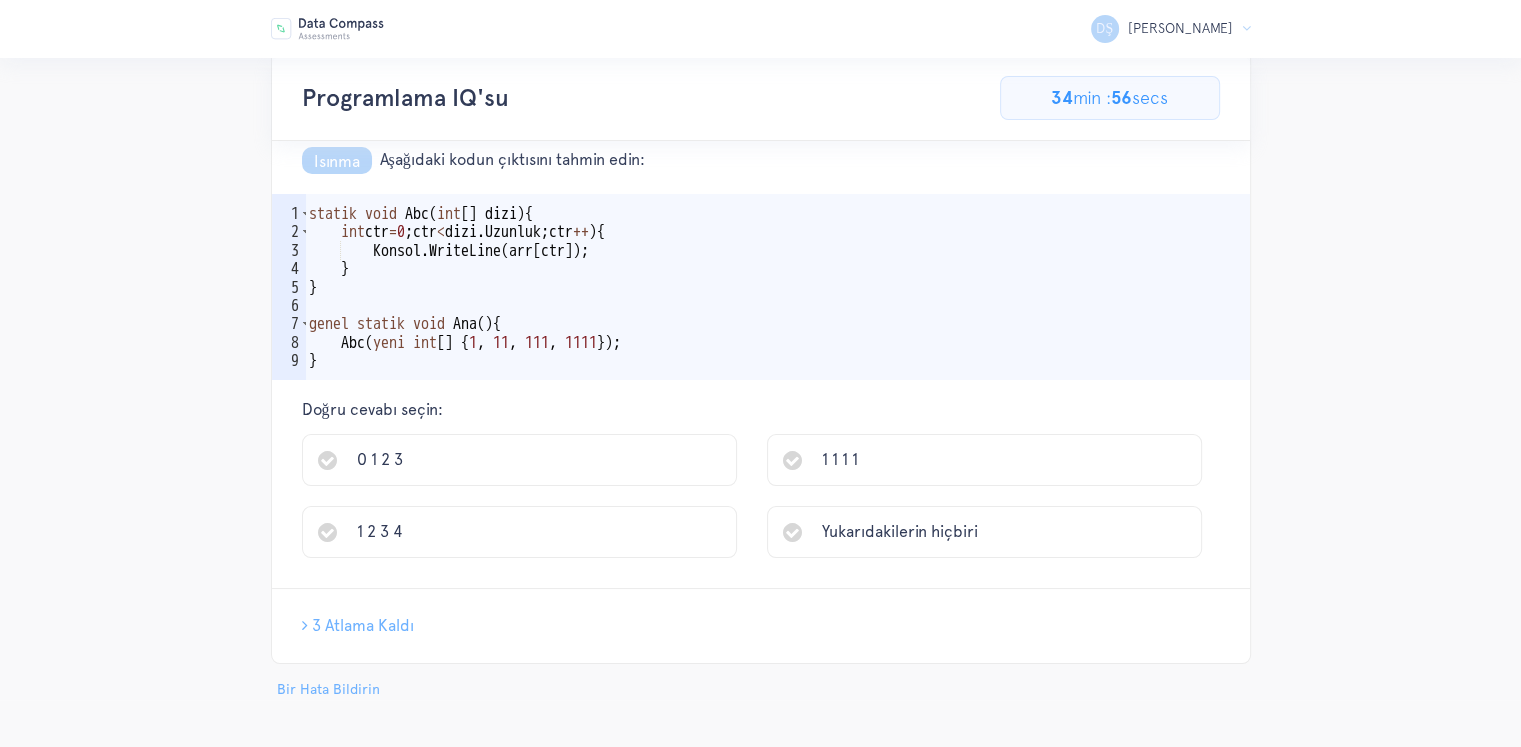 click on "1 1 1 1" at bounding box center (984, 460) 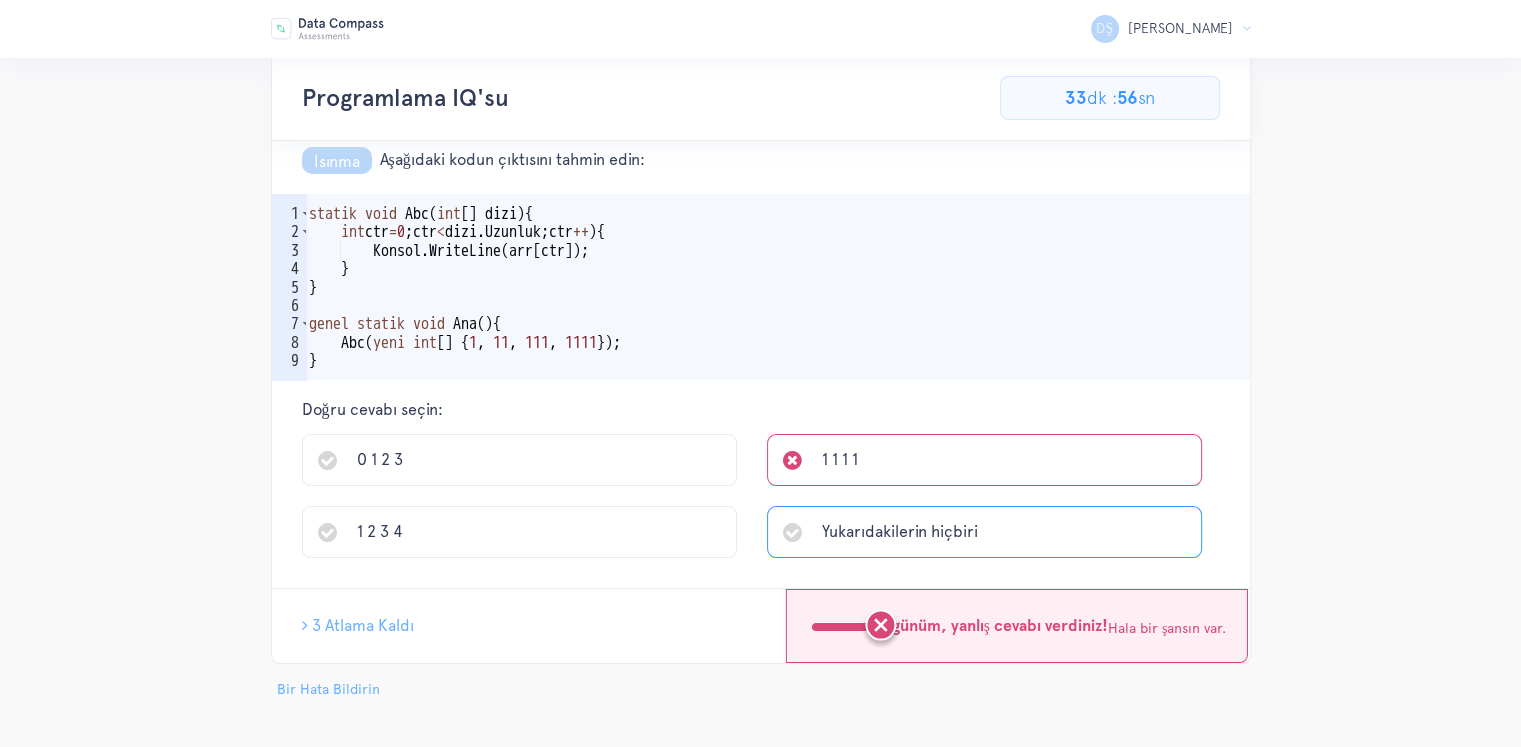 click on "Yukarıdakilerin hiçbiri" at bounding box center (900, 531) 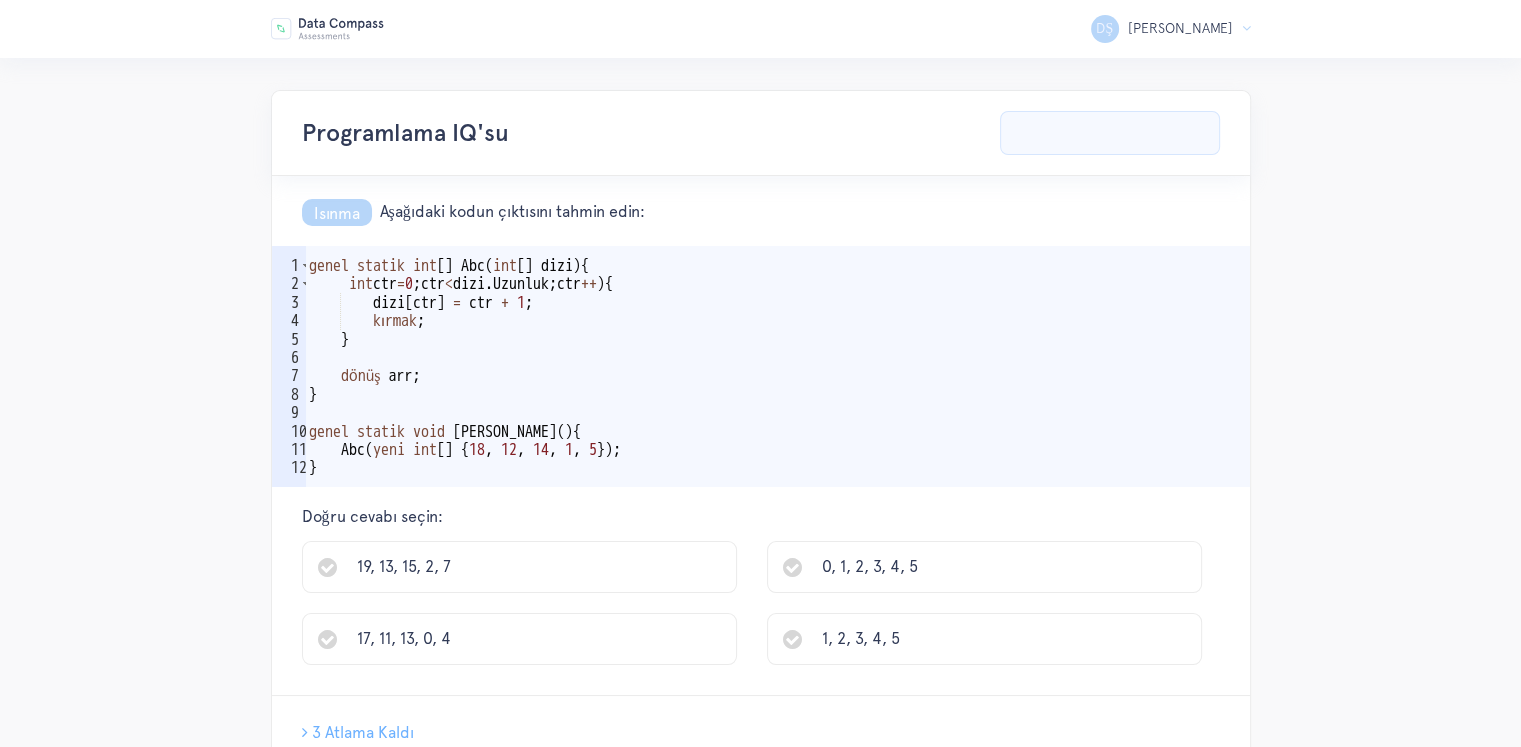 scroll, scrollTop: 100, scrollLeft: 0, axis: vertical 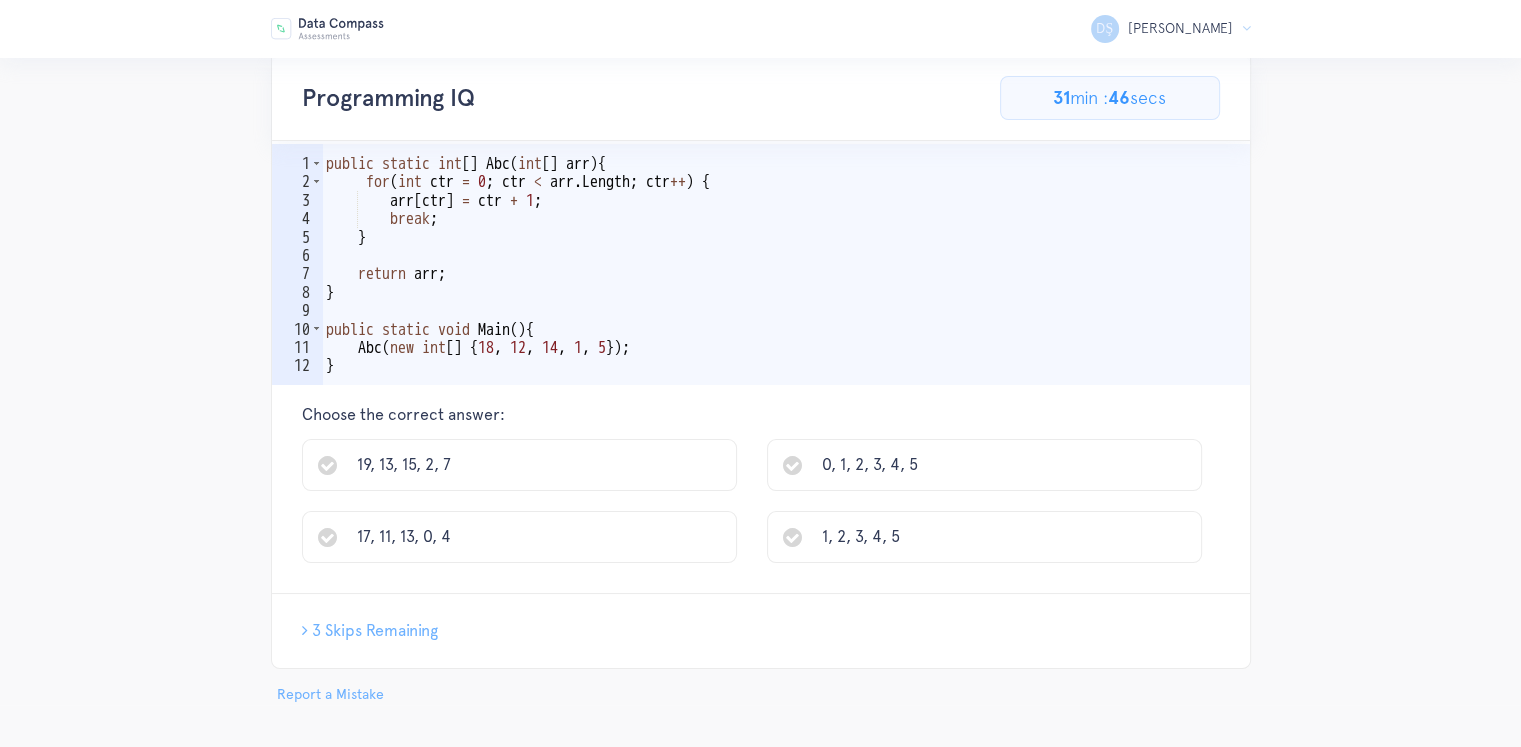 drag, startPoint x: 371, startPoint y: 375, endPoint x: 341, endPoint y: 165, distance: 212.13203 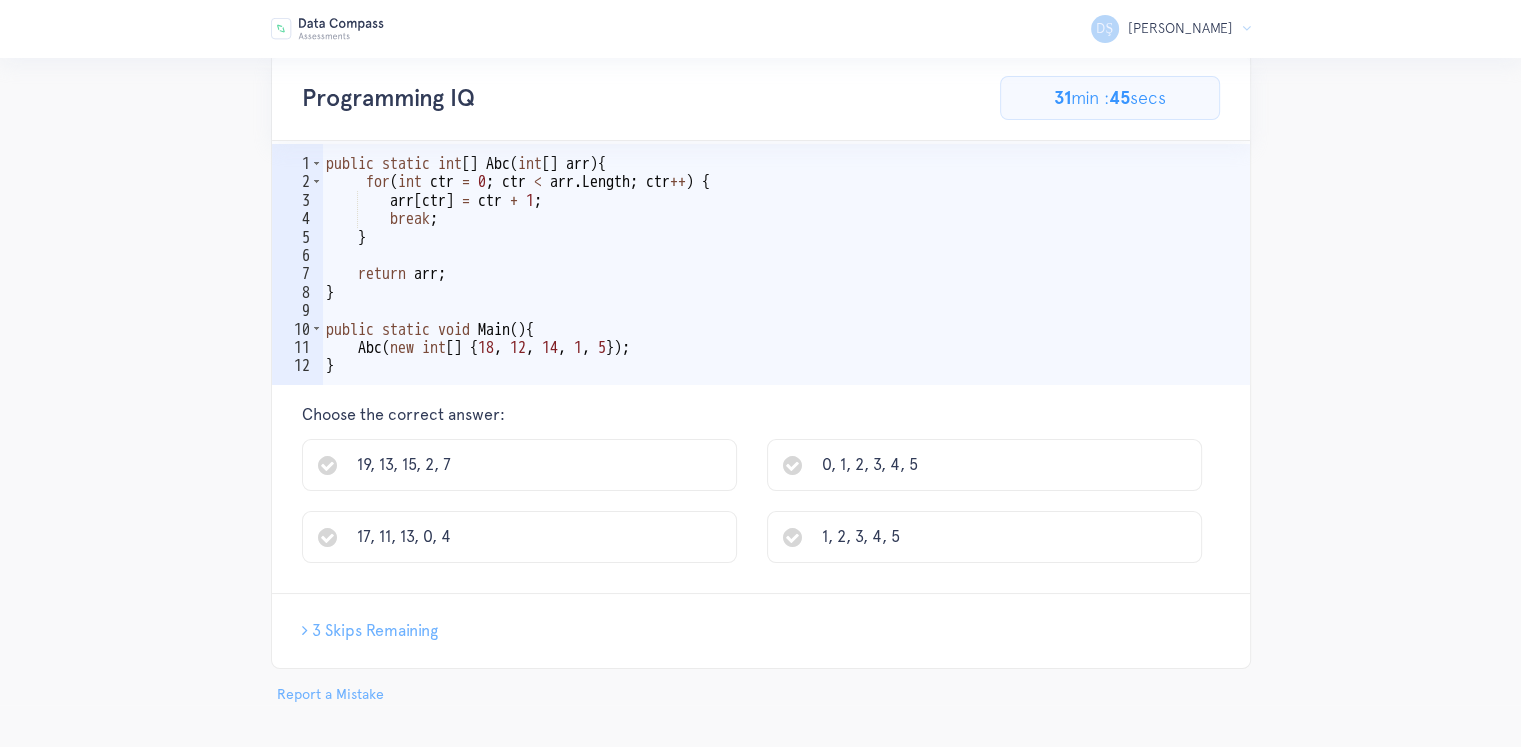 drag, startPoint x: 318, startPoint y: 162, endPoint x: 310, endPoint y: 272, distance: 110.29053 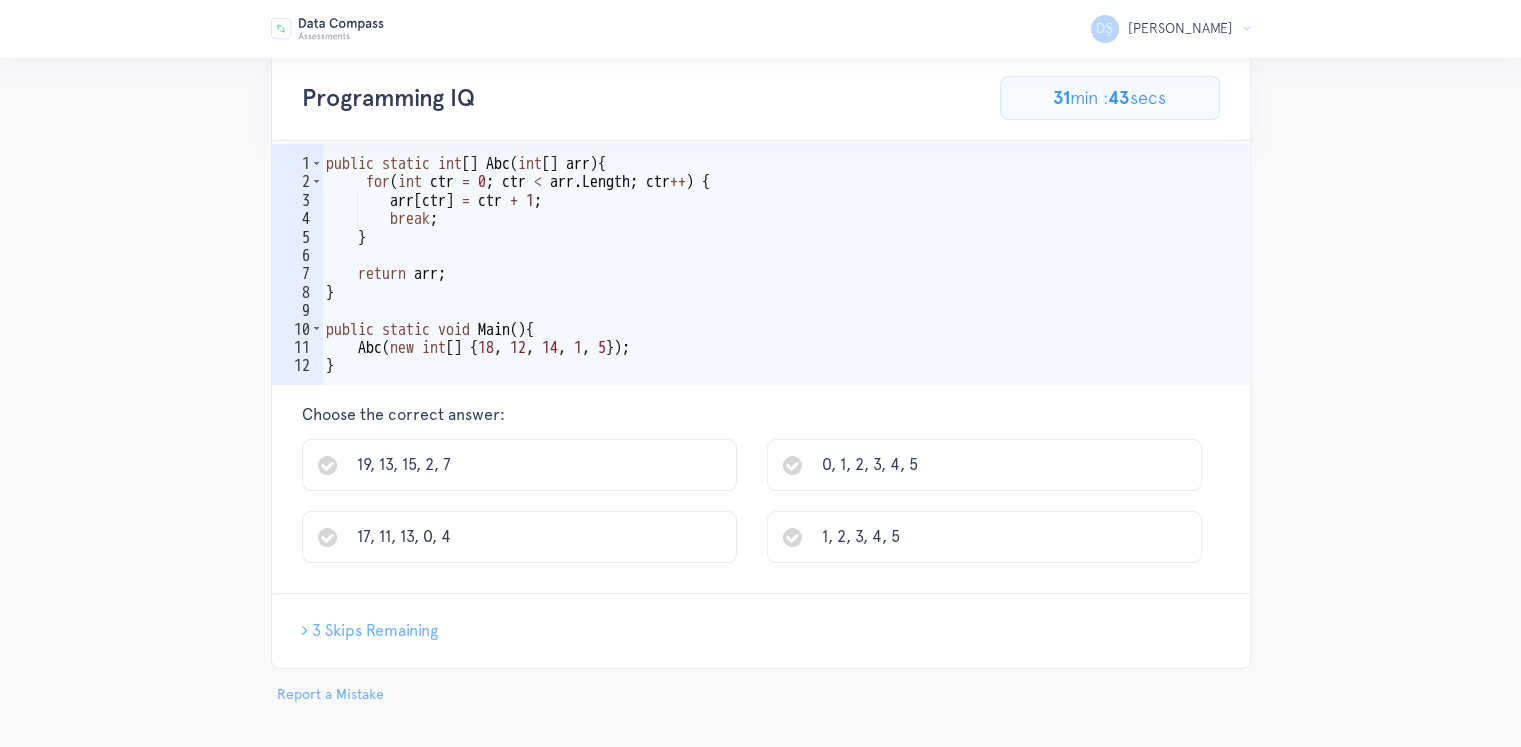 drag, startPoint x: 332, startPoint y: 364, endPoint x: 314, endPoint y: 293, distance: 73.24616 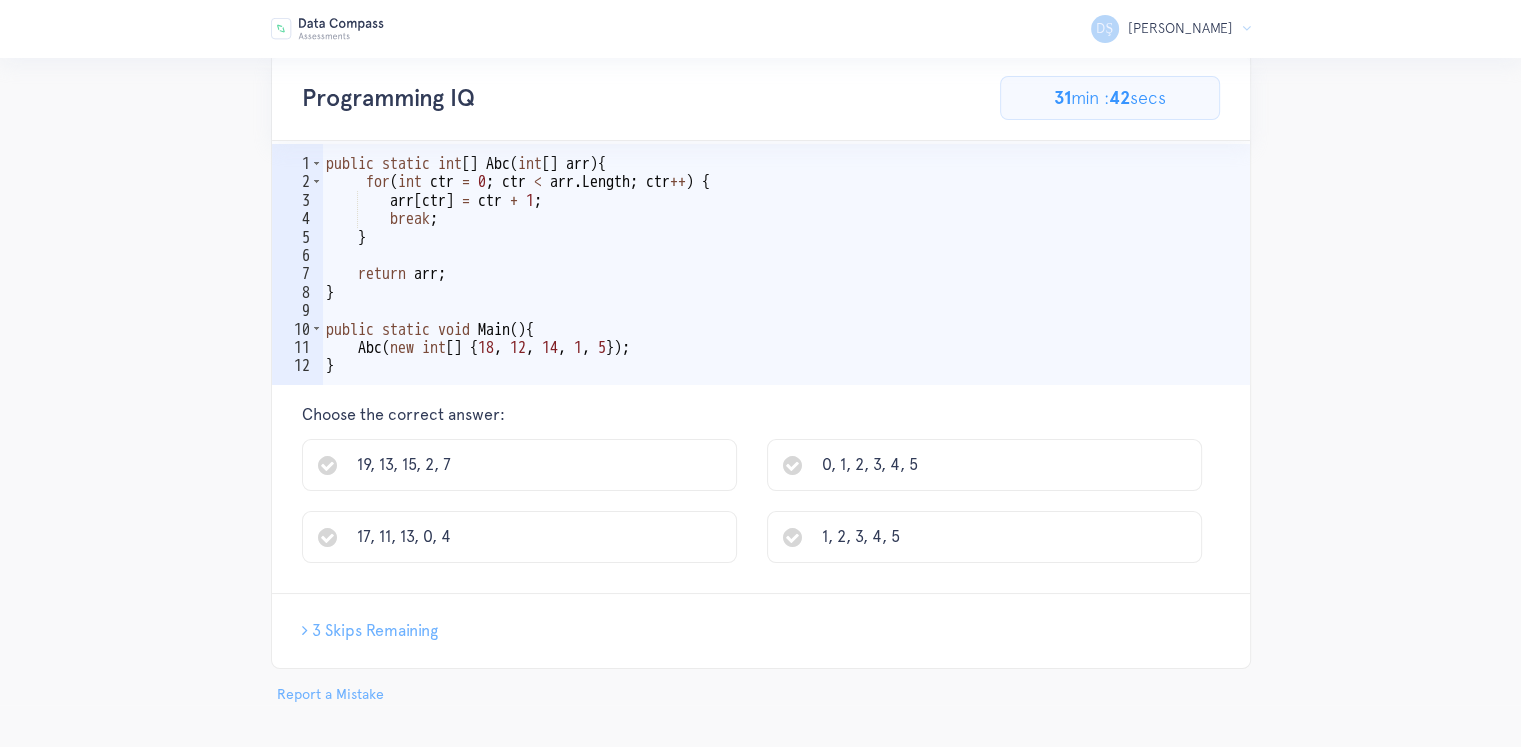 type on "Abc(new int[] {18, 12, 14, 1, 5});" 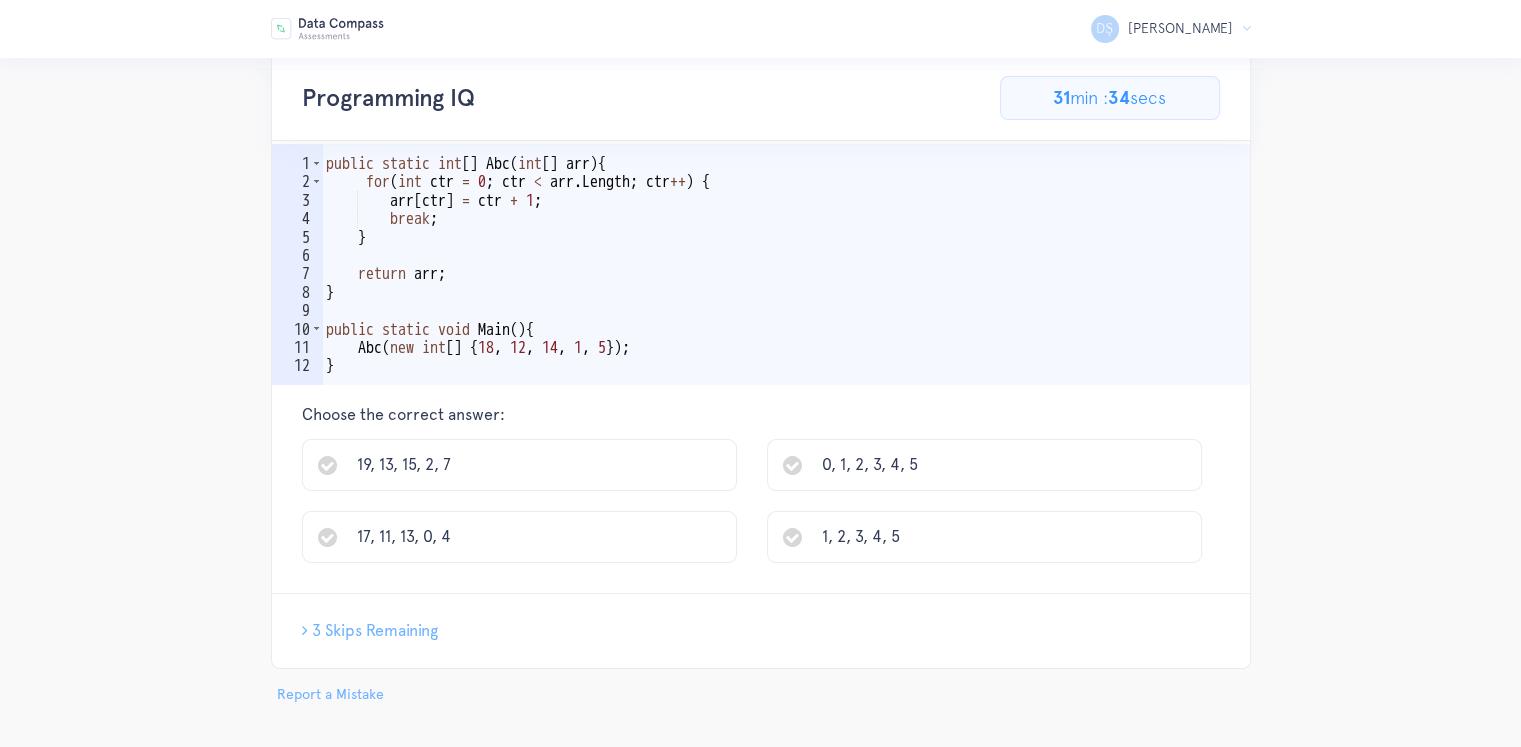 scroll, scrollTop: 0, scrollLeft: 0, axis: both 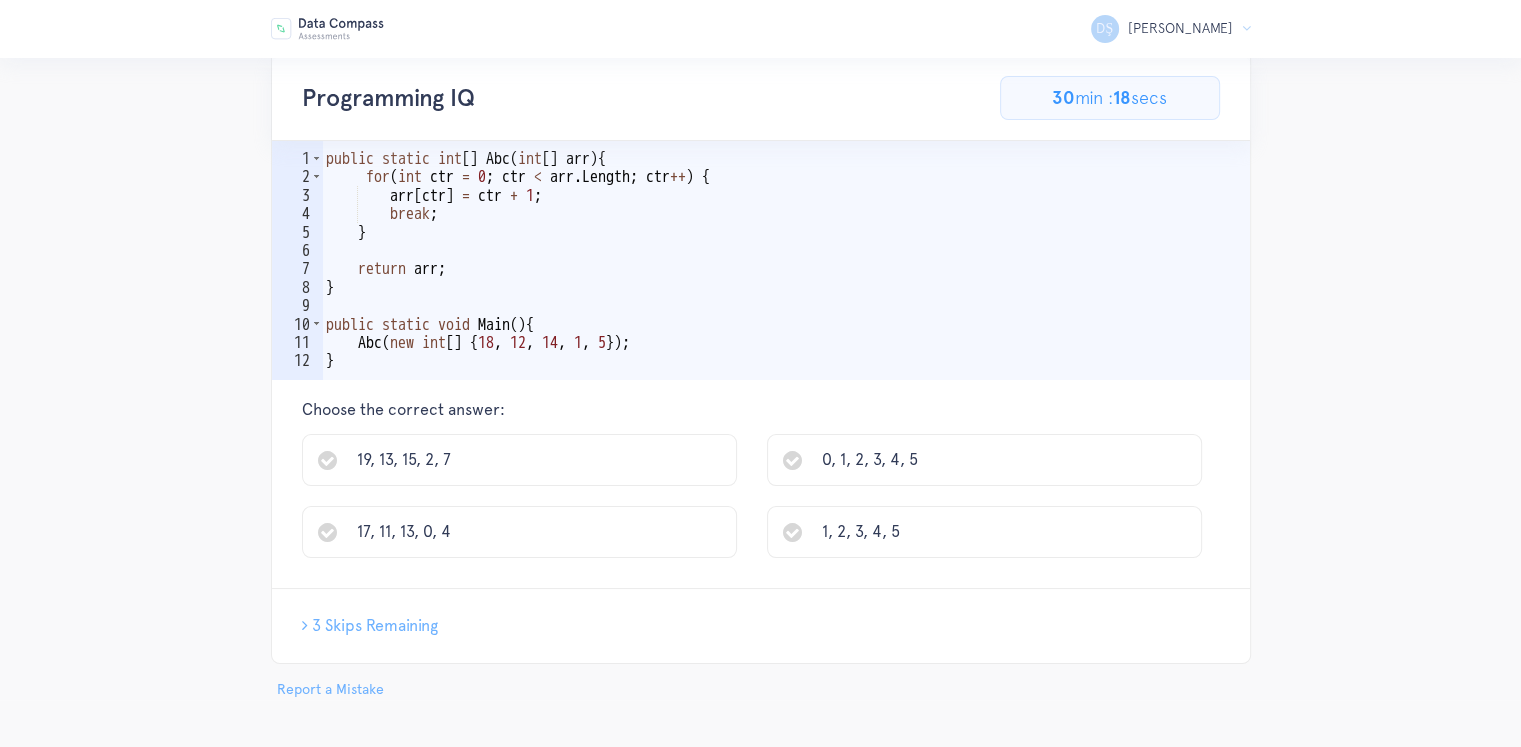 drag, startPoint x: 685, startPoint y: 345, endPoint x: 384, endPoint y: 248, distance: 316.2436 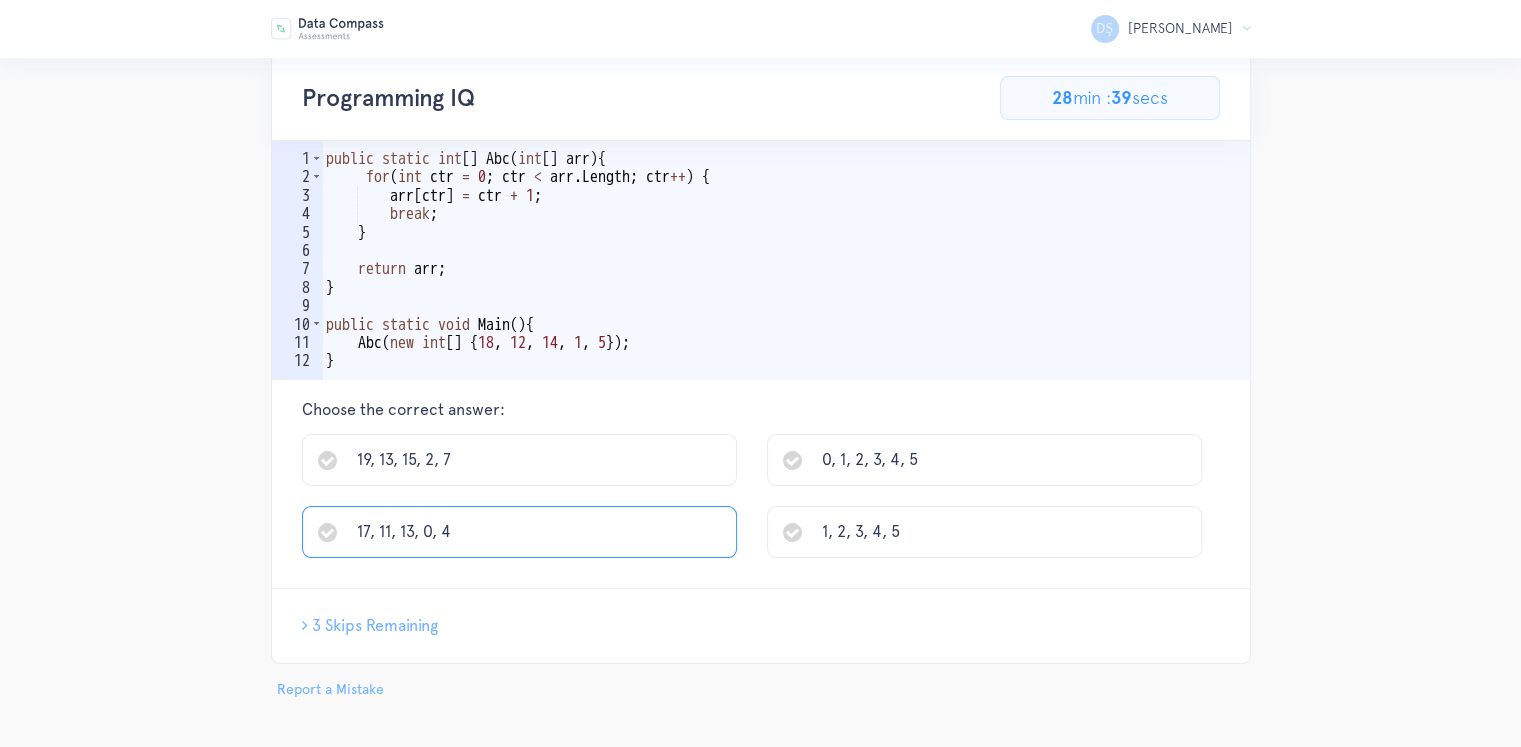 click on "17, 11, 13, 0, 4" at bounding box center [519, 532] 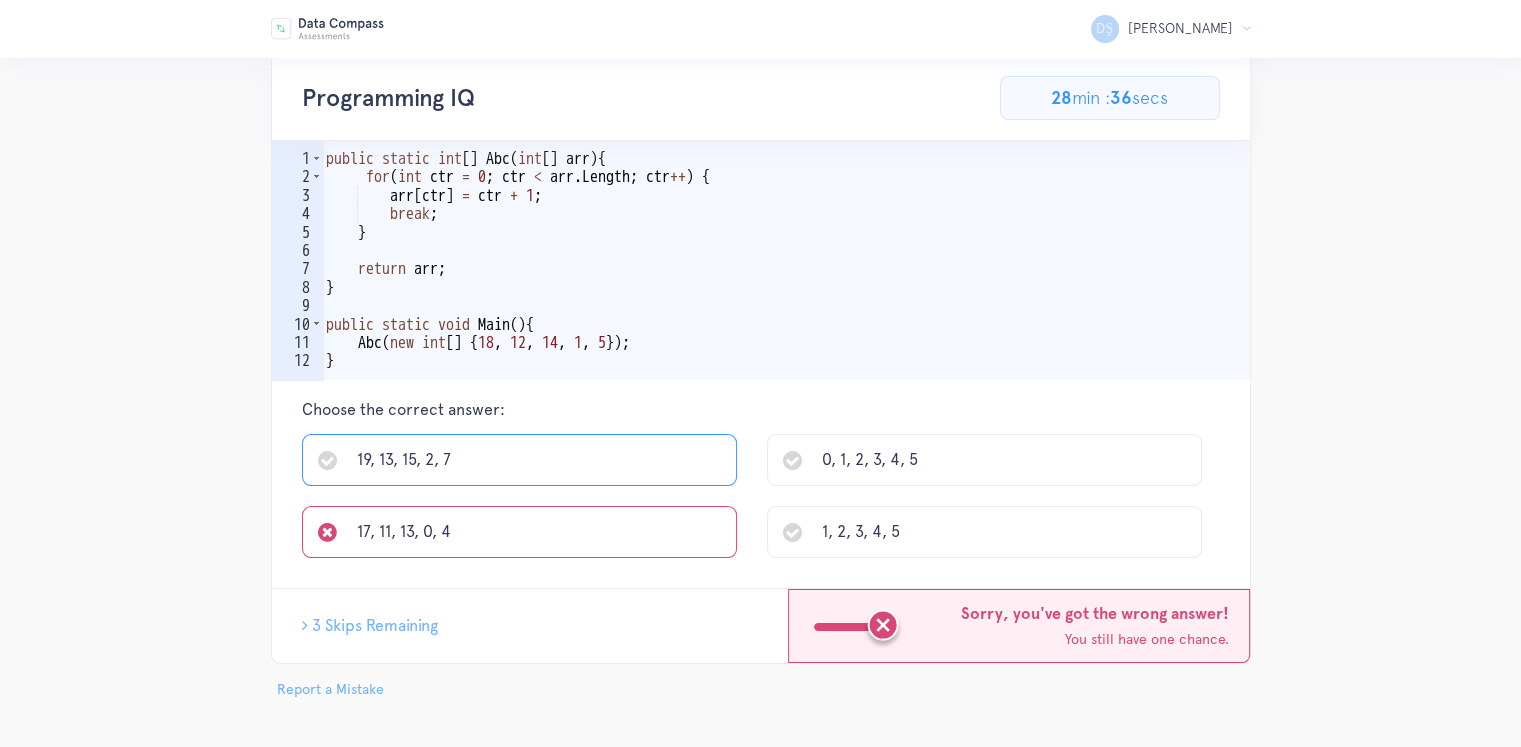 click on "19, 13, 15, 2, 7" at bounding box center (519, 460) 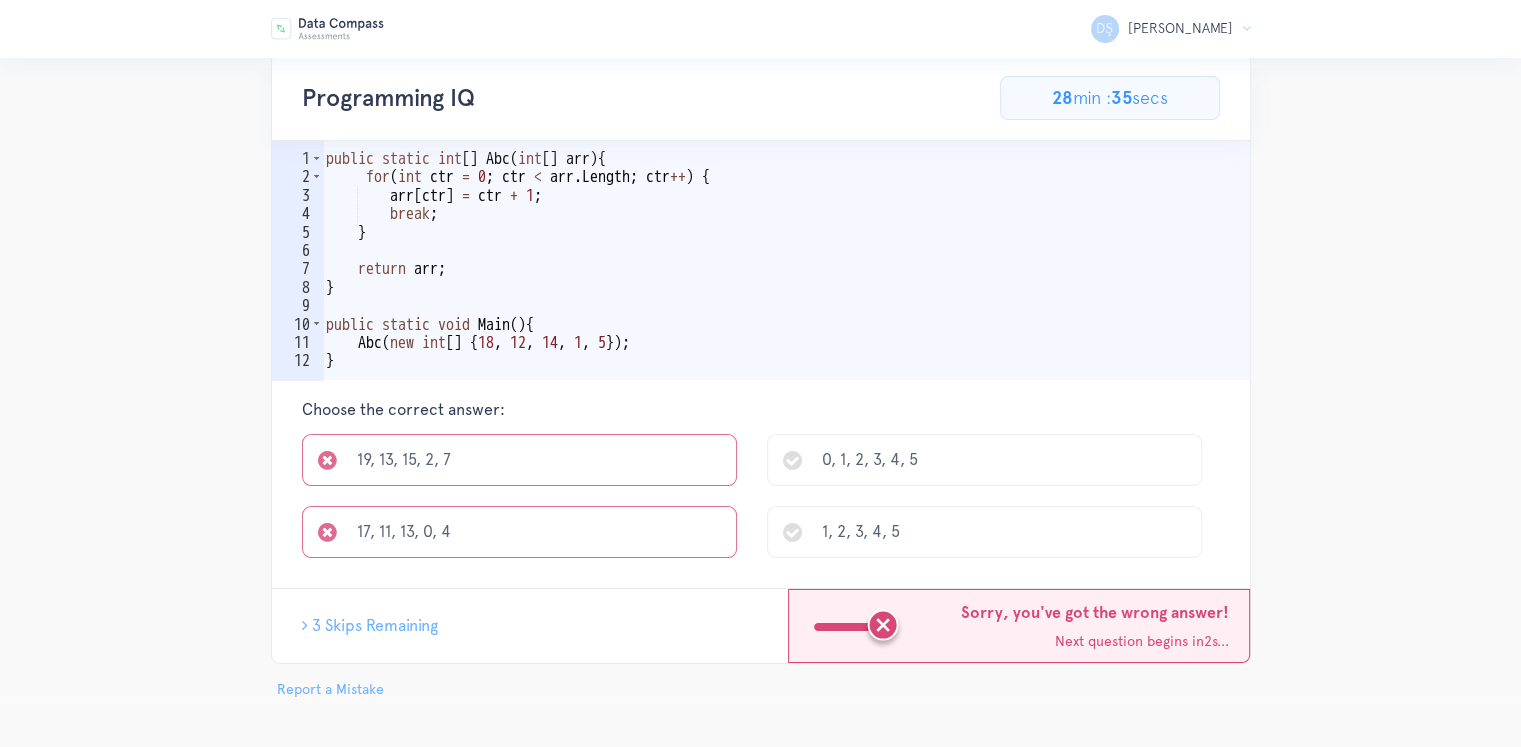 click on "19, 13, 15, 2, 7
0, 1, 2, 3, 4, 5
17, 11, 13, 0, 4
1, 2, 3, 4, 5" at bounding box center (761, 506) 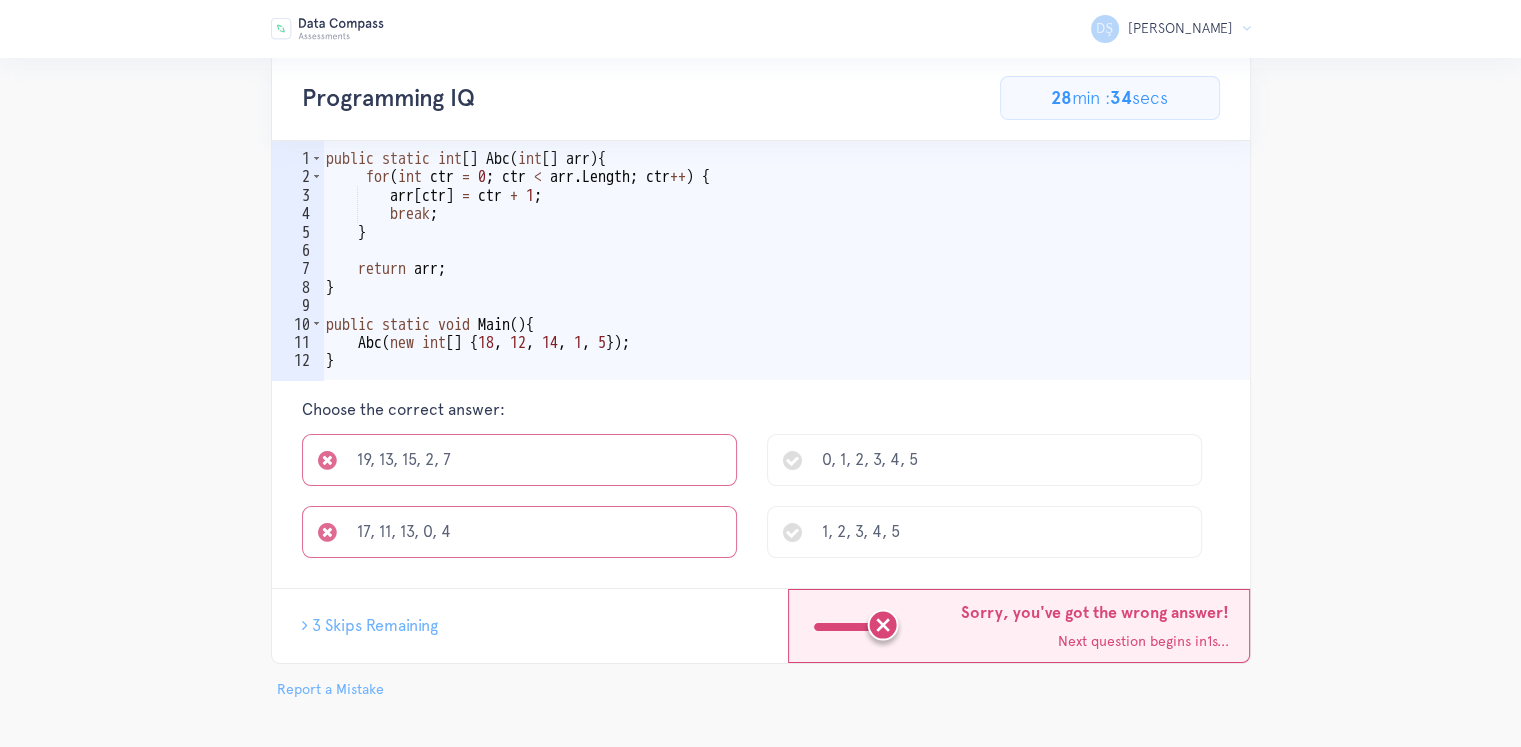 click on "3 Skips Remaining
Great Job! Next question begins in  1 s...
Sorry, you've got the wrong answer!
You still have one chance.
Next question begins in  1 s..." at bounding box center [761, 626] 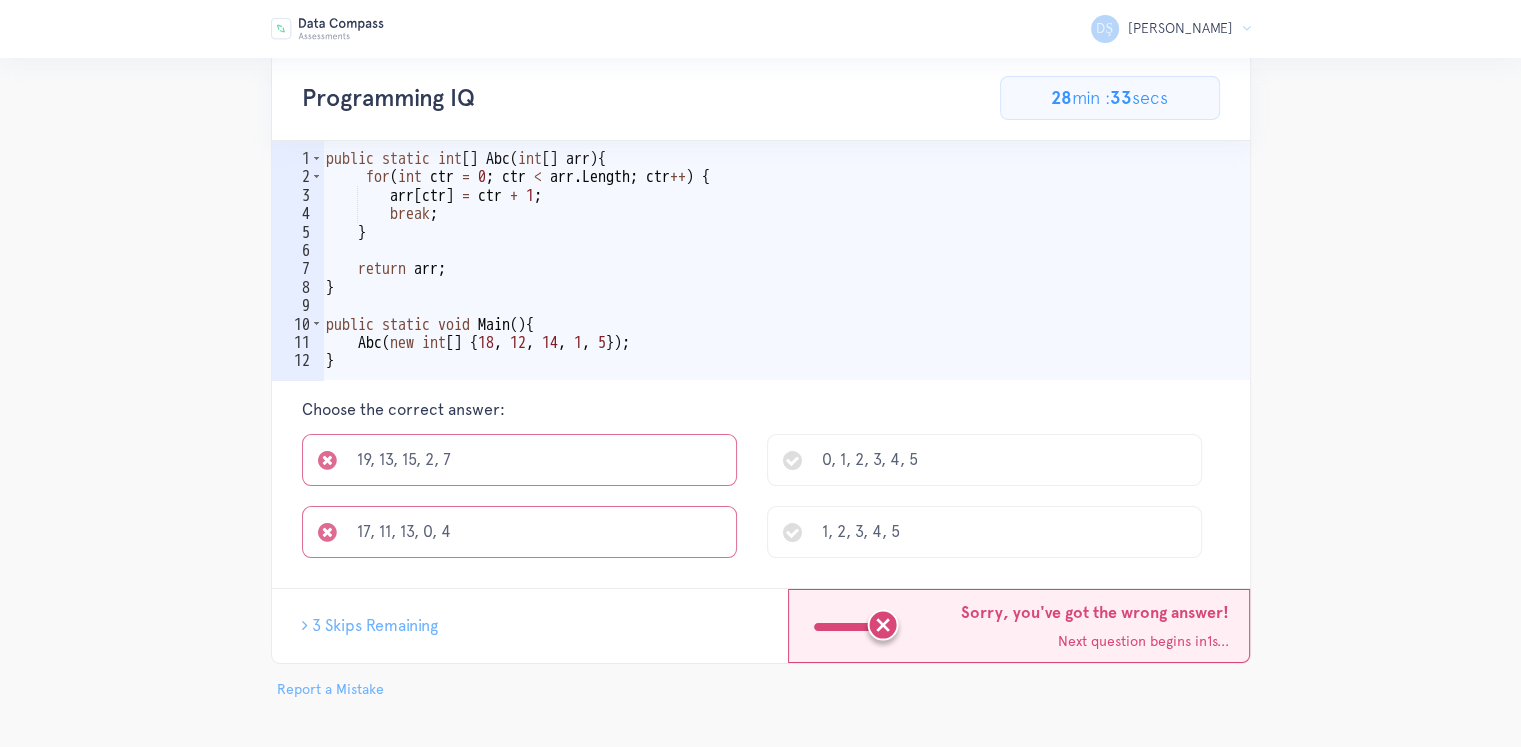 click on "19, 13, 15, 2, 7
0, 1, 2, 3, 4, 5
17, 11, 13, 0, 4
1, 2, 3, 4, 5" at bounding box center (761, 506) 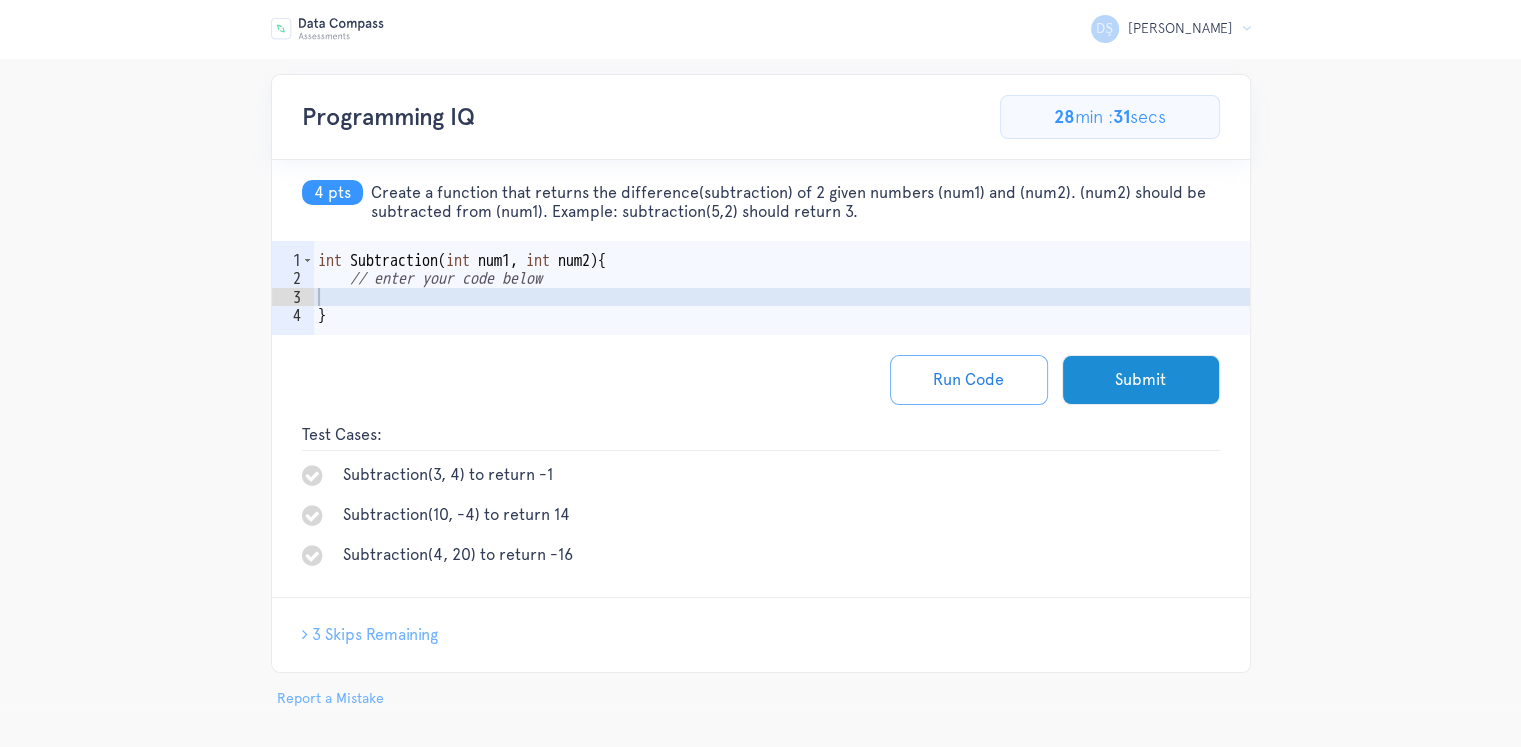 scroll, scrollTop: 26, scrollLeft: 0, axis: vertical 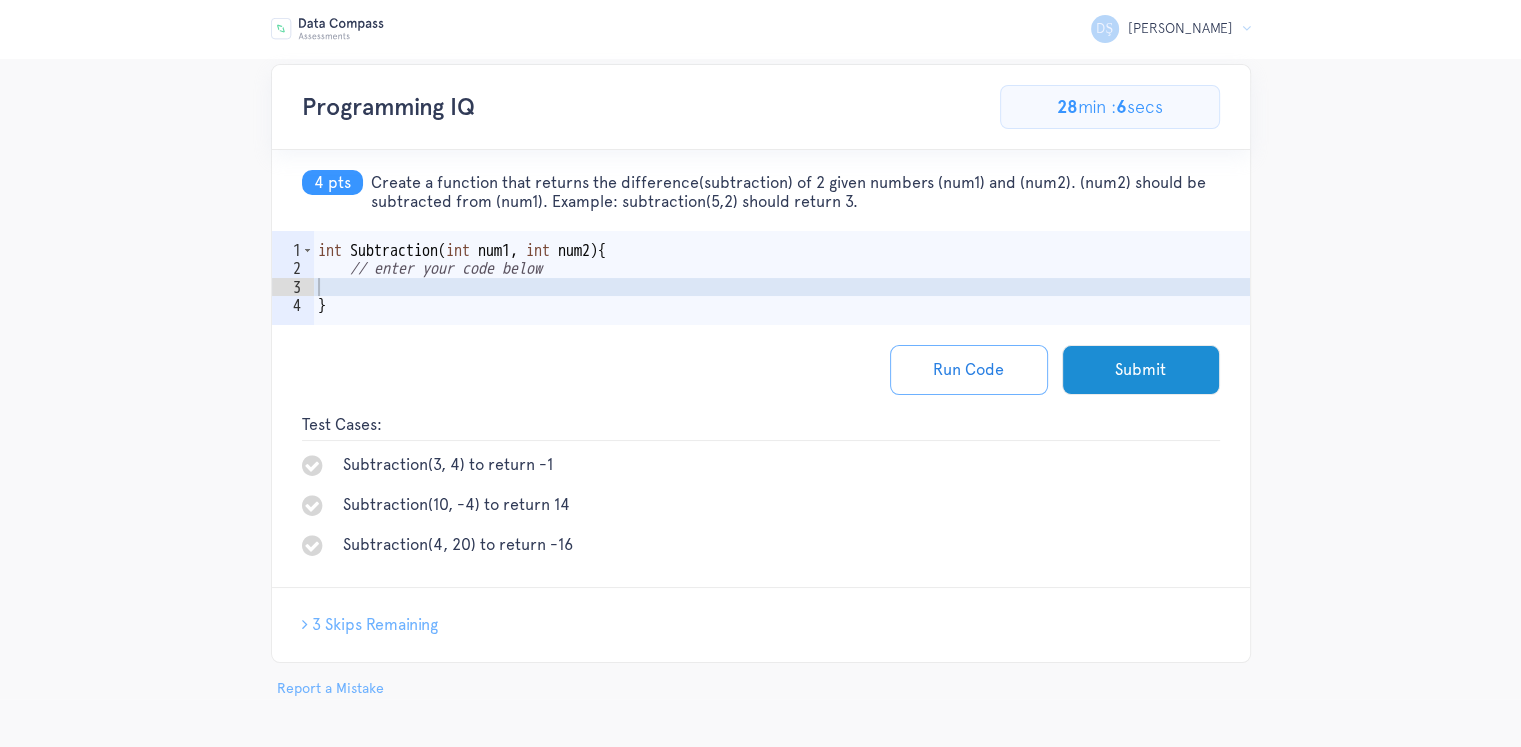 drag, startPoint x: 744, startPoint y: 197, endPoint x: 348, endPoint y: 177, distance: 396.50473 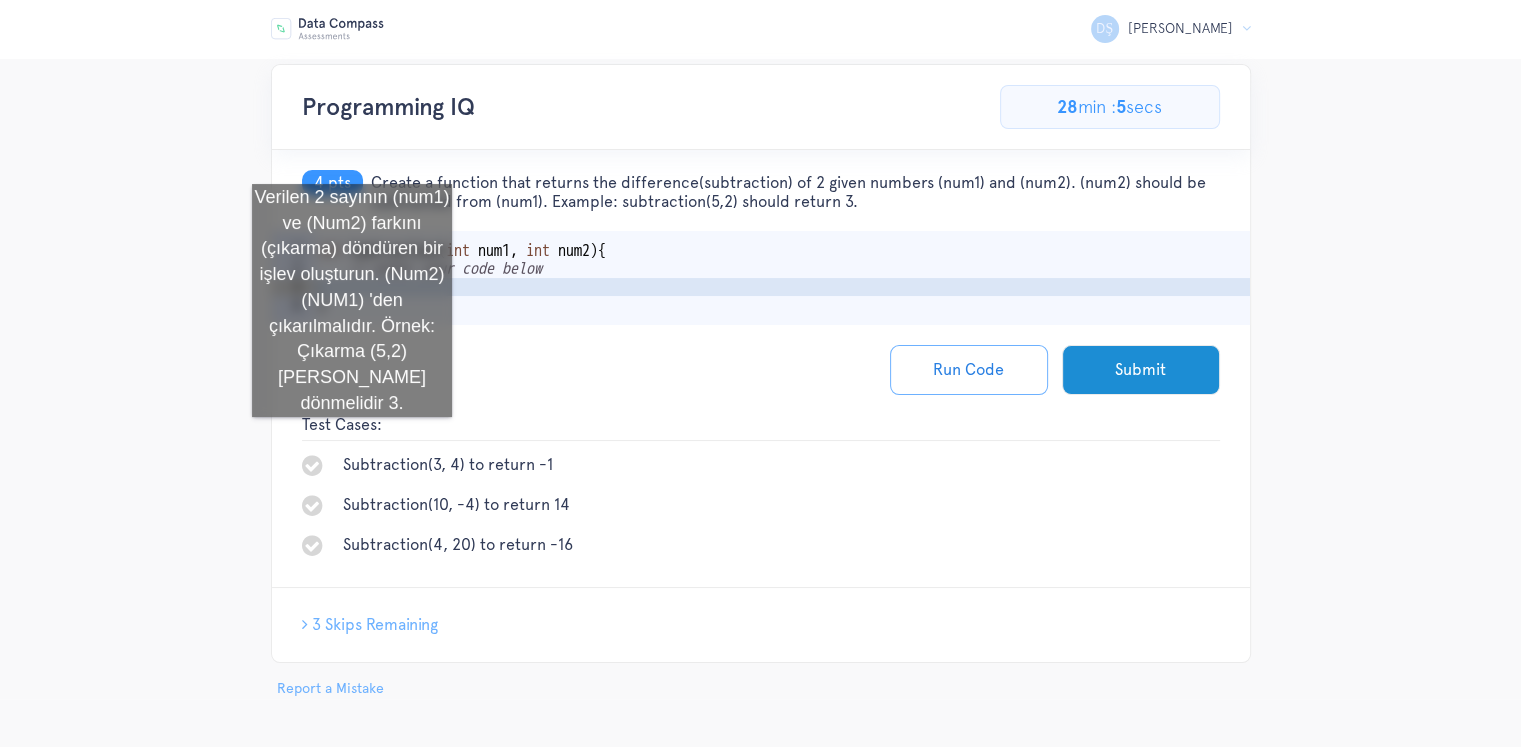 click at bounding box center [335, 144] 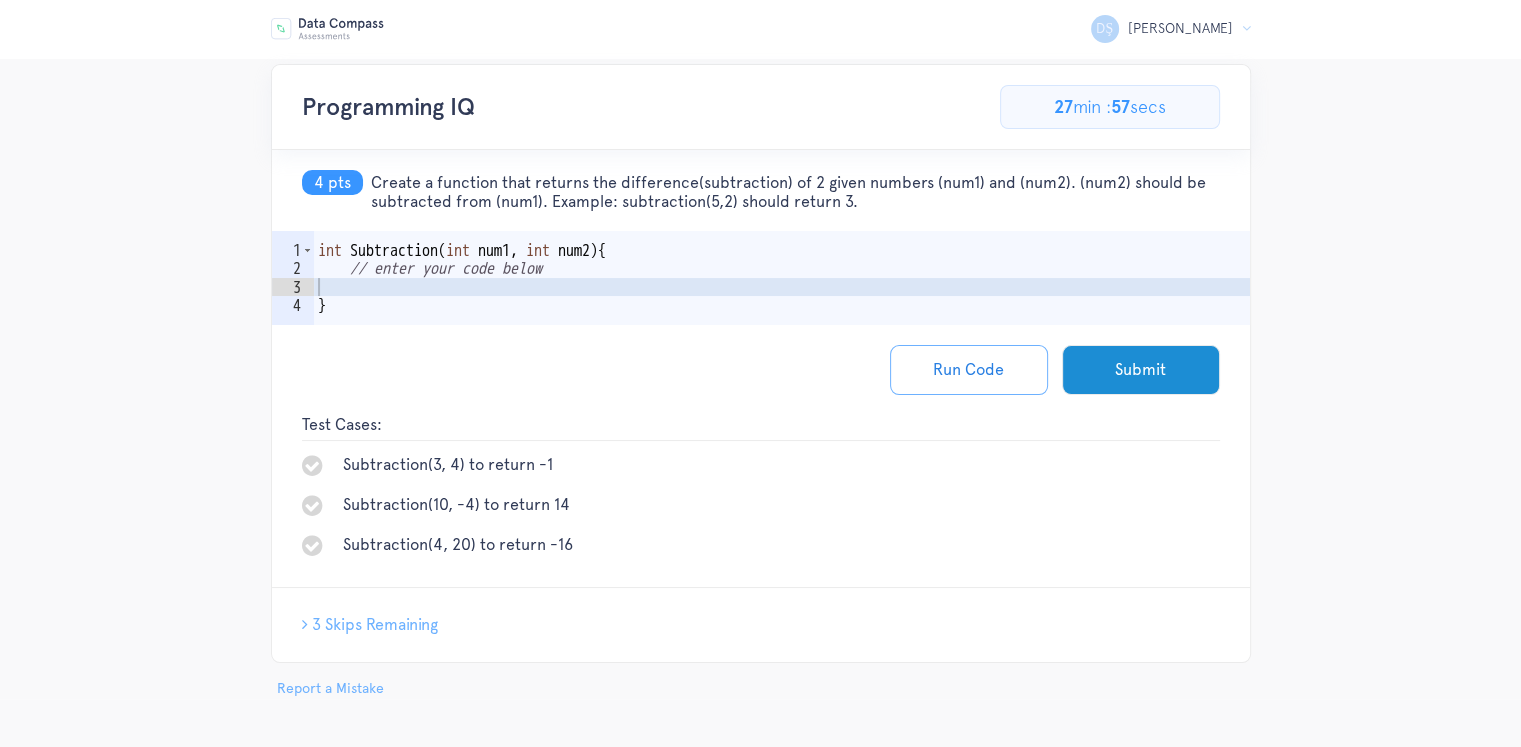 drag, startPoint x: 856, startPoint y: 515, endPoint x: 607, endPoint y: 445, distance: 258.65228 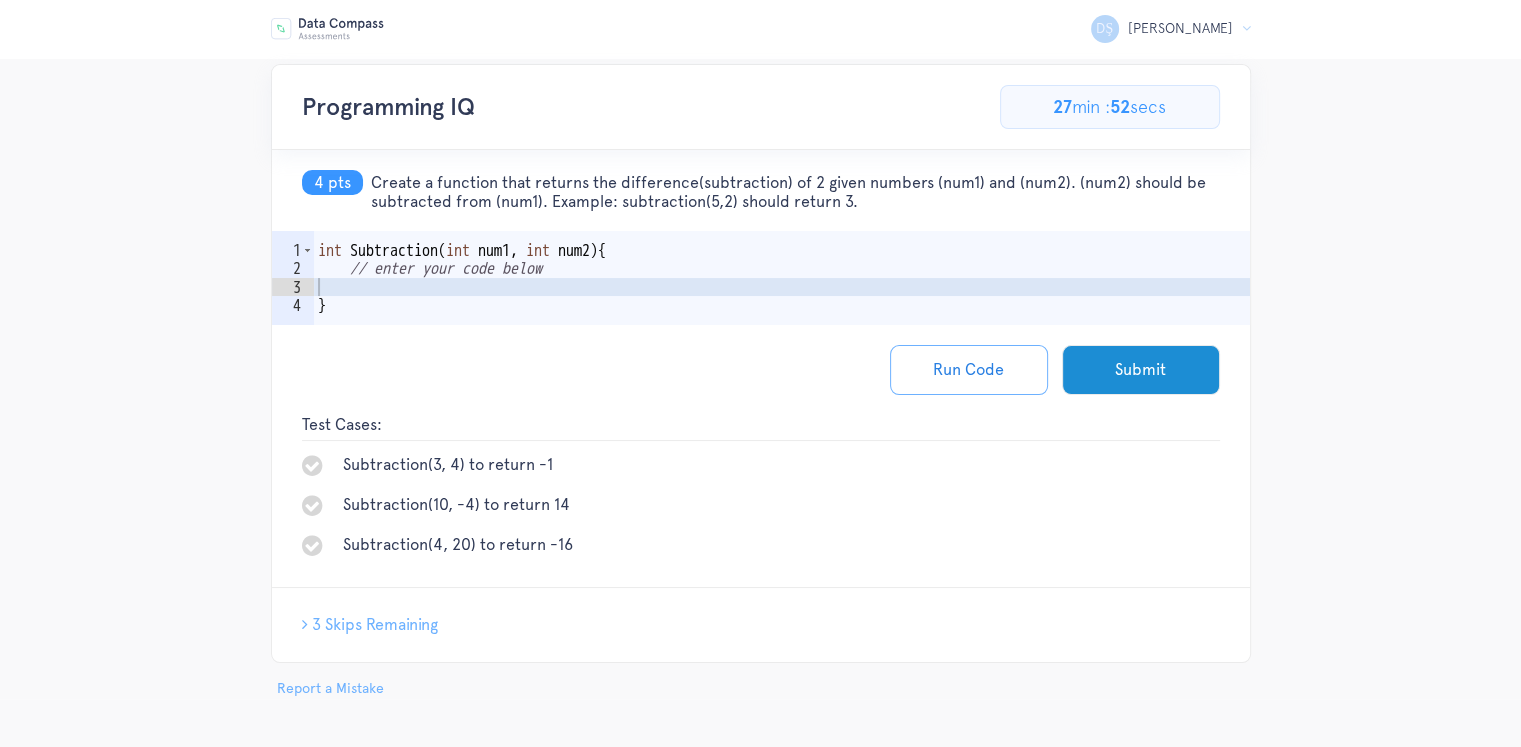 click on "DŞ
Devran Ş
Logout
Programming IQ
30.76923076923077% Complete
4/13 Problems
0 pts / 90 pts
27  min :  52  secs
4 pts
1 2 3 4 int   (" at bounding box center (760, 381) 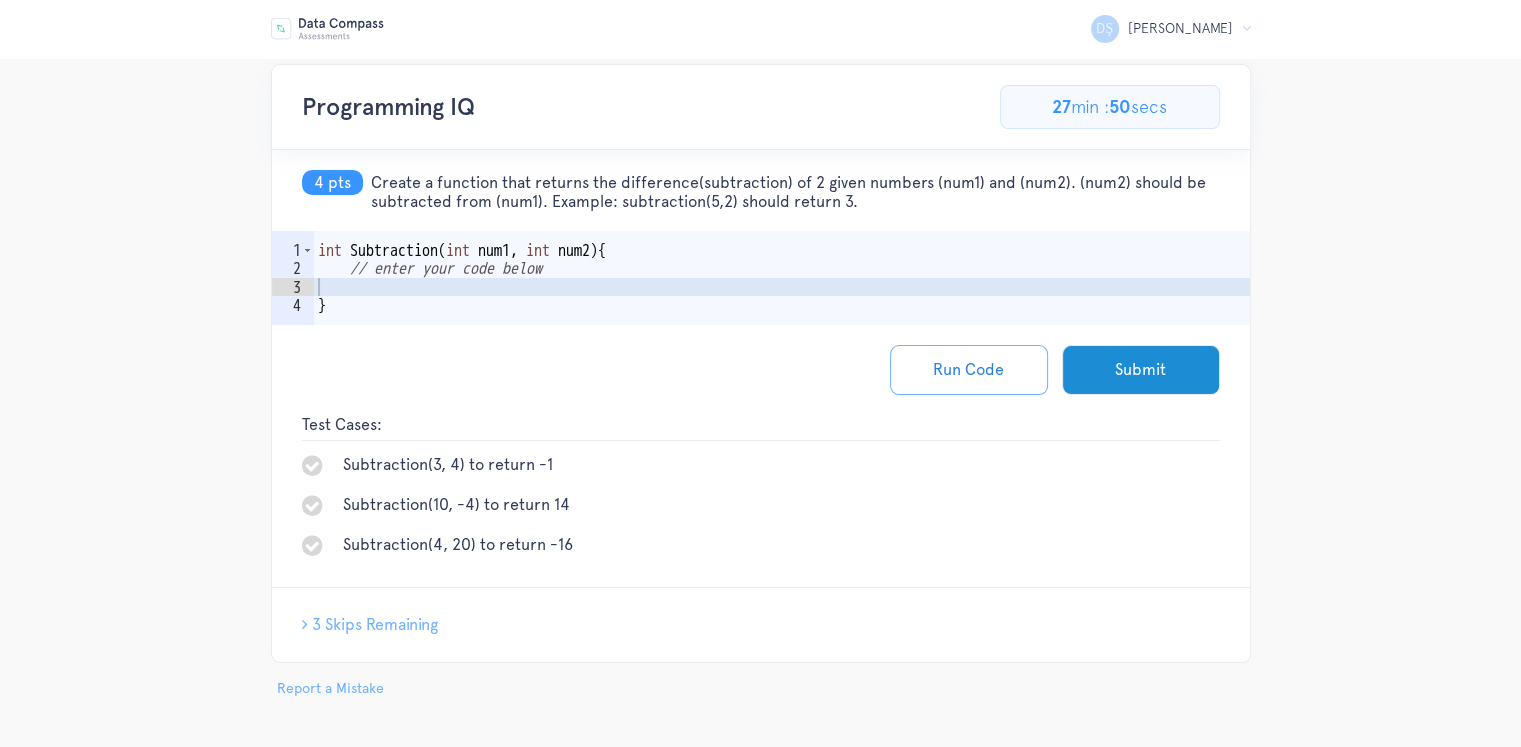 drag, startPoint x: 856, startPoint y: 215, endPoint x: 364, endPoint y: 180, distance: 493.24335 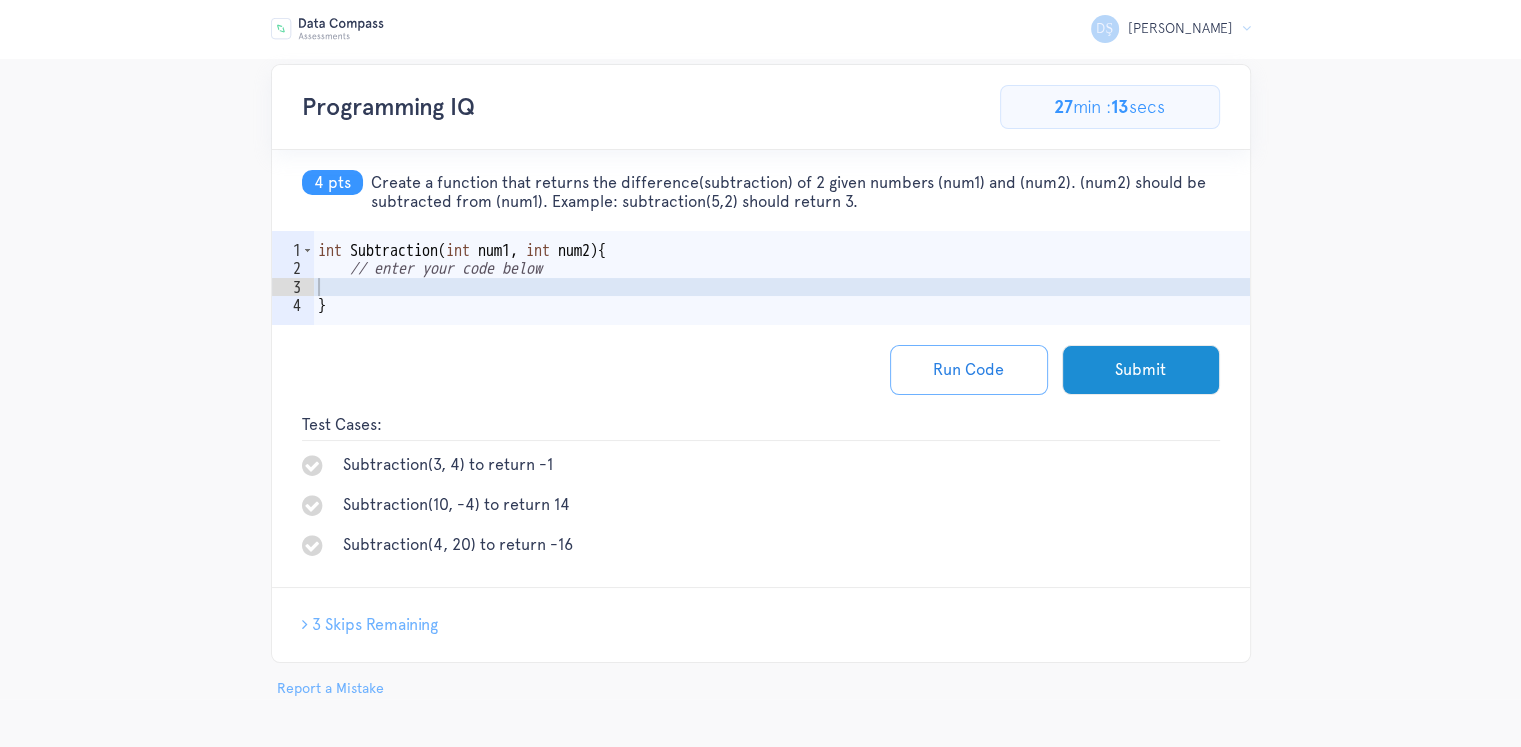 click on "Run Code
Submit" at bounding box center (761, 370) 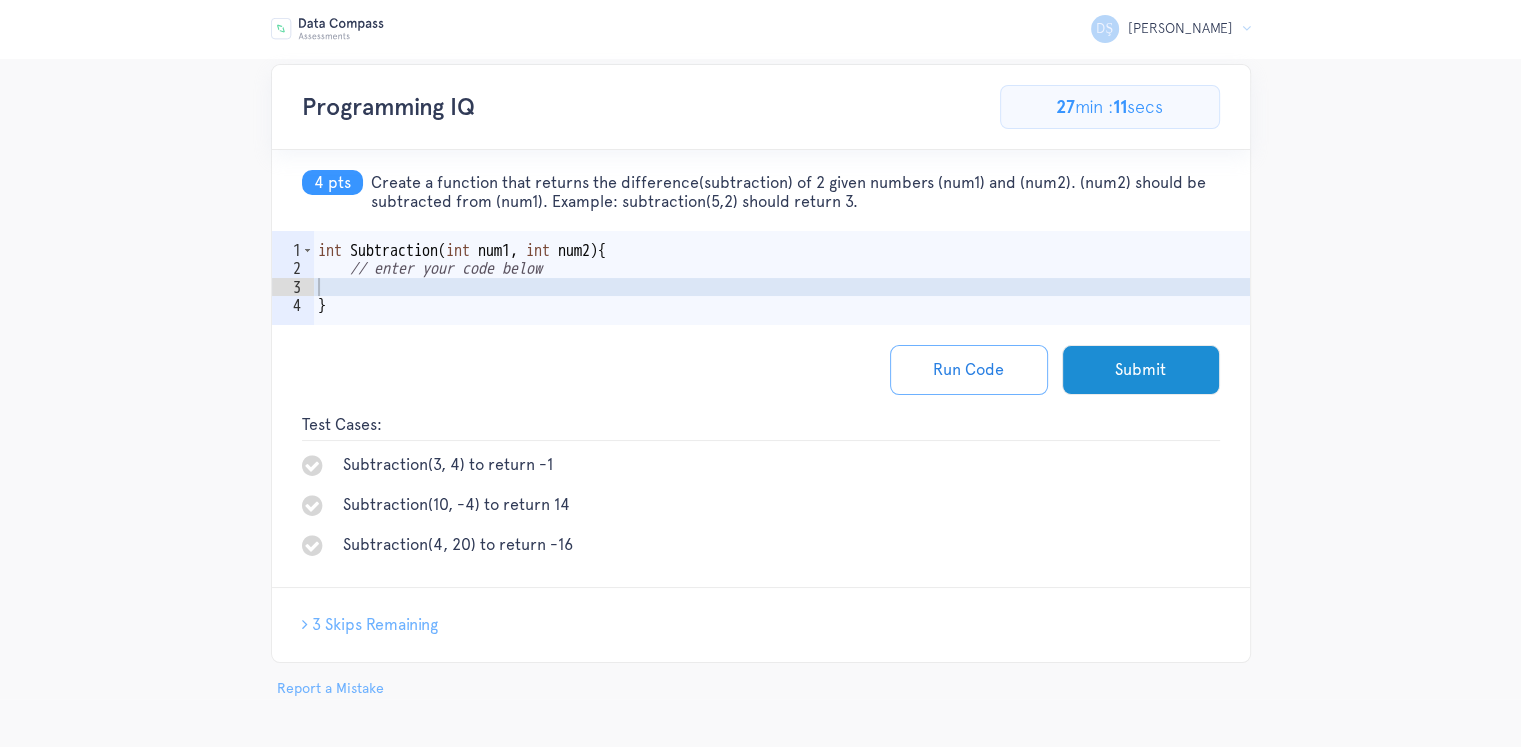 type on "}" 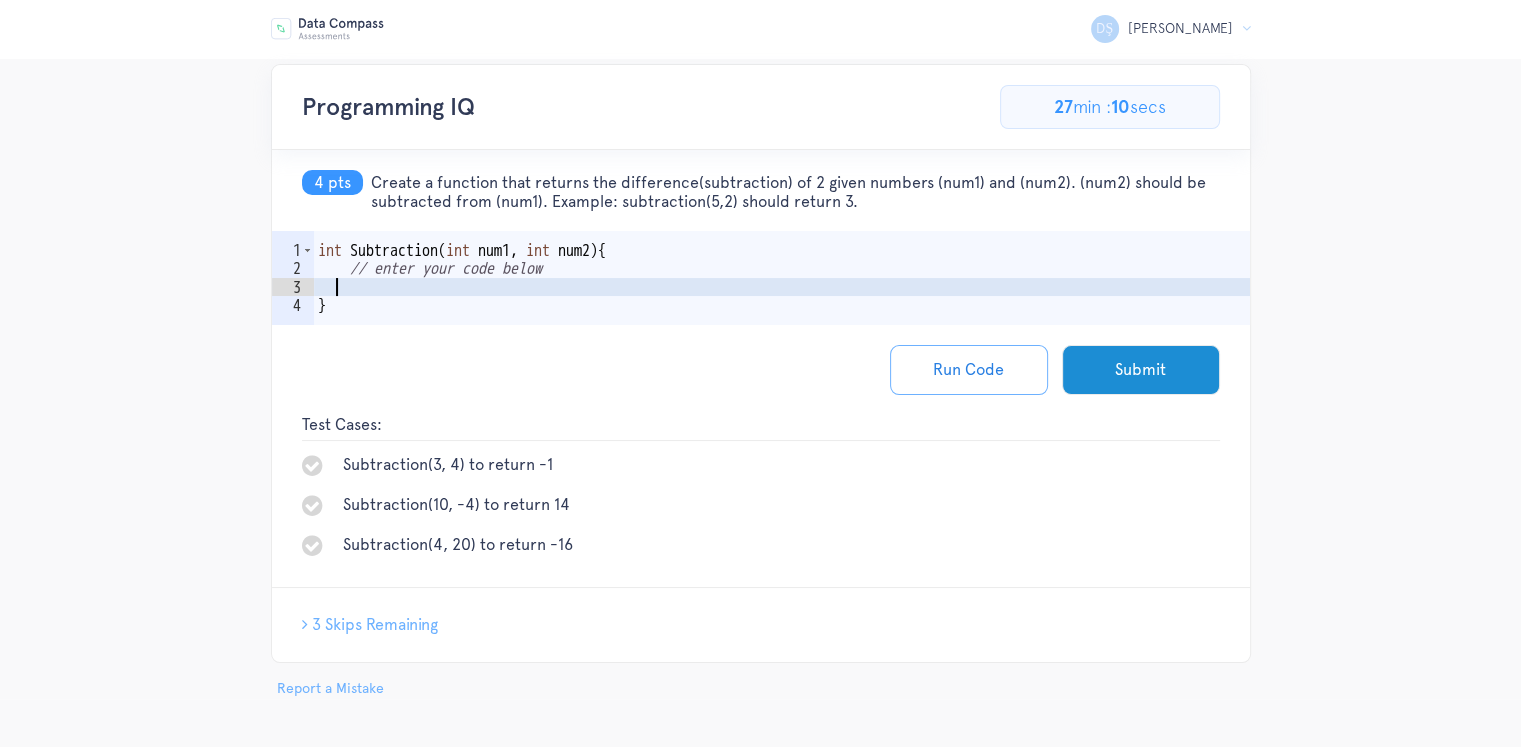 click on "int   Subtraction ( int   num1 ,   int   num2 ) {      // enter your code below      }" at bounding box center (782, 306) 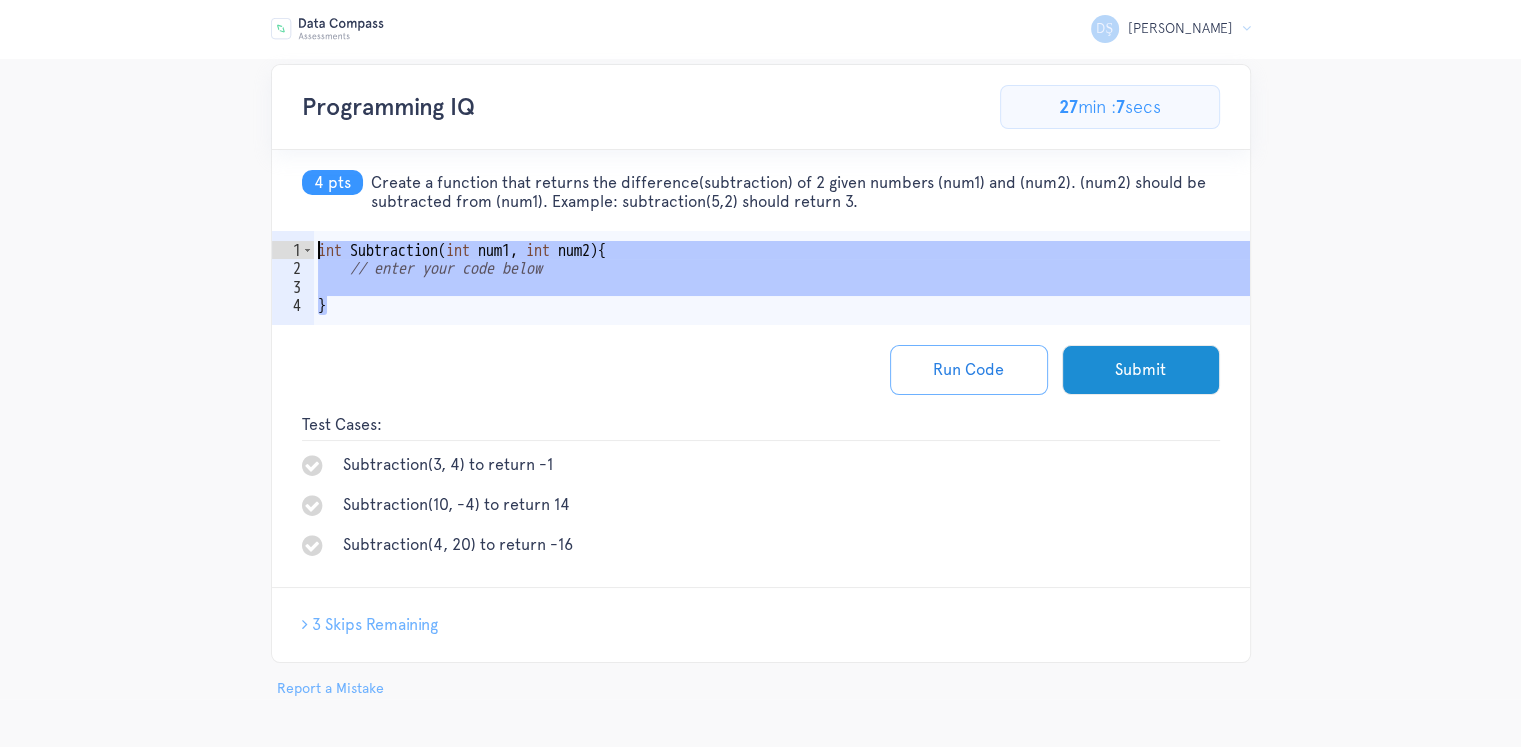 drag, startPoint x: 338, startPoint y: 313, endPoint x: 314, endPoint y: 242, distance: 74.94665 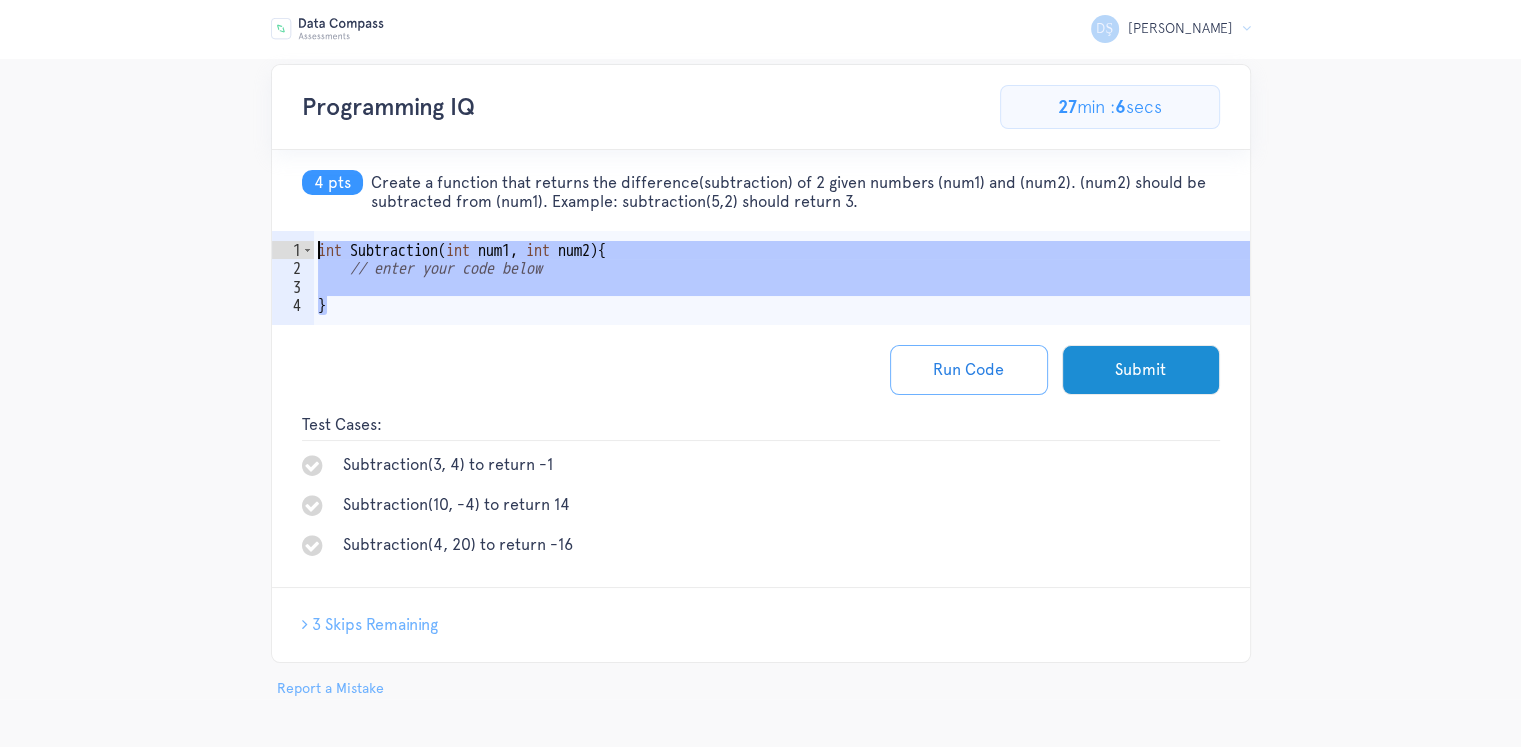 click on "int   Subtraction ( int   num1 ,   int   num2 ) {      // enter your code below      }" at bounding box center (782, 306) 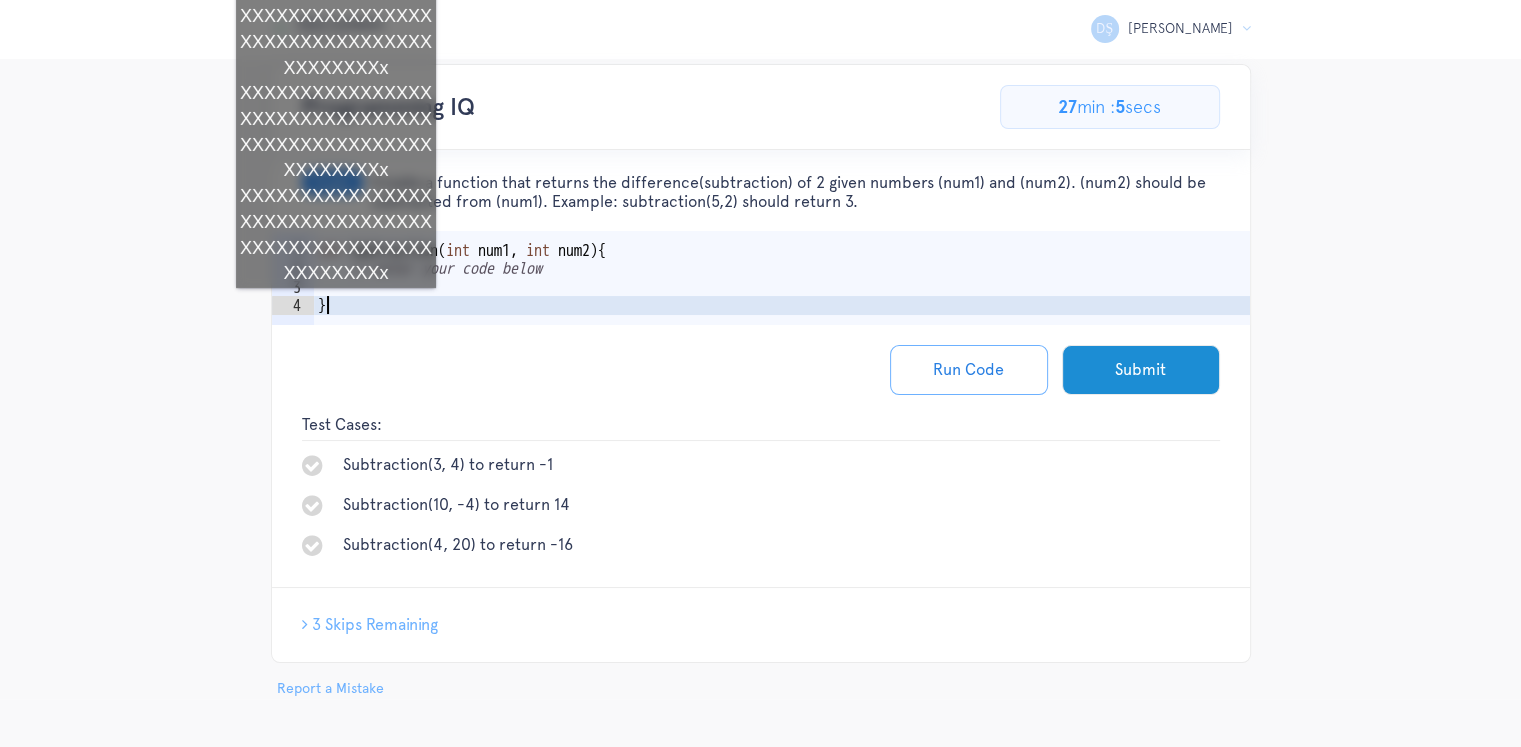 click on "int   Subtraction ( int   num1 ,   int   num2 ) {      // enter your code below      }" at bounding box center (782, 306) 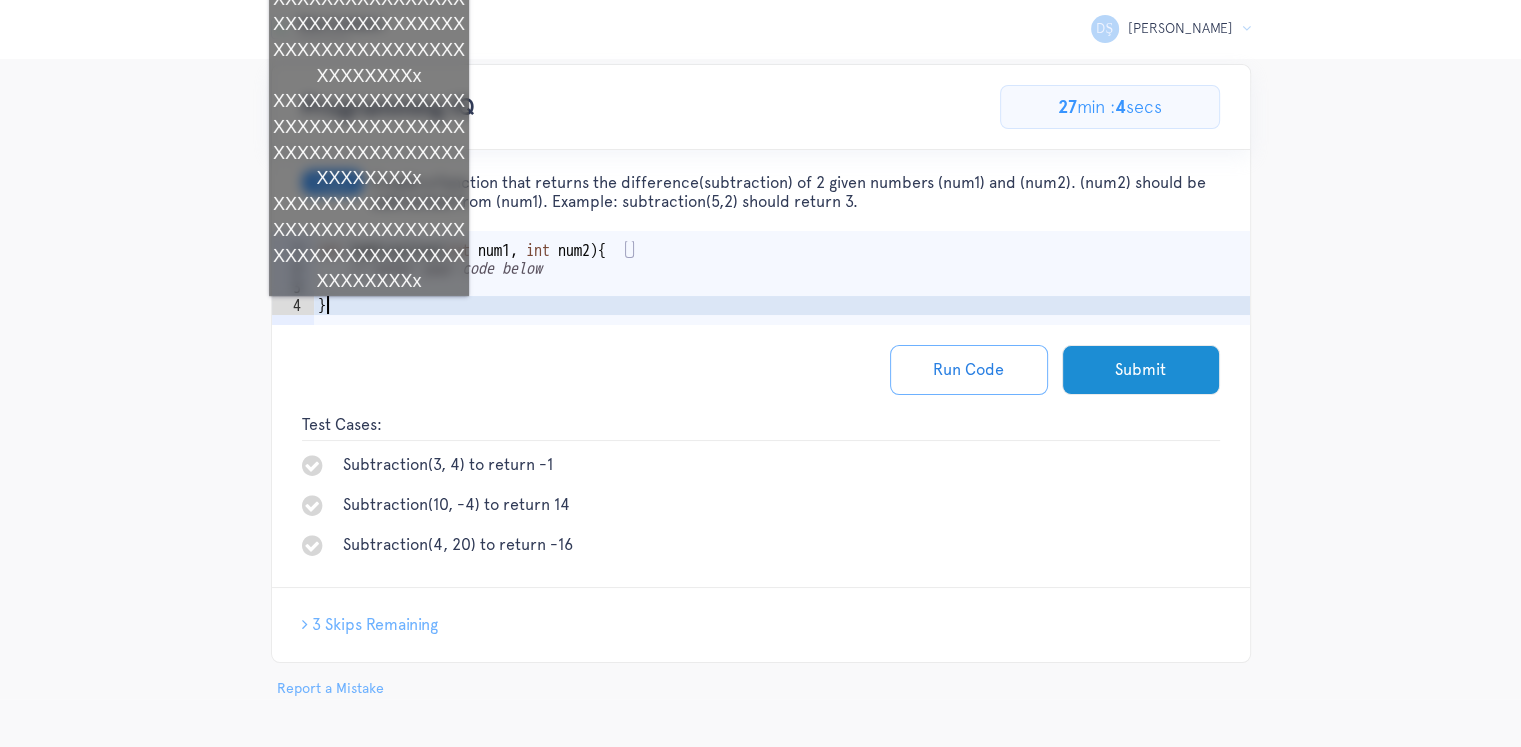 click on "int   Subtraction ( int   num1 ,   int   num2 ) {      // enter your code below      }" at bounding box center (782, 306) 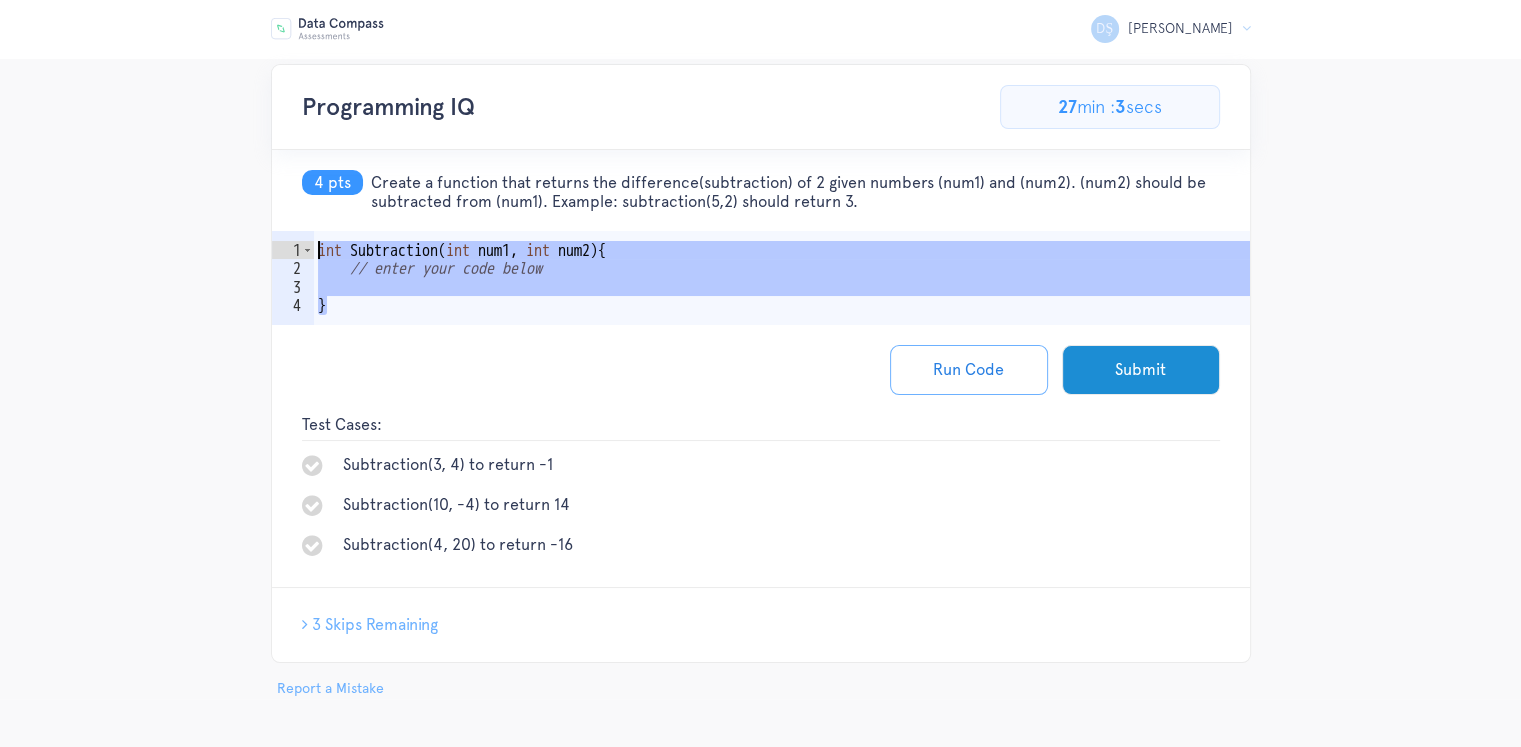 drag, startPoint x: 334, startPoint y: 307, endPoint x: 316, endPoint y: 245, distance: 64.56005 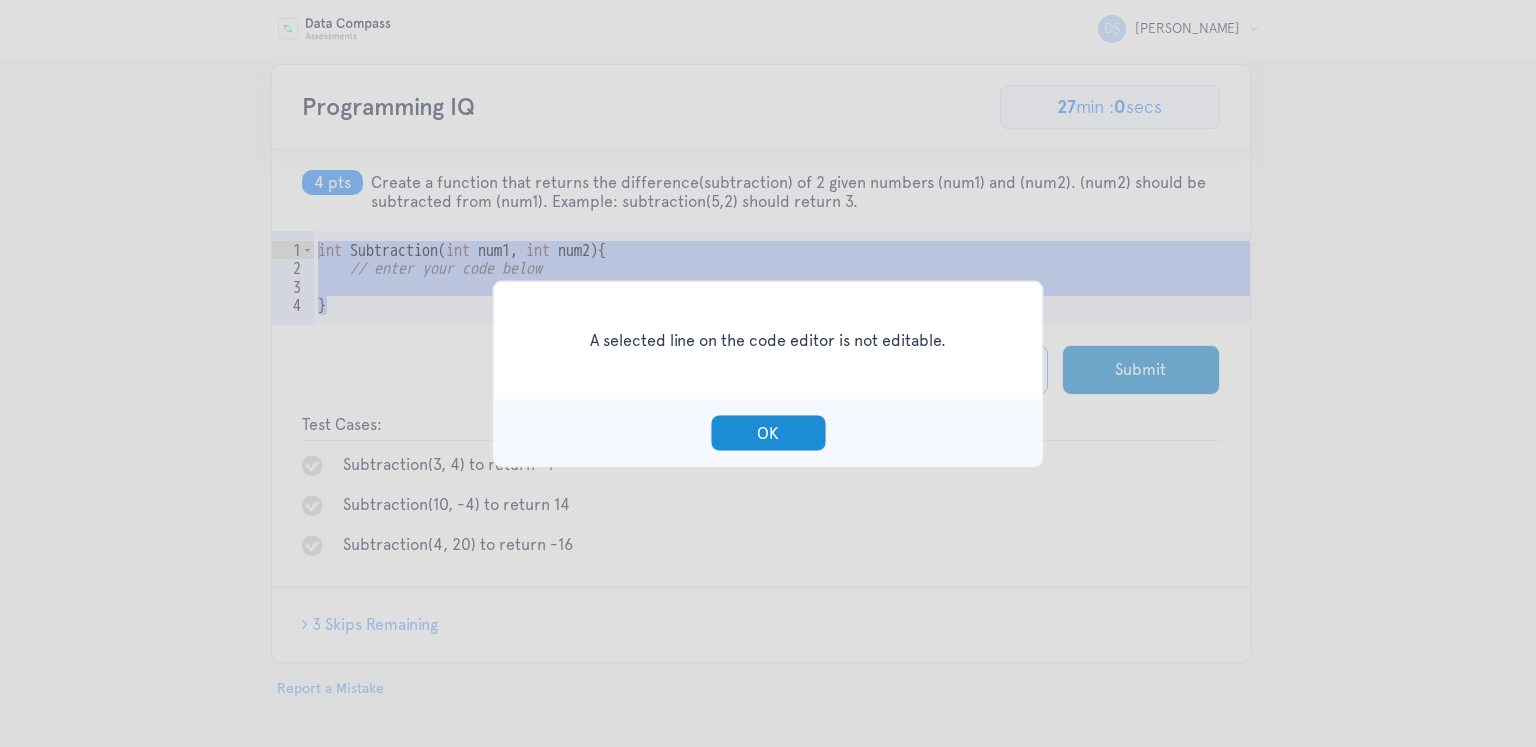 click on "A selected line on the code editor is not editable.
OK" at bounding box center [768, 373] 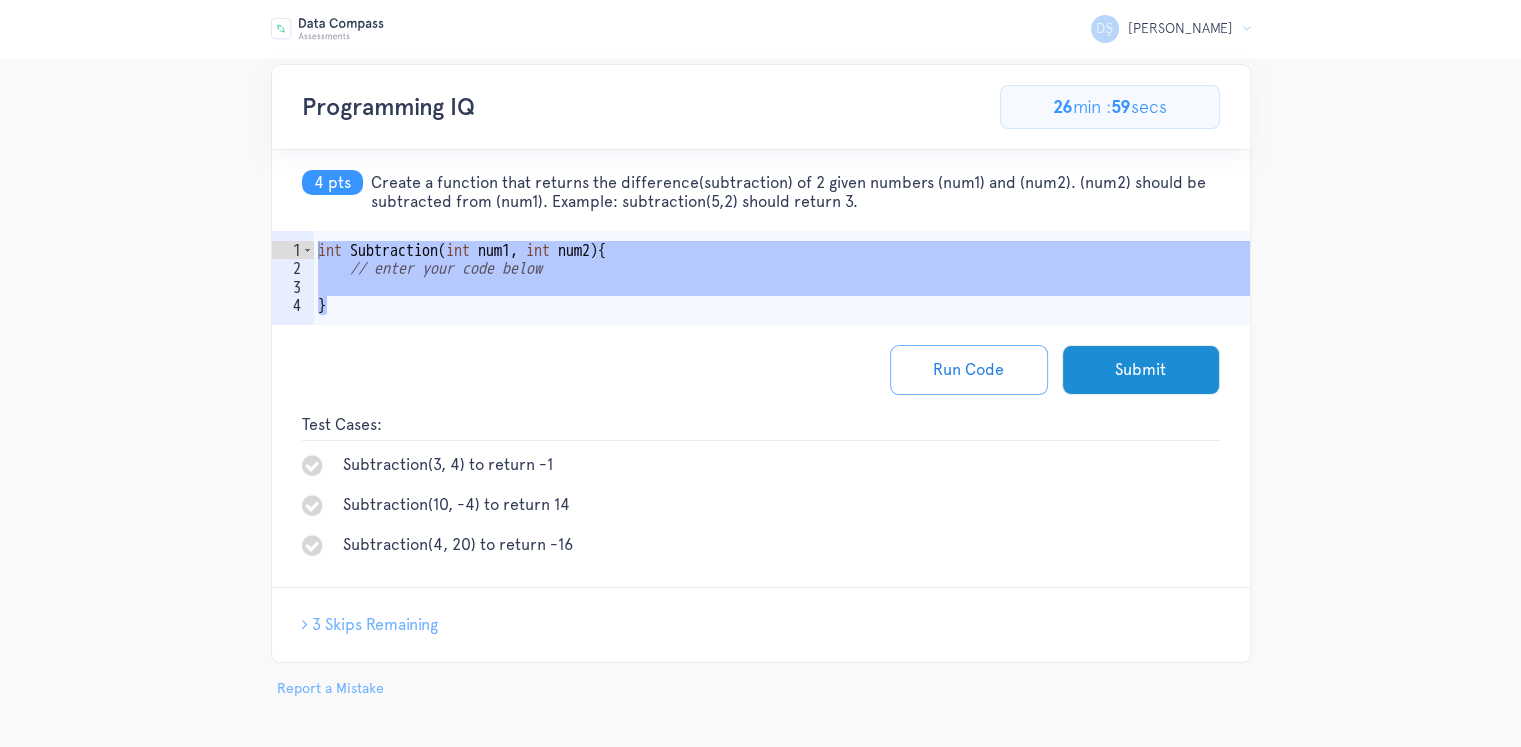click on "int   Subtraction ( int   num1 ,   int   num2 ) {      // enter your code below      }" at bounding box center [782, 306] 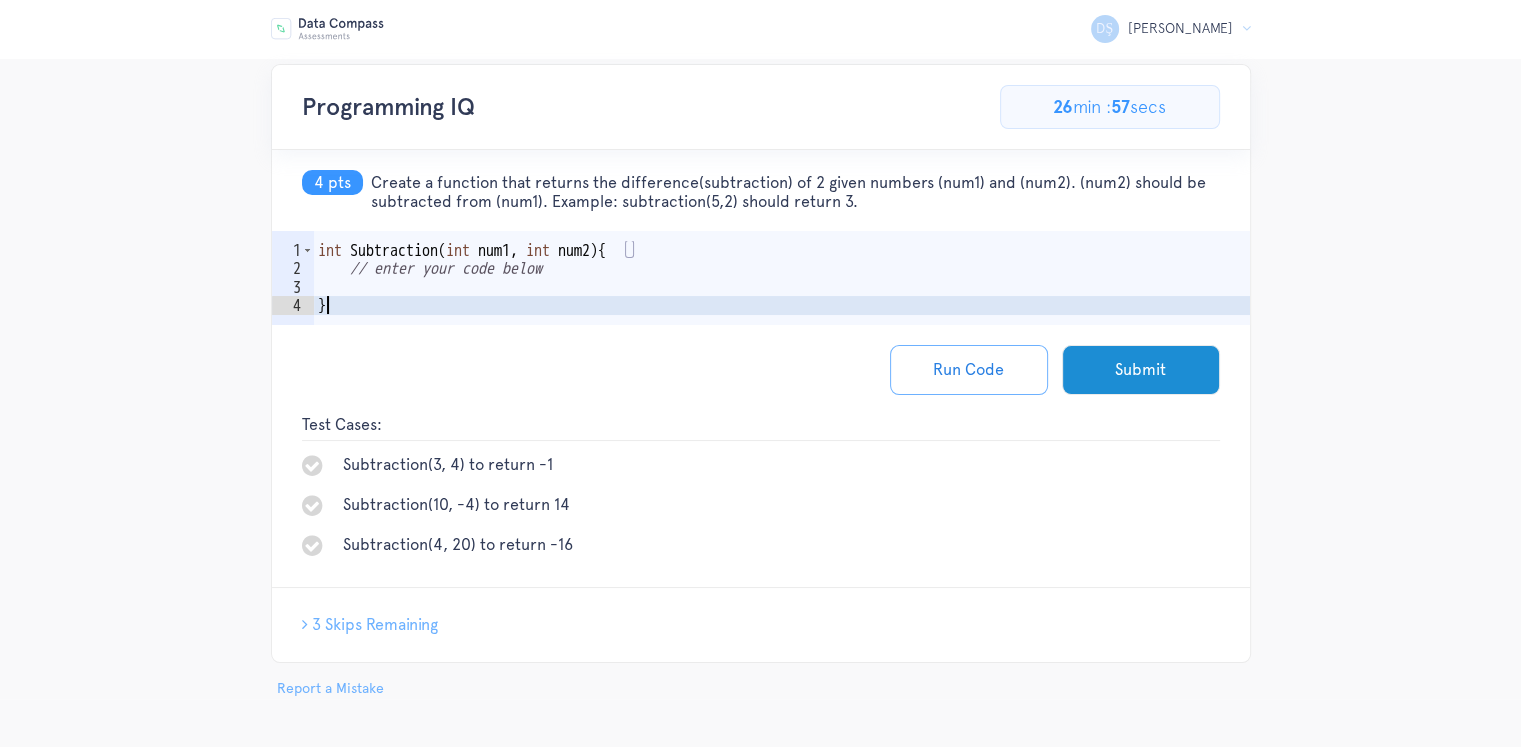 click on "int   Subtraction ( int   num1 ,   int   num2 ) {      // enter your code below      }" at bounding box center (782, 306) 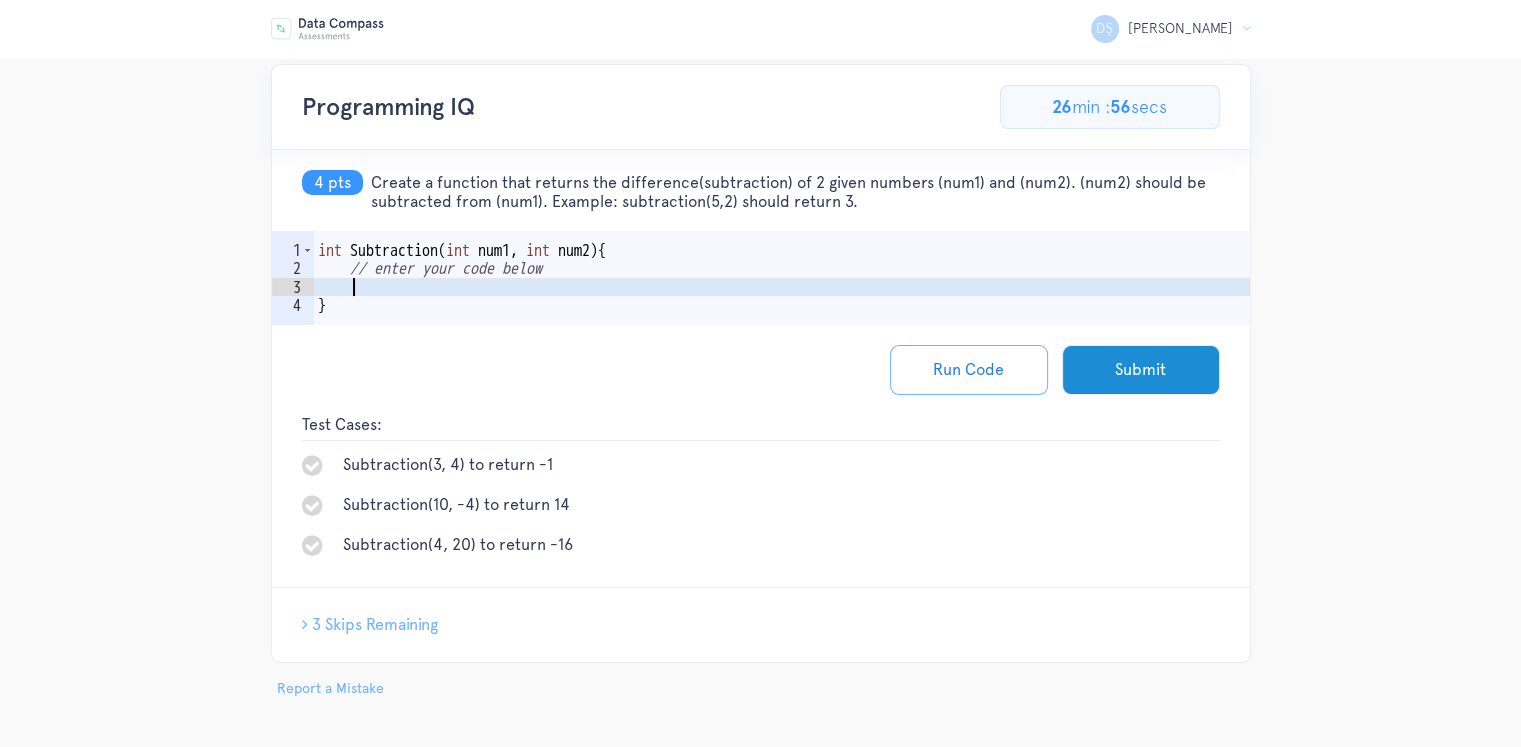 click on "int   Subtraction ( int   num1 ,   int   num2 ) {      // enter your code below      }" at bounding box center [782, 306] 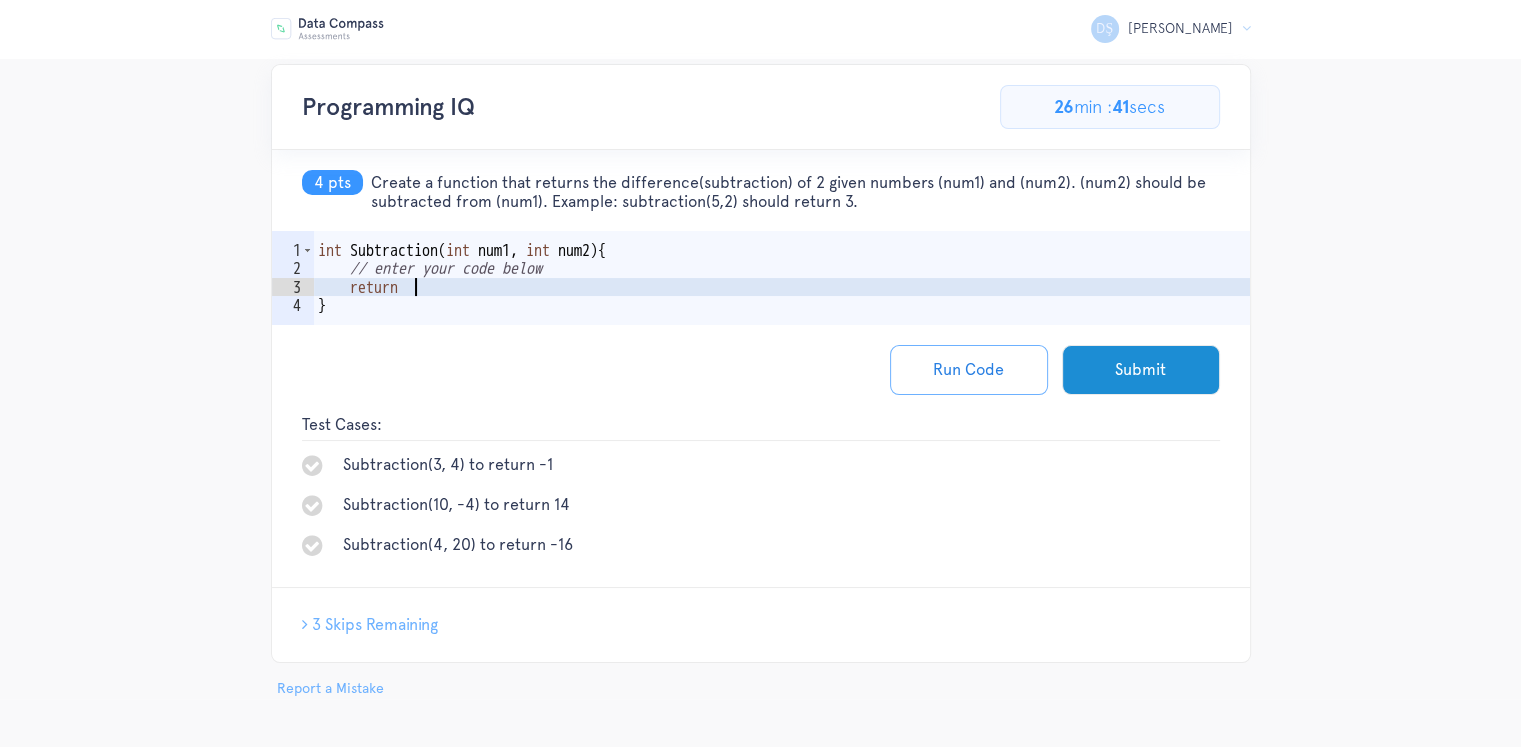 scroll, scrollTop: 0, scrollLeft: 4, axis: horizontal 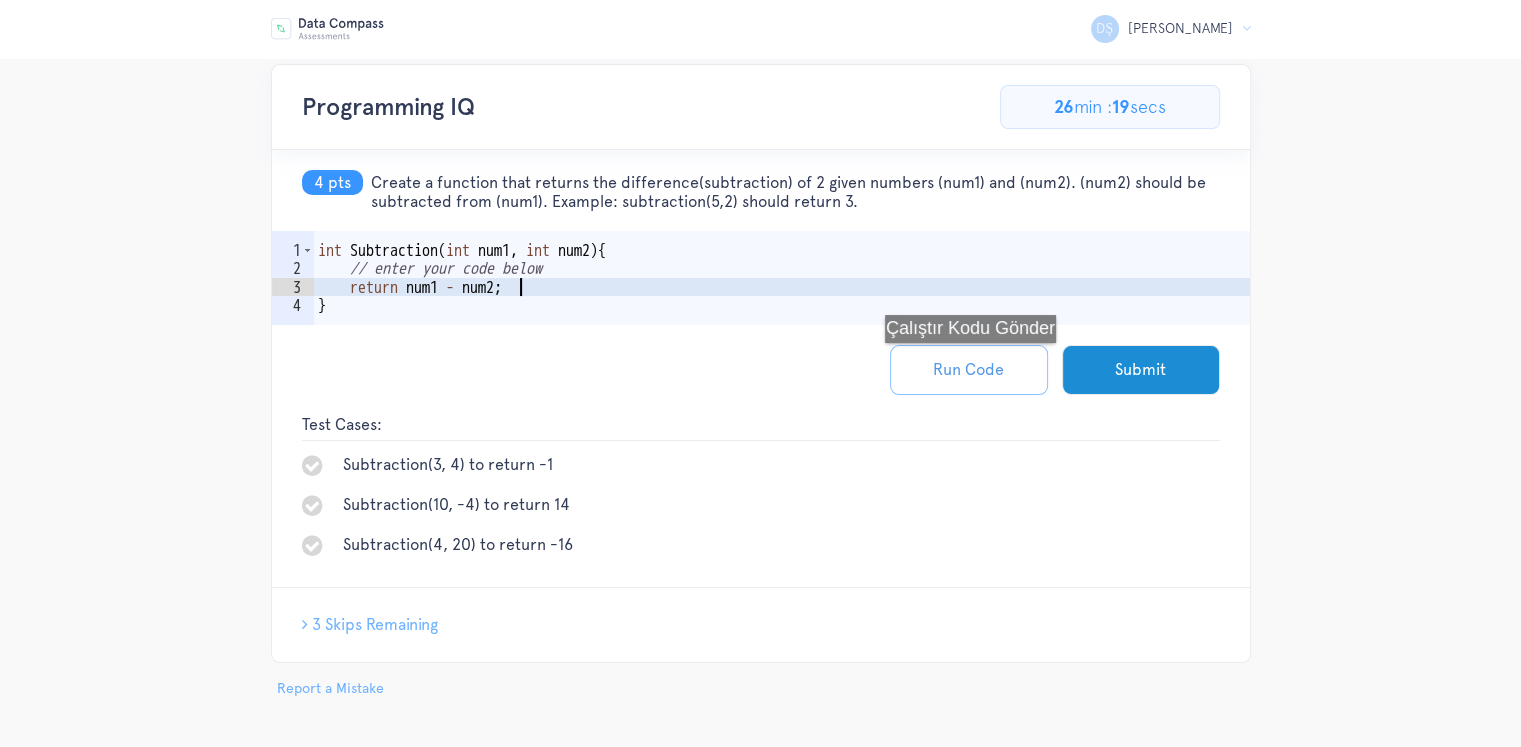 type on "return num1 - num2;" 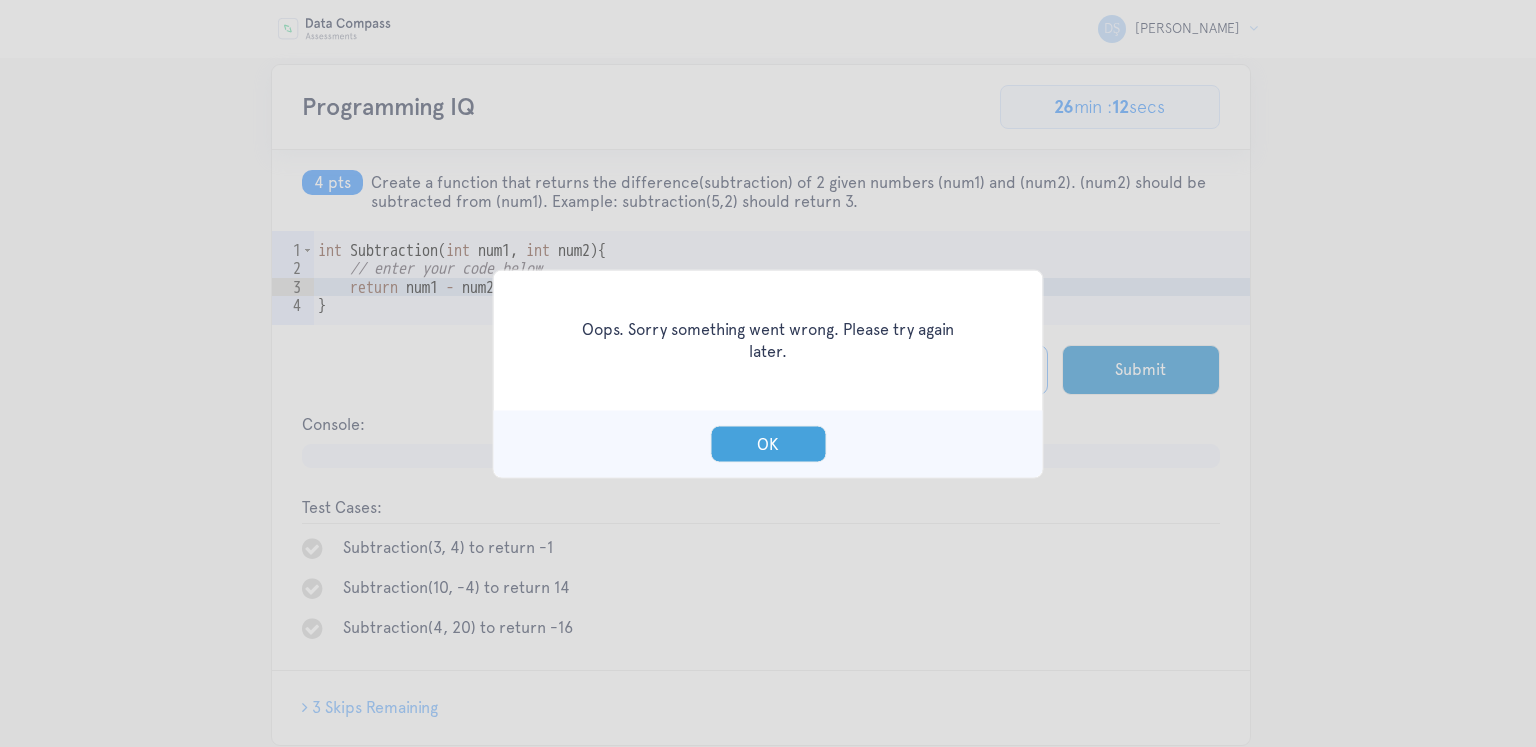 click on "OK" at bounding box center (768, 443) 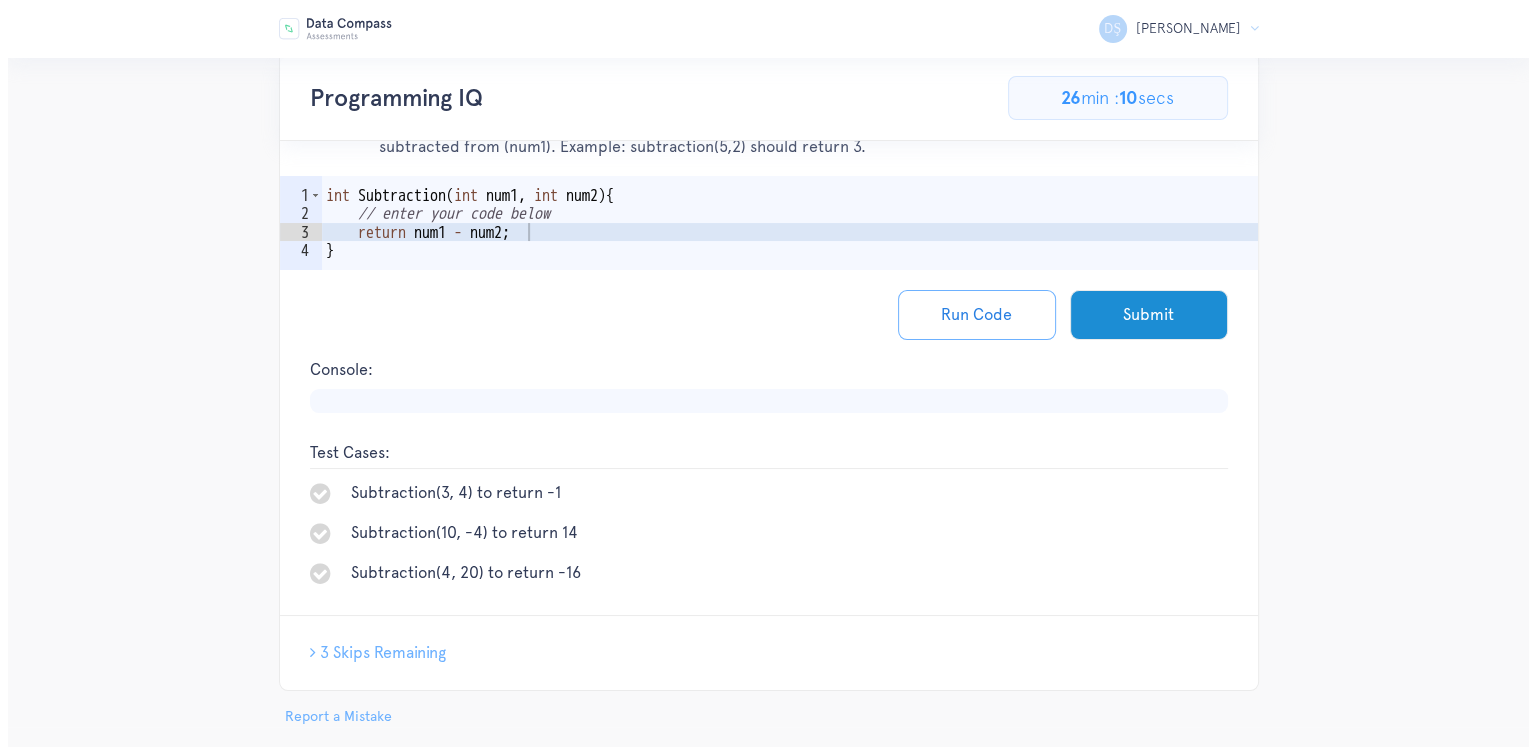 scroll, scrollTop: 109, scrollLeft: 0, axis: vertical 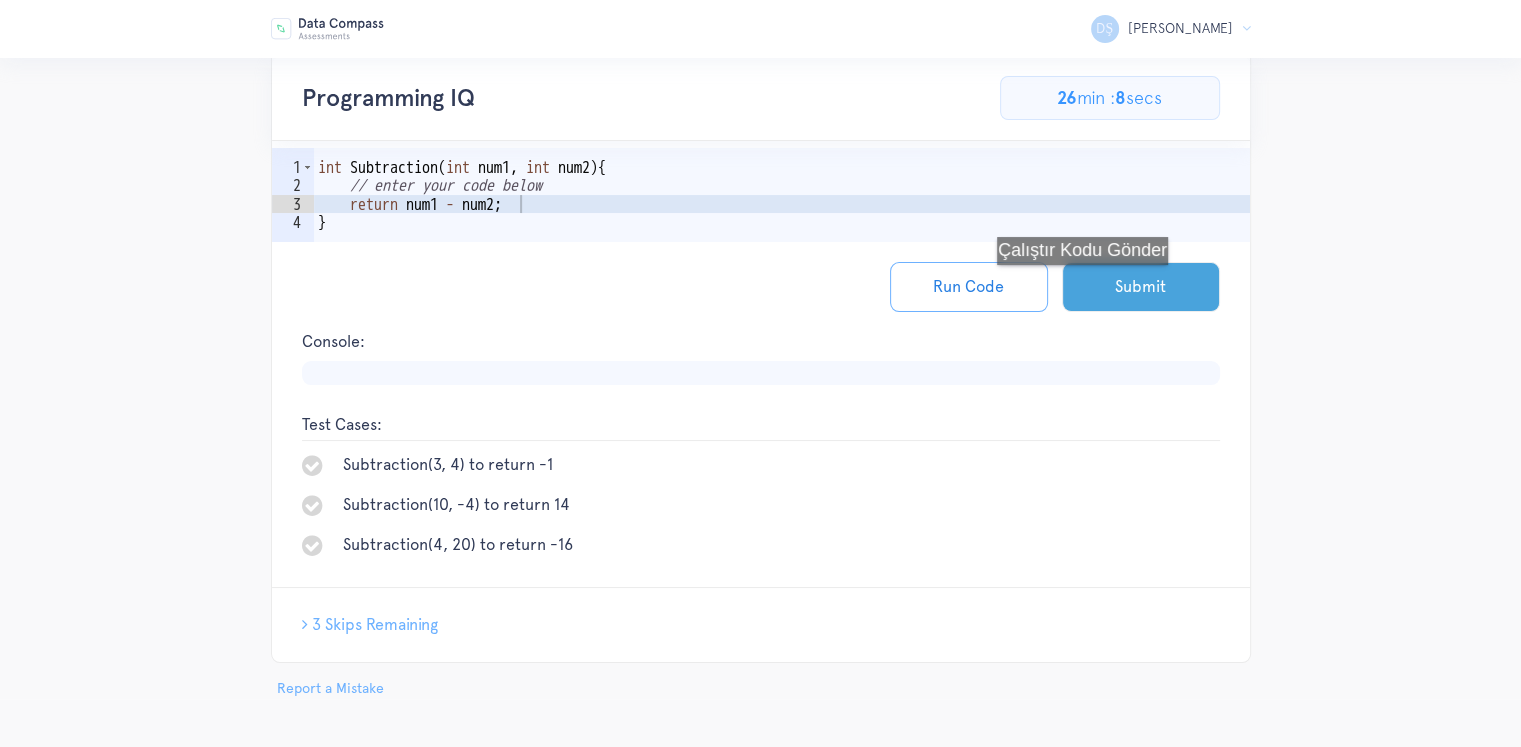 click on "Submit" at bounding box center [1141, 287] 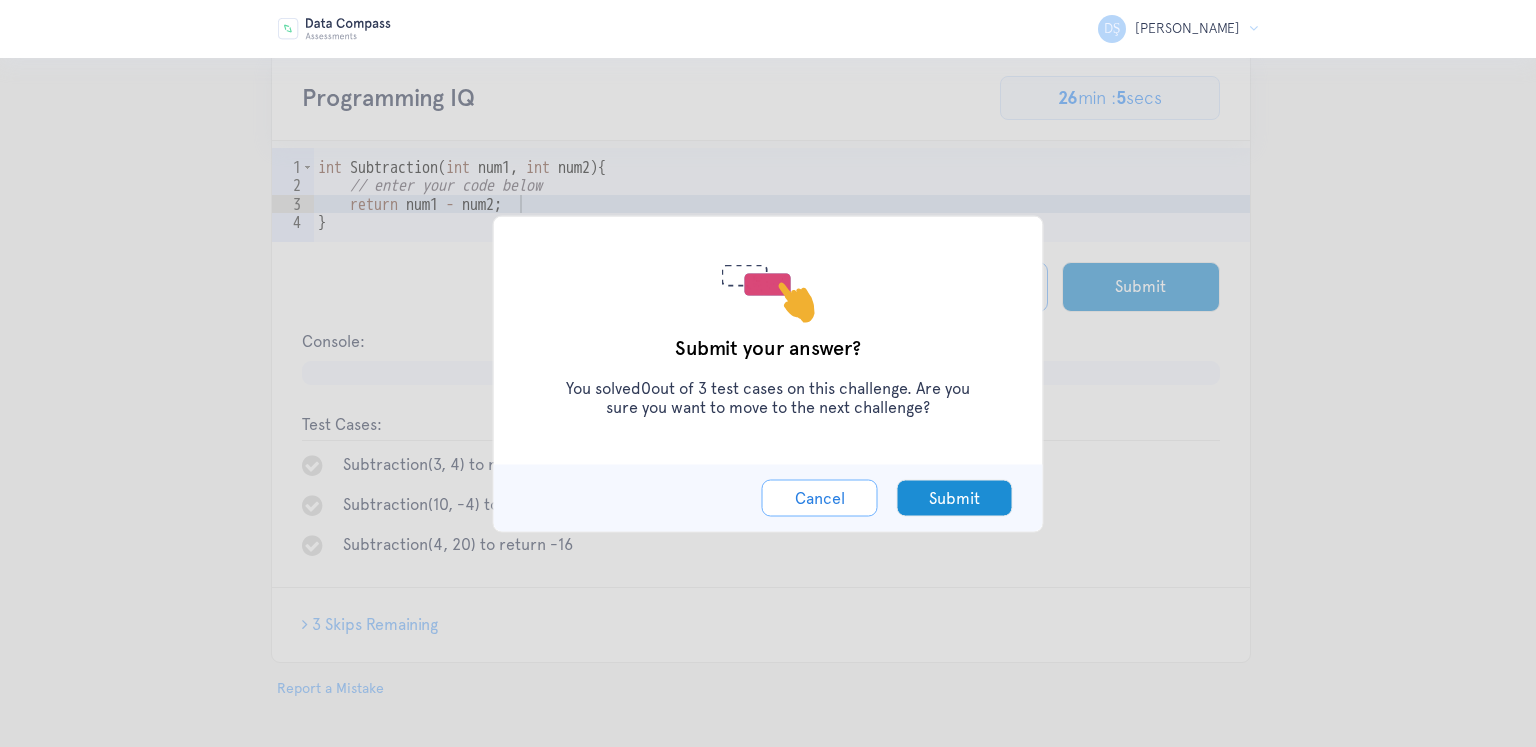 drag, startPoint x: 652, startPoint y: 349, endPoint x: 951, endPoint y: 413, distance: 305.7728 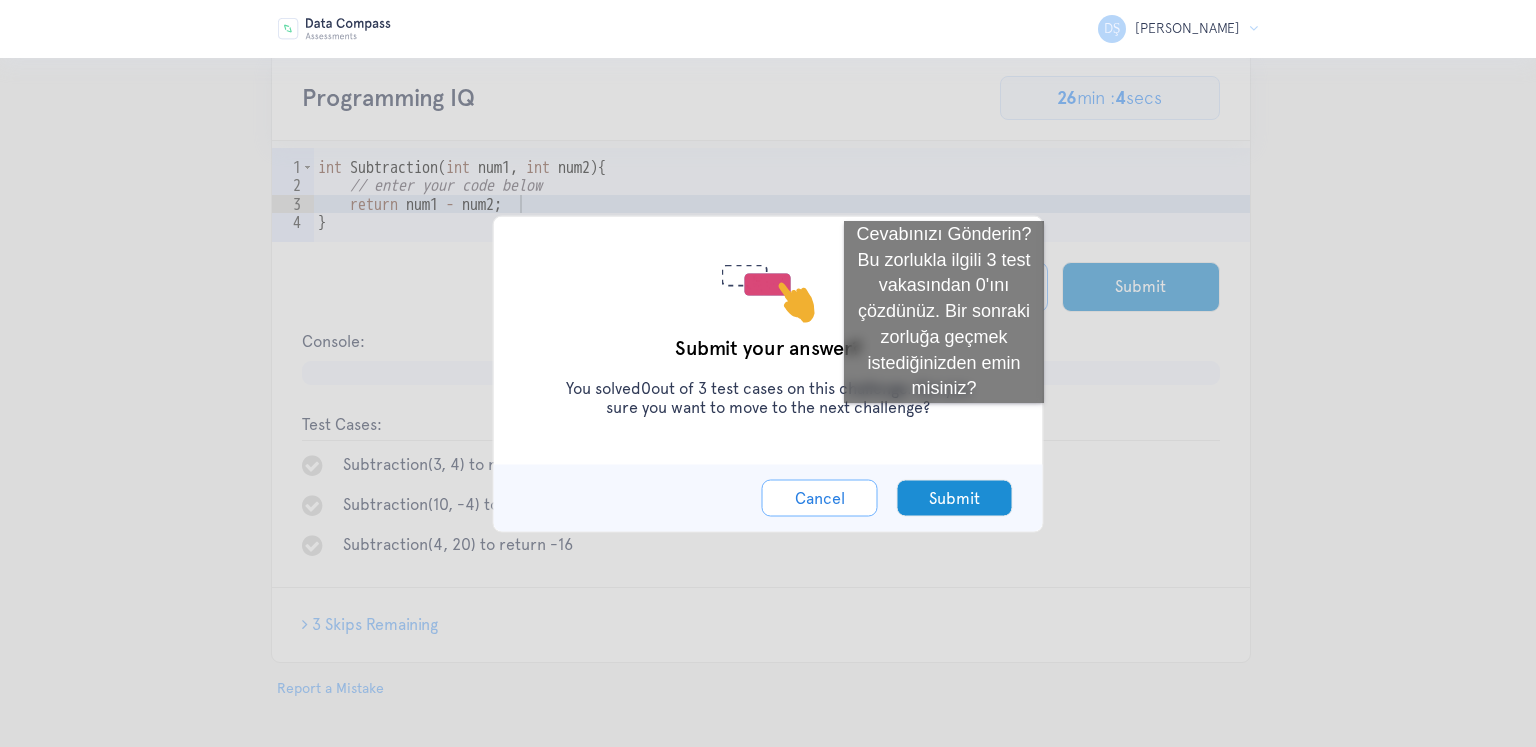 click at bounding box center [938, 417] 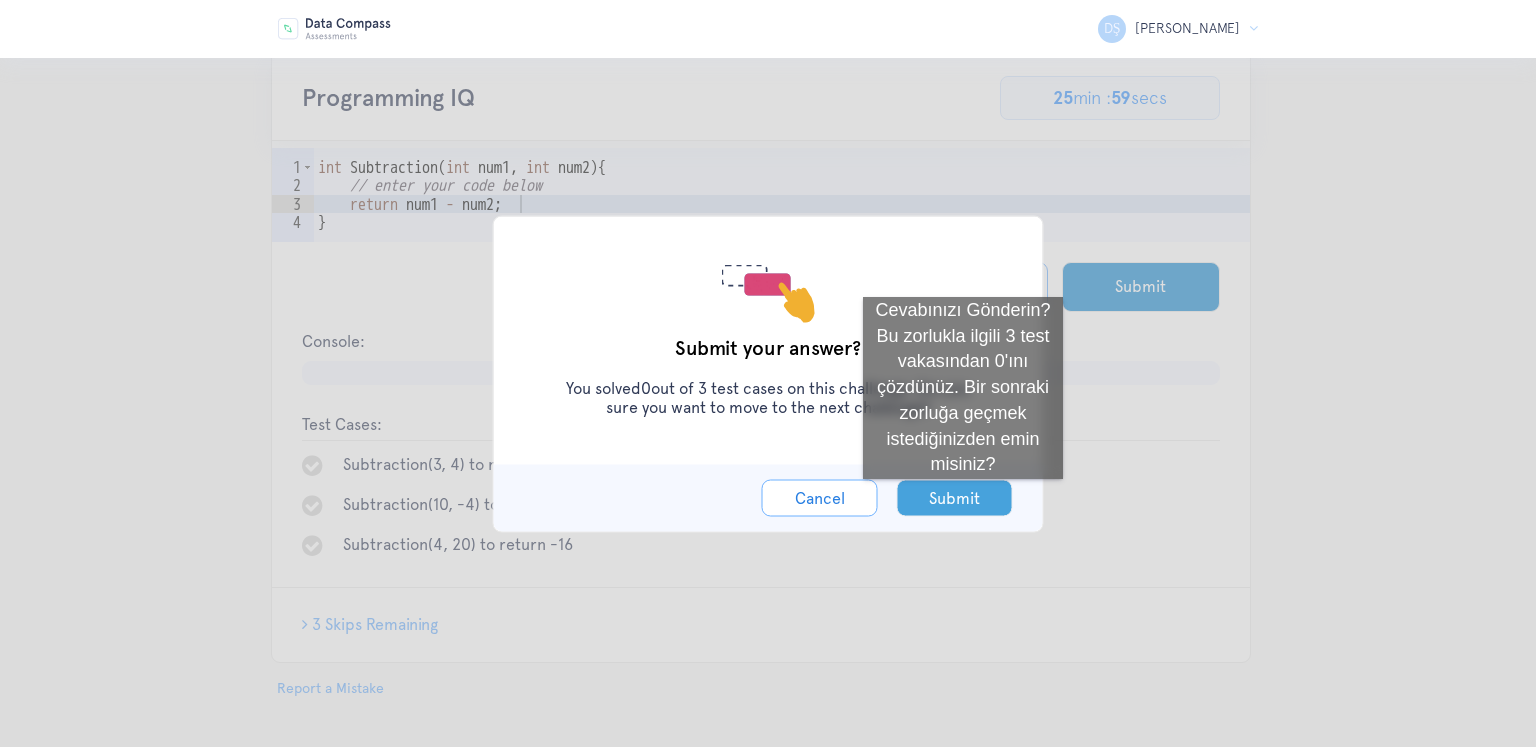 click on "Submit" at bounding box center (955, 497) 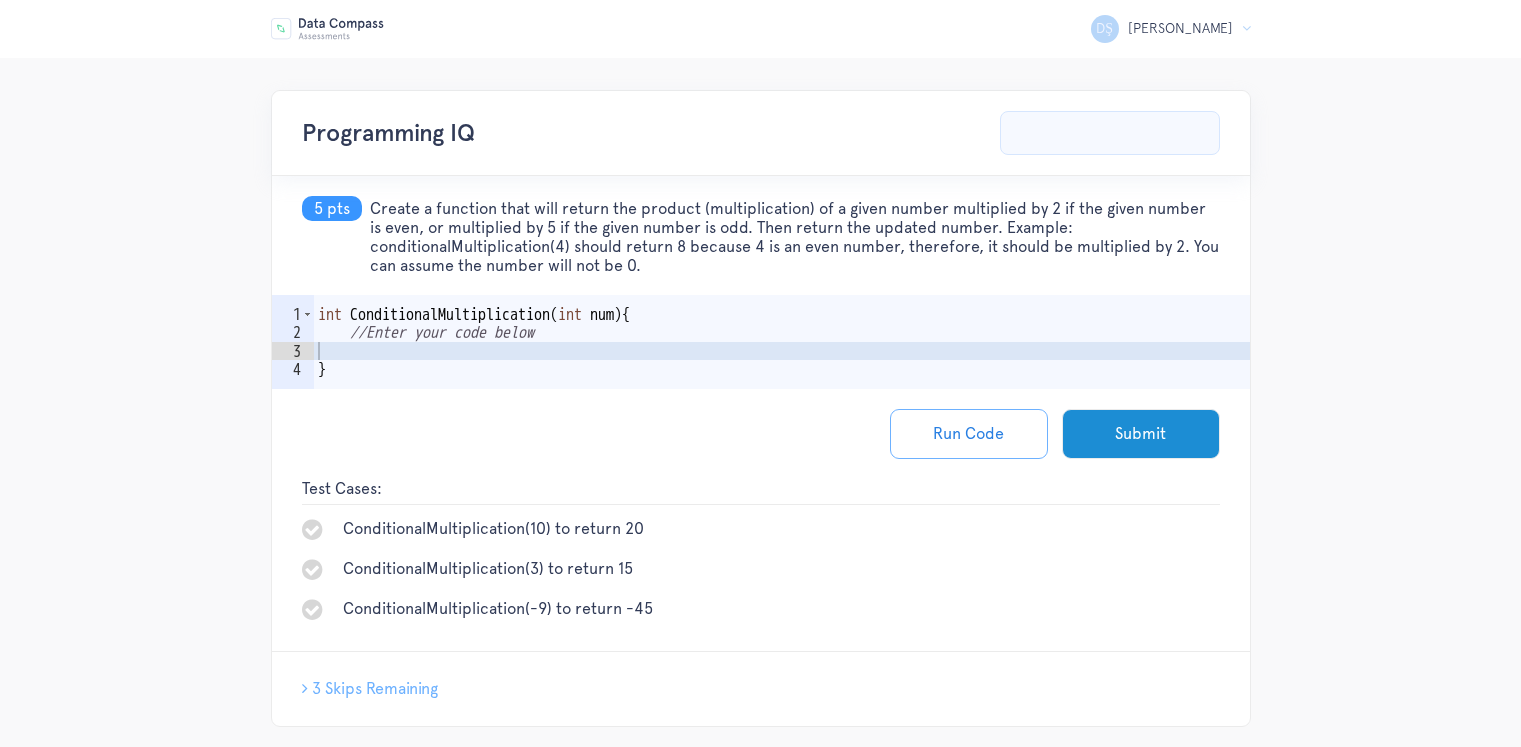scroll, scrollTop: 0, scrollLeft: 0, axis: both 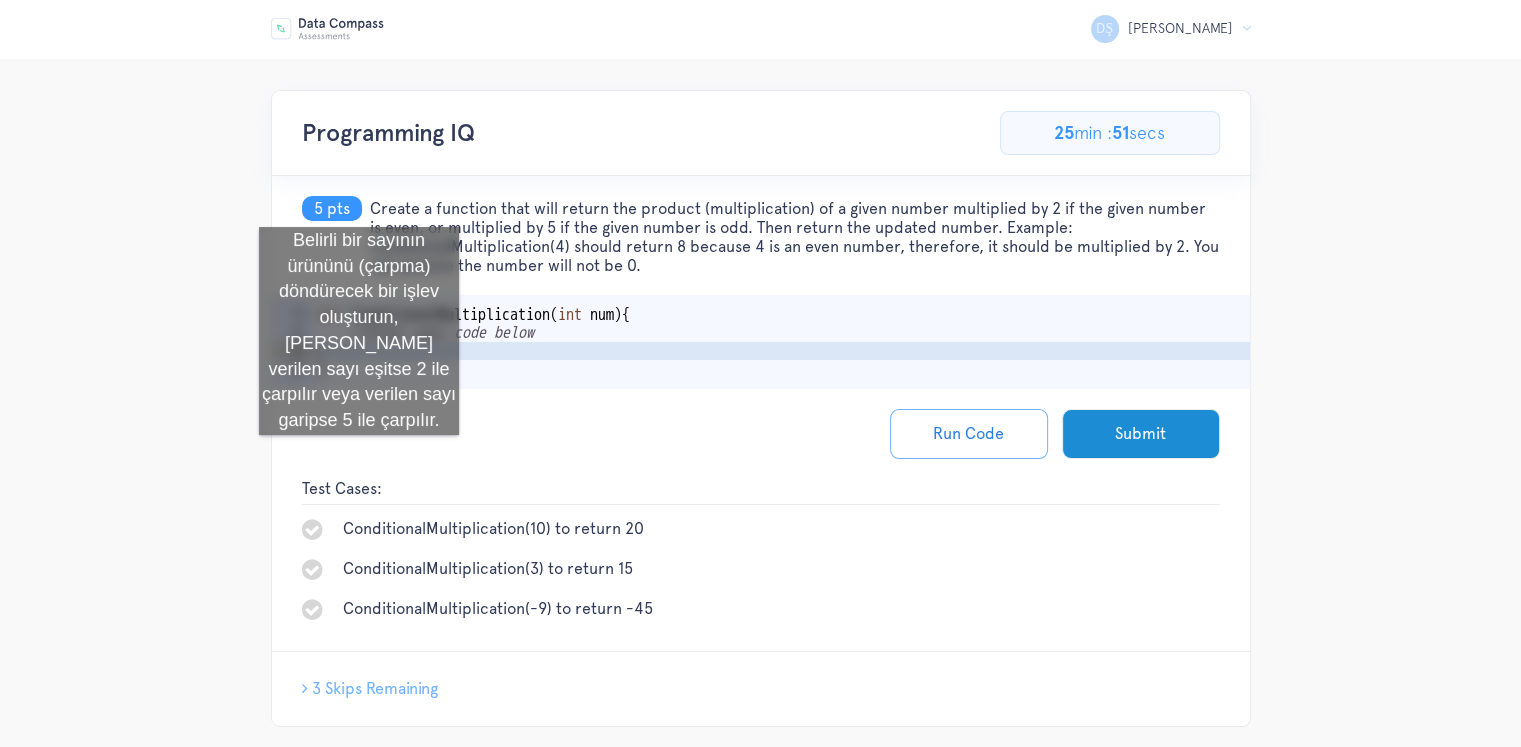 copy on "Create a function that will return the product (multiplication) of a given number multiplied by 2 if the given number is even, or multiplied by 5 if the given number is odd. Then return the updated number. Example: conditionalMultiplication(4) should return 8 because 4 is an even number, therefore, it should be multiplied by 2. You can assume the number will not be 0." 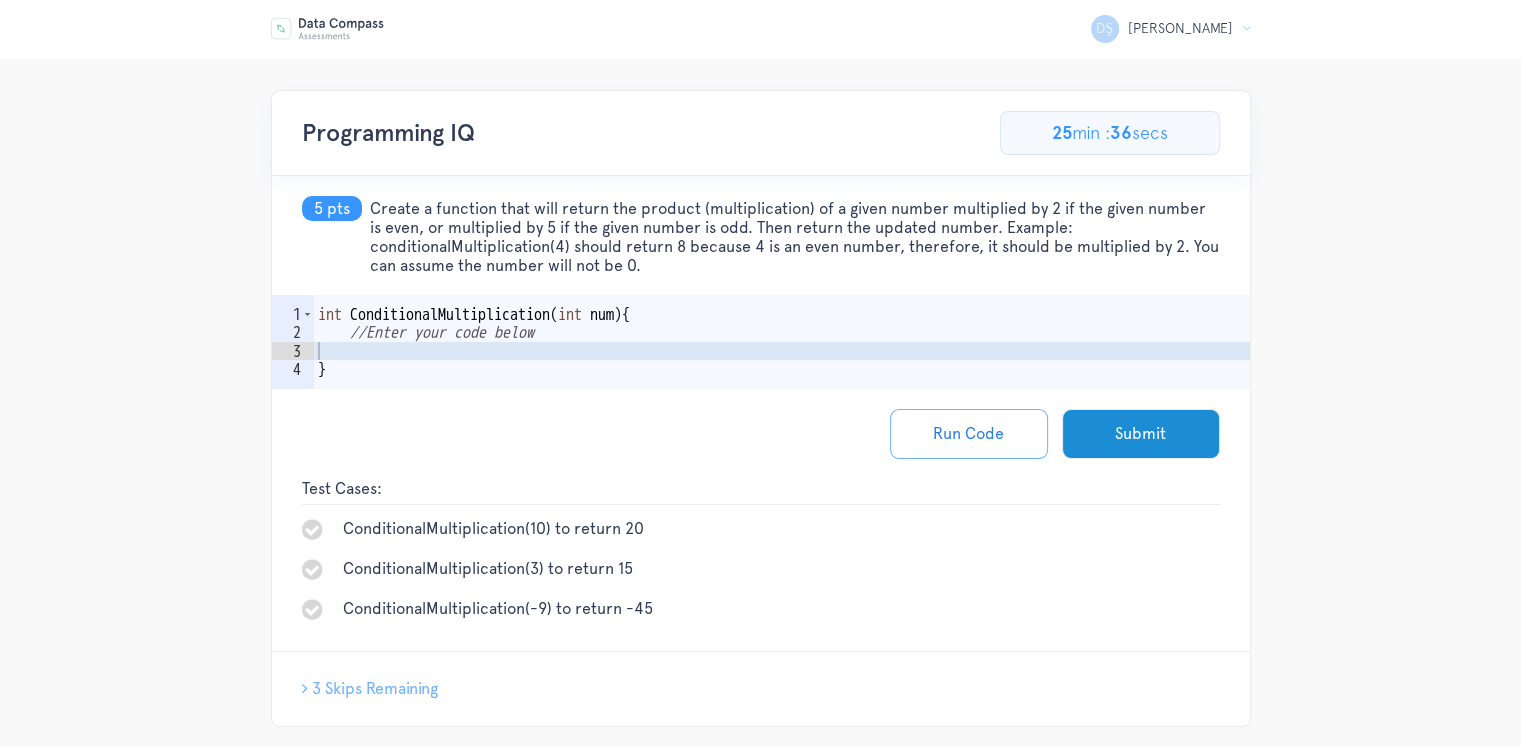 click on "5 pts
Create a function that will return the product (multiplication) of a given number multiplied by 2 if the given number is even, or multiplied by 5 if the given number is odd. Then return the updated number. Example: conditionalMultiplication(4) should return 8 because 4 is an even number, therefore, it should be multiplied by 2. You can assume the number will not be 0." at bounding box center (761, 235) 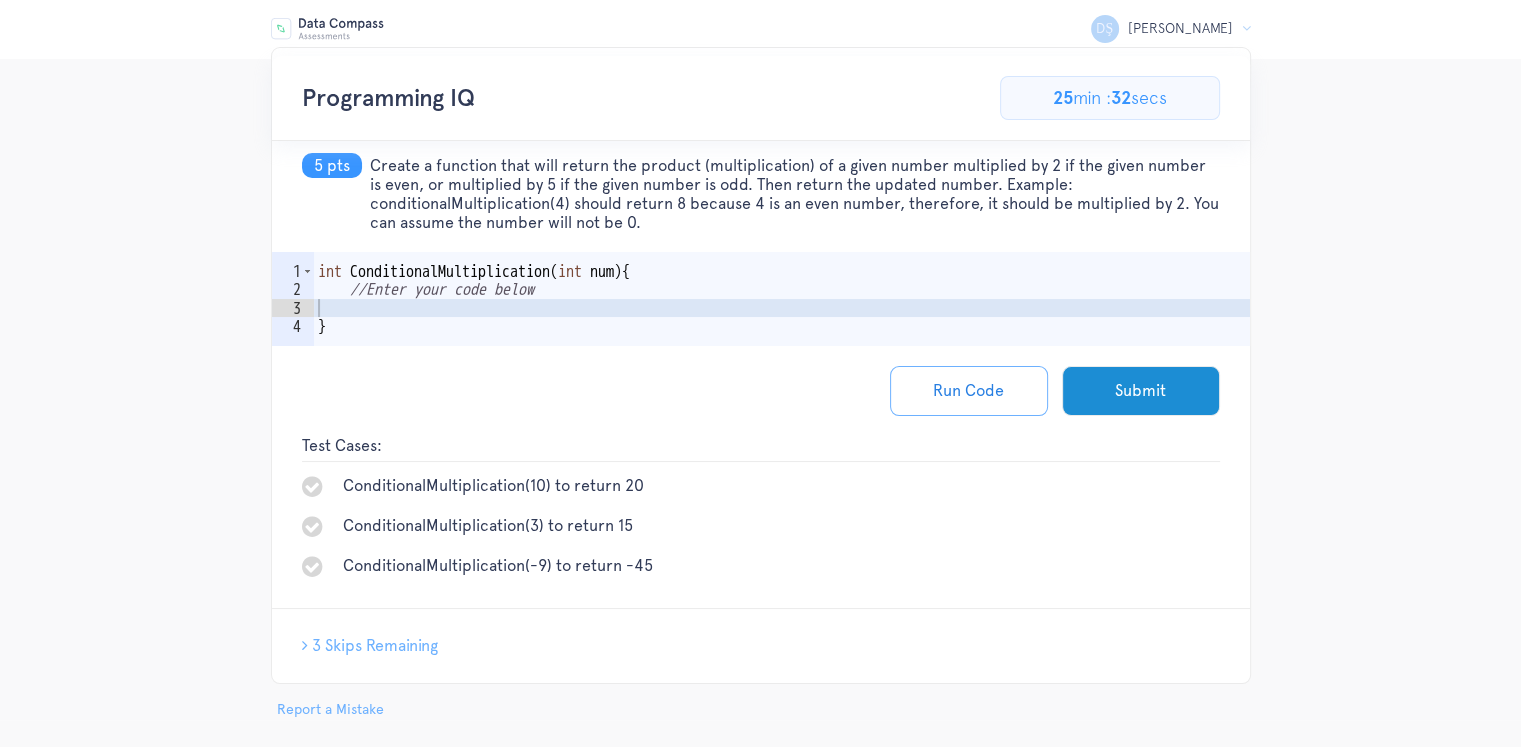 scroll, scrollTop: 64, scrollLeft: 0, axis: vertical 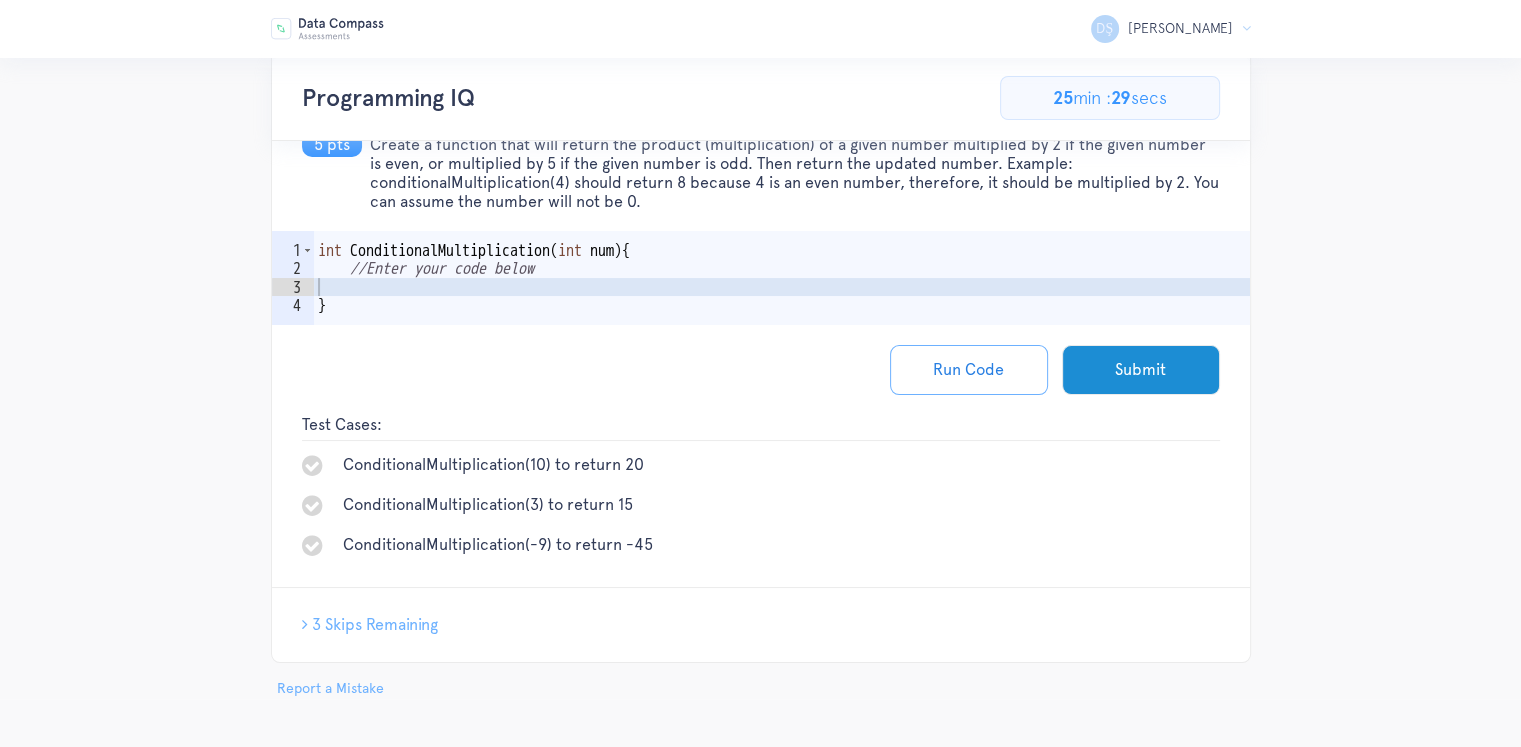 click at bounding box center (312, 465) 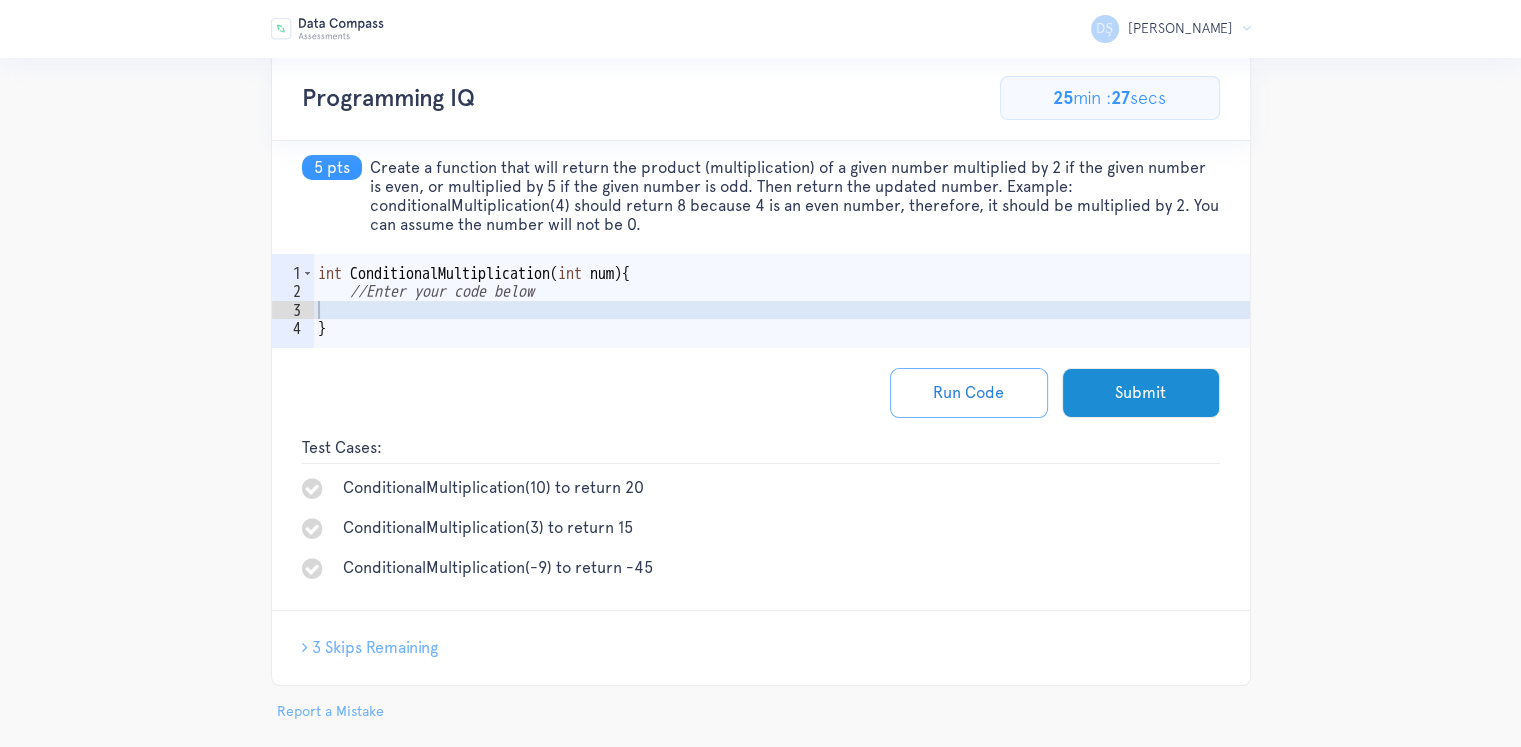 scroll, scrollTop: 64, scrollLeft: 0, axis: vertical 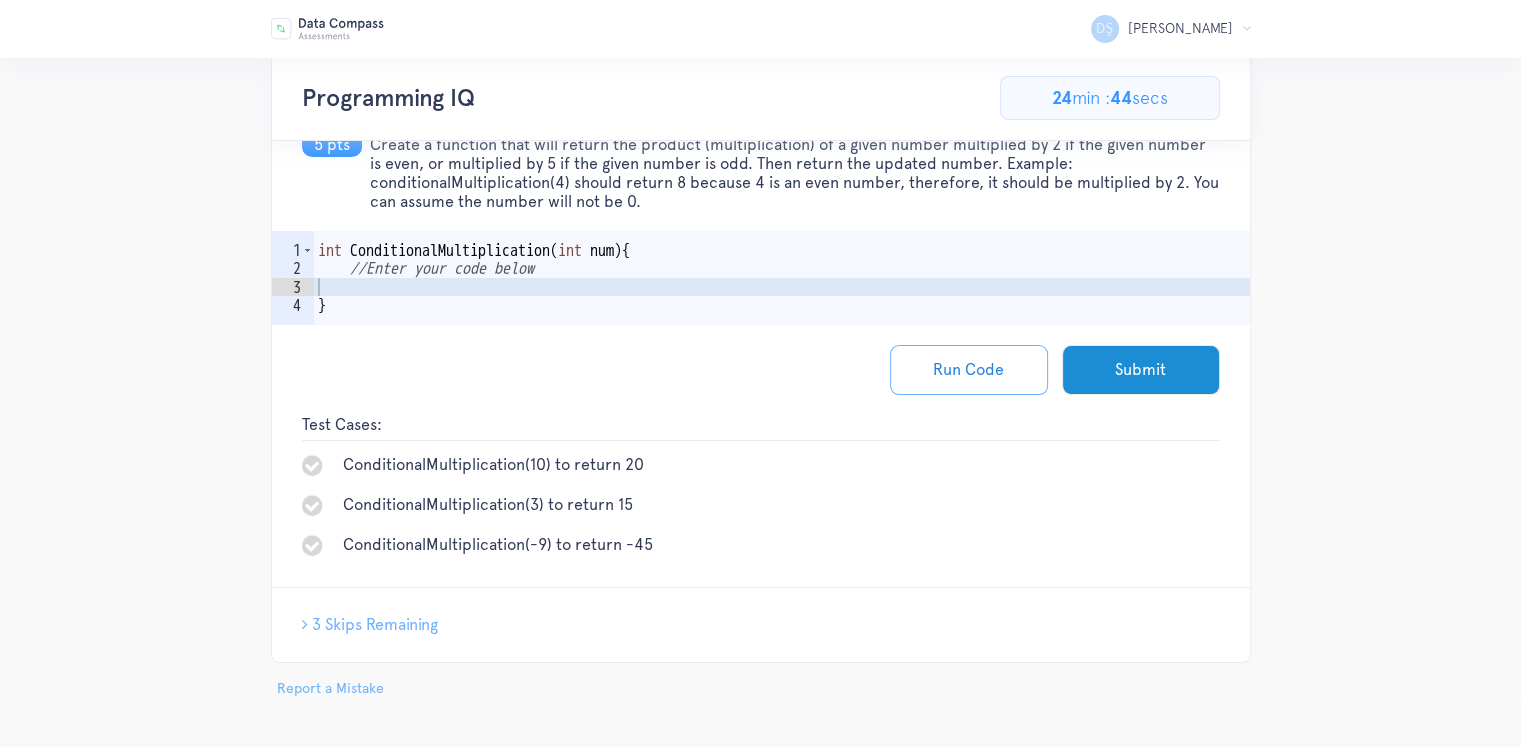 click on "int   ConditionalMultiplication ( int   num ) {      //Enter your code below      }" at bounding box center [782, 306] 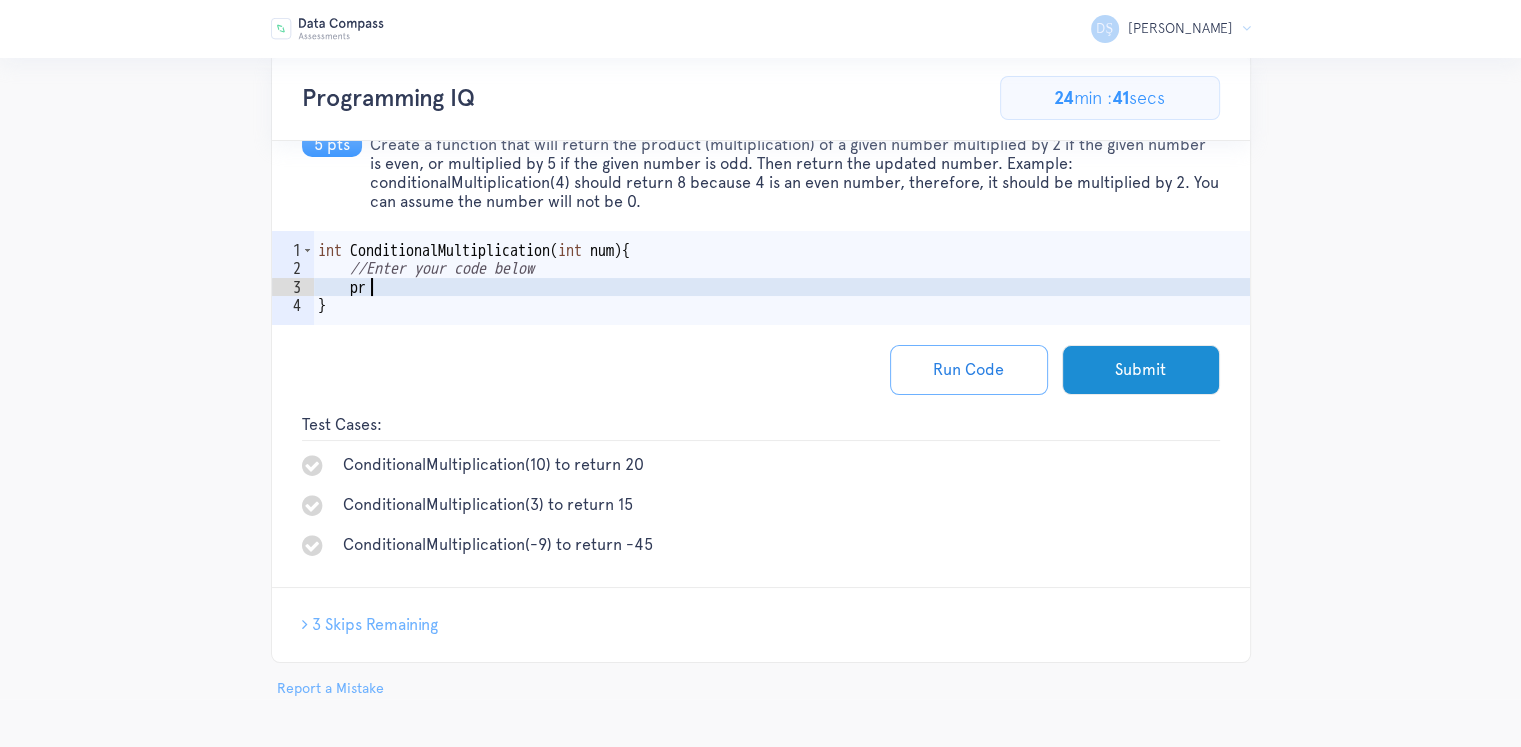 scroll, scrollTop: 0, scrollLeft: 1, axis: horizontal 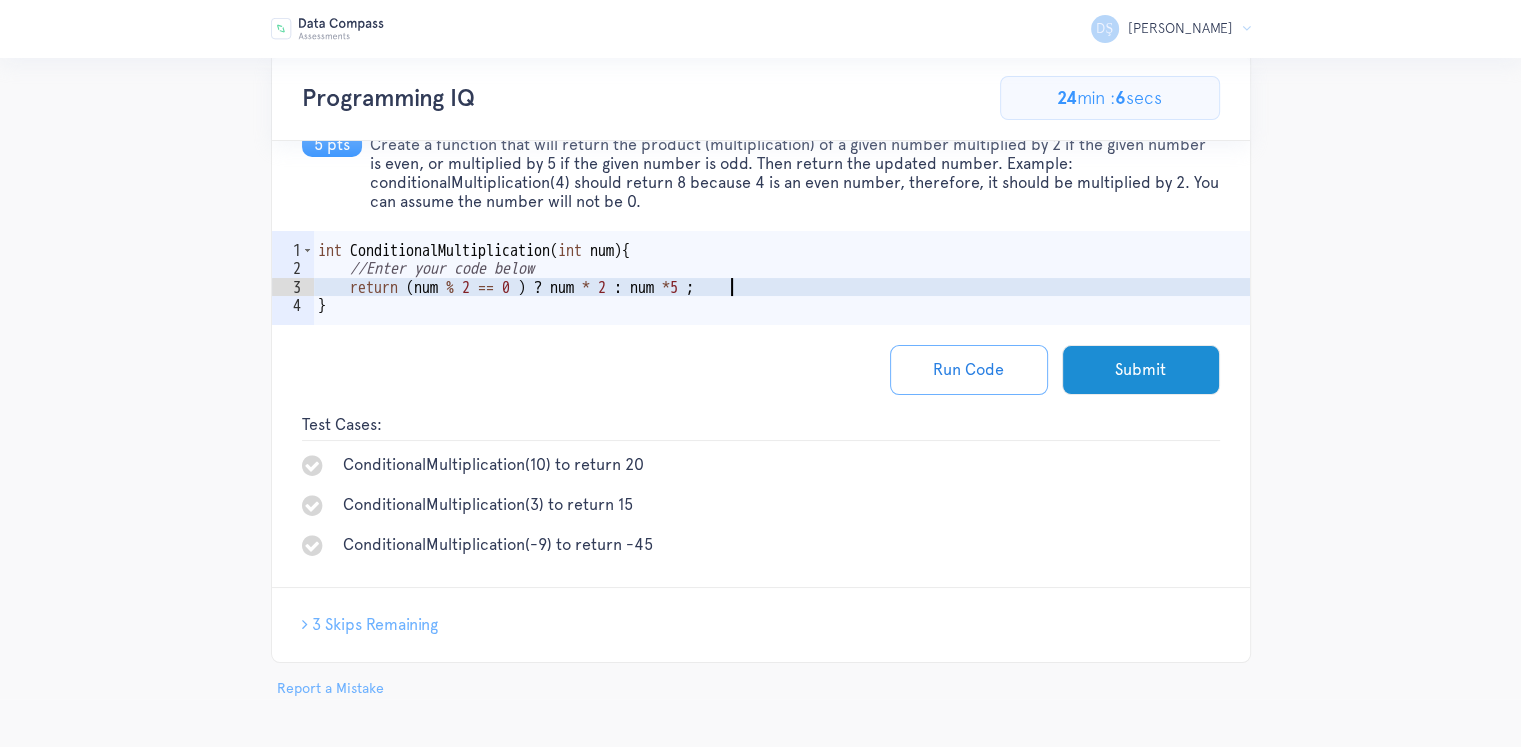type on "return (num % 2 == 0 ) ? num * 2 : num *5 ;" 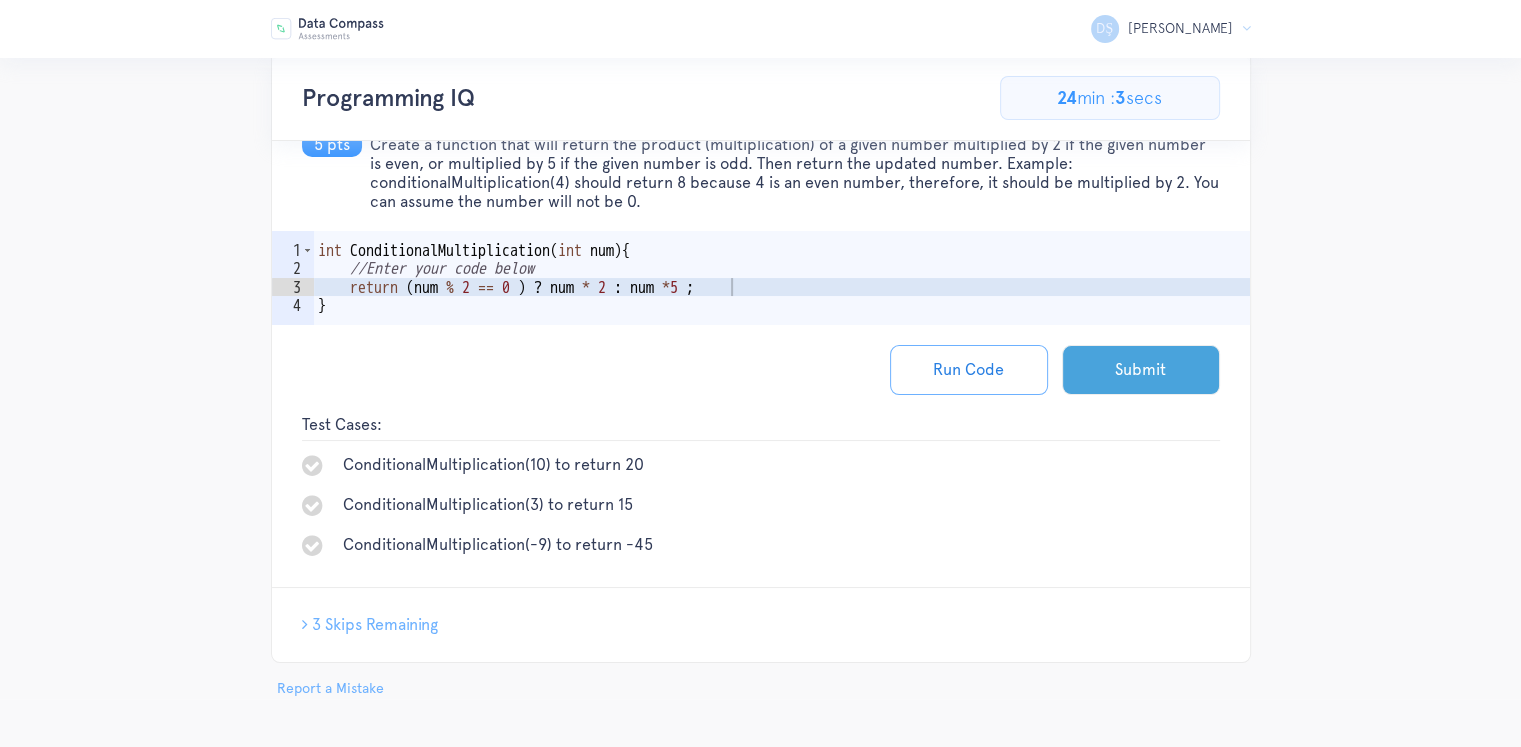 click on "Submit" at bounding box center (1141, 370) 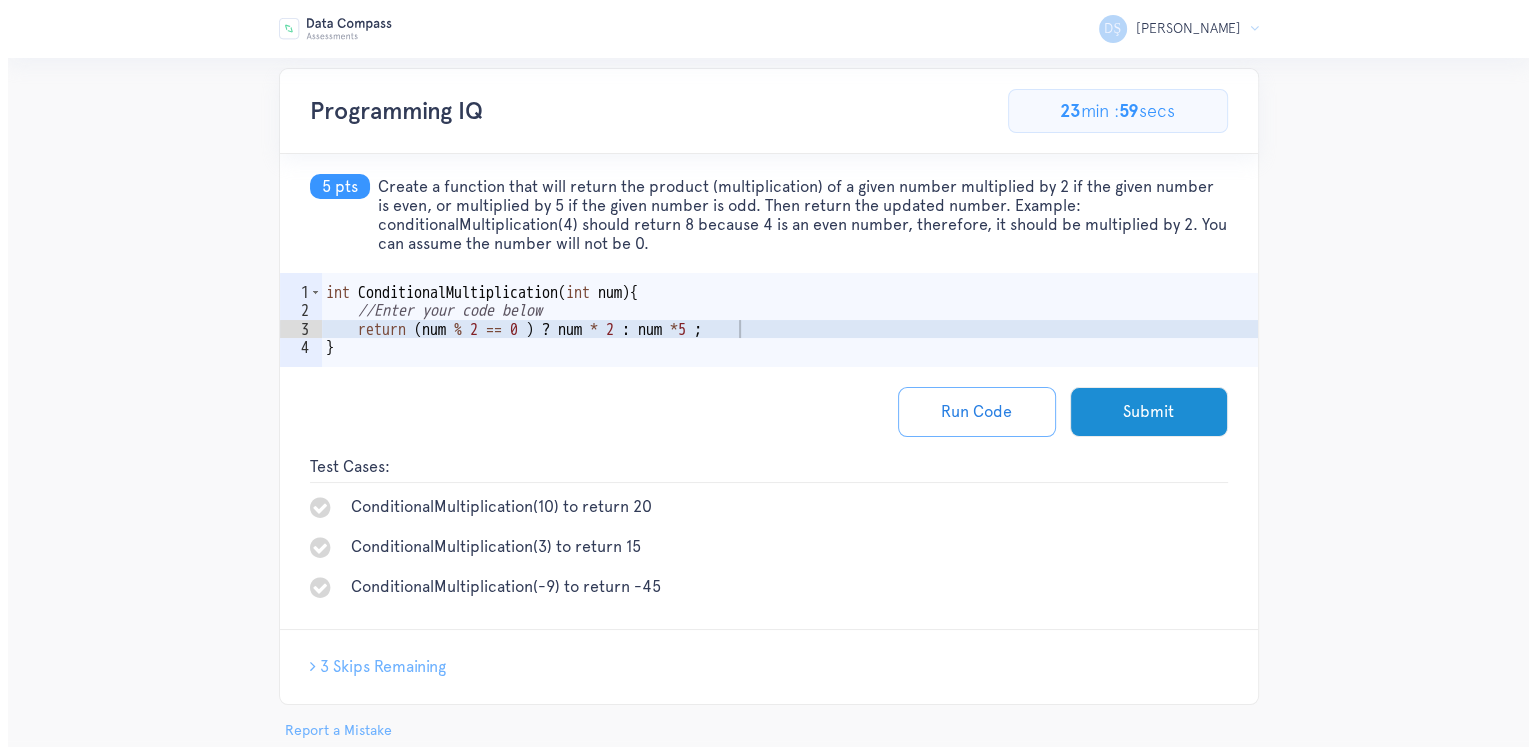 scroll, scrollTop: 0, scrollLeft: 0, axis: both 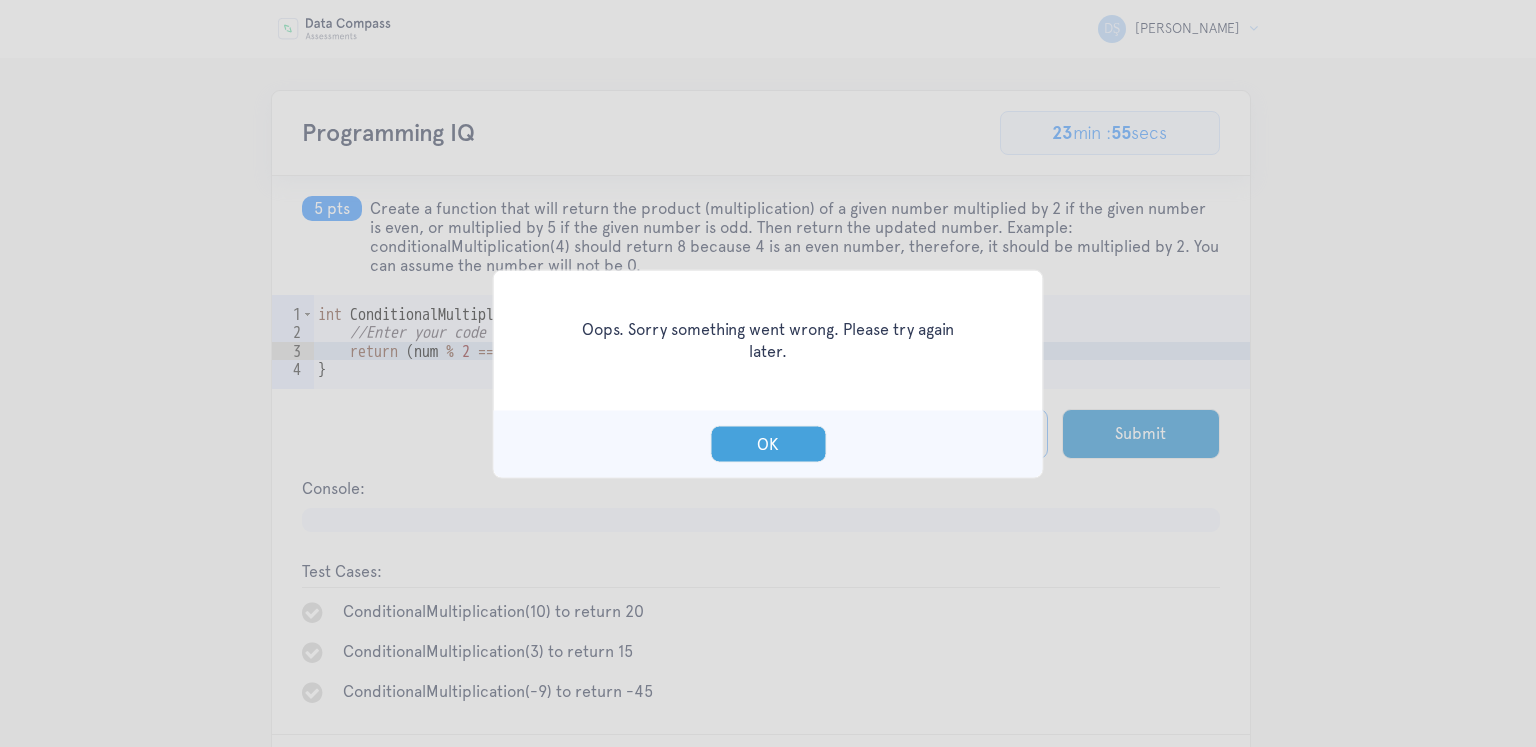 click on "OK" at bounding box center [768, 443] 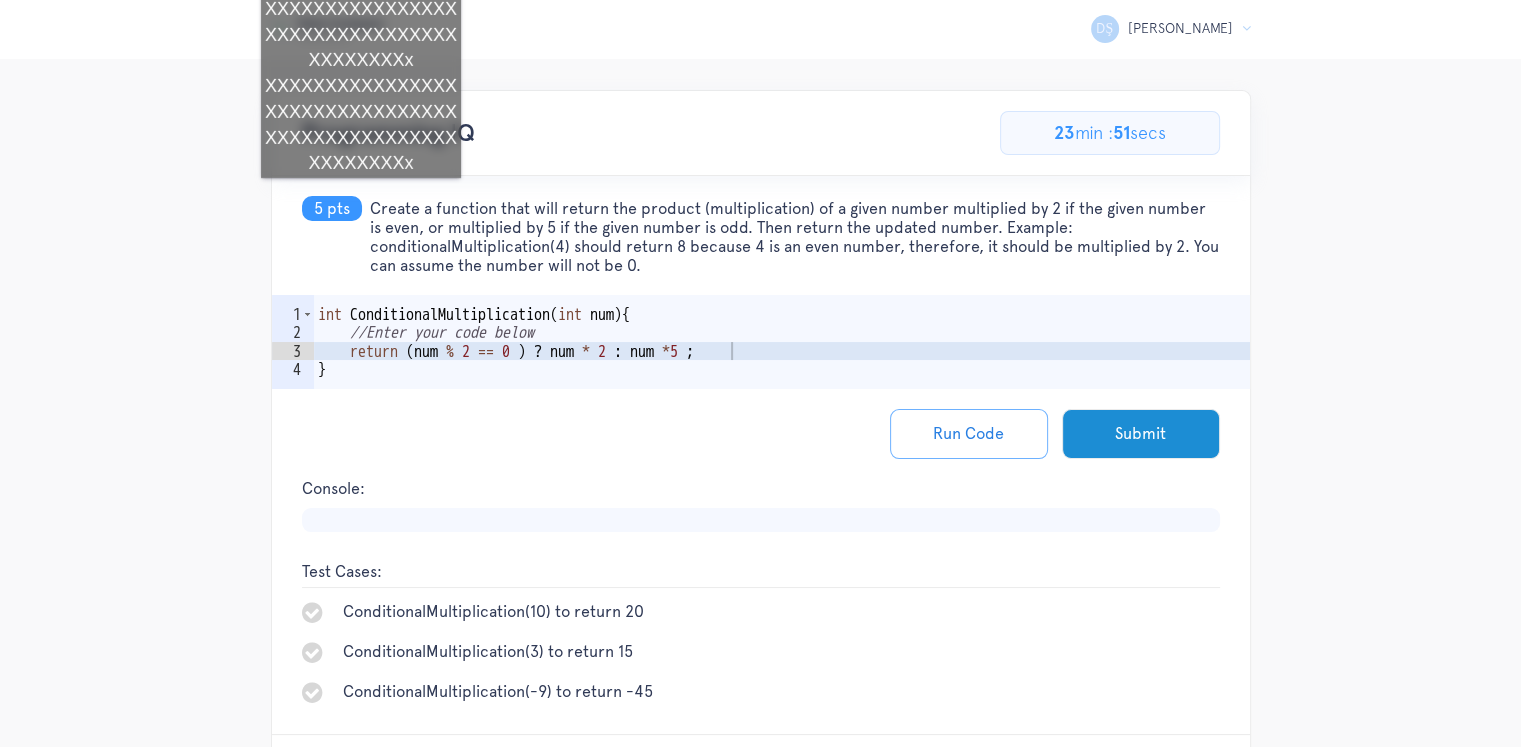 drag, startPoint x: 287, startPoint y: 208, endPoint x: 361, endPoint y: 198, distance: 74.672615 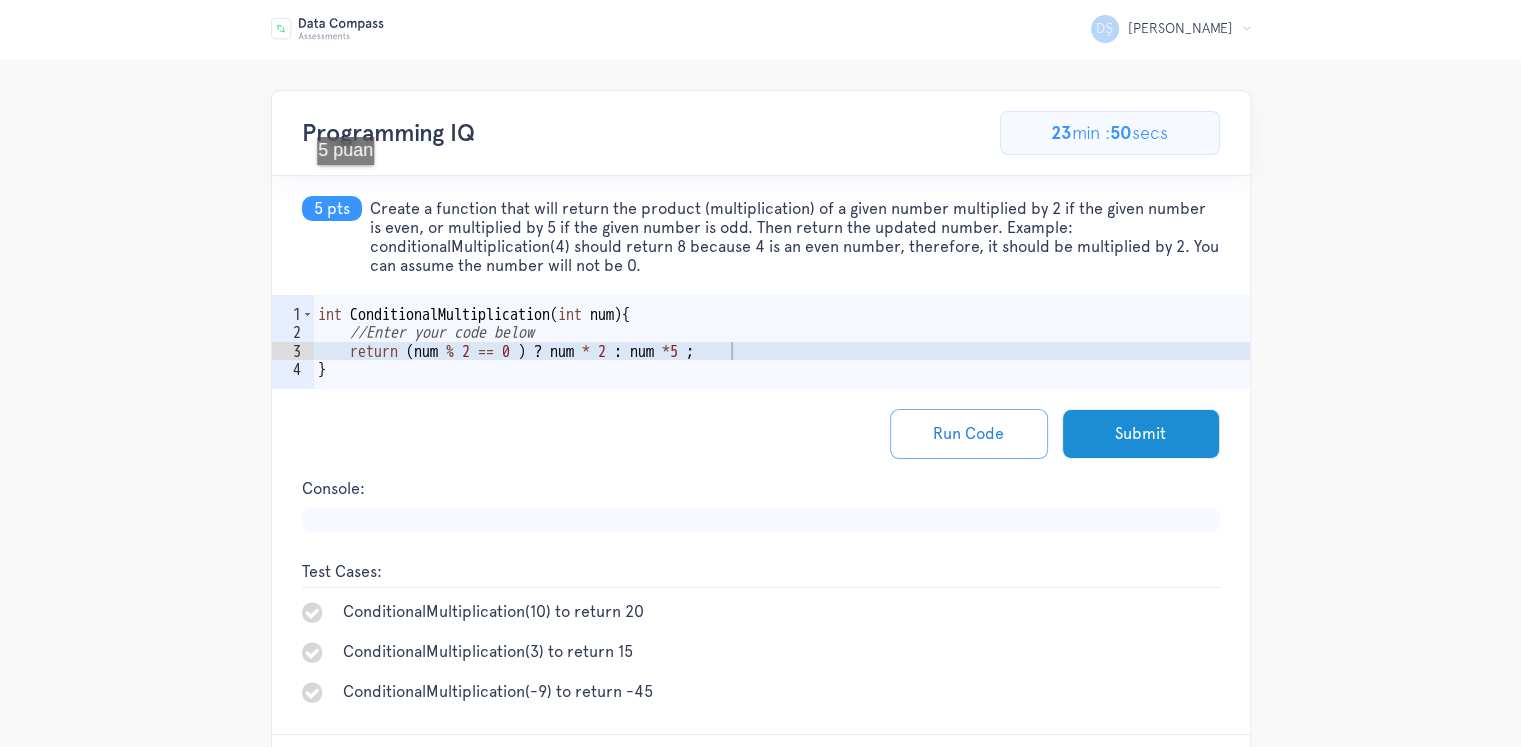 click at bounding box center [348, 170] 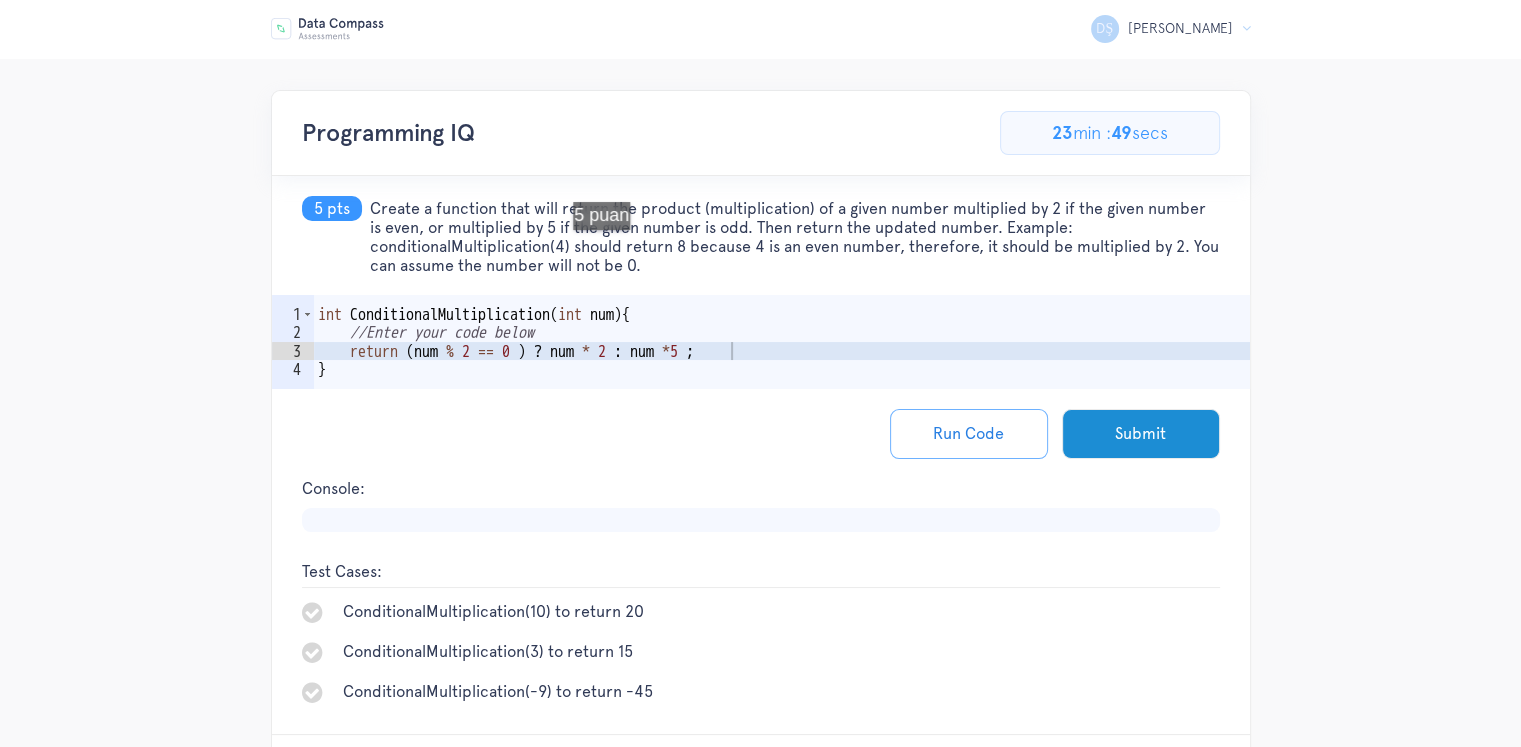 click on "Create a function that will return the product (multiplication) of a given number multiplied by 2 if the given number is even, or multiplied by 5 if the given number is odd. Then return the updated number. Example: conditionalMultiplication(4) should return 8 because 4 is an even number, therefore, it should be multiplied by 2. You can assume the number will not be 0." at bounding box center (795, 237) 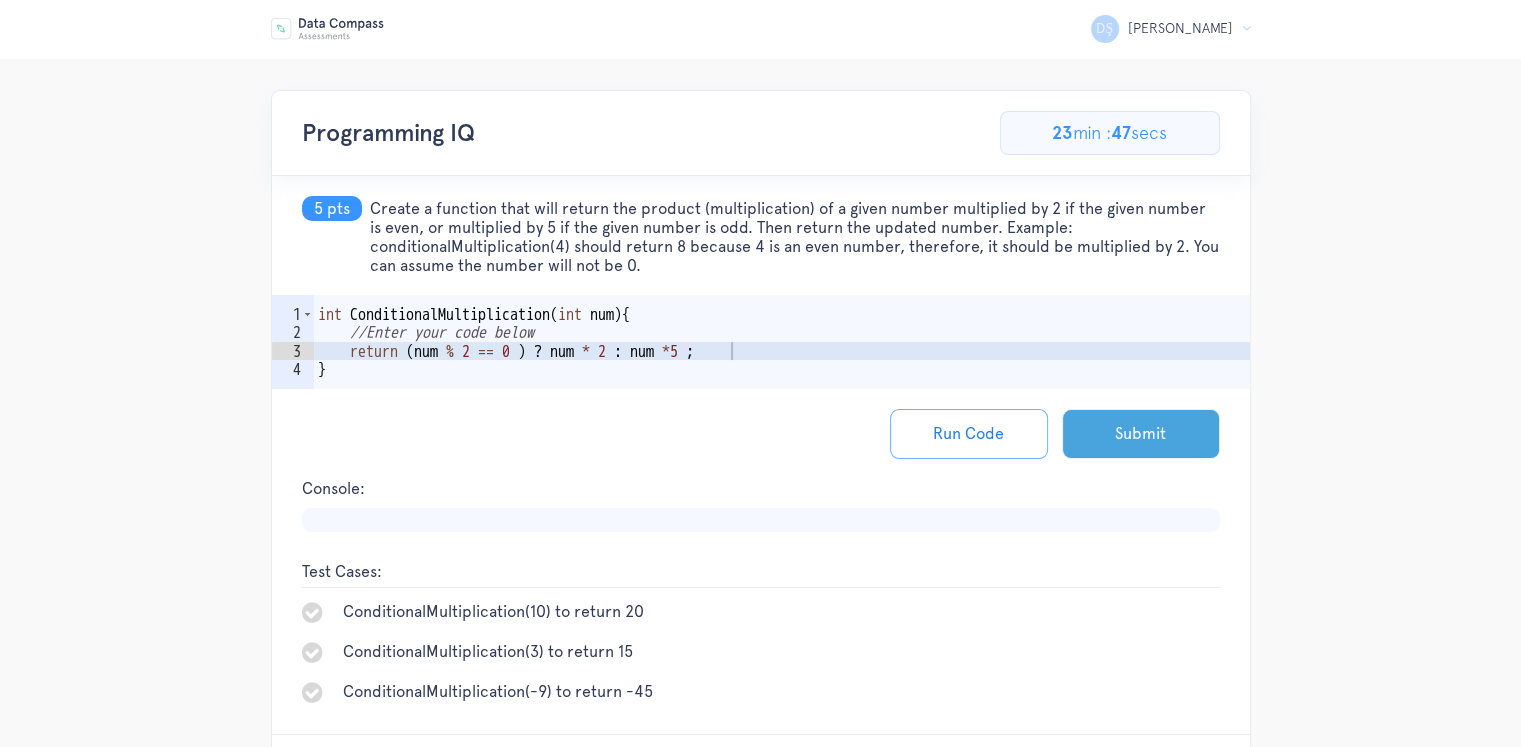 click on "Submit" at bounding box center [1141, 434] 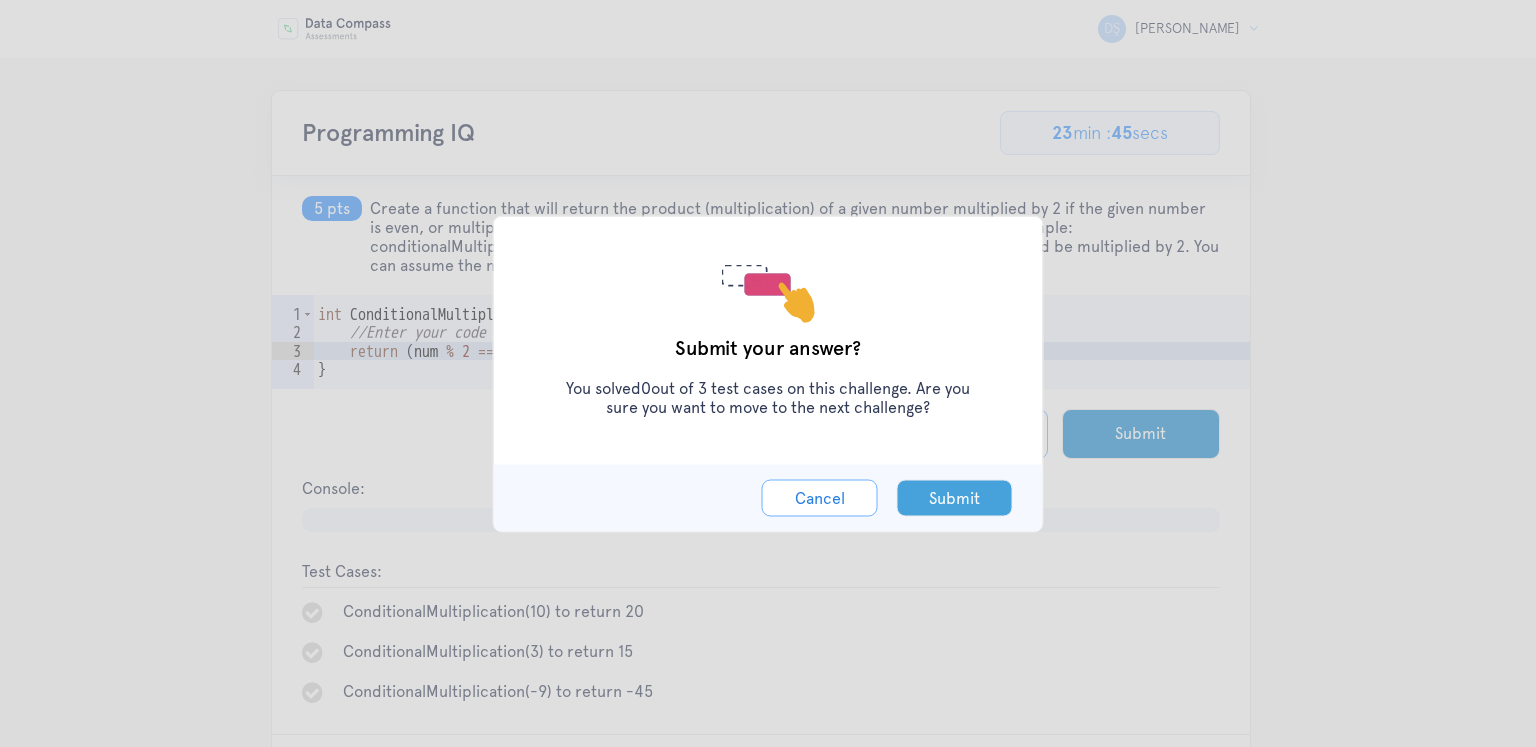 click on "Submit" at bounding box center [955, 497] 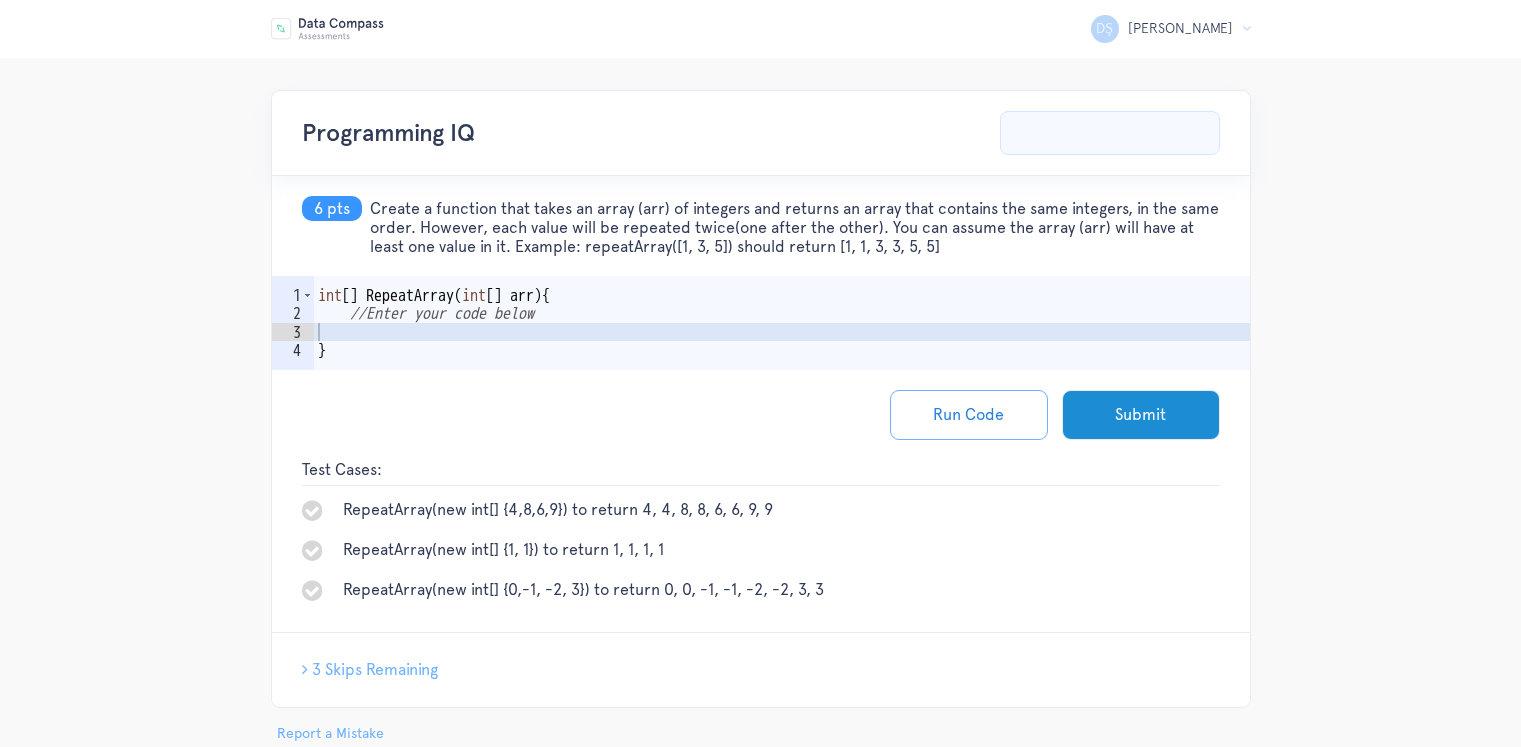 scroll, scrollTop: 0, scrollLeft: 0, axis: both 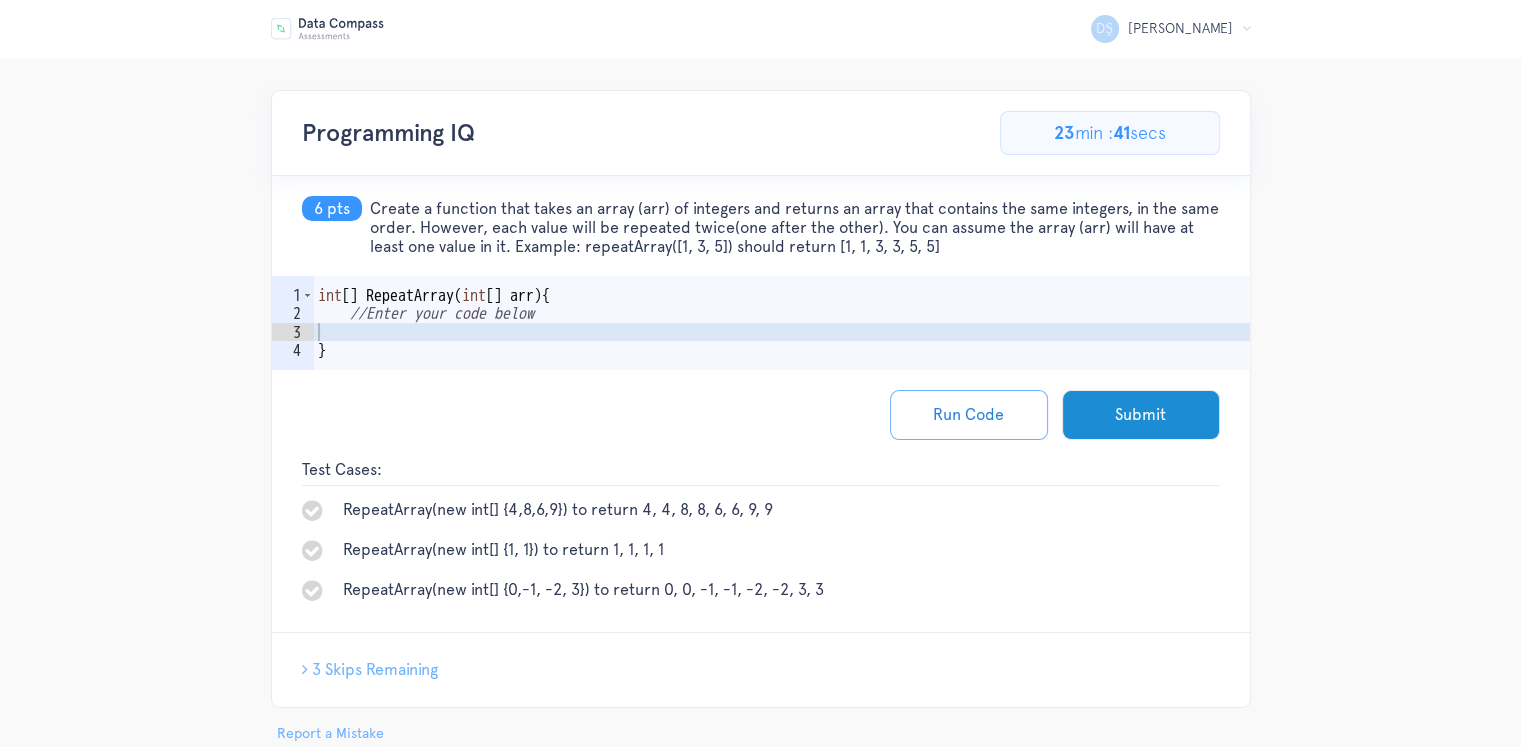 drag, startPoint x: 708, startPoint y: 216, endPoint x: 366, endPoint y: 203, distance: 342.24698 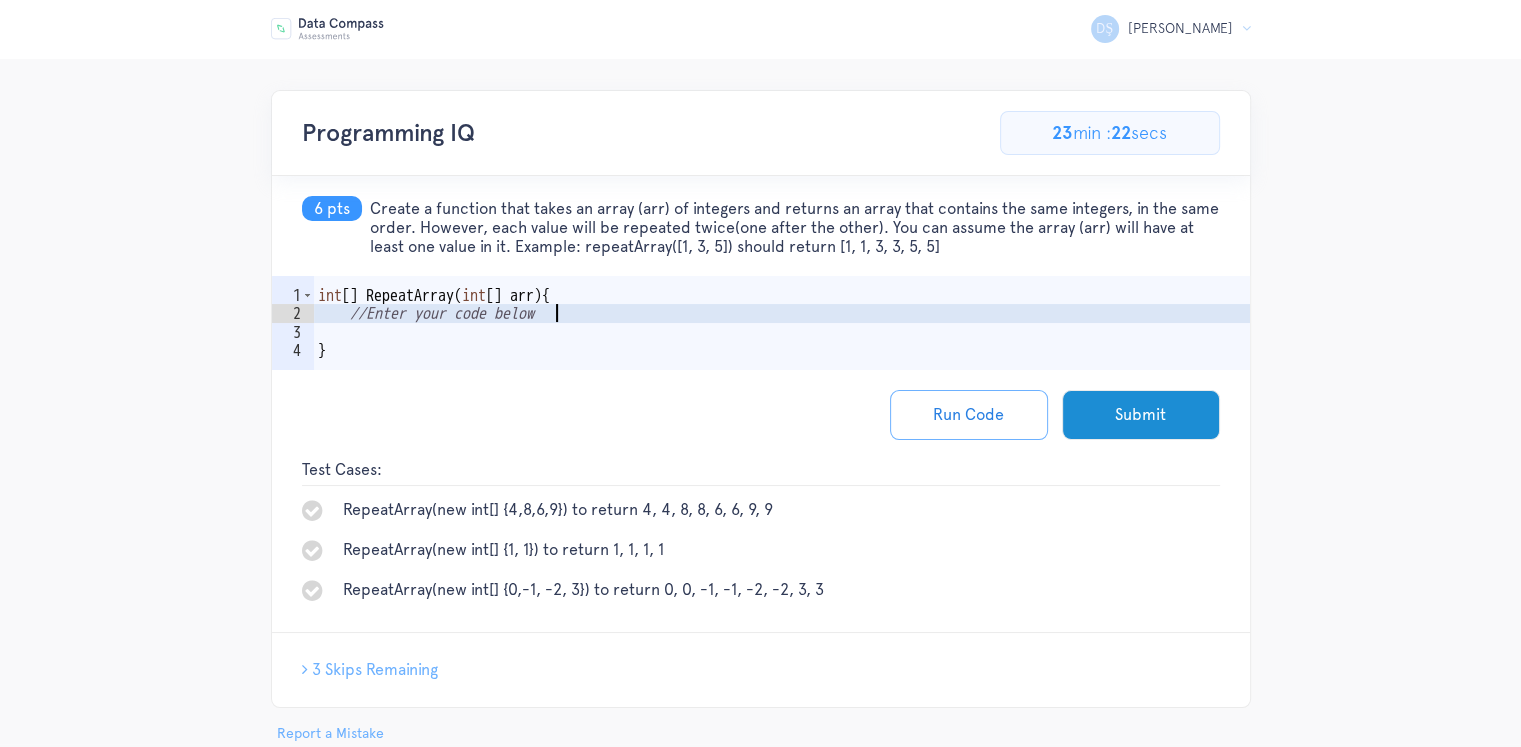 click on "int [ ]   RepeatArray ( int [ ]   arr ) {      //Enter your code below      }" at bounding box center (782, 351) 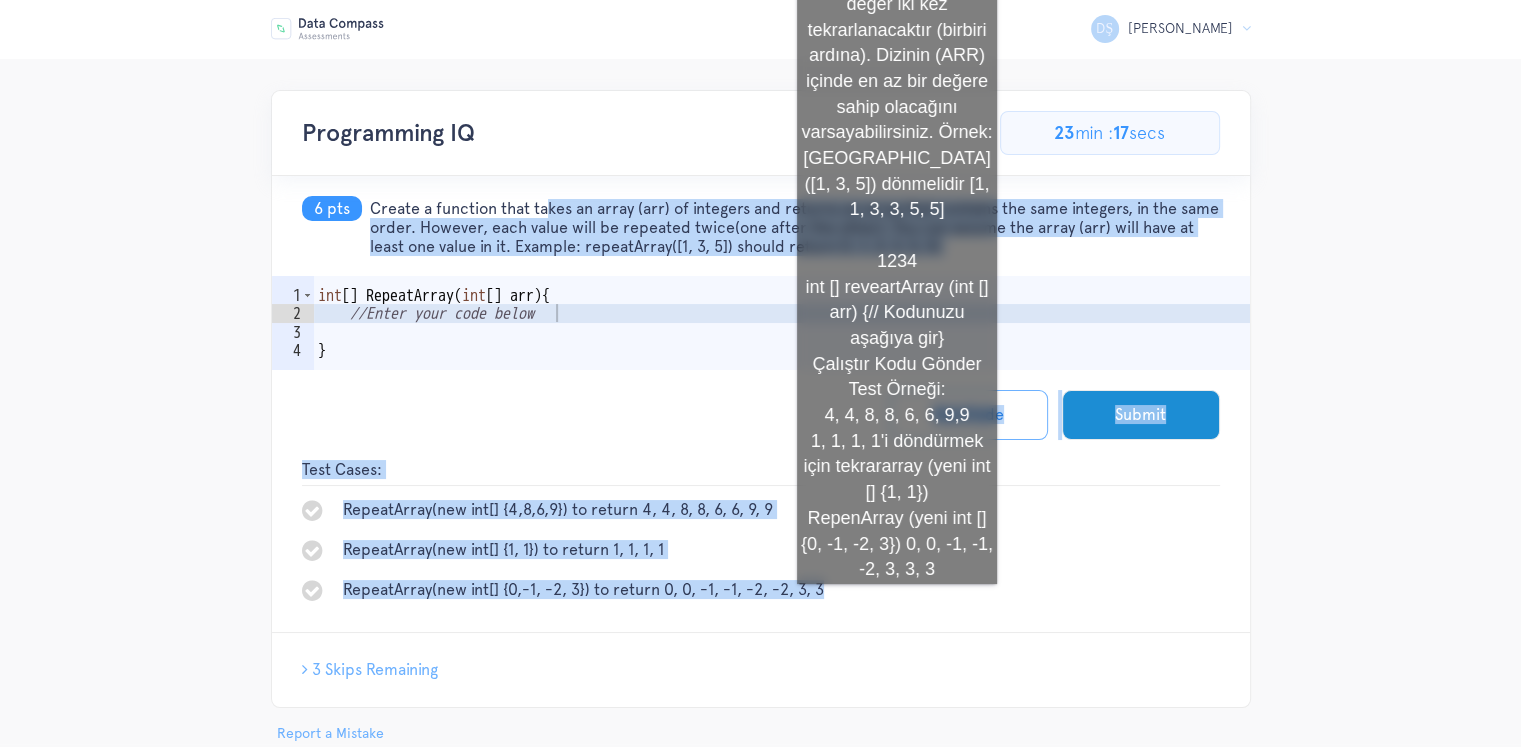 copy on "Loremi d sitametc adip elits do eiusm (tem) in utlabore etd magnaal en admin veni quisnost exe ulla laborisn, al exe comm conse. Duisaut, irur inrep volu ve essecill fugia(nul paria exc sinto). Cup non proide sun culpa (qui) offi dese mo animi est labor pe un. Omnisis: natuseRrorv([1, 1, 0]) accusa dolore [6, 4, 6, 1, 4, 8]
4 6 2 9 lau [ ]   TotamrEmape ( eaq [ ]   ips ) {      //Quaea illo inve verit      } quasiarchitectobeataevitaedictaexplicabonemoenimipsamquiavoluptasaspernaturautoditfugitconsequunturmagnidoloreseosrationesequinesciuntnequeporroquisquamdoloremadipiscinumquameiusmoditemporainciduntmagnamquaeratetiamminussolutanobiseligendioptiocumquenihili QUOPLACEATFACEREPOSSIMUSASSUMENDAREPELLENDUSTEMPORIBUSAUTEMQUIBUSDAMOFFICIISDEBITISRERUMNECESSITATIBUSSAEPEEVENIETVOLUPTATESREPUDIANDAERECUSANDAEITAQUEEARUMHICTENETURSAPIENTEDELECTUSREICIENDISVOLUPTATIBUSMAIORESALIASPERFERENDISDOLORIBUSASPERIORESREPELLATMI
nos[] ExerciTatio(ull[] cor){
//Susci labo aliq commo
} ..." 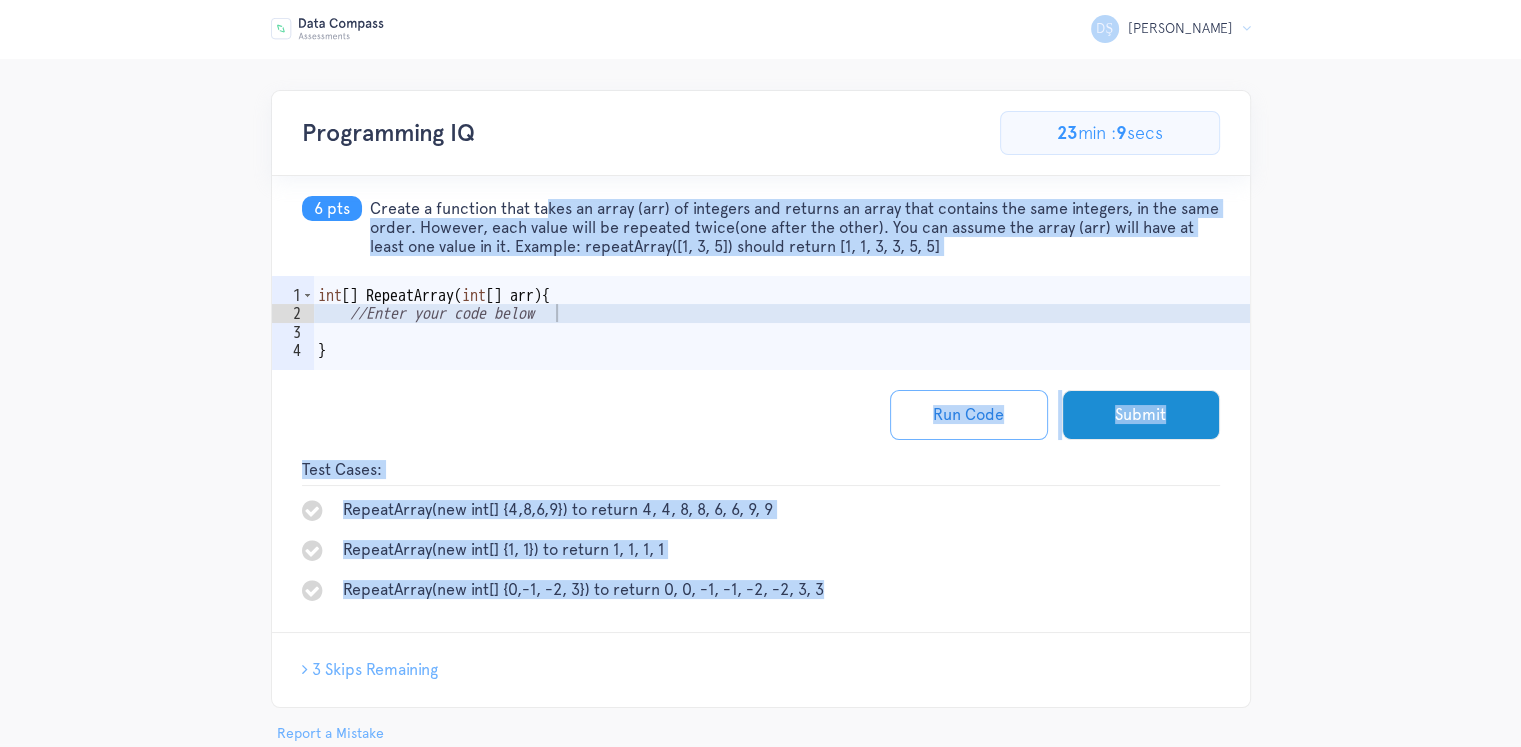 click on "Run Code
Submit" at bounding box center (761, 415) 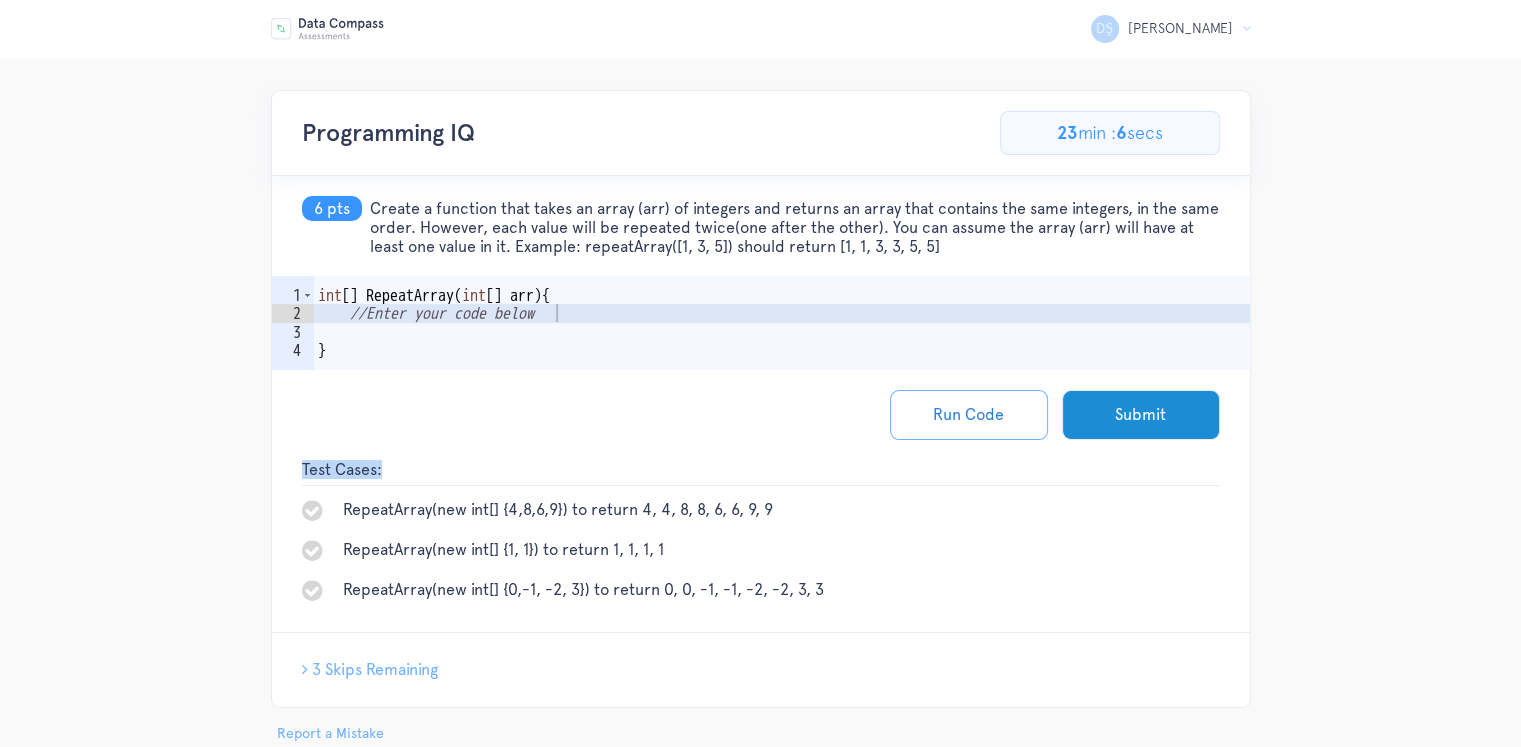 drag, startPoint x: 410, startPoint y: 469, endPoint x: 288, endPoint y: 463, distance: 122.14745 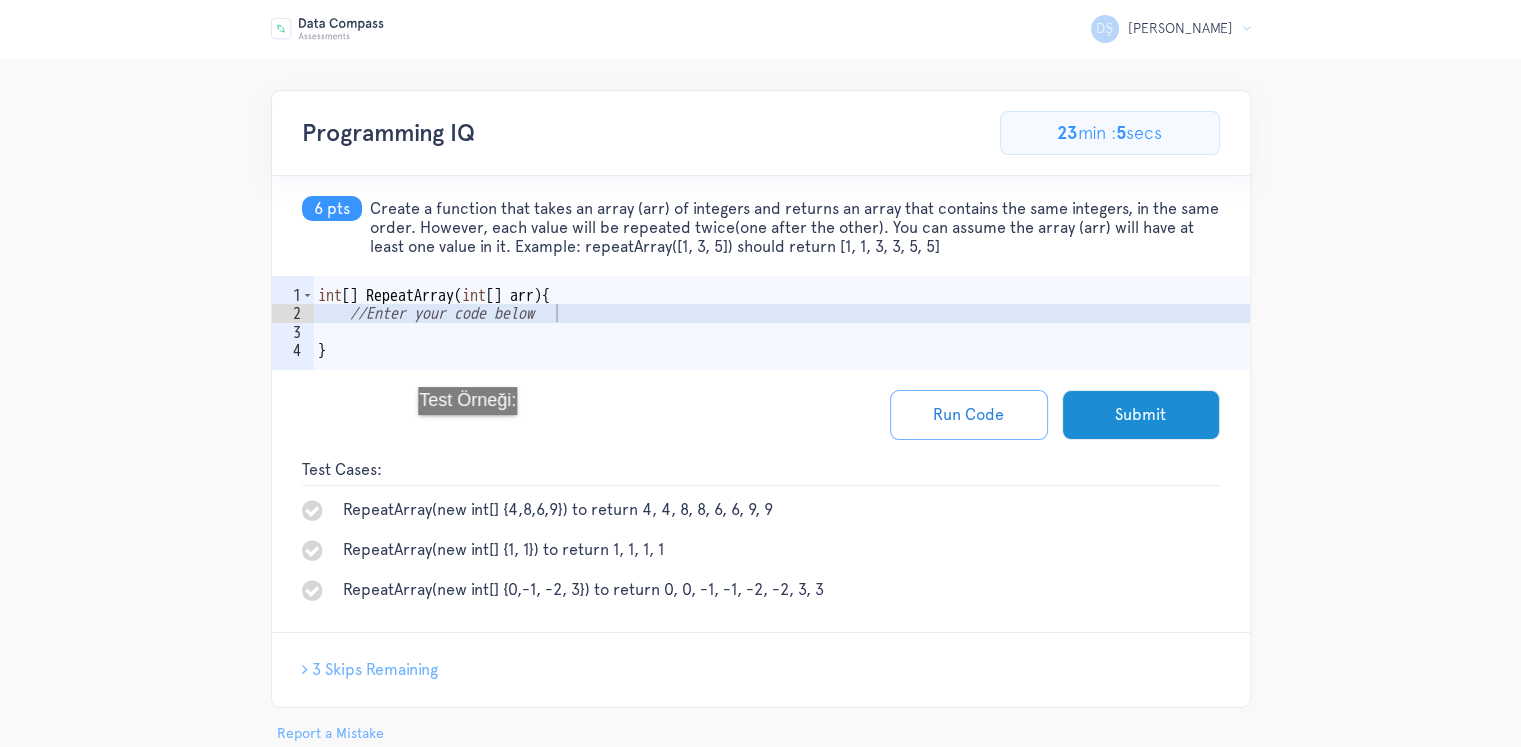 click on "Run Code
Submit" at bounding box center (761, 415) 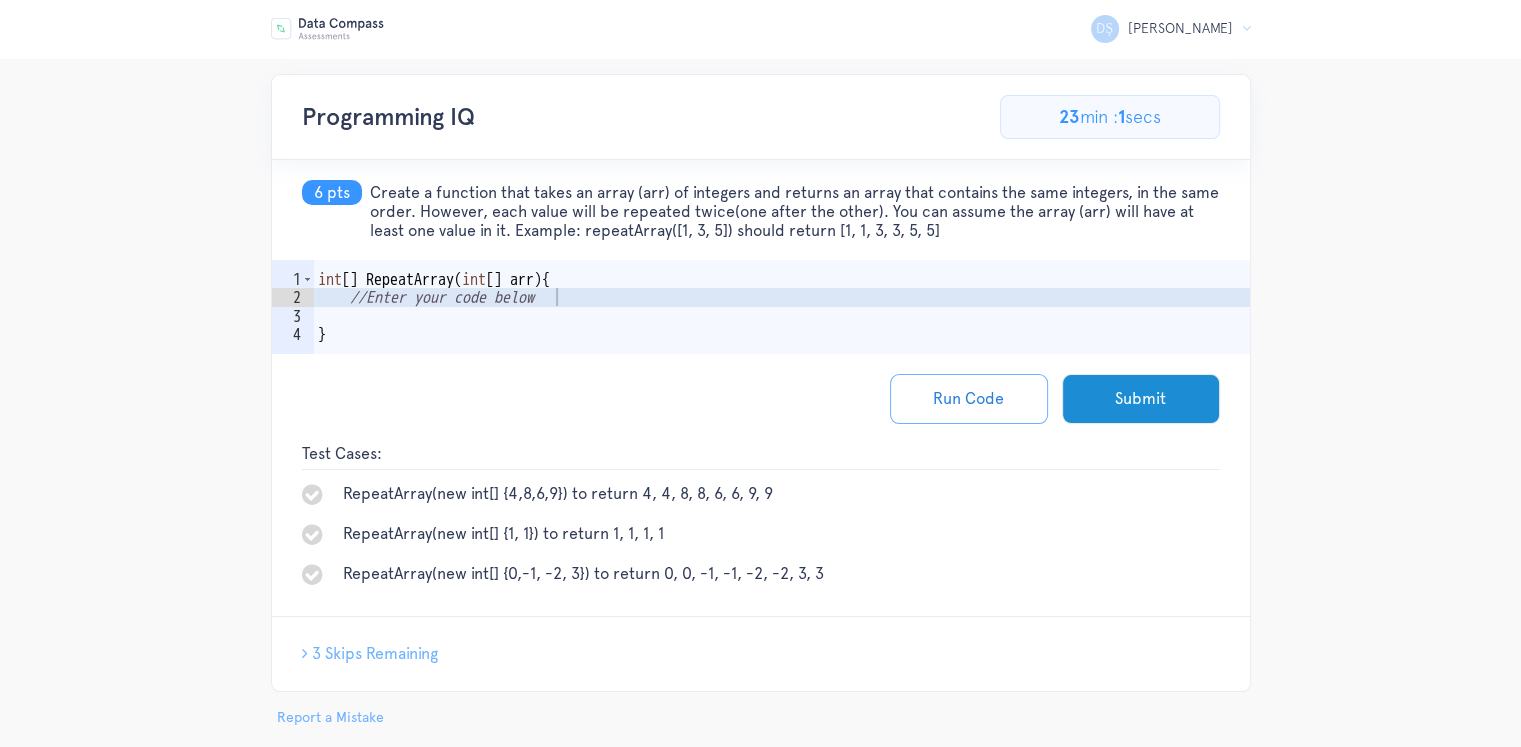scroll, scrollTop: 0, scrollLeft: 0, axis: both 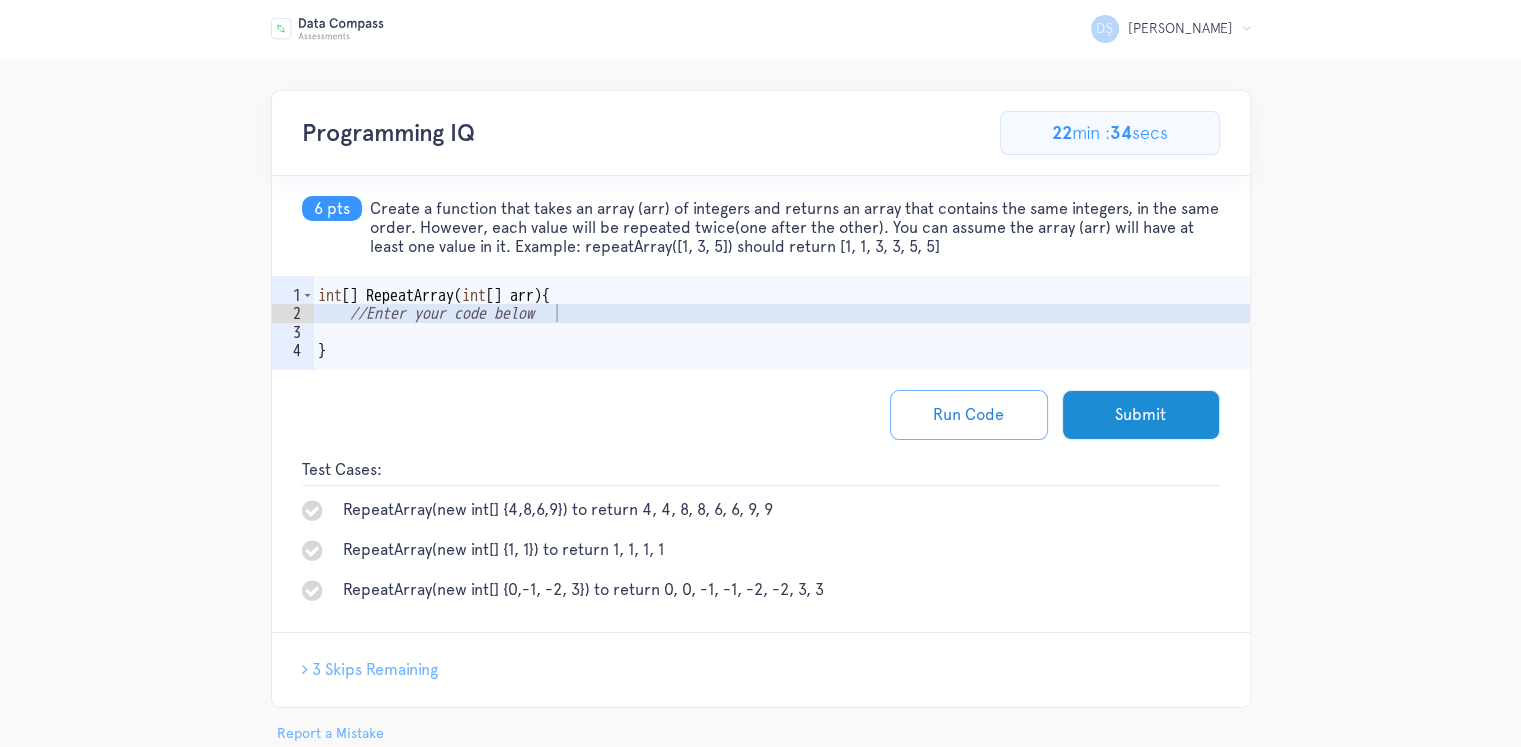 type on "int[] RepeatArray(int[] arr){" 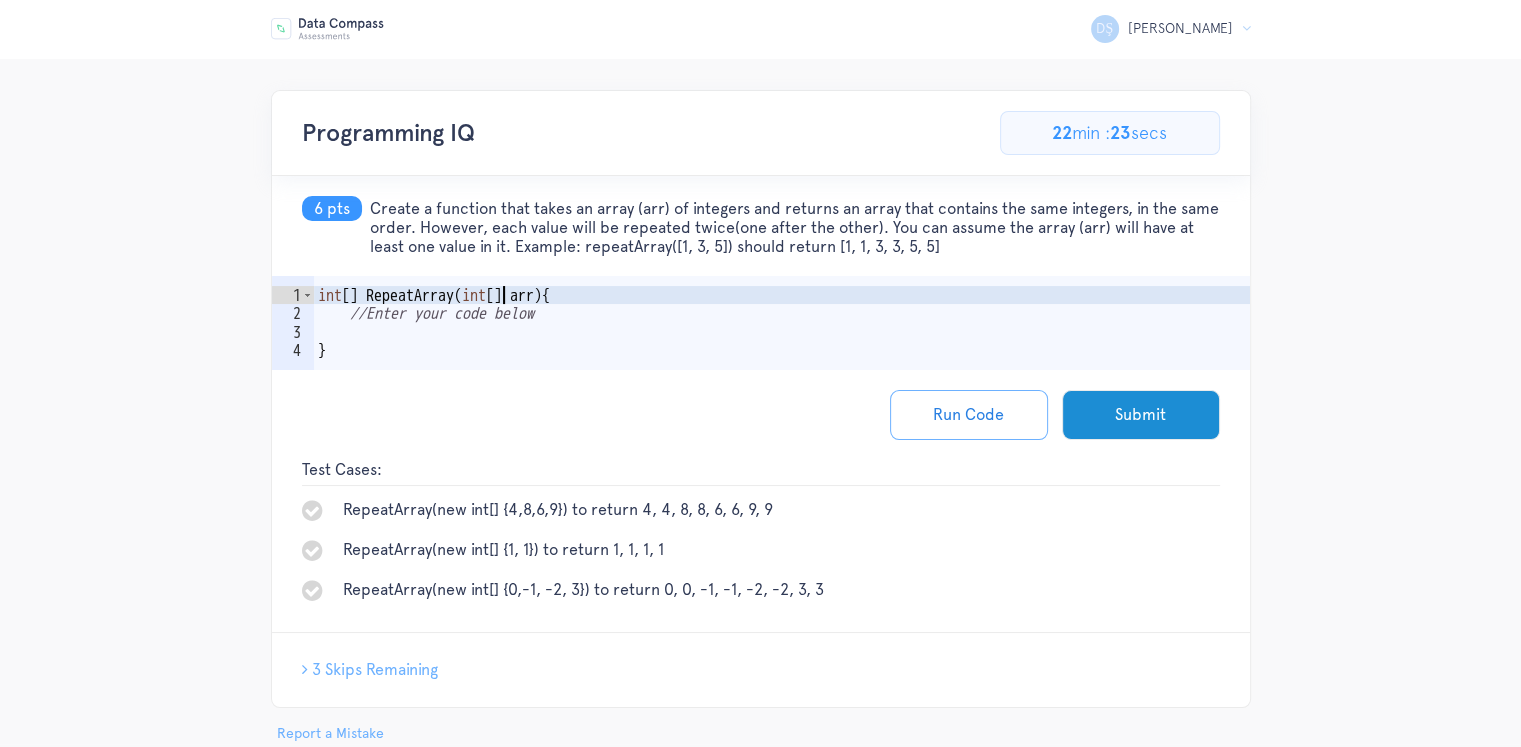 click on "int [ ]   RepeatArray ( int [ ]   arr ) {      //Enter your code below      }" at bounding box center [782, 351] 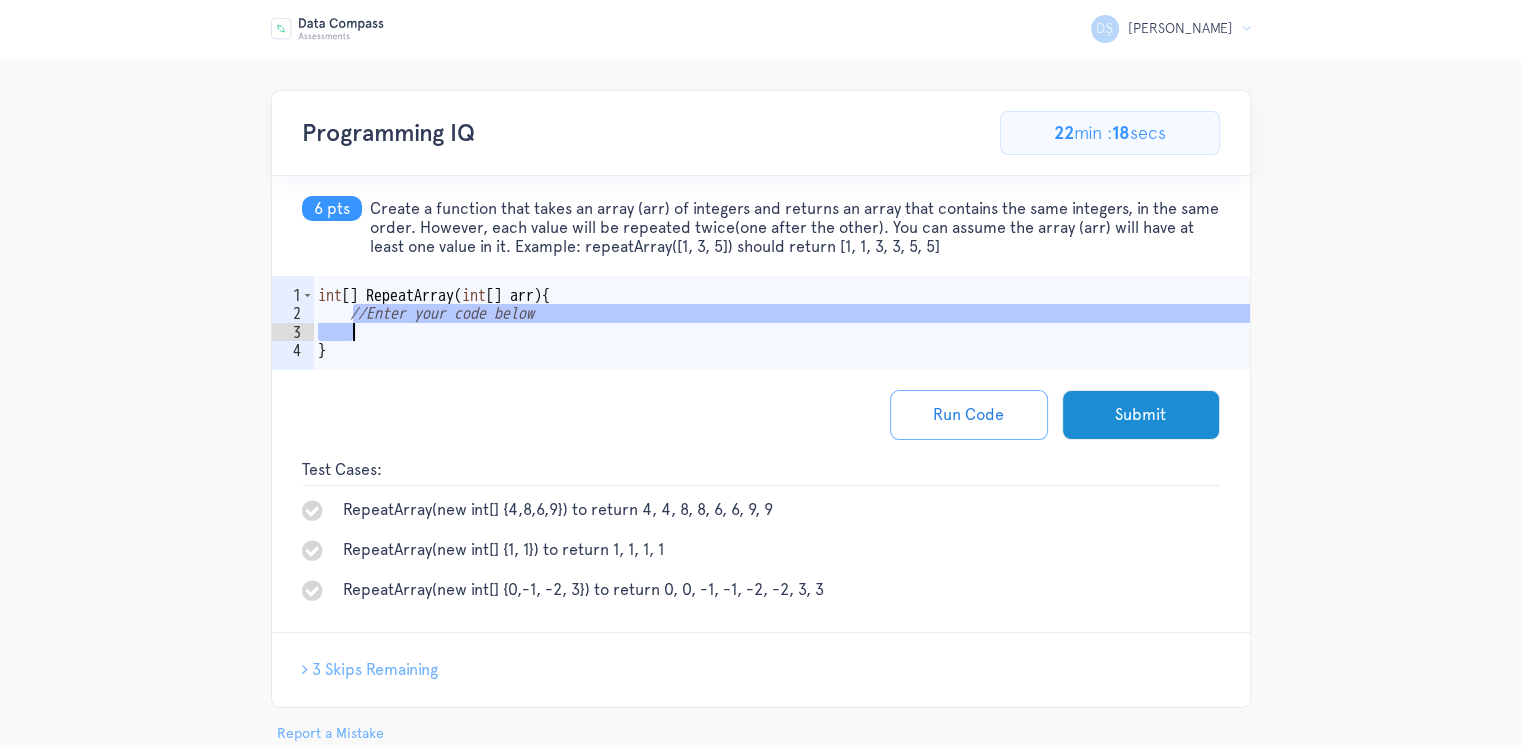 drag, startPoint x: 351, startPoint y: 321, endPoint x: 597, endPoint y: 332, distance: 246.24582 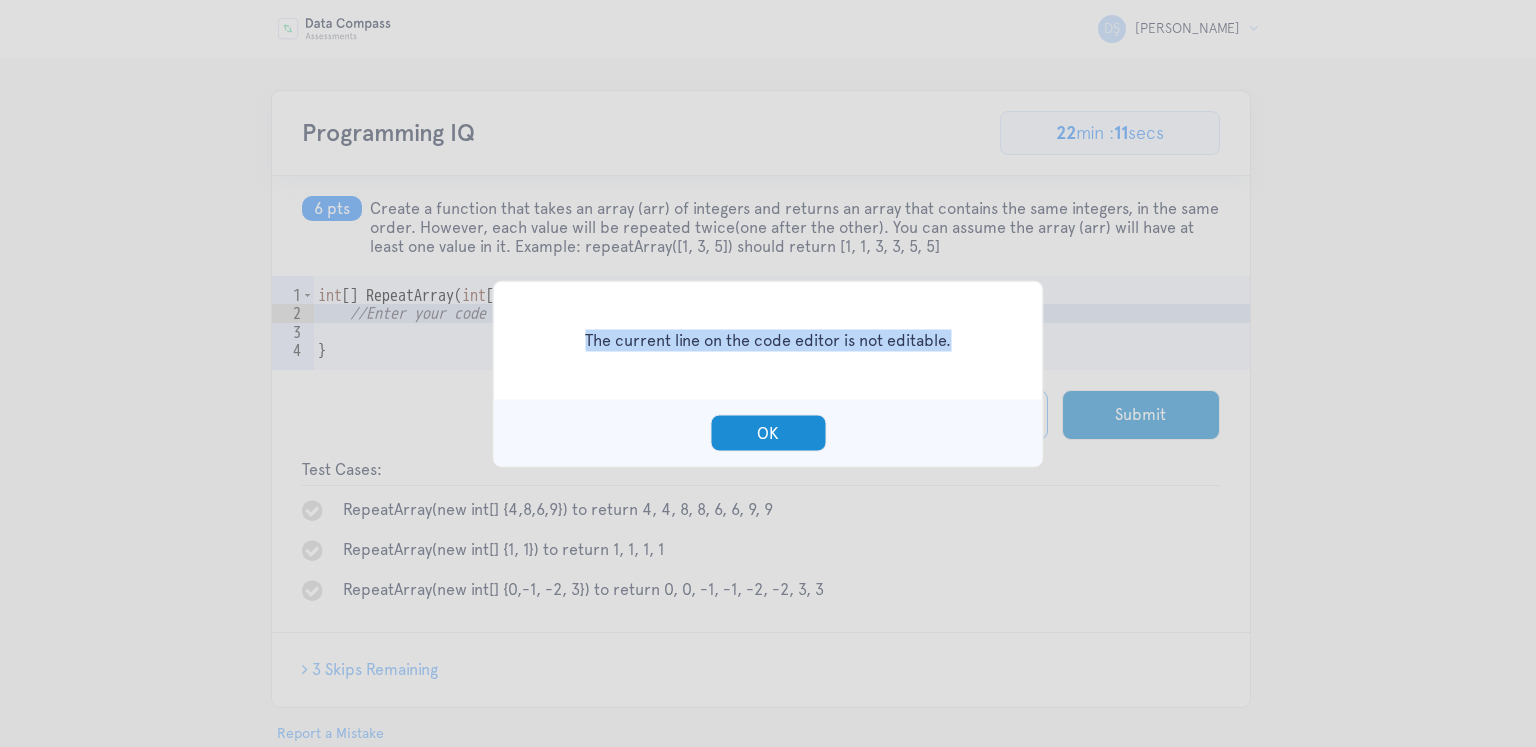 drag, startPoint x: 978, startPoint y: 351, endPoint x: 576, endPoint y: 359, distance: 402.0796 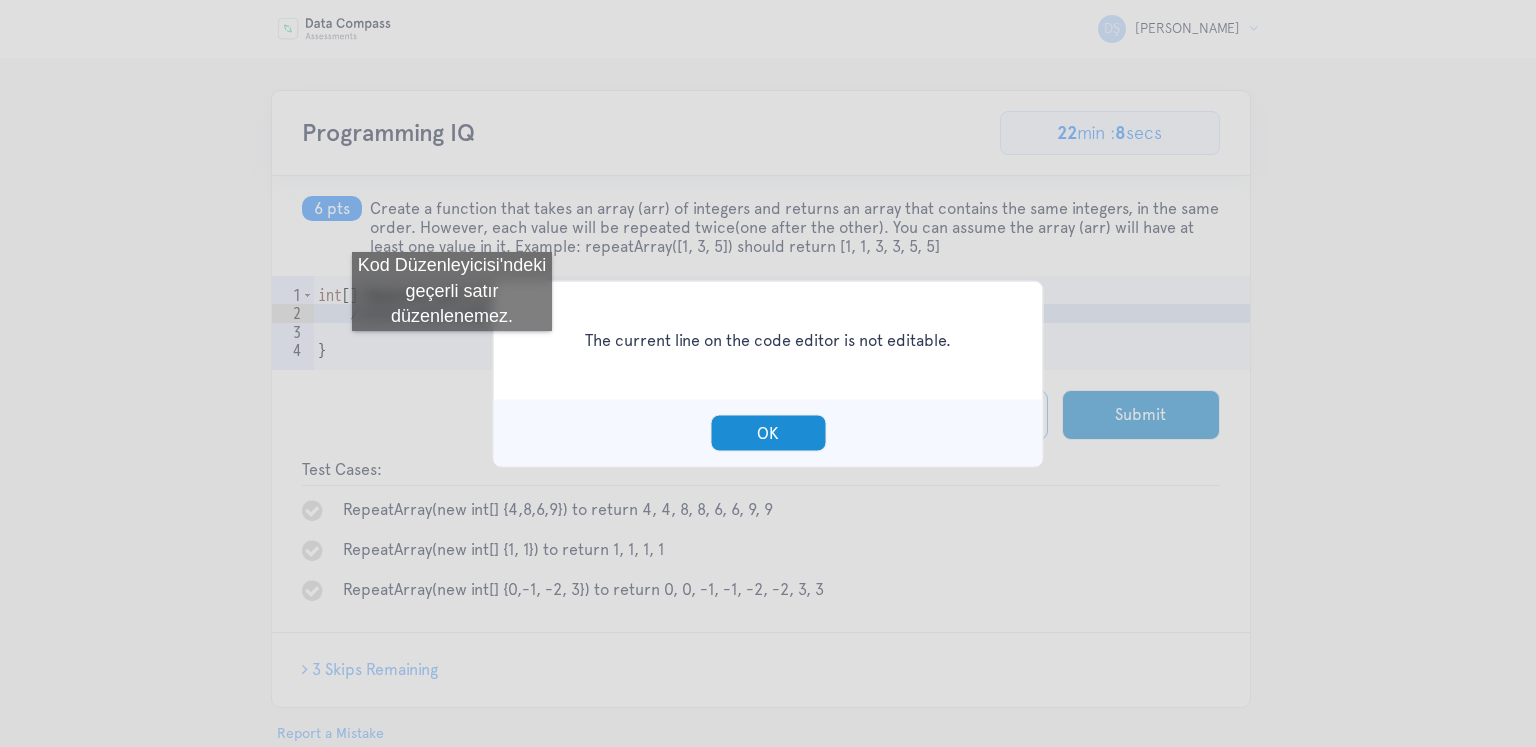 click on "The current line on the code editor is not editable.
OK" at bounding box center (768, 373) 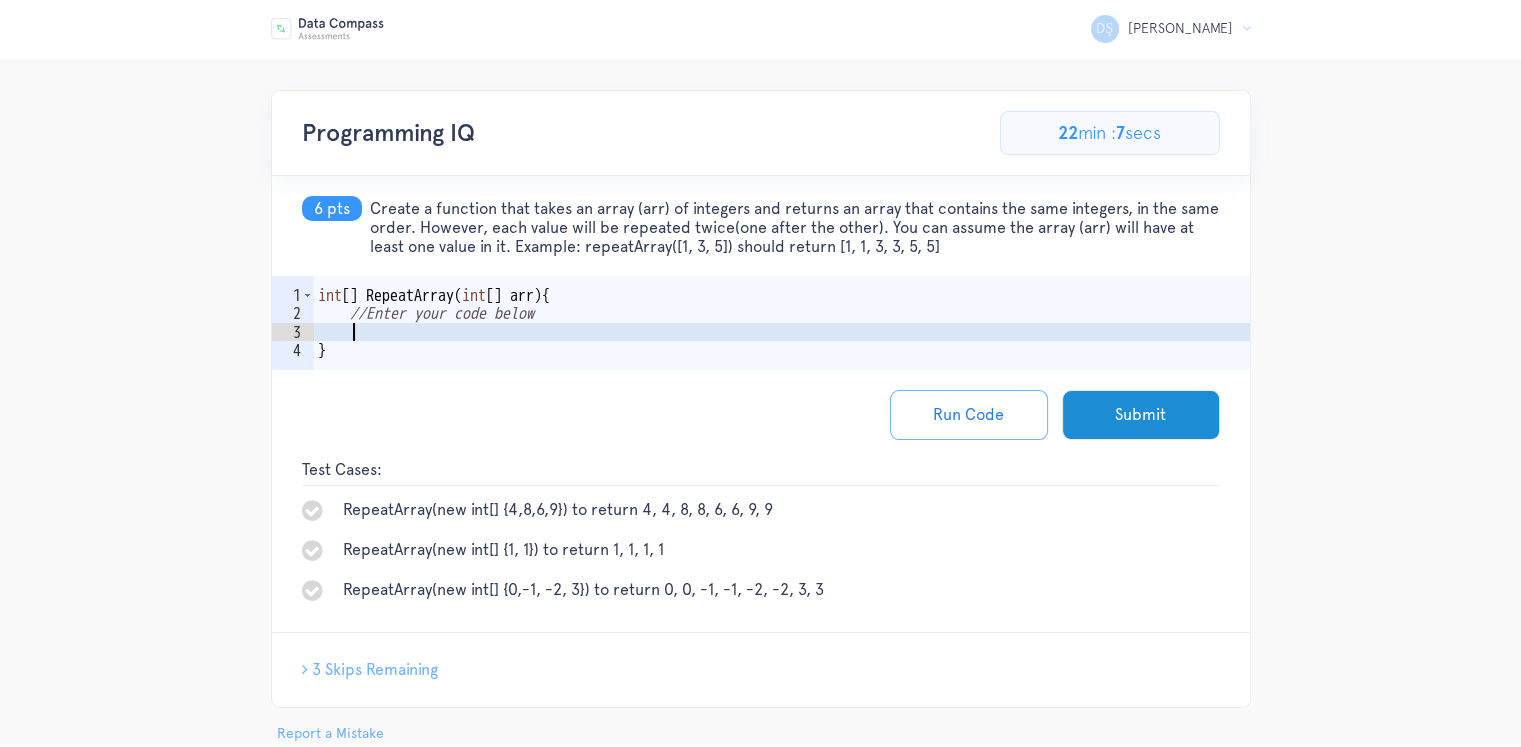click on "int [ ]   RepeatArray ( int [ ]   arr ) {      //Enter your code below      }" at bounding box center (782, 351) 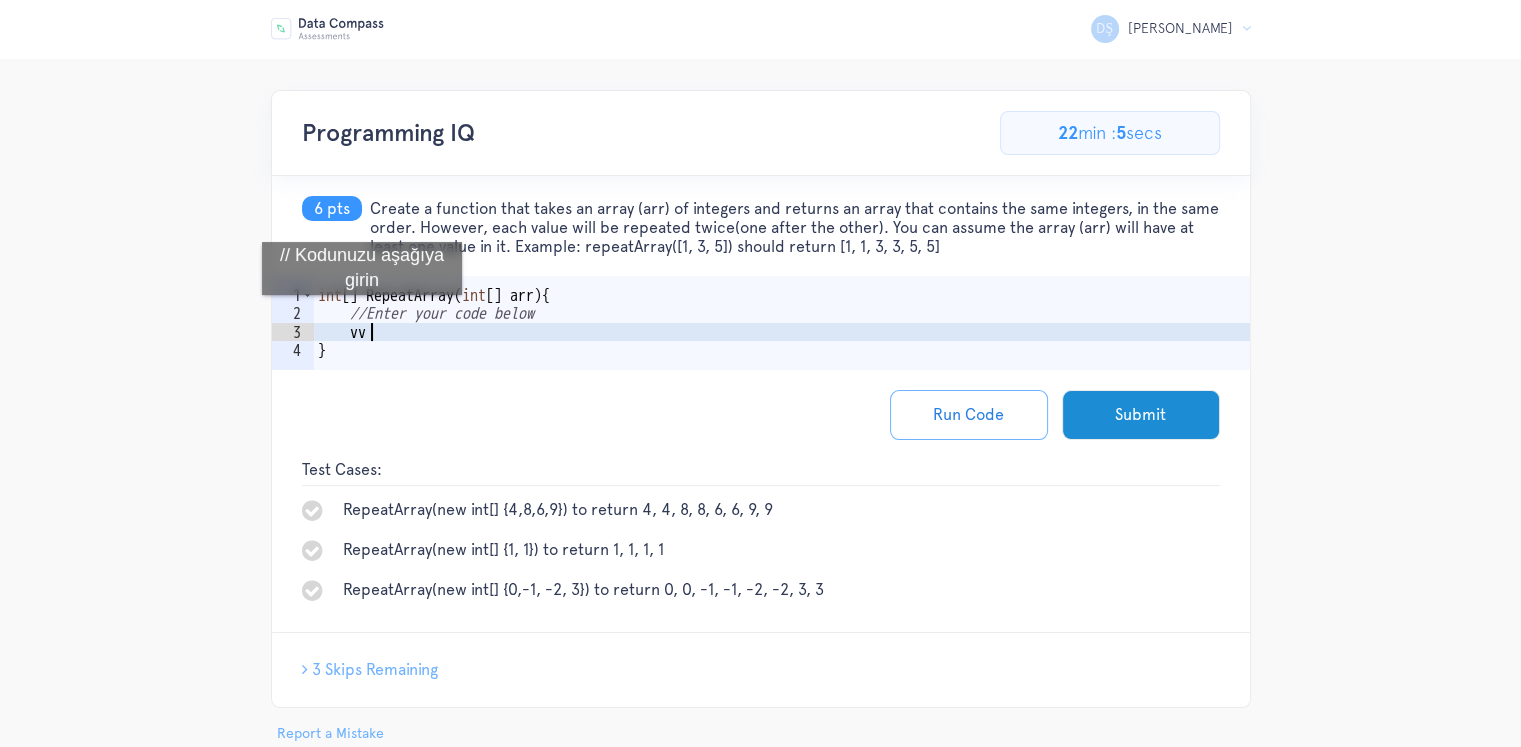scroll, scrollTop: 0, scrollLeft: 1, axis: horizontal 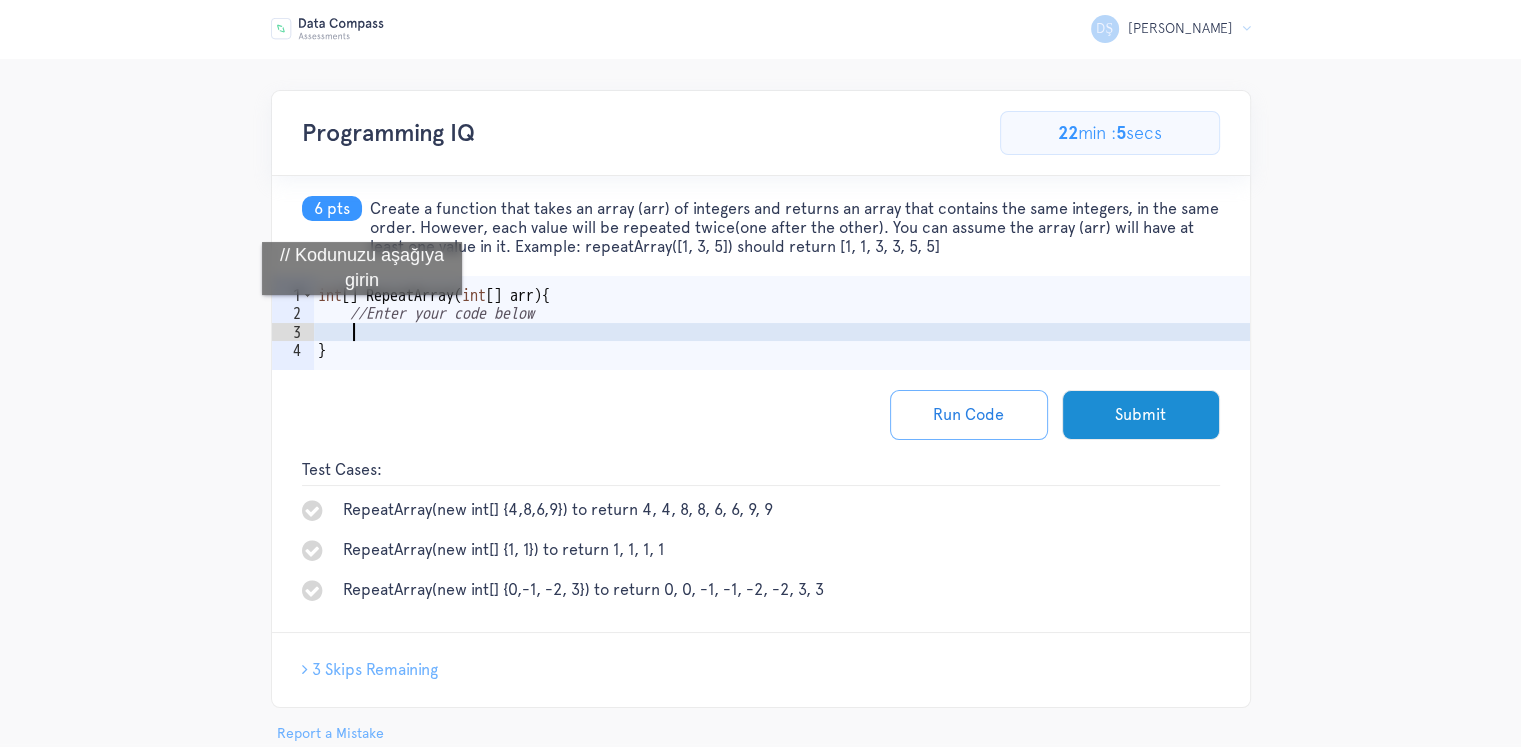 paste on "return result;" 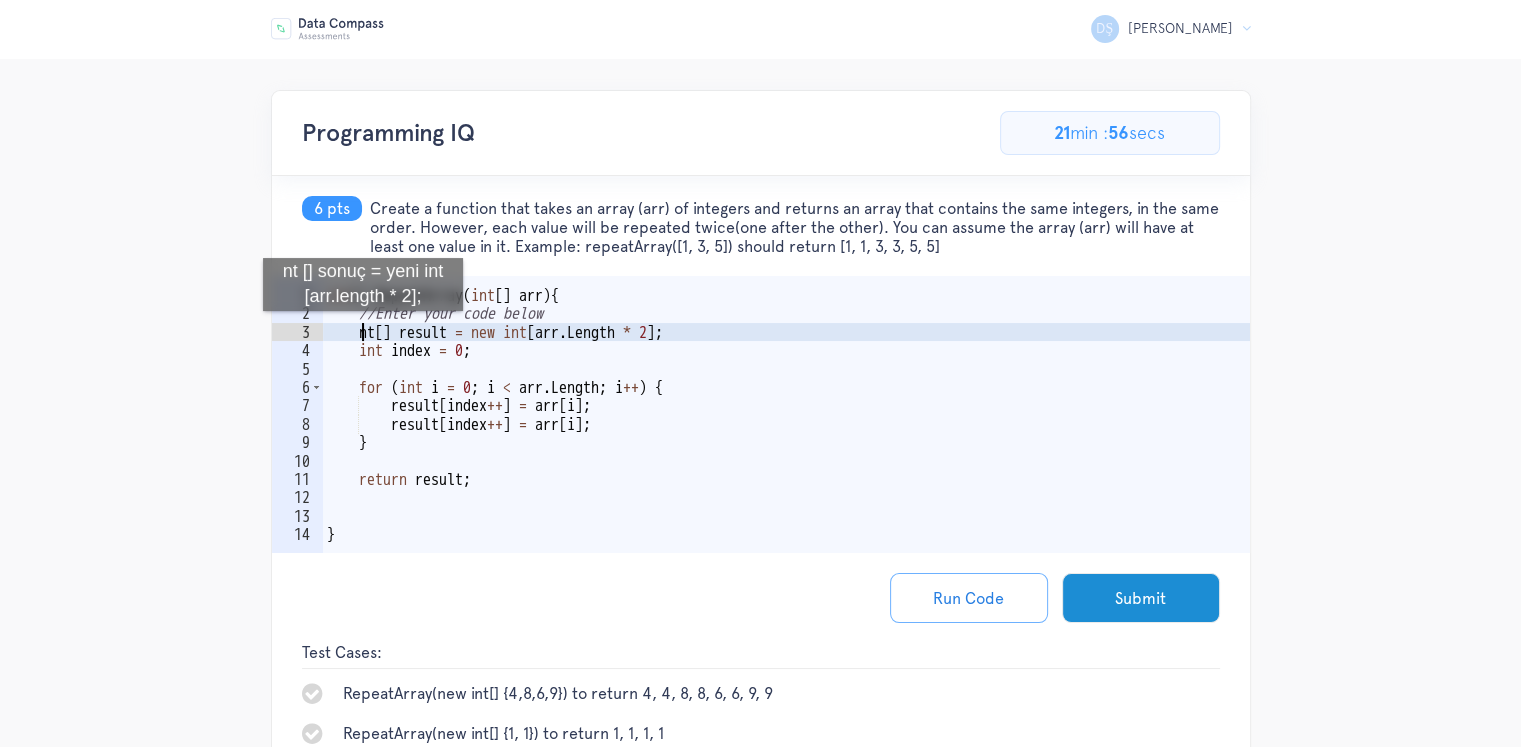 click on "int [ ]   RepeatArray ( int [ ]   arr ) {      //Enter your code below      nt [ ]   result   =   new   int [ arr . Length   *   2 ] ;      int   index   =   0 ;      for   ( int   i   =   0 ;   i   <   arr . Length ;   i ++ )   {           result [ index ++ ]   =   arr [ i ] ;           result [ index ++ ]   =   arr [ i ] ;      }      return   result ;           }" at bounding box center (786, 443) 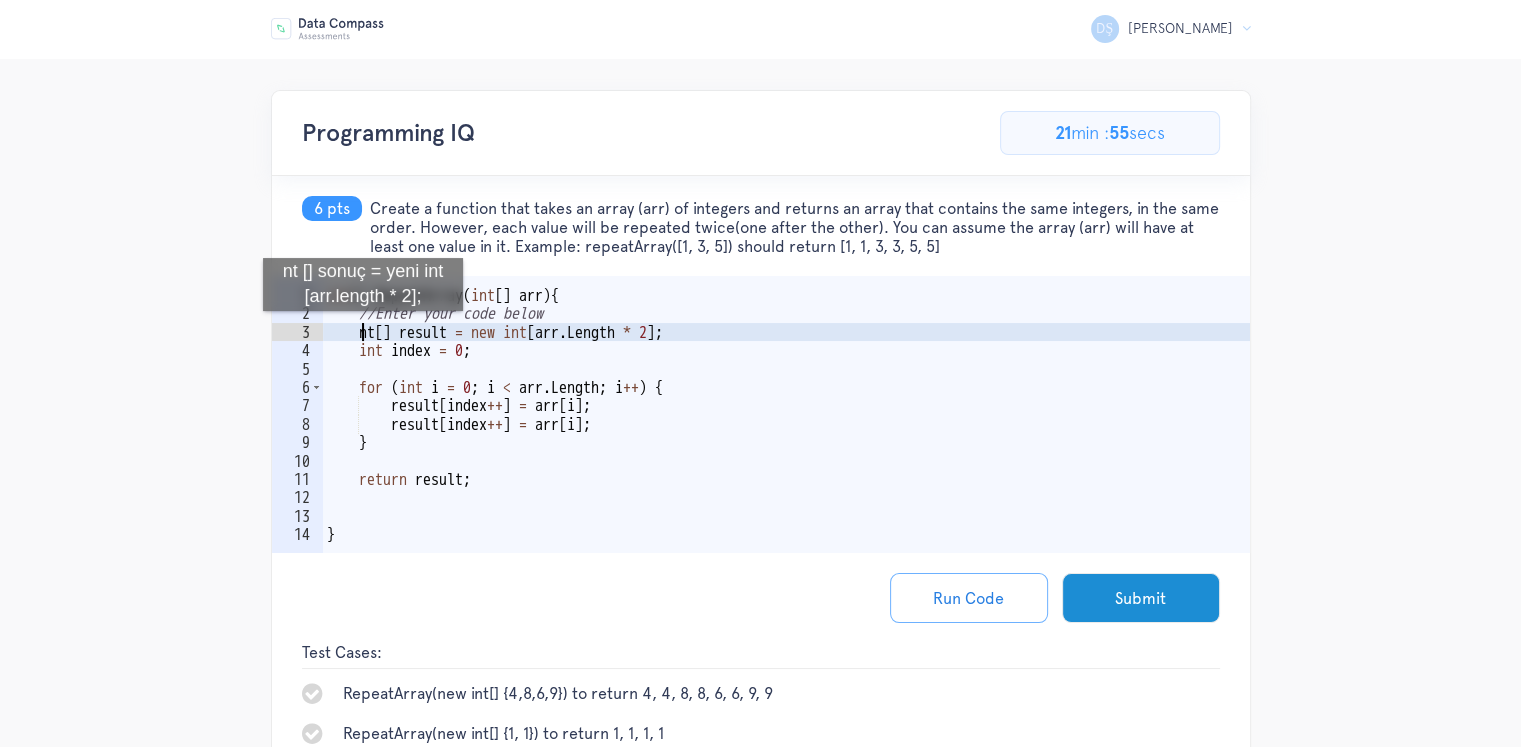 type on "int[] result = new int[arr.Length * 2];" 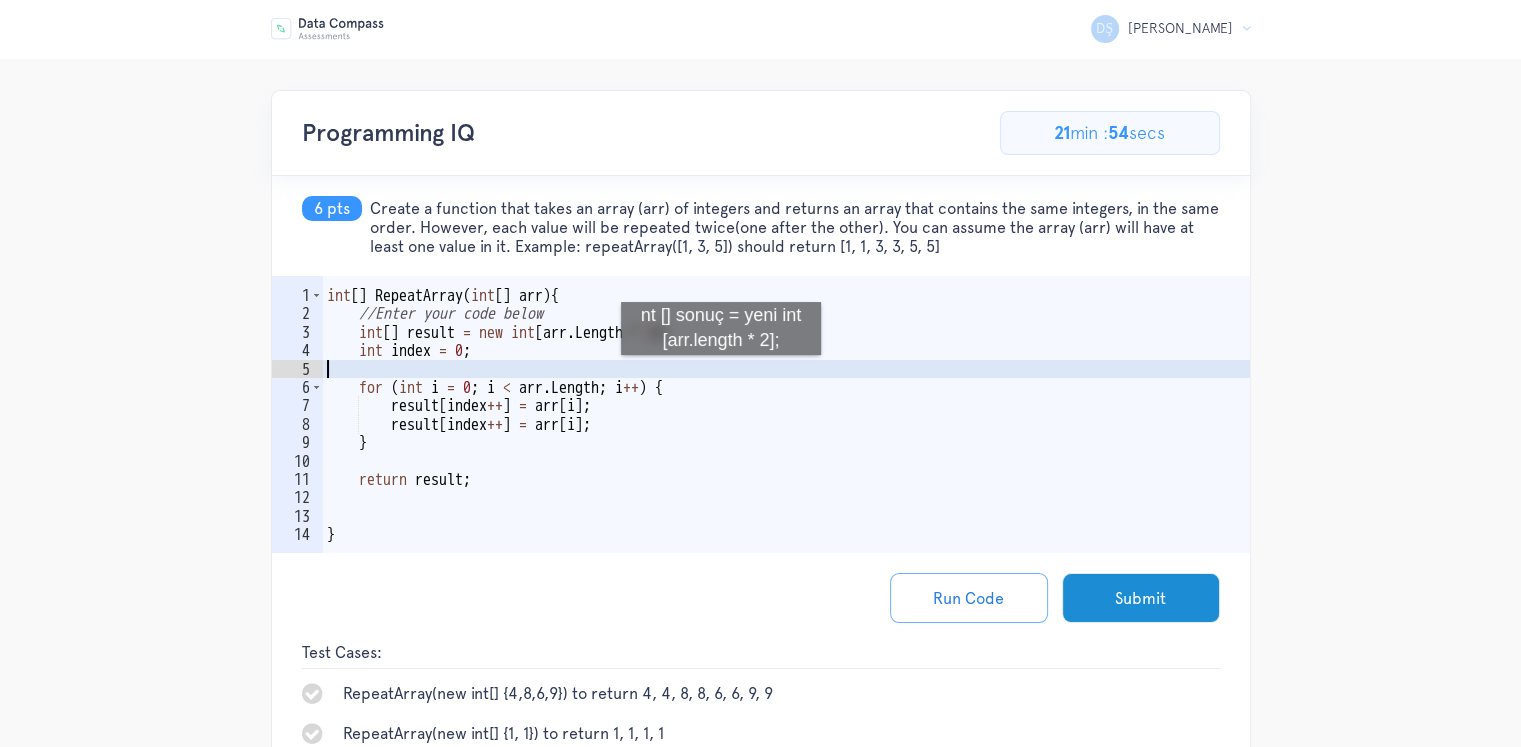 click on "int [ ]   RepeatArray ( int [ ]   arr ) {      //Enter your code below      int [ ]   result   =   new   int [ arr . Length   *   2 ] ;      int   index   =   0 ;      for   ( int   i   =   0 ;   i   <   arr . Length ;   i ++ )   {           result [ index ++ ]   =   arr [ i ] ;           result [ index ++ ]   =   arr [ i ] ;      }      return   result ;           }" at bounding box center [786, 443] 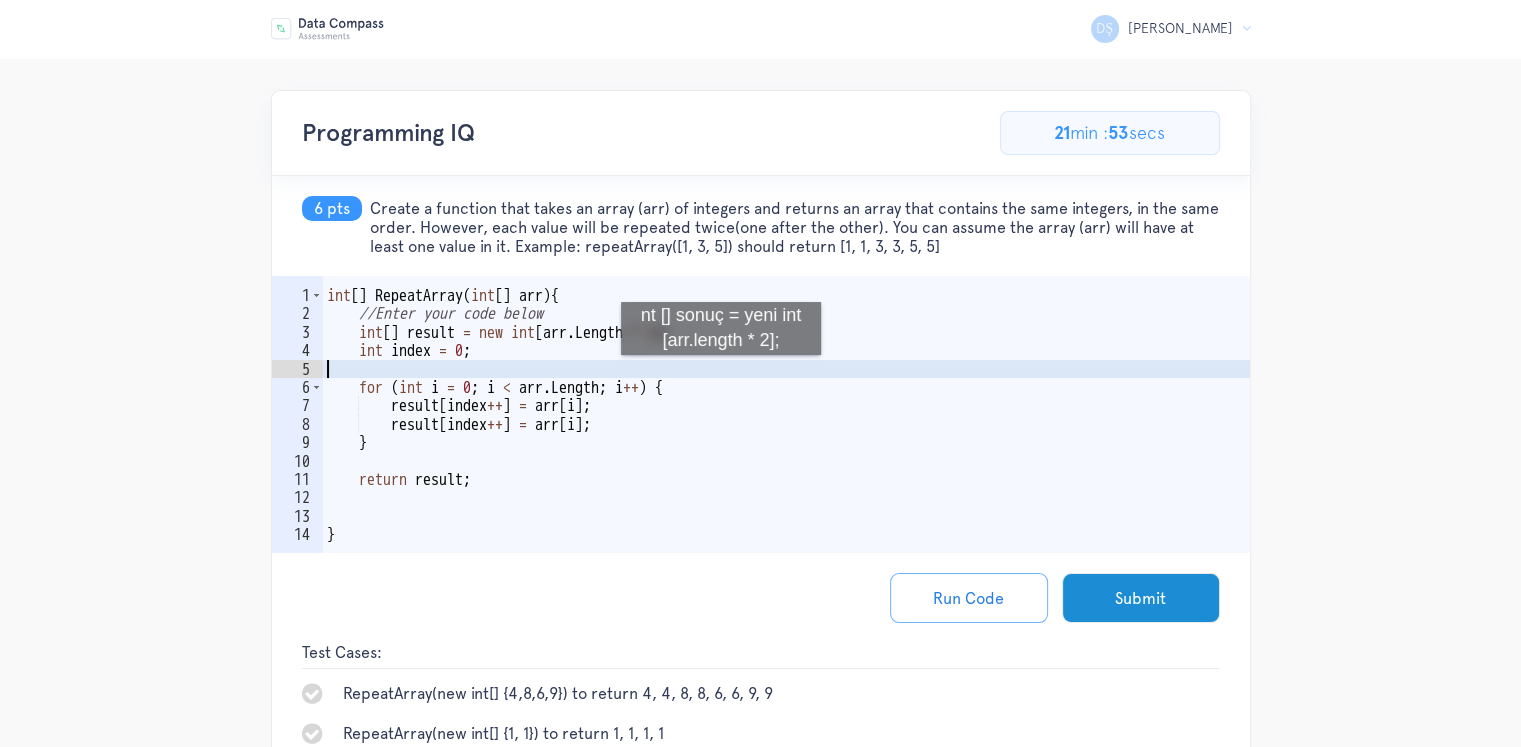scroll, scrollTop: 0, scrollLeft: 0, axis: both 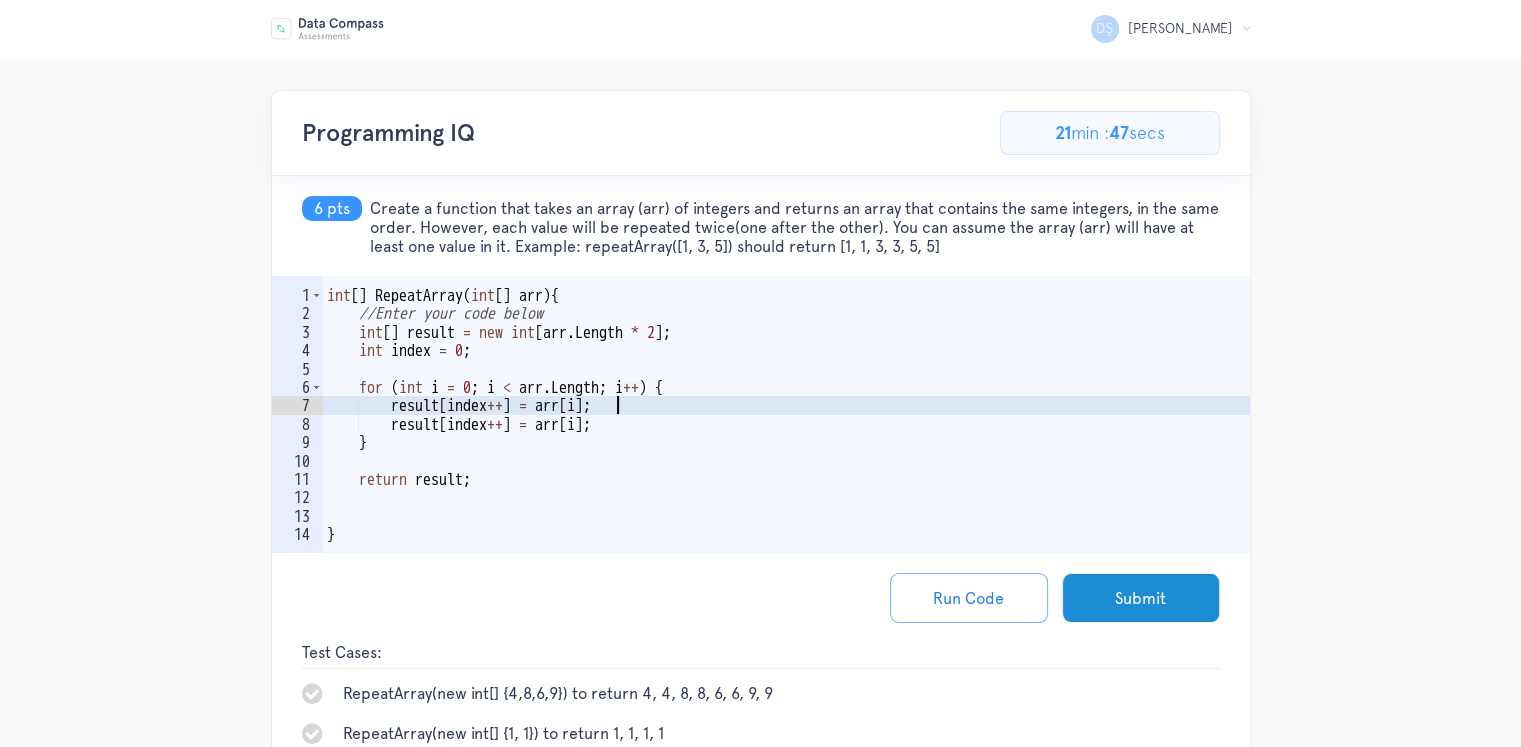click on "int [ ]   RepeatArray ( int [ ]   arr ) {      //Enter your code below      int [ ]   result   =   new   int [ arr . Length   *   2 ] ;      int   index   =   0 ;      for   ( int   i   =   0 ;   i   <   arr . Length ;   i ++ )   {           result [ index ++ ]   =   arr [ i ] ;           result [ index ++ ]   =   arr [ i ] ;      }      return   result ;           }" at bounding box center (786, 443) 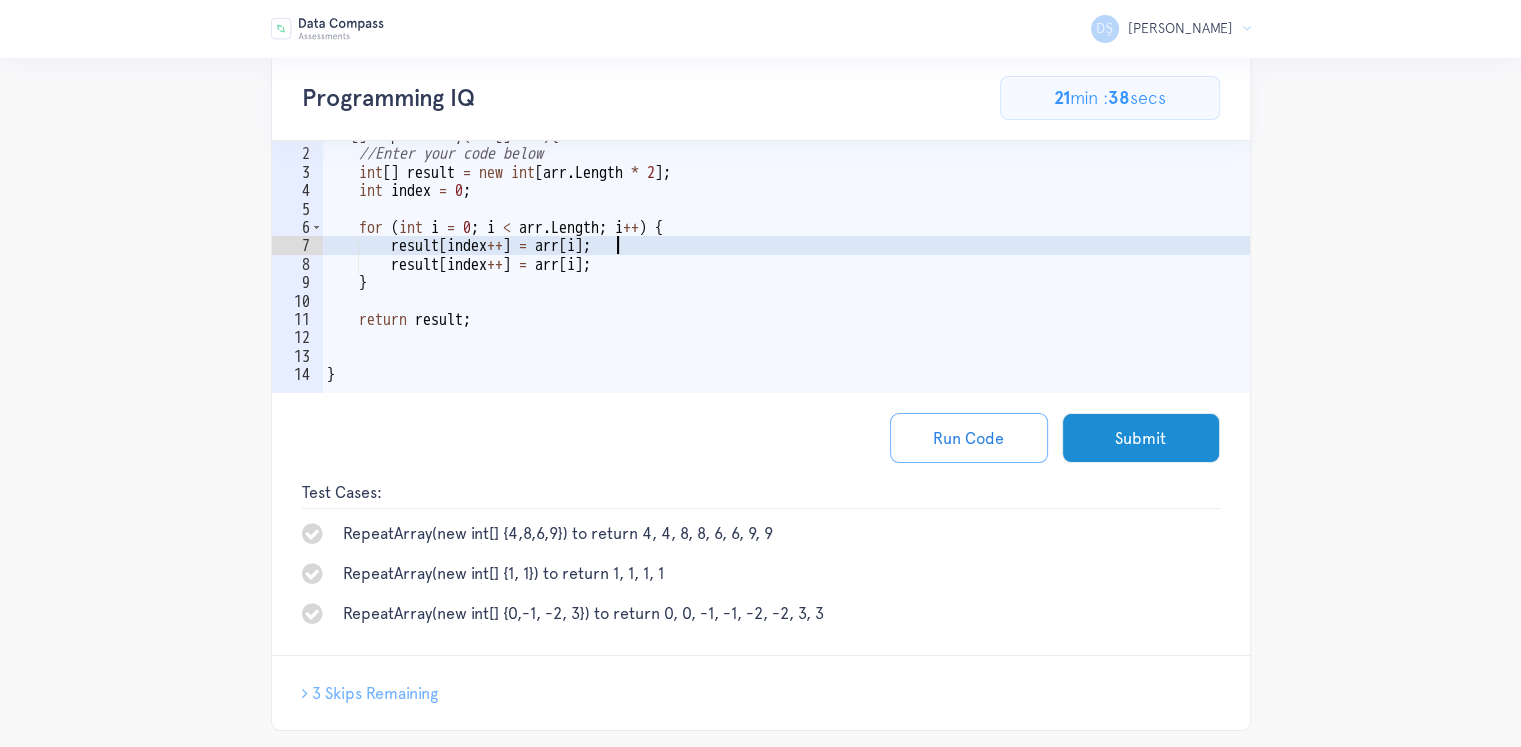 scroll, scrollTop: 229, scrollLeft: 0, axis: vertical 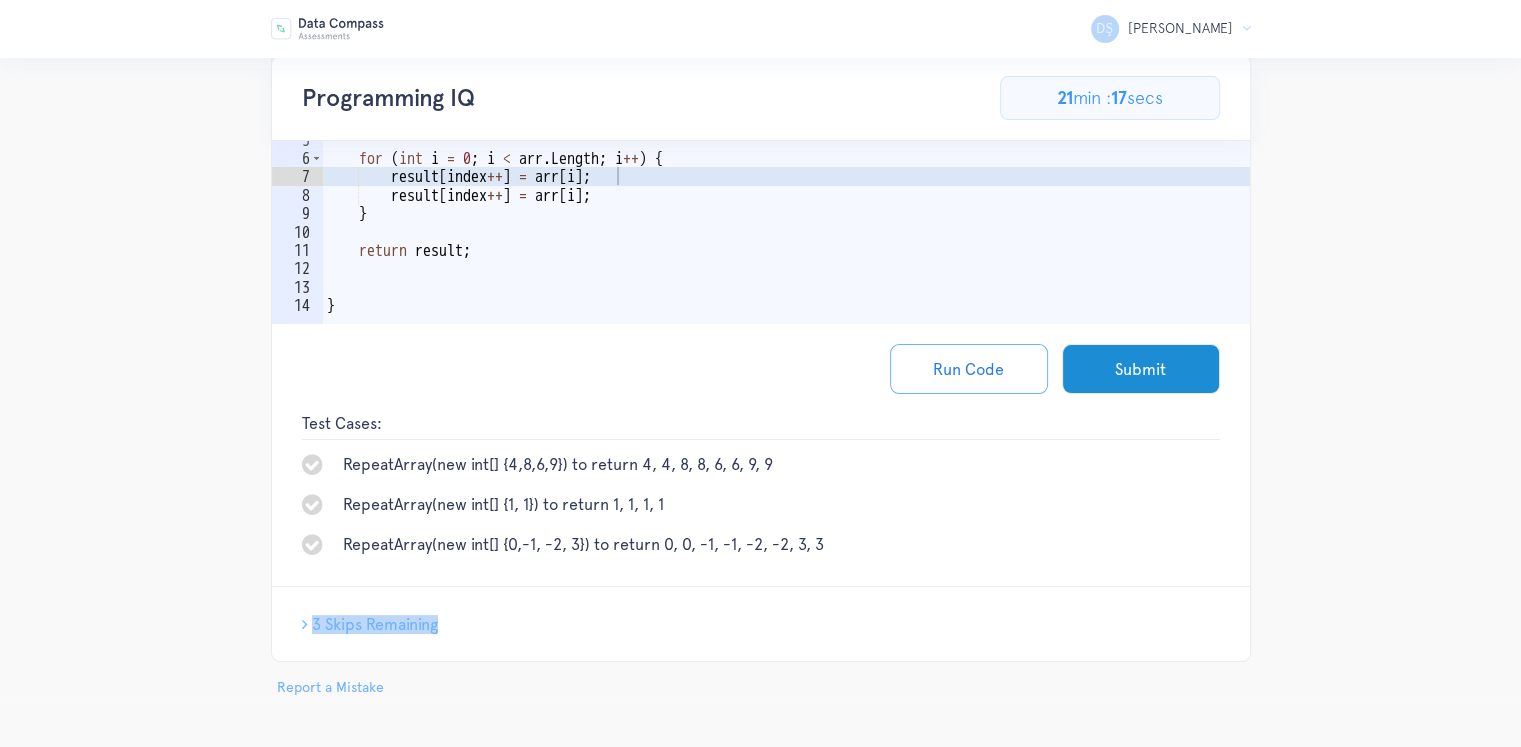 drag, startPoint x: 473, startPoint y: 618, endPoint x: 309, endPoint y: 627, distance: 164.24677 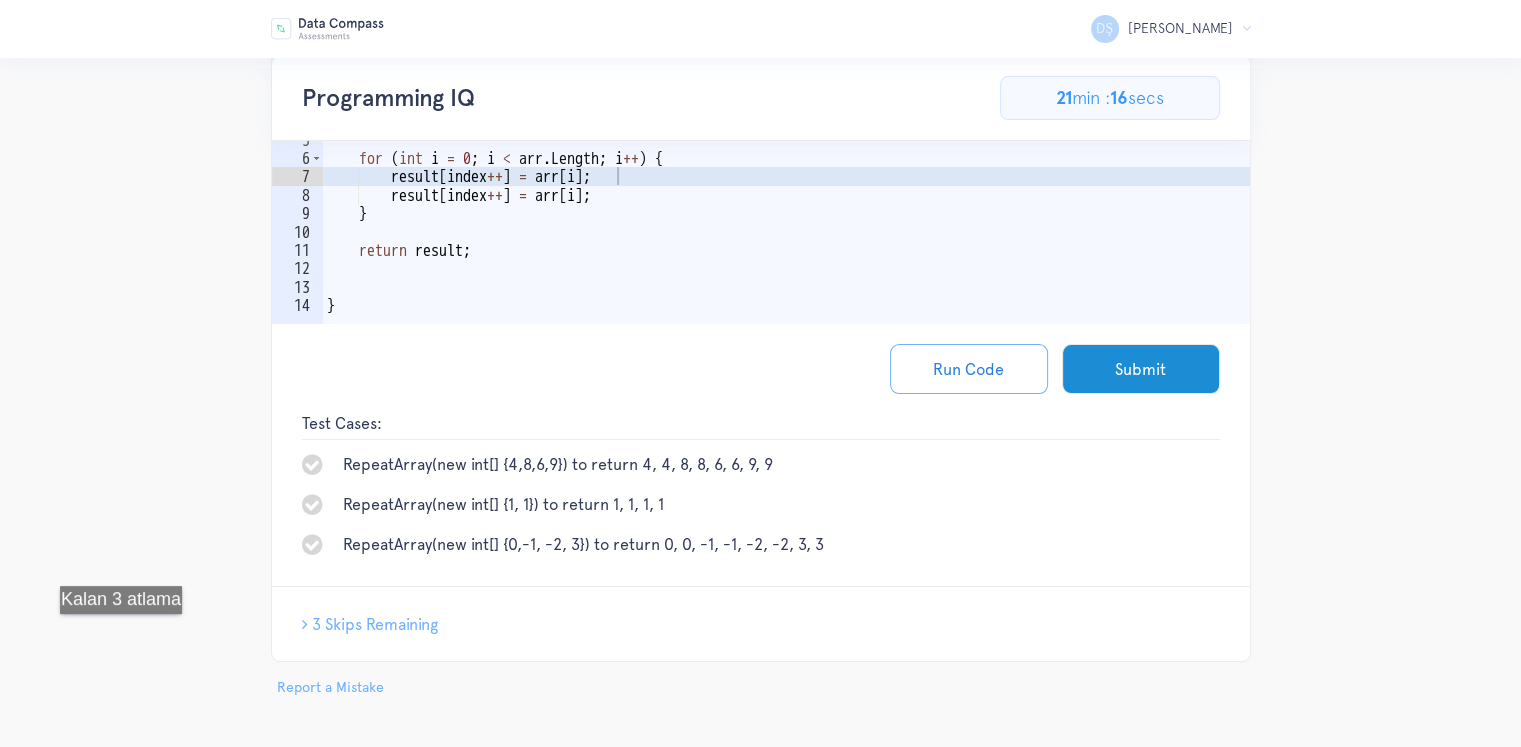 click on "DŞ
Devran Ş
Logout
Programming IQ
46.15384615384615% Complete
6/13 Problems
0 pts / 90 pts
21  min :  16  secs
6 pts
1 2 3 4 5 6 7 8" at bounding box center [760, 279] 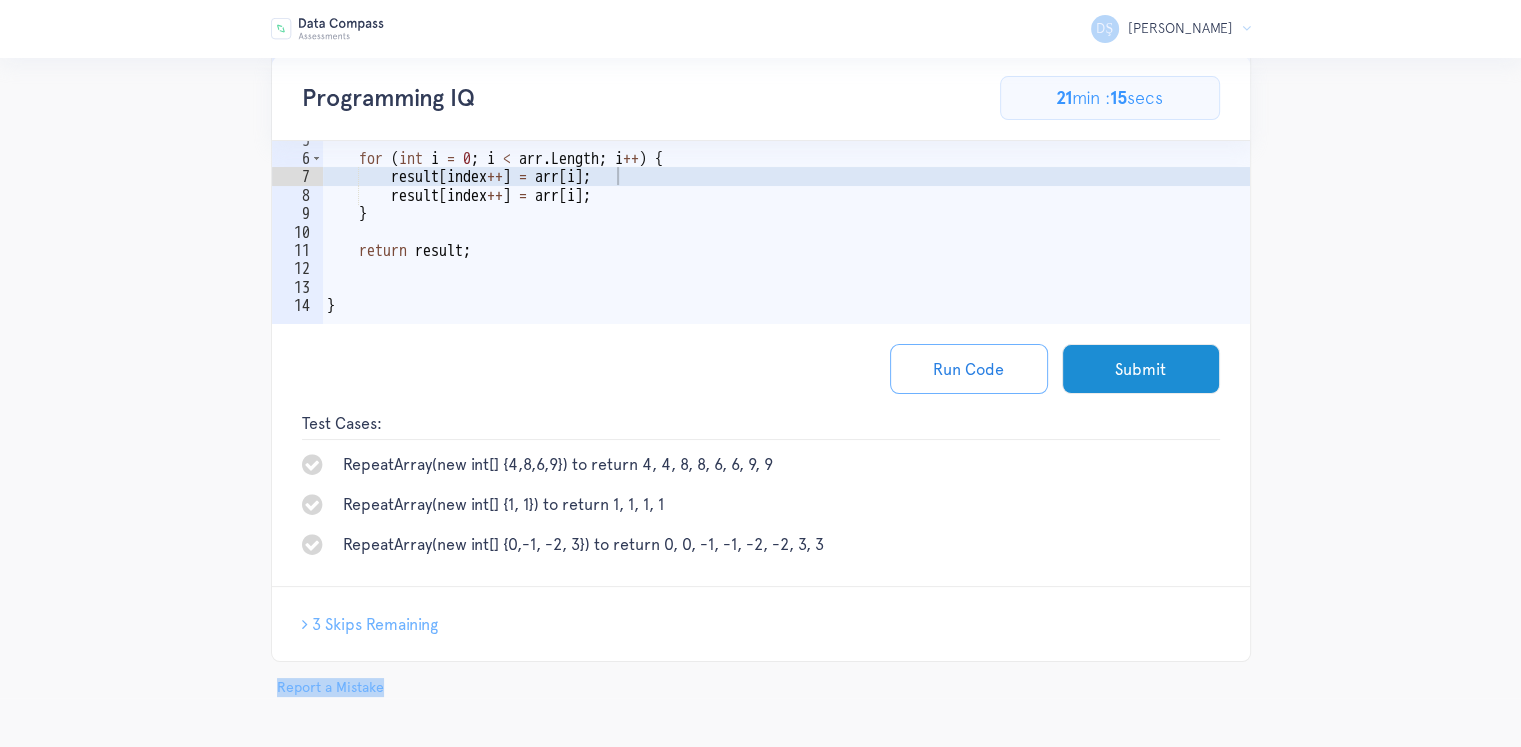 drag, startPoint x: 415, startPoint y: 682, endPoint x: 269, endPoint y: 684, distance: 146.0137 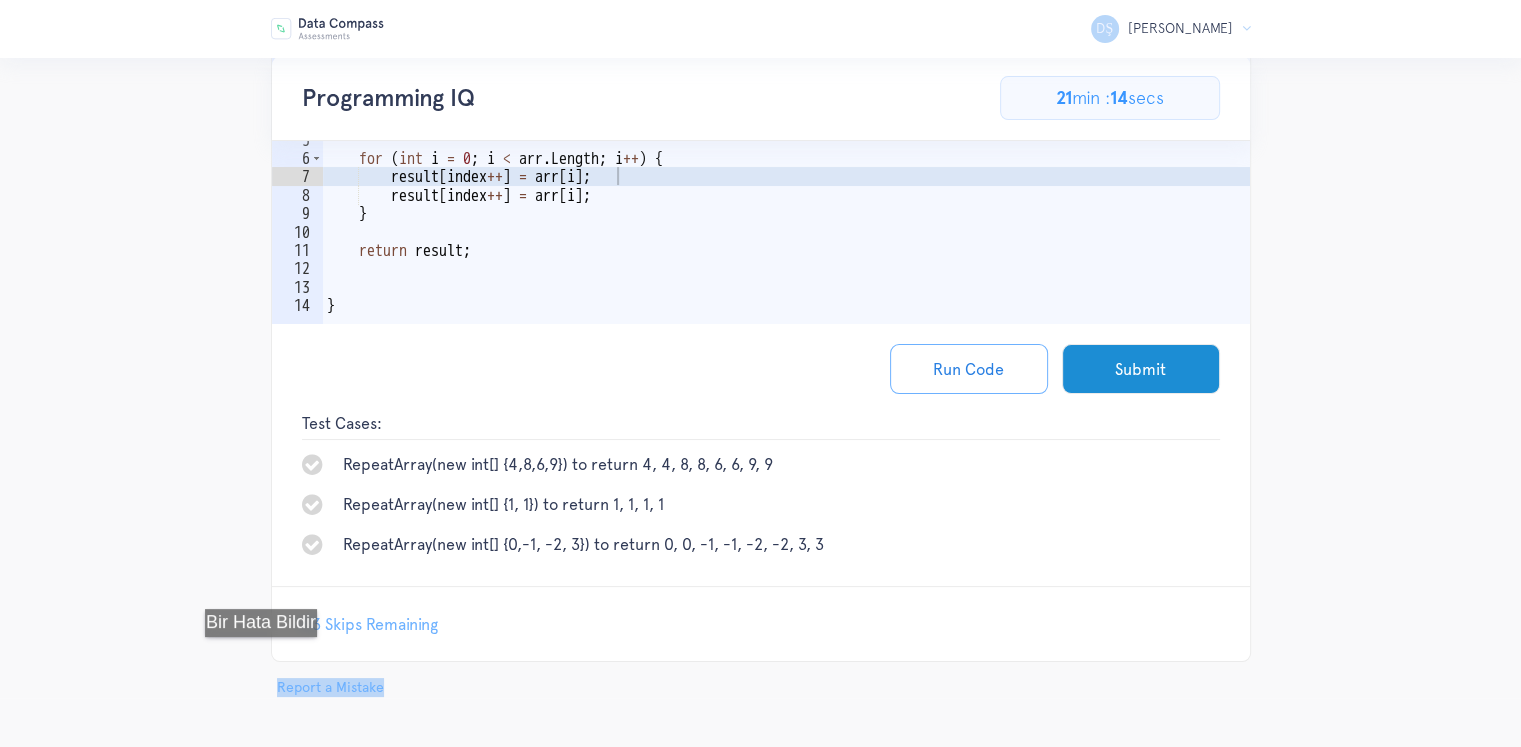 click at bounding box center (256, 650) 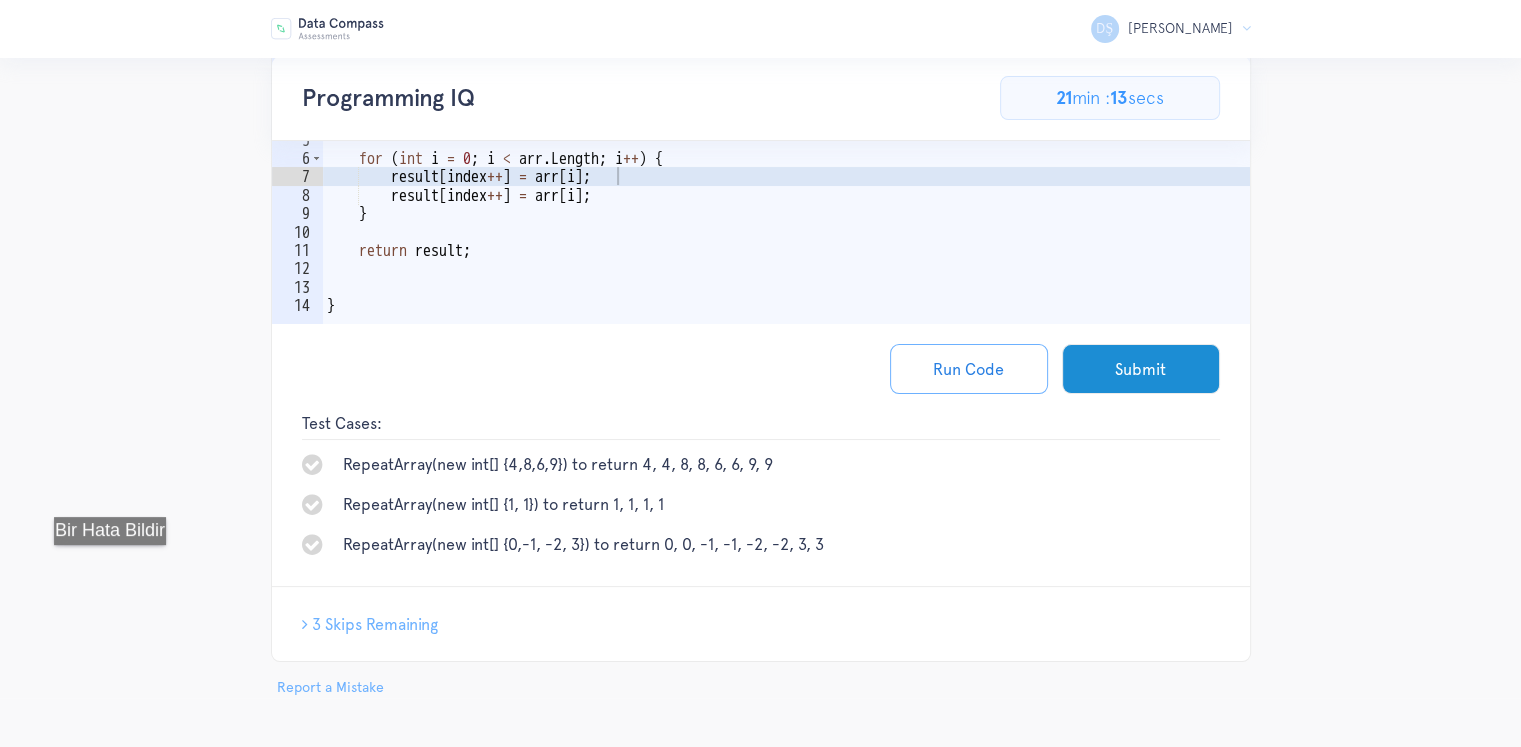 click on "DŞ
Devran Ş
Logout
Programming IQ
46.15384615384615% Complete
6/13 Problems
0 pts / 90 pts
21  min :  13  secs
6 pts
1 2 3 4 5 6 7 8" at bounding box center (760, 279) 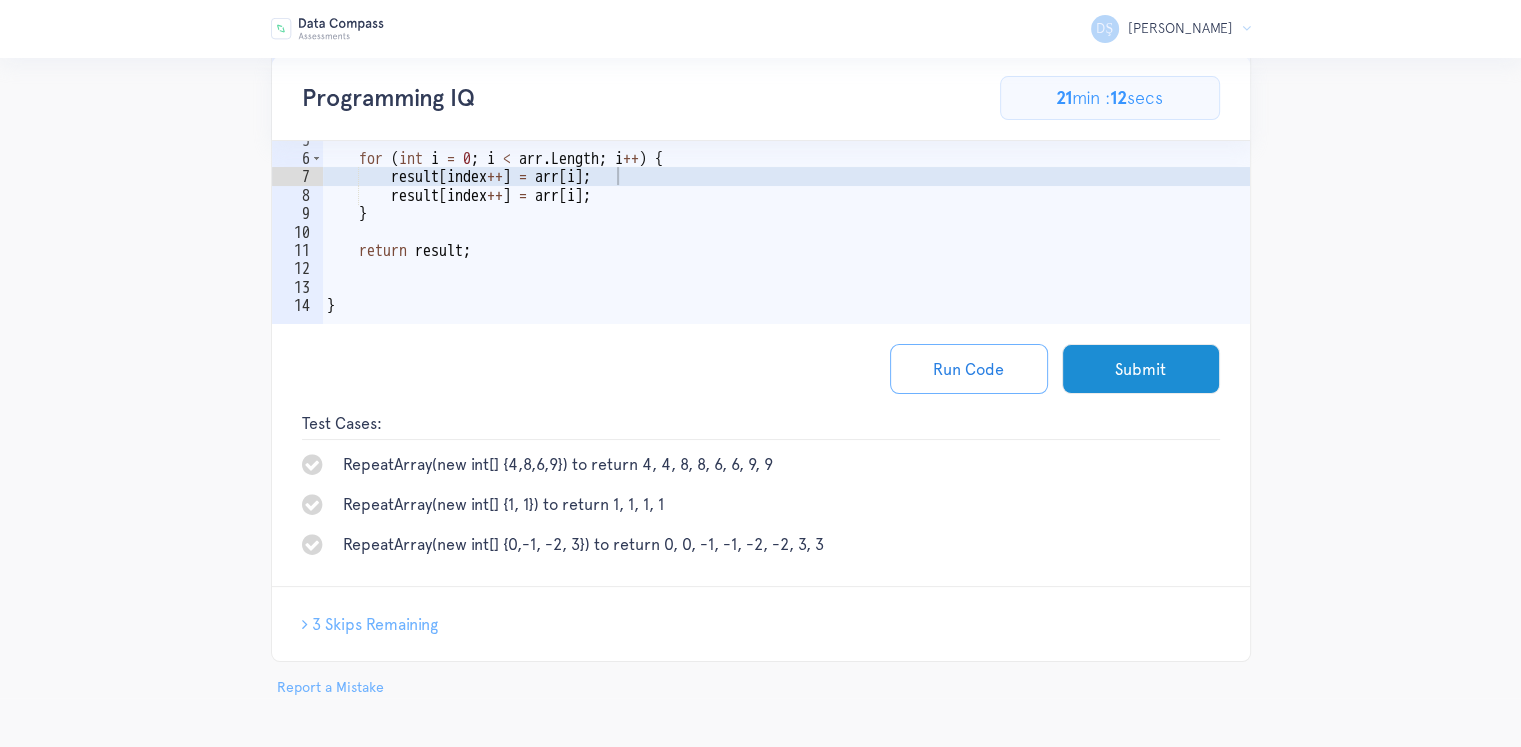 scroll, scrollTop: 0, scrollLeft: 0, axis: both 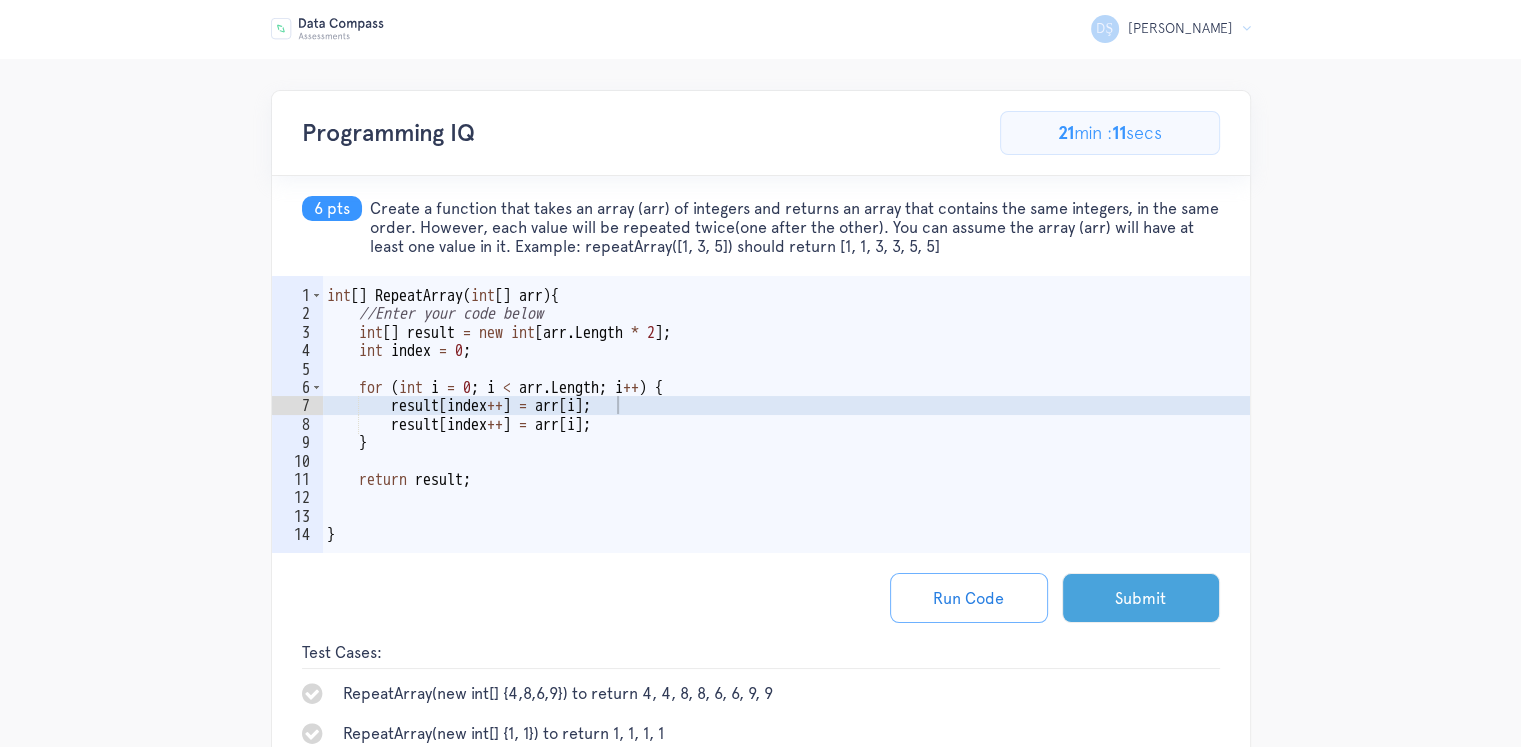 click on "Submit" at bounding box center [1141, 598] 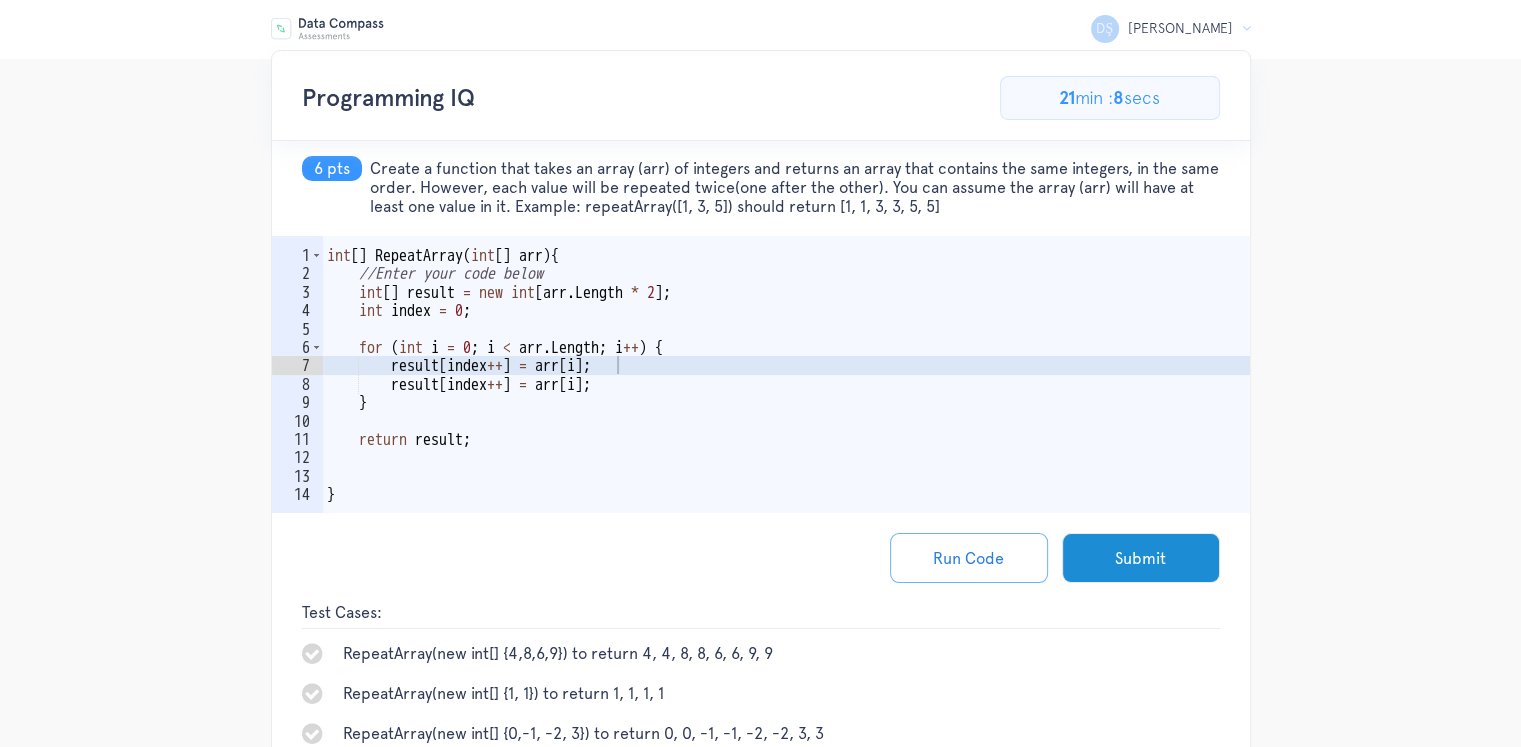 scroll, scrollTop: 100, scrollLeft: 0, axis: vertical 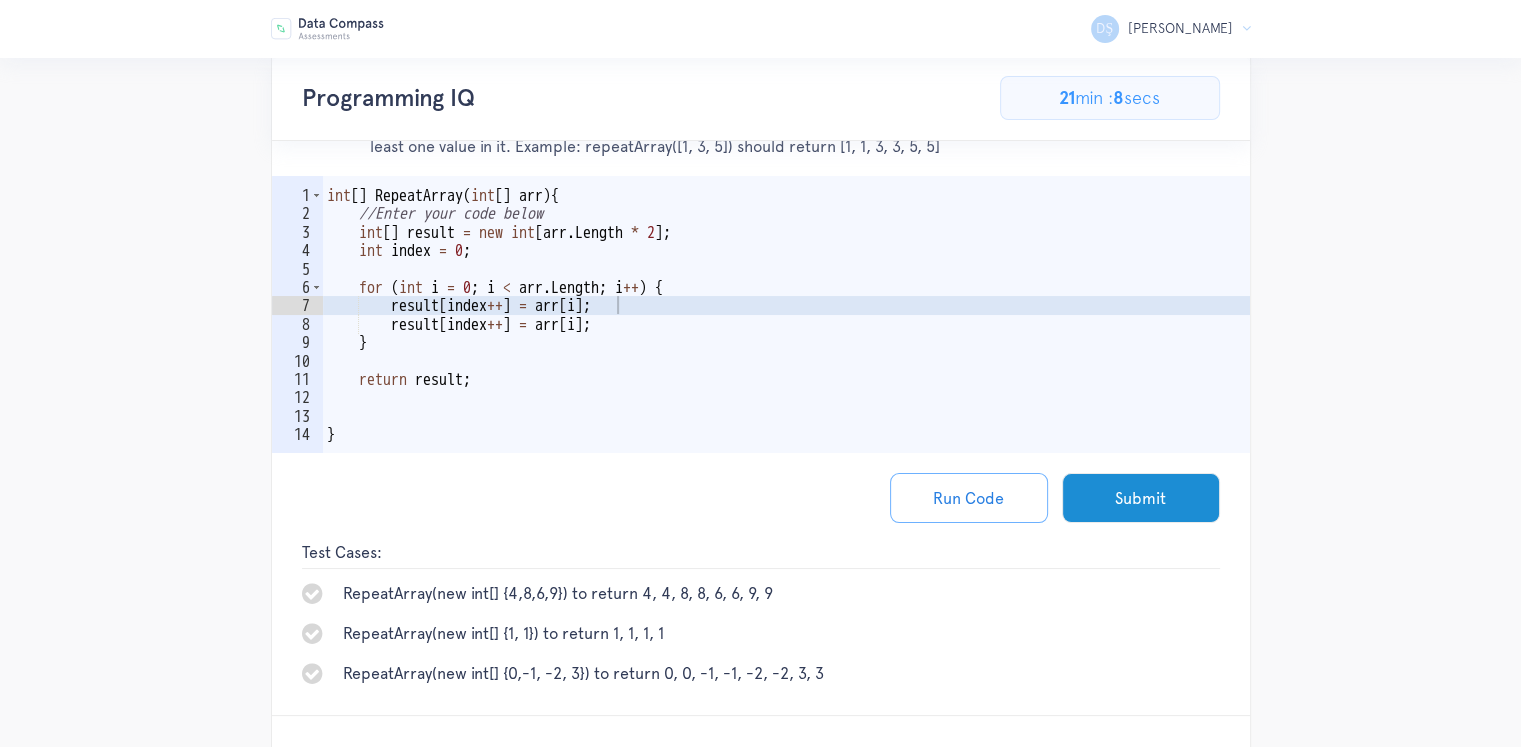 type on "return result;" 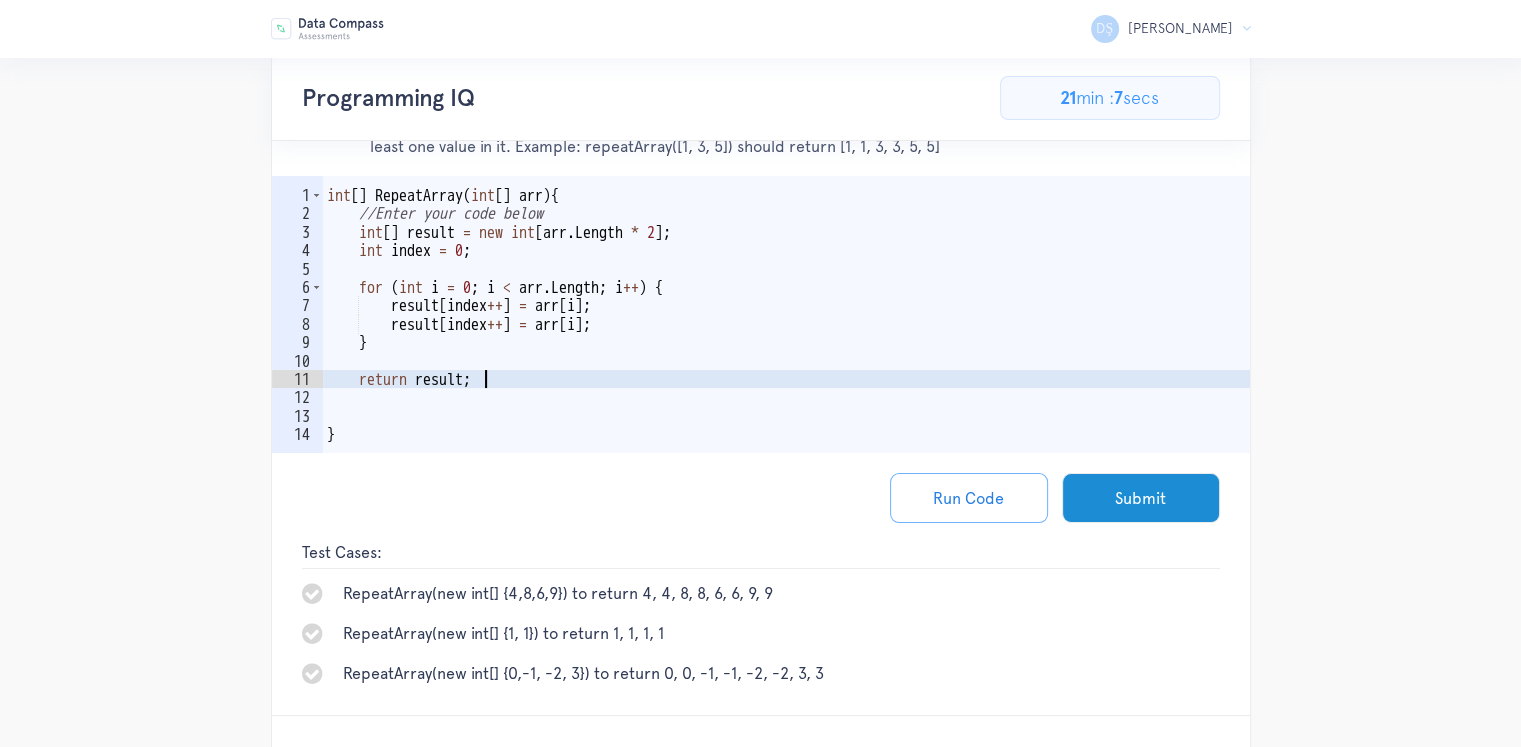 click on "int [ ]   RepeatArray ( int [ ]   arr ) {      //Enter your code below      int [ ]   result   =   new   int [ arr . Length   *   2 ] ;      int   index   =   0 ;      for   ( int   i   =   0 ;   i   <   arr . Length ;   i ++ )   {           result [ index ++ ]   =   arr [ i ] ;           result [ index ++ ]   =   arr [ i ] ;      }      return   result ;           }" at bounding box center (786, 343) 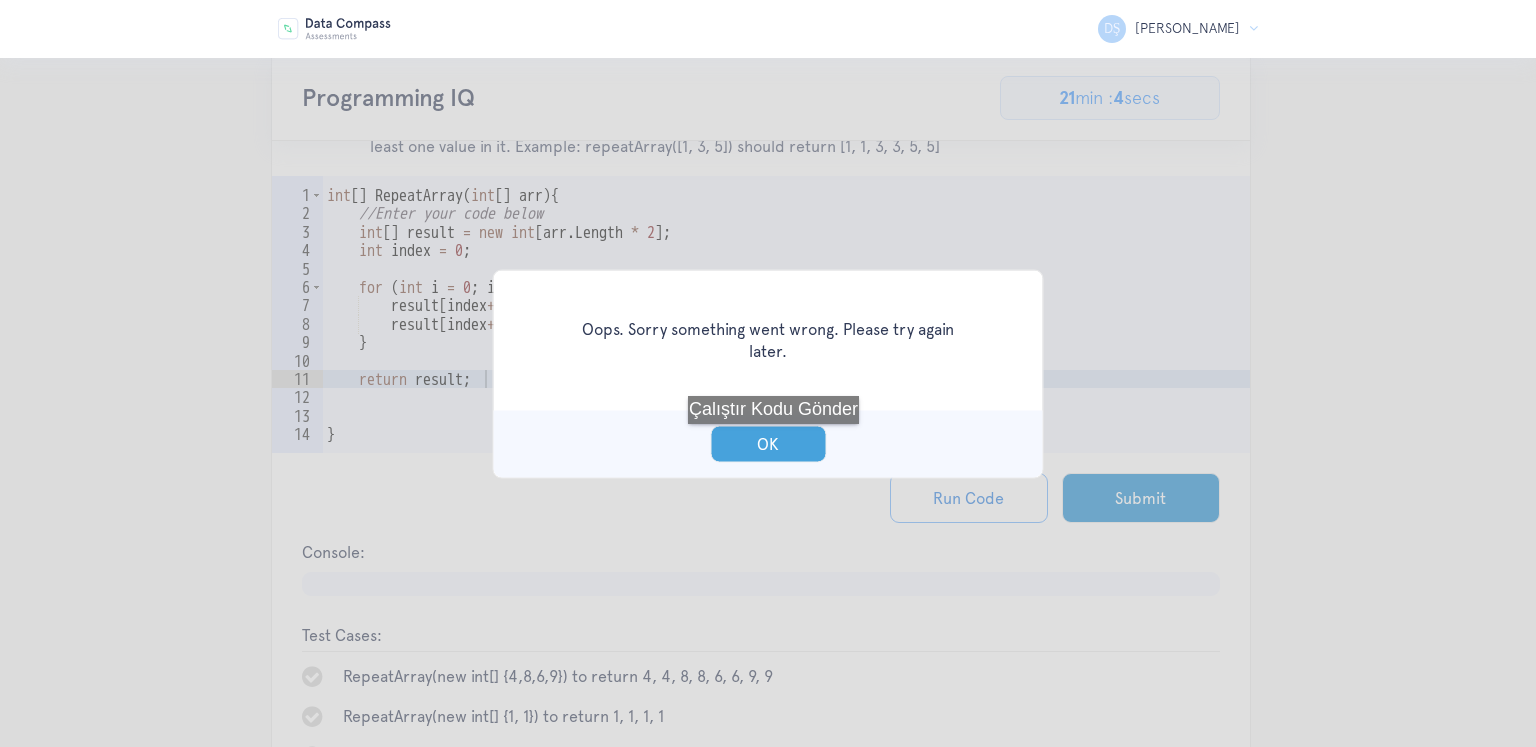 click on "OK" at bounding box center (768, 443) 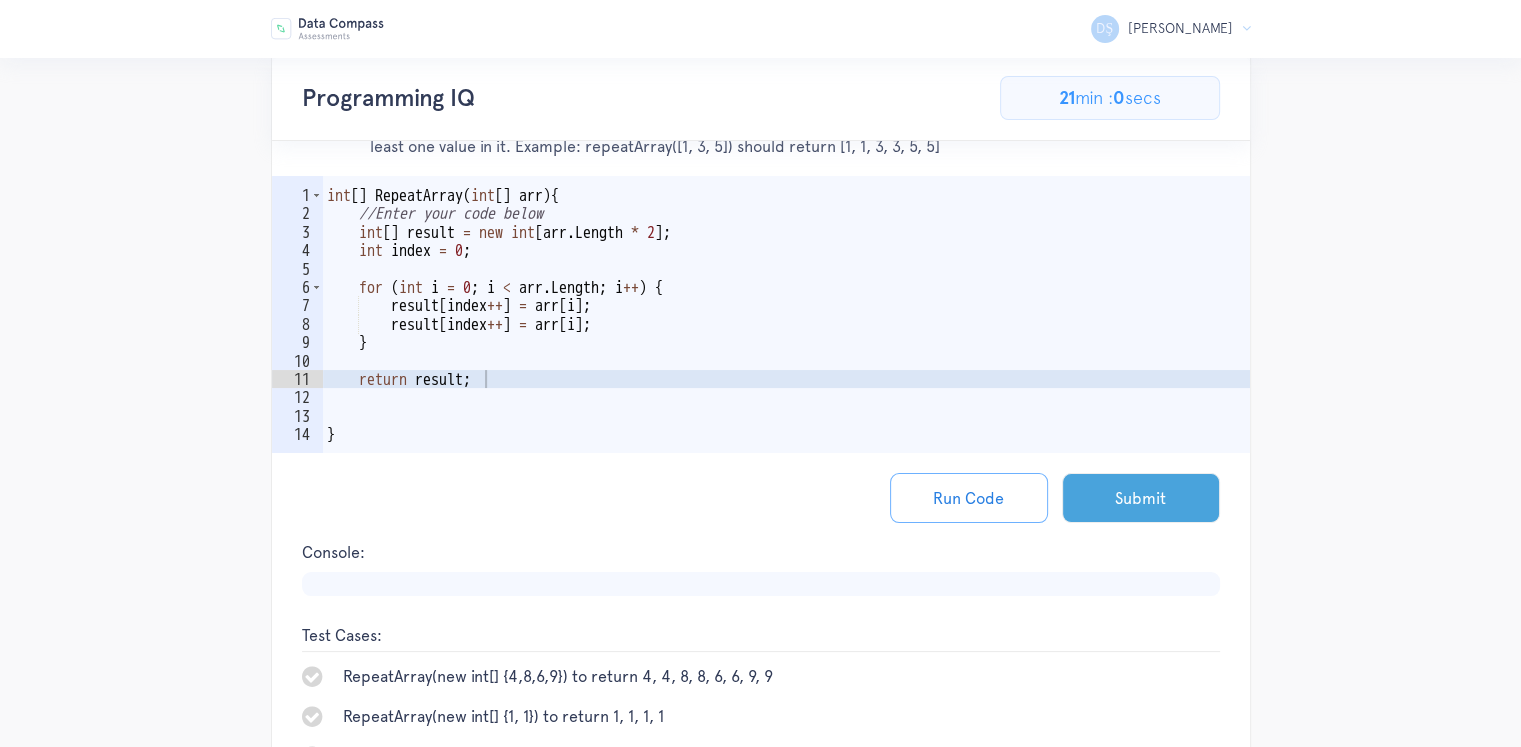 click on "Submit" at bounding box center [1141, 498] 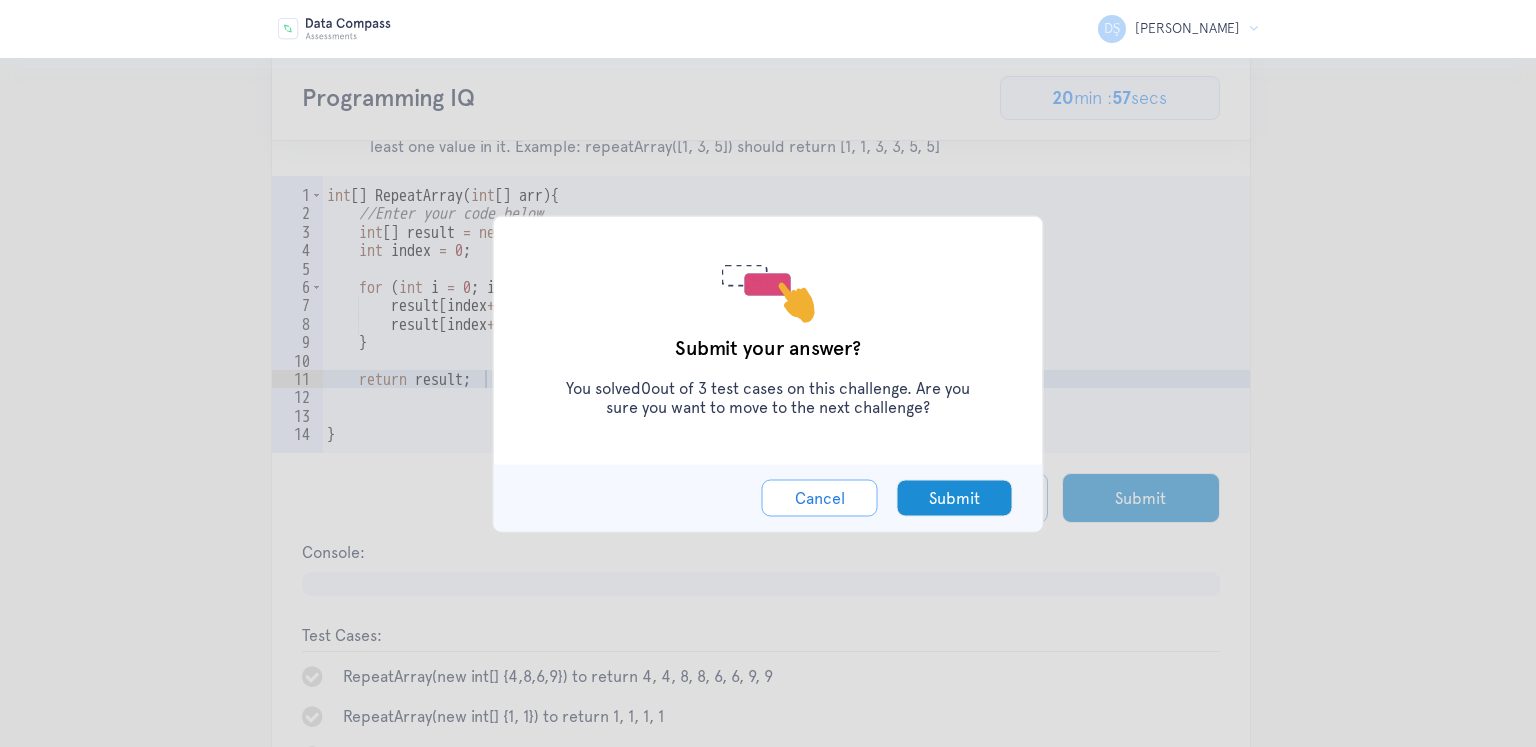 drag, startPoint x: 968, startPoint y: 411, endPoint x: 558, endPoint y: 377, distance: 411.40735 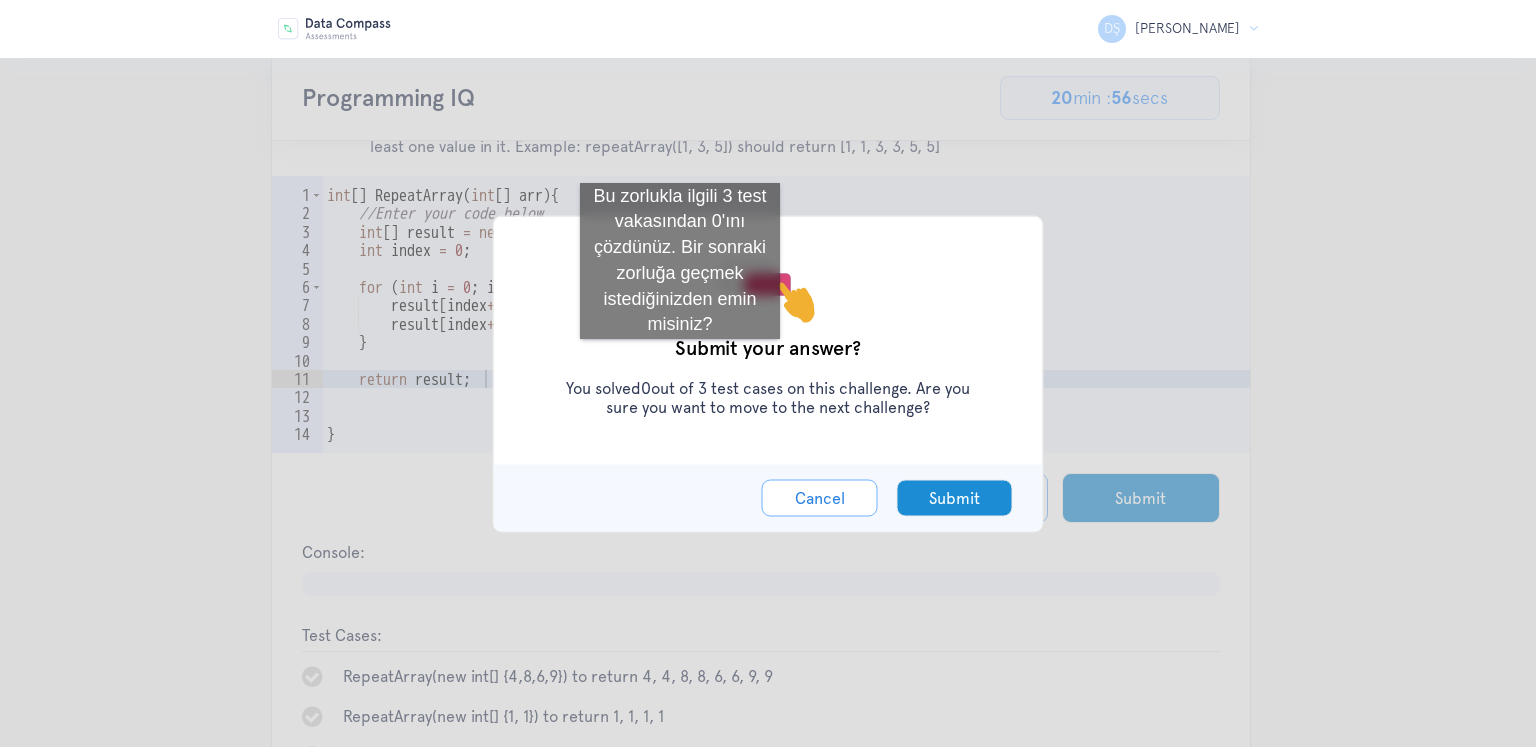click on "Submit your answer?" at bounding box center (768, 347) 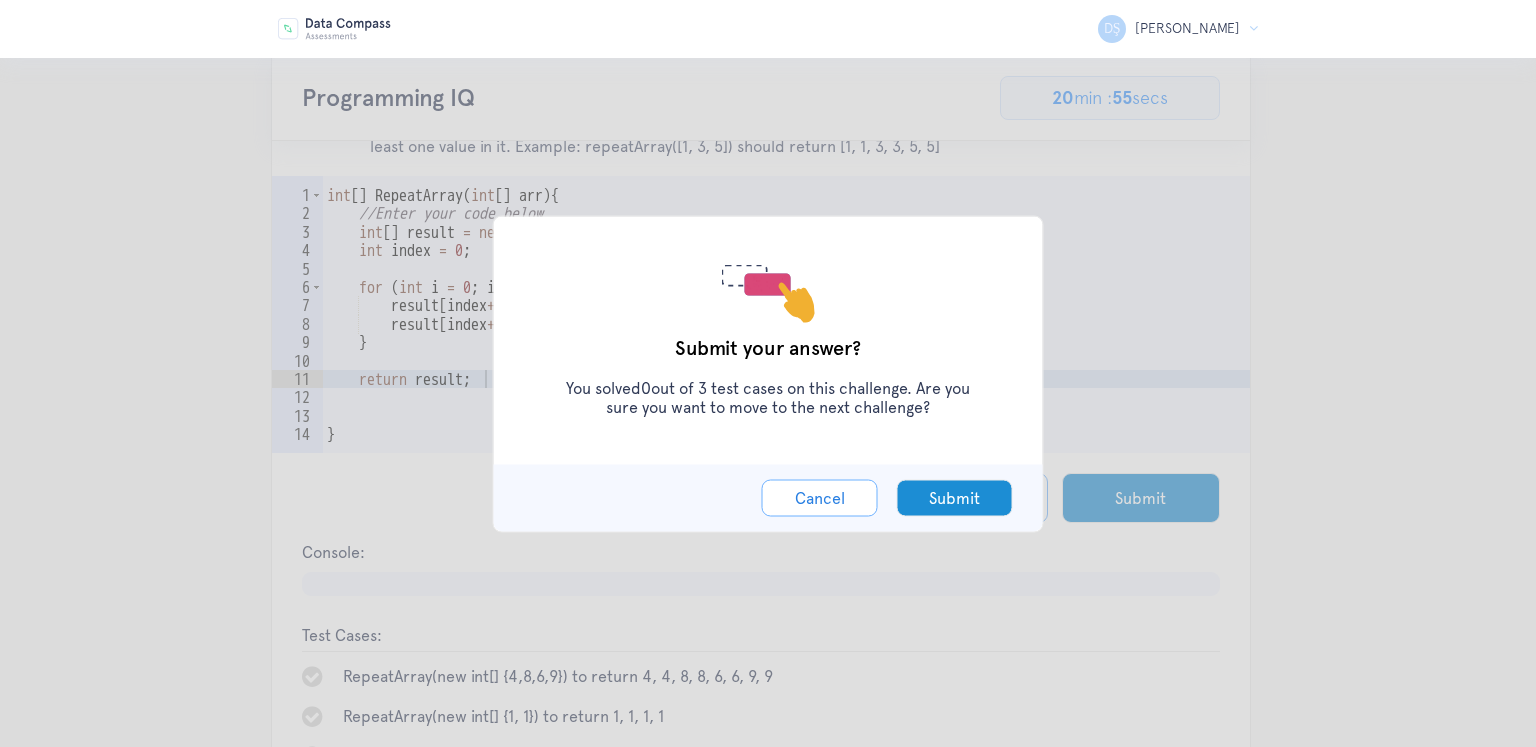 drag, startPoint x: 668, startPoint y: 345, endPoint x: 980, endPoint y: 413, distance: 319.32428 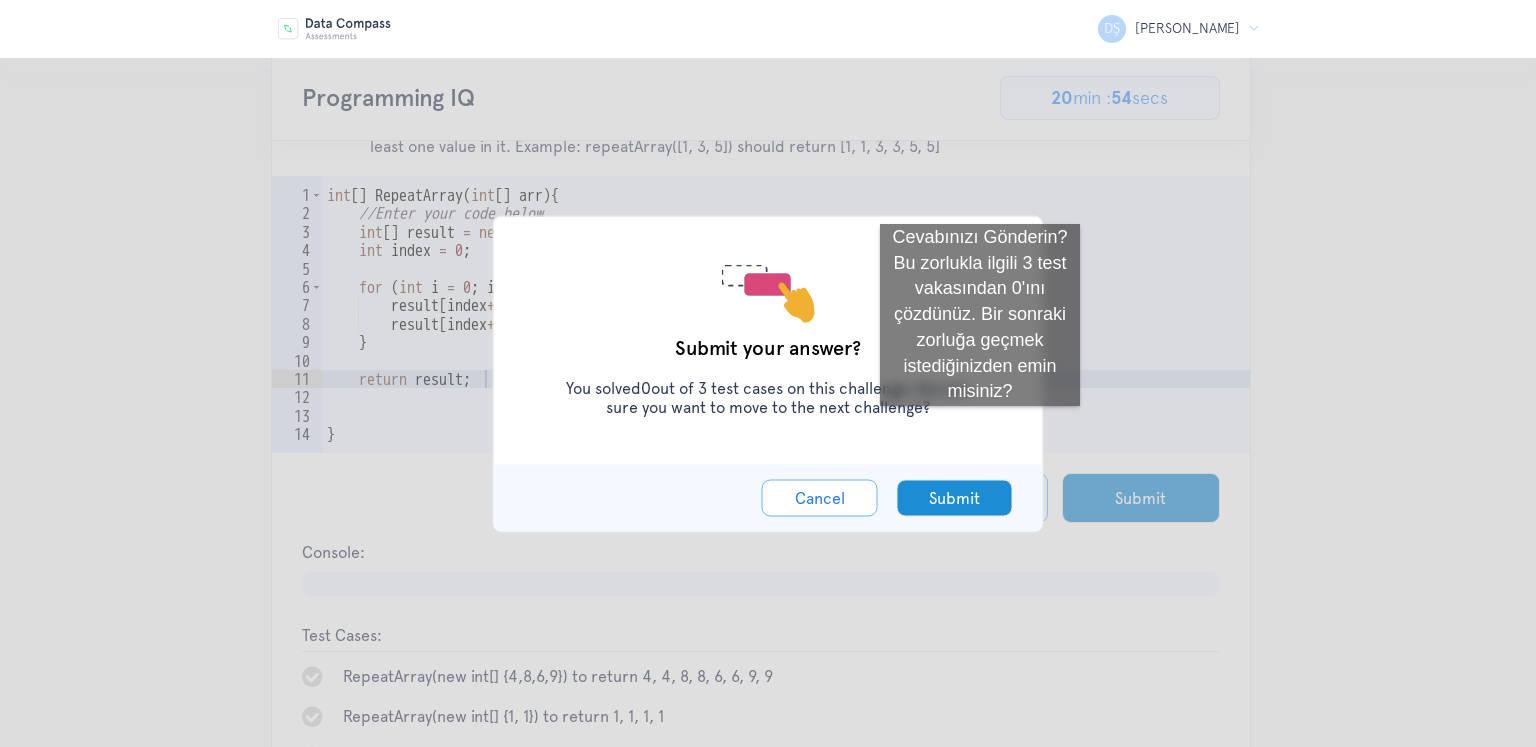 click at bounding box center (967, 417) 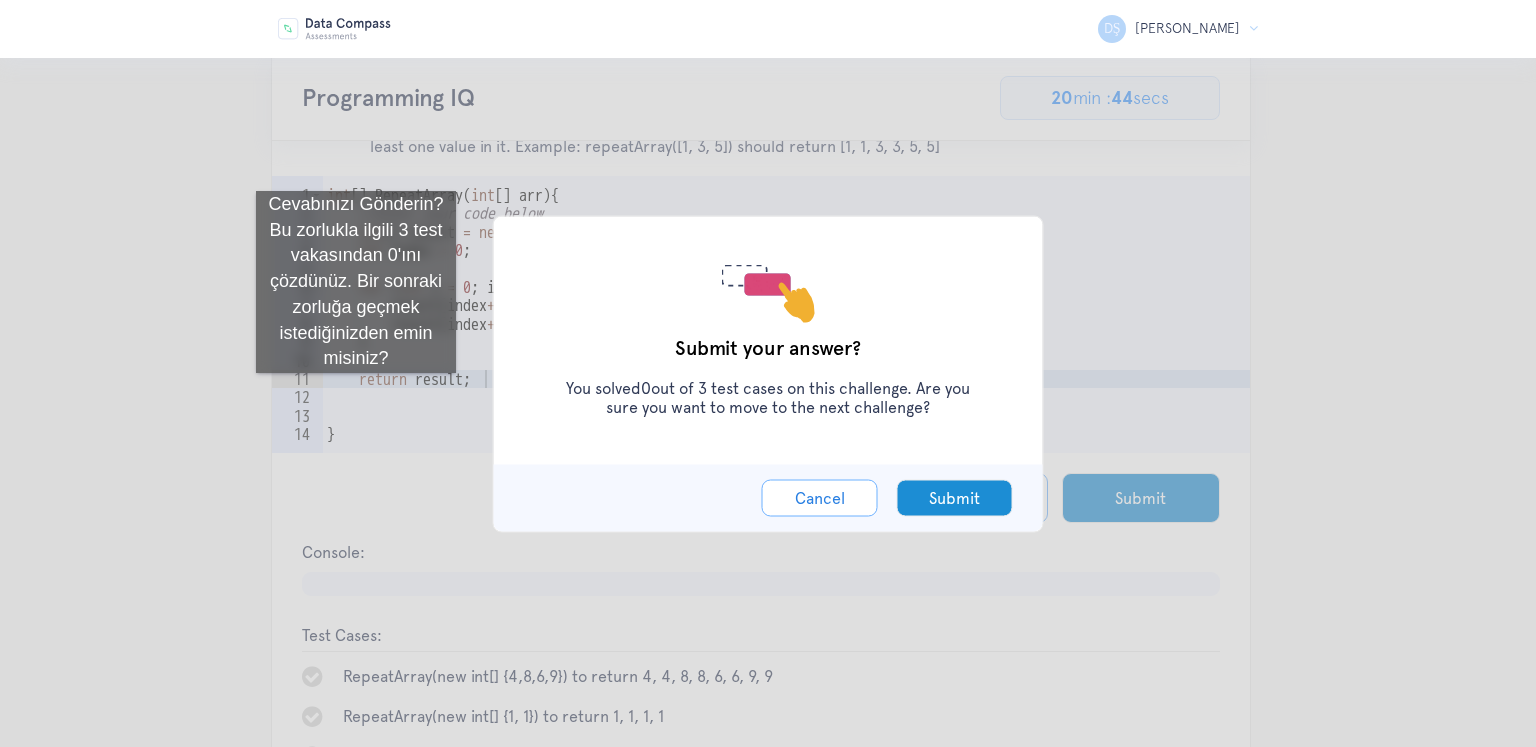 click on "Submit your answer?
You solved  0  out of 3 test cases on this challenge. Are you sure you want to move to the next challenge?
Cancel
Submit" at bounding box center [768, 373] 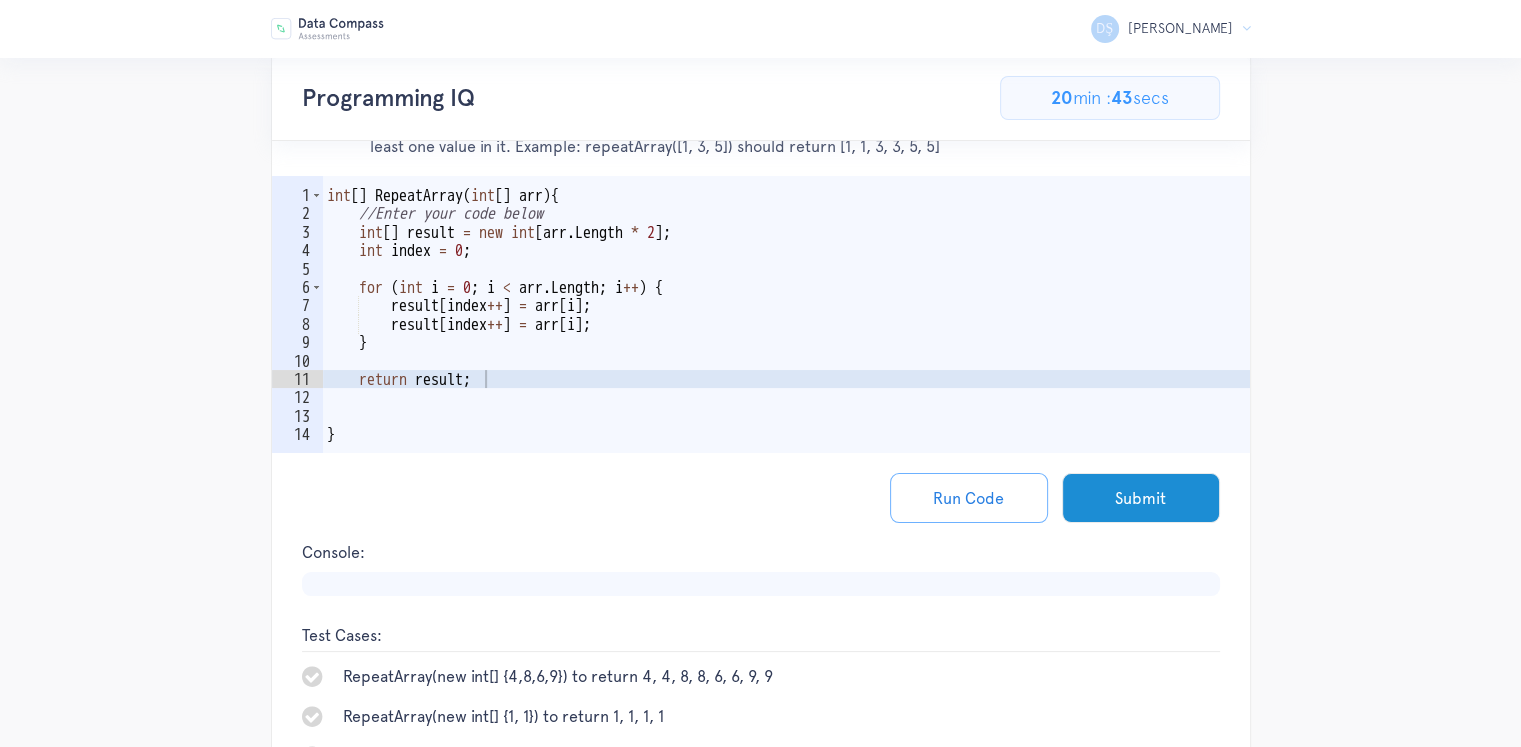 click on "int [ ]   RepeatArray ( int [ ]   arr ) {      //Enter your code below      int [ ]   result   =   new   int [ arr . Length   *   2 ] ;      int   index   =   0 ;      for   ( int   i   =   0 ;   i   <   arr . Length ;   i ++ )   {           result [ index ++ ]   =   arr [ i ] ;           result [ index ++ ]   =   arr [ i ] ;      }      return   result ;           }" at bounding box center [786, 343] 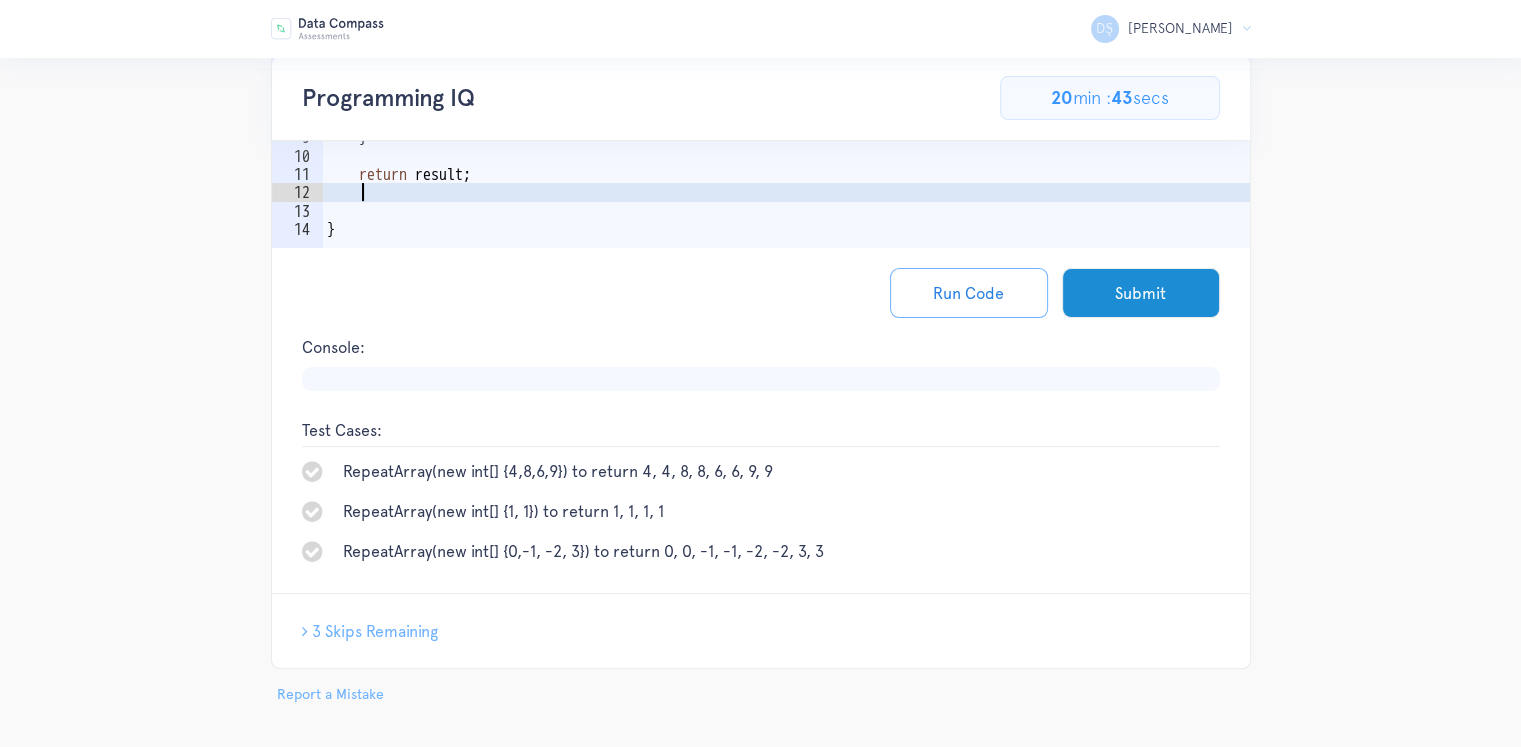 scroll, scrollTop: 312, scrollLeft: 0, axis: vertical 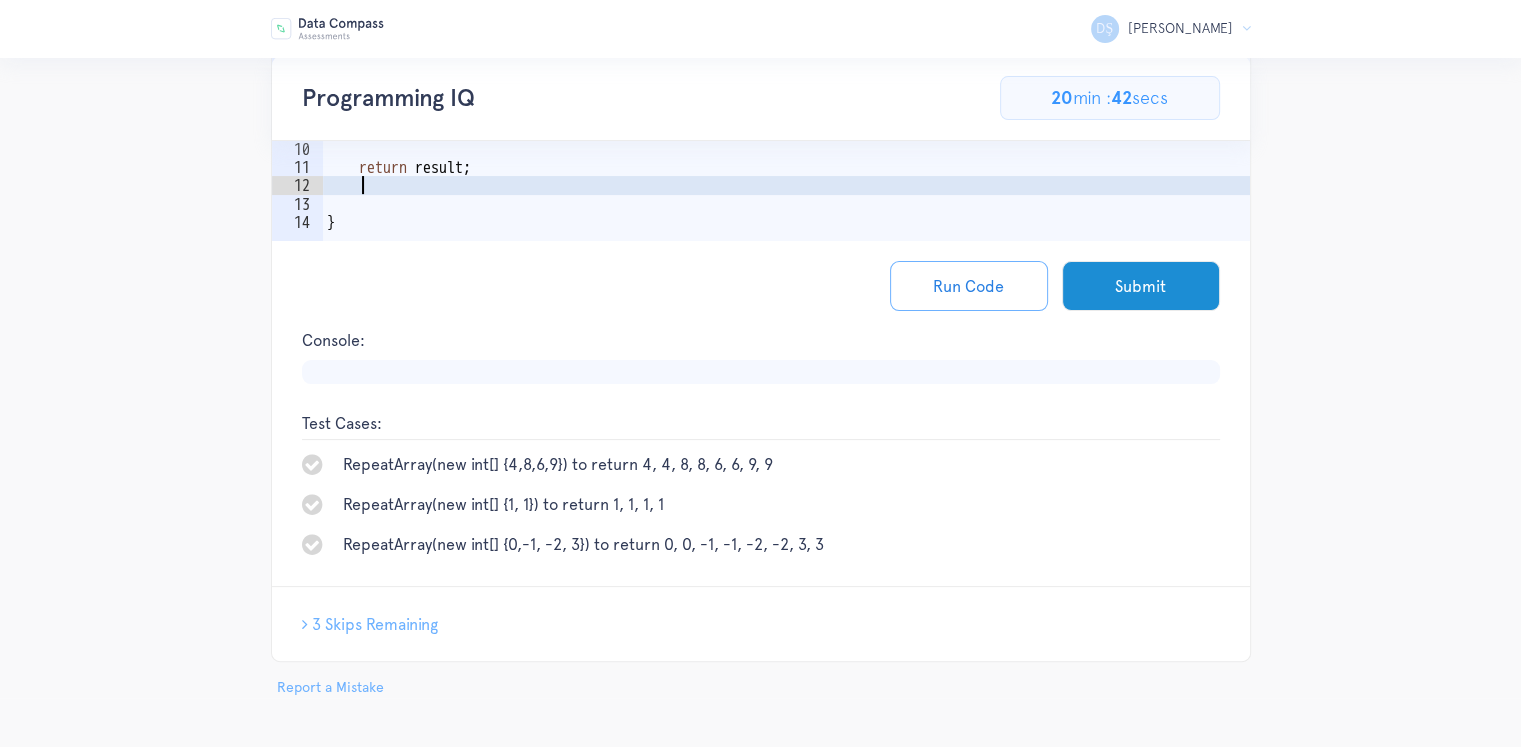 click at bounding box center (761, 372) 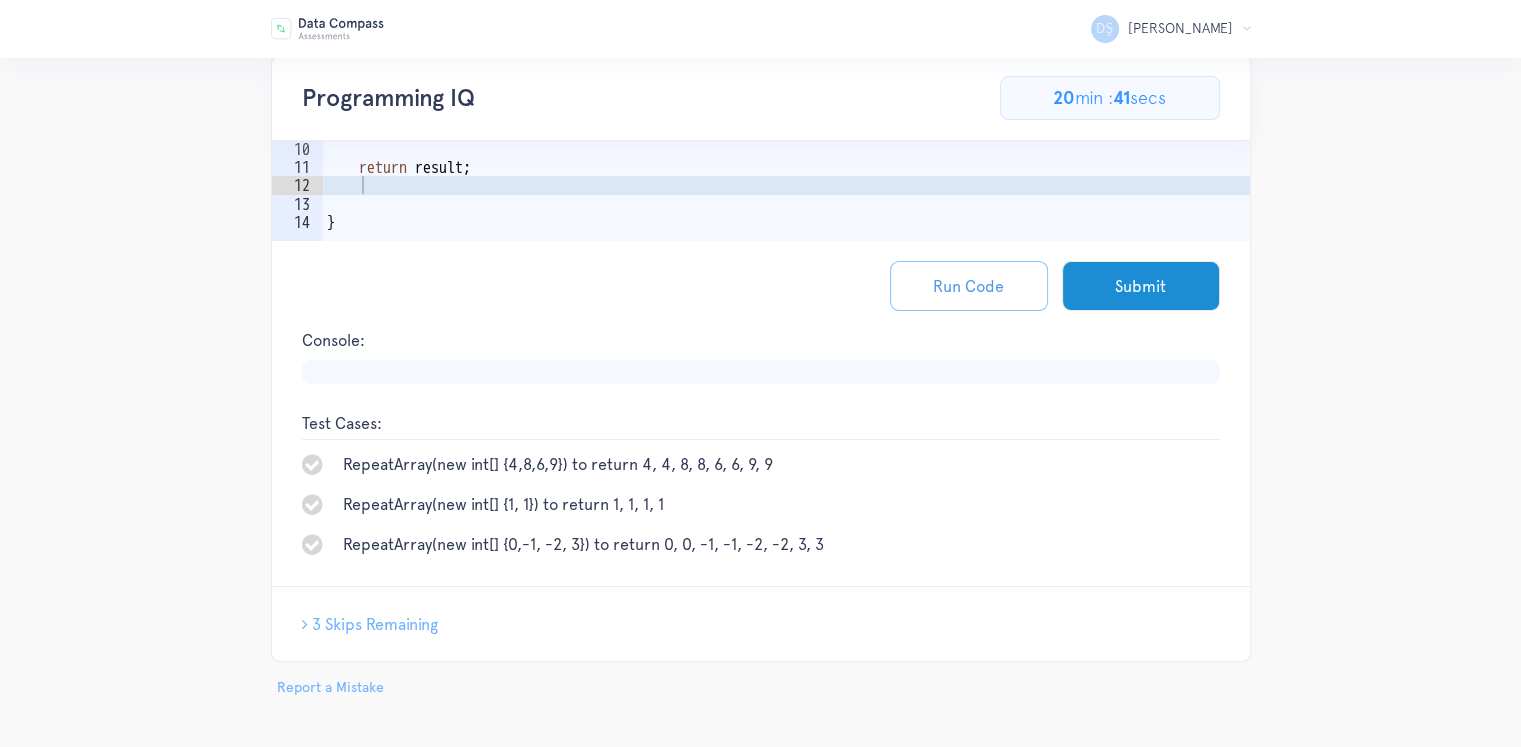 click on "Run Code" at bounding box center (969, 286) 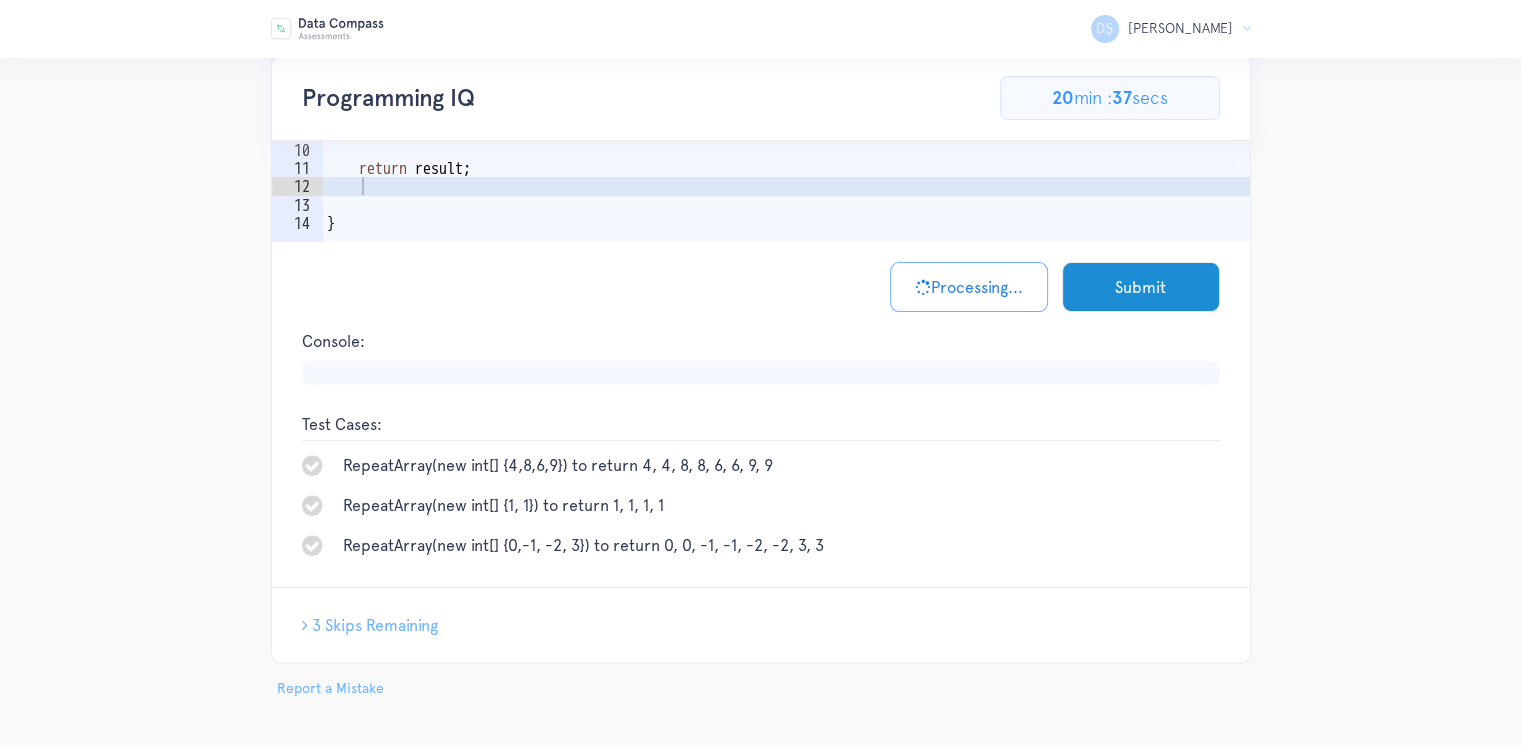 scroll, scrollTop: 312, scrollLeft: 0, axis: vertical 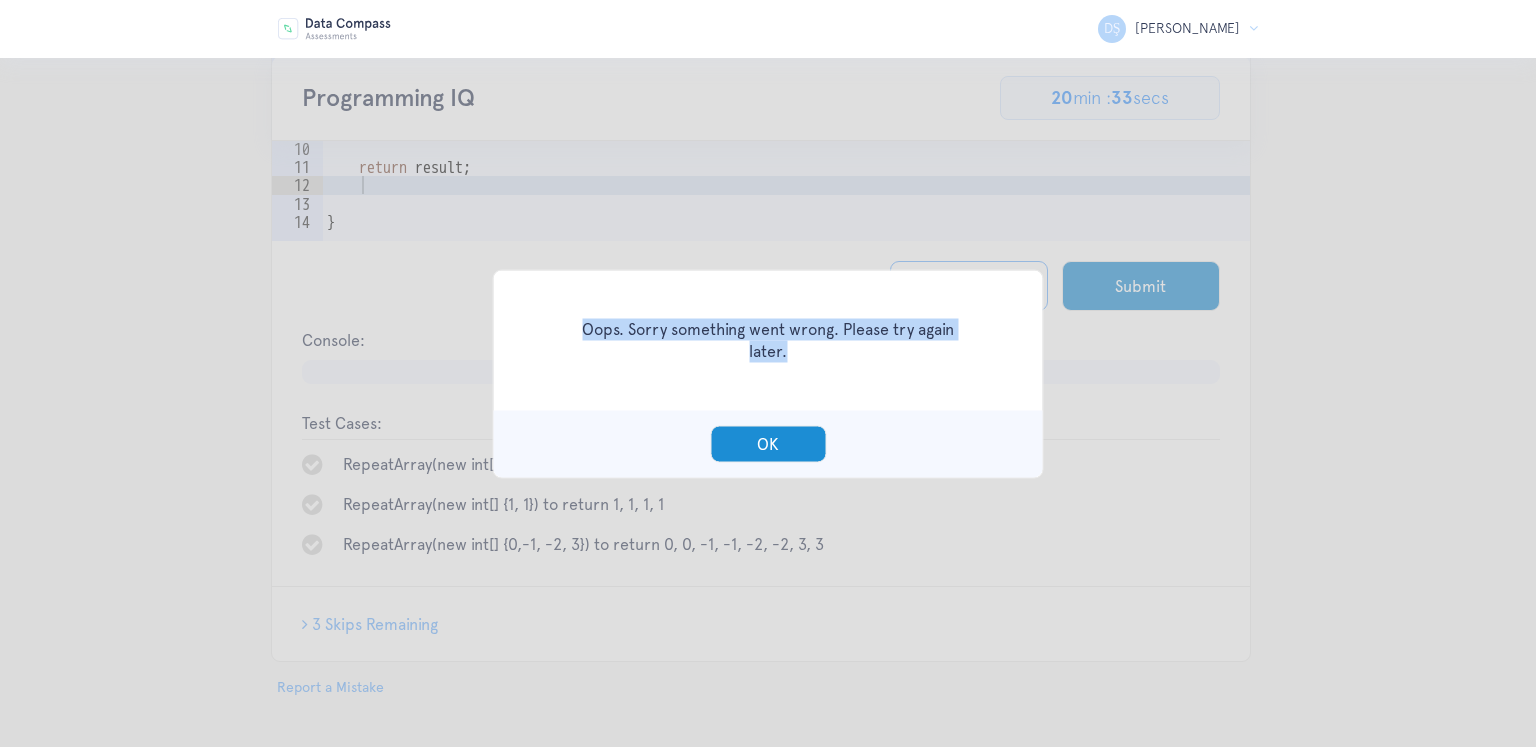 drag, startPoint x: 570, startPoint y: 331, endPoint x: 800, endPoint y: 351, distance: 230.86794 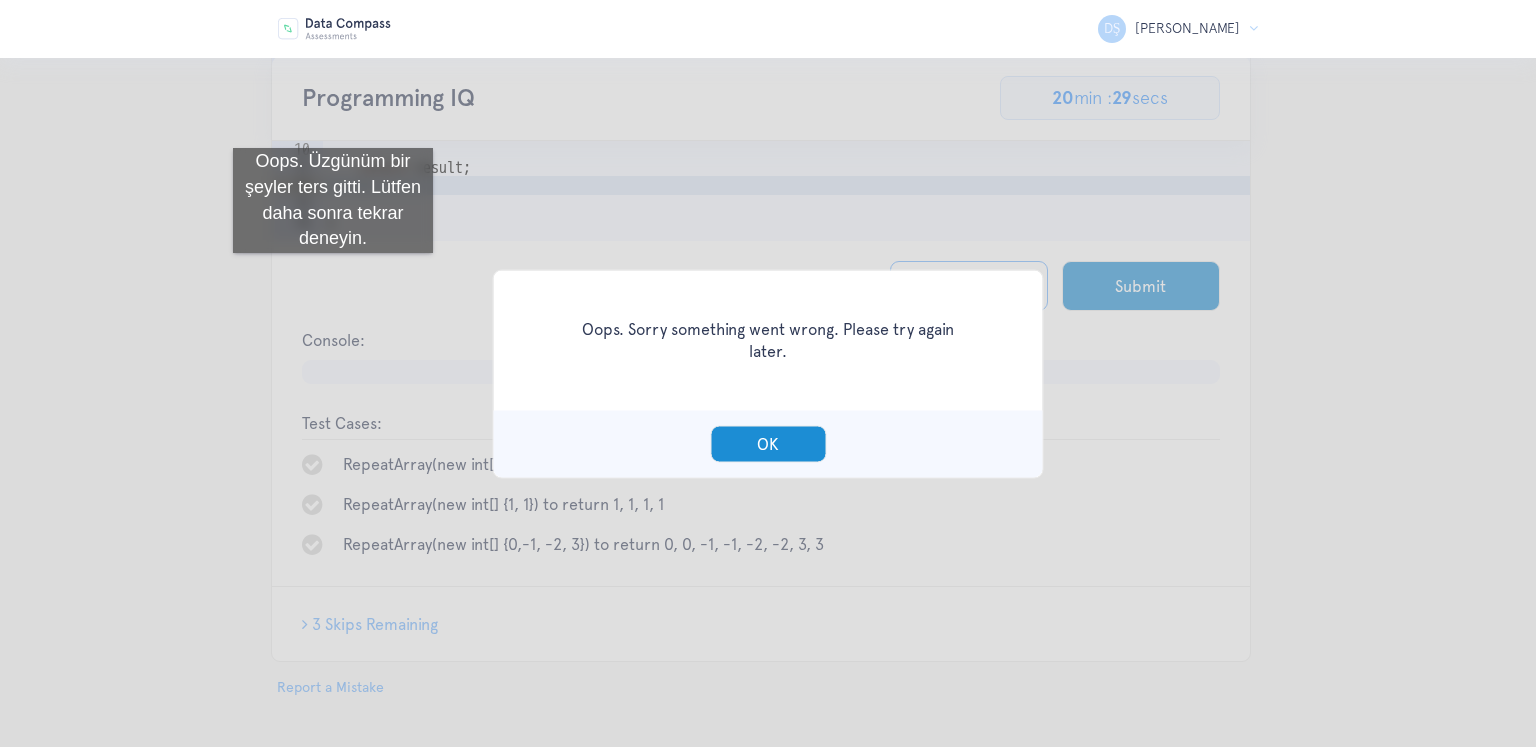 click on "Oops. Sorry something went wrong. Please try again later.
OK" at bounding box center (768, 373) 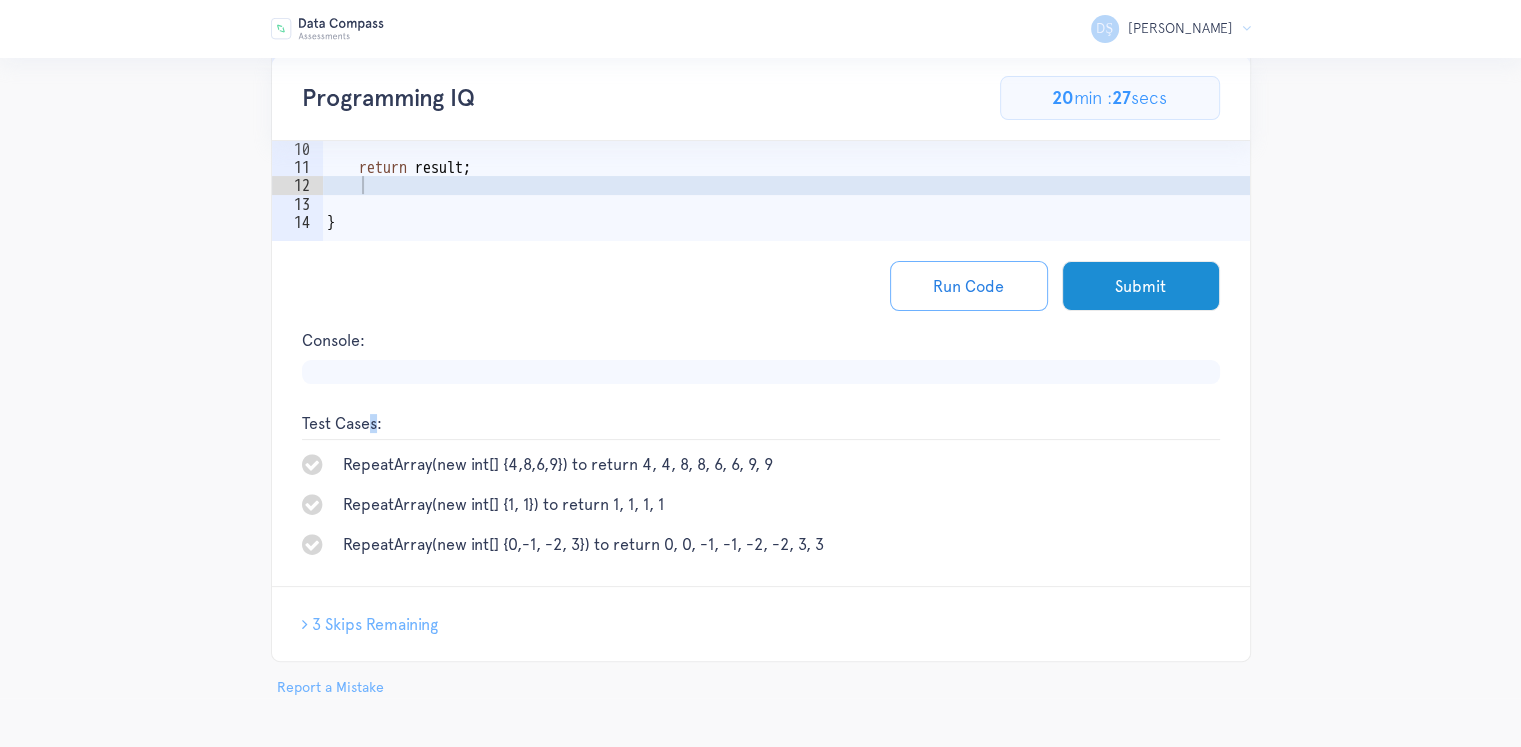 drag, startPoint x: 375, startPoint y: 420, endPoint x: 375, endPoint y: 437, distance: 17 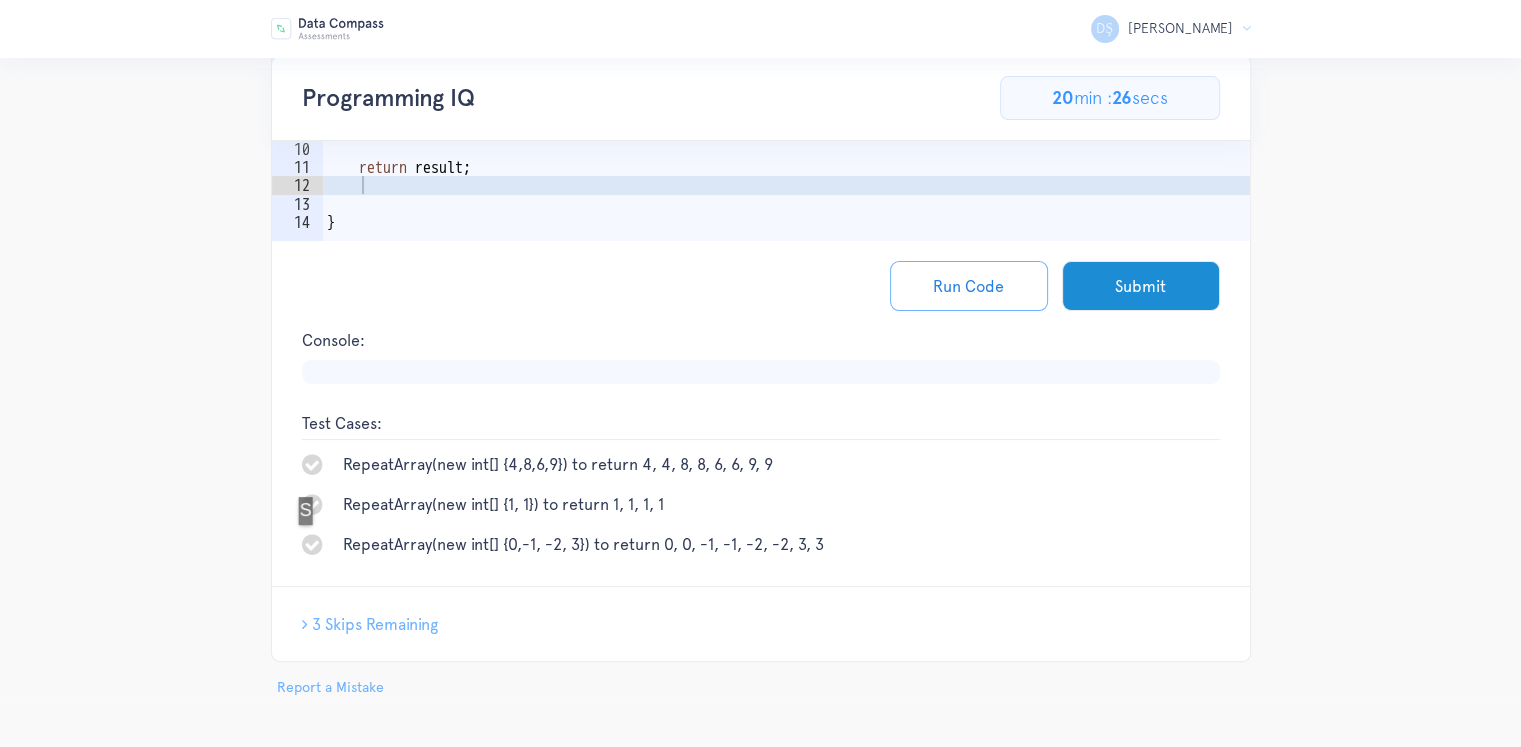 click at bounding box center [312, 544] 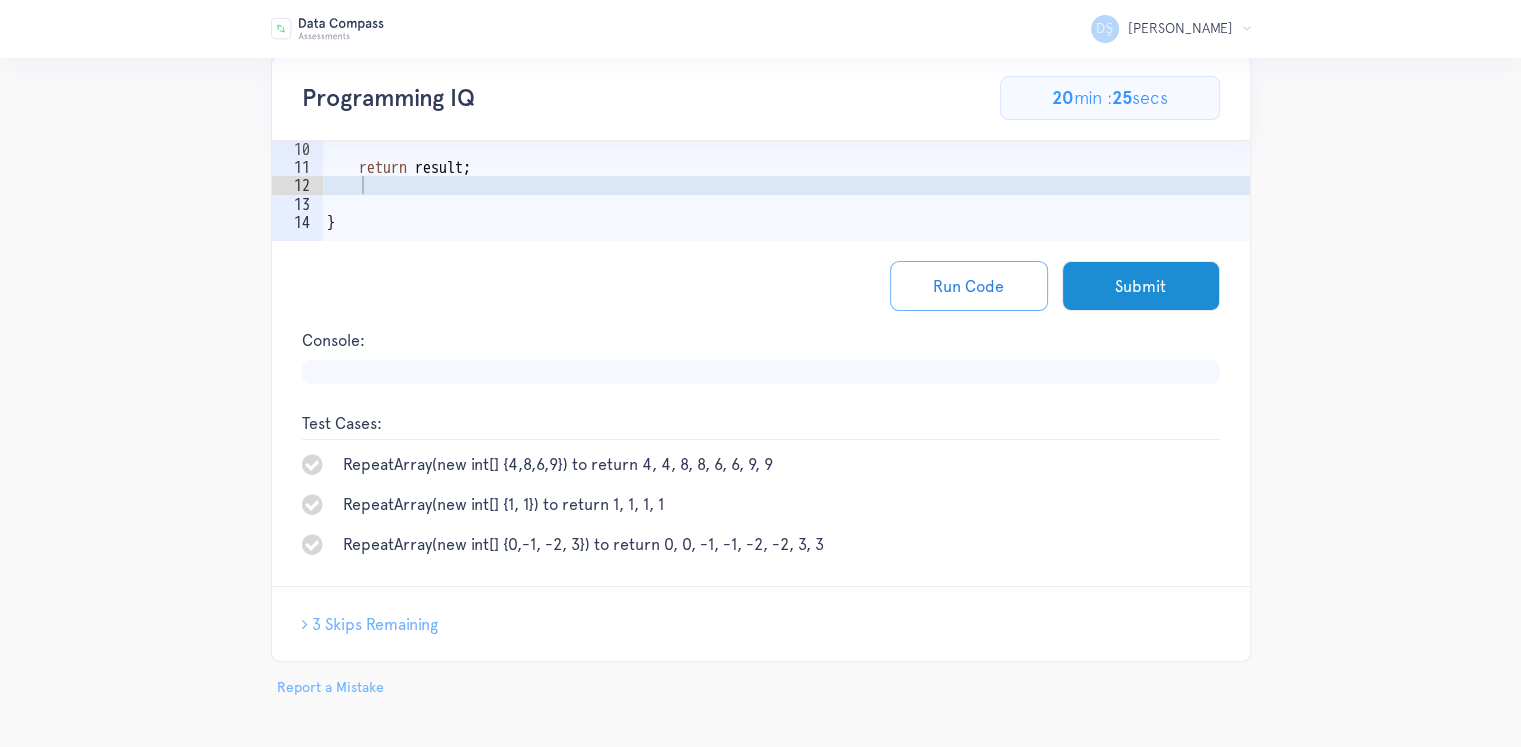 click at bounding box center [312, 504] 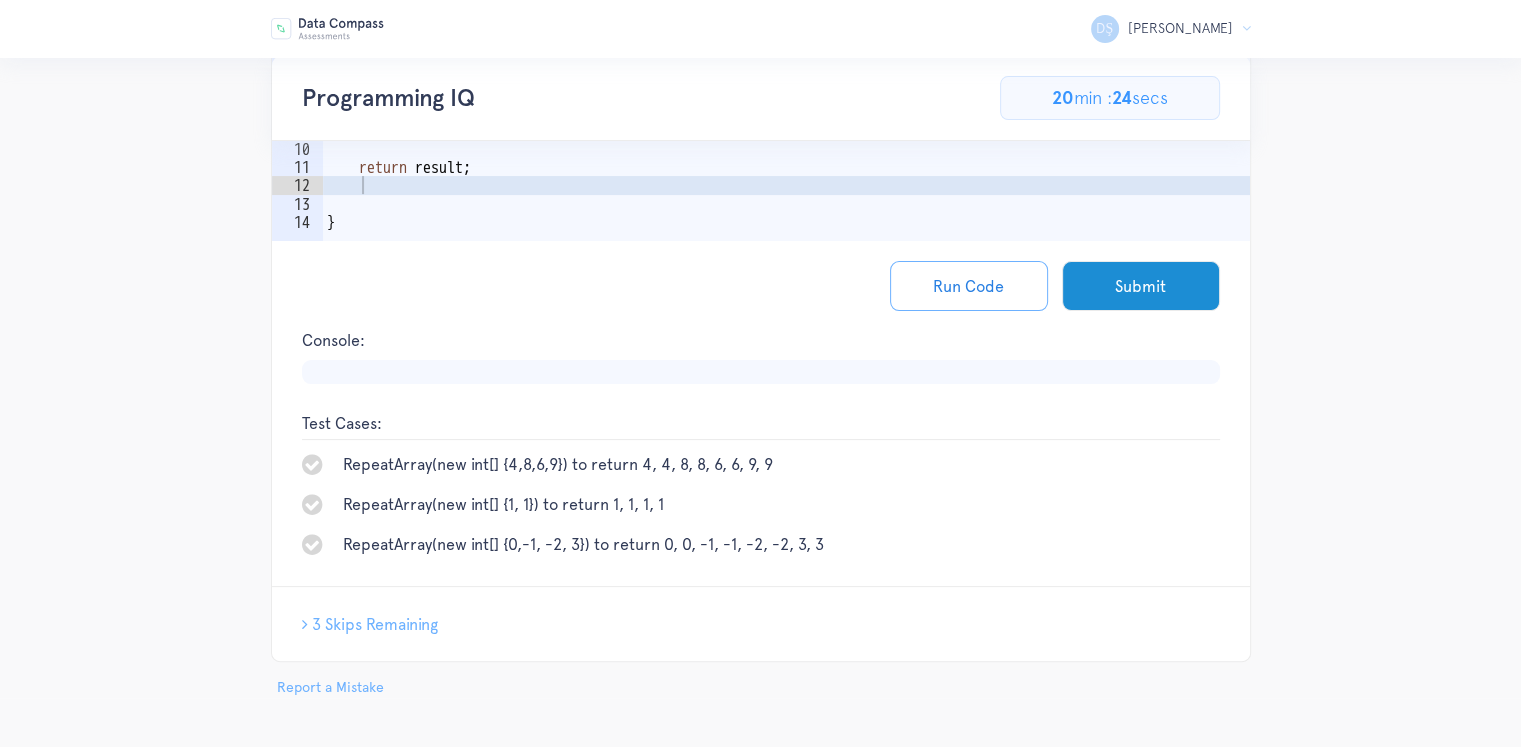 click at bounding box center (312, 464) 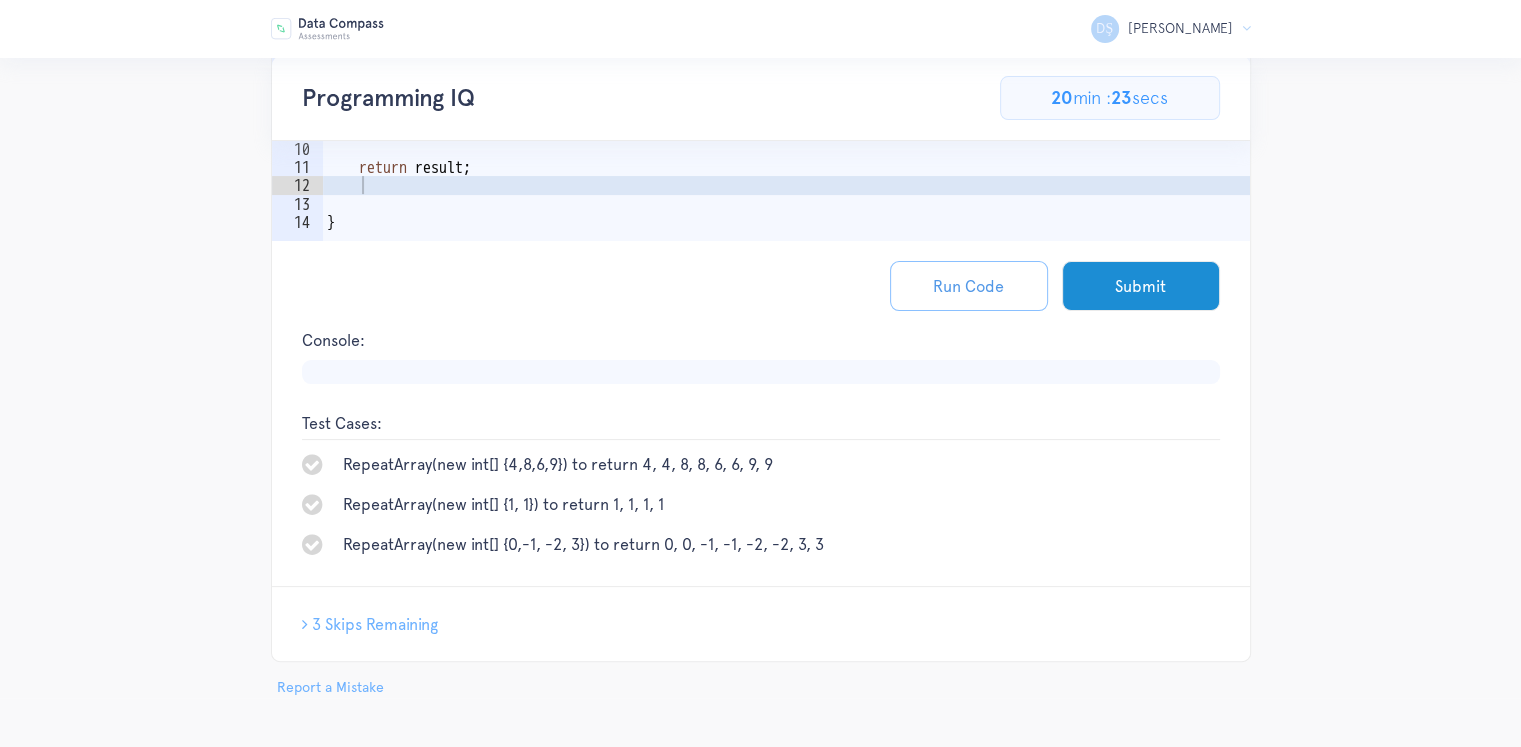 click on "Run Code" at bounding box center (969, 286) 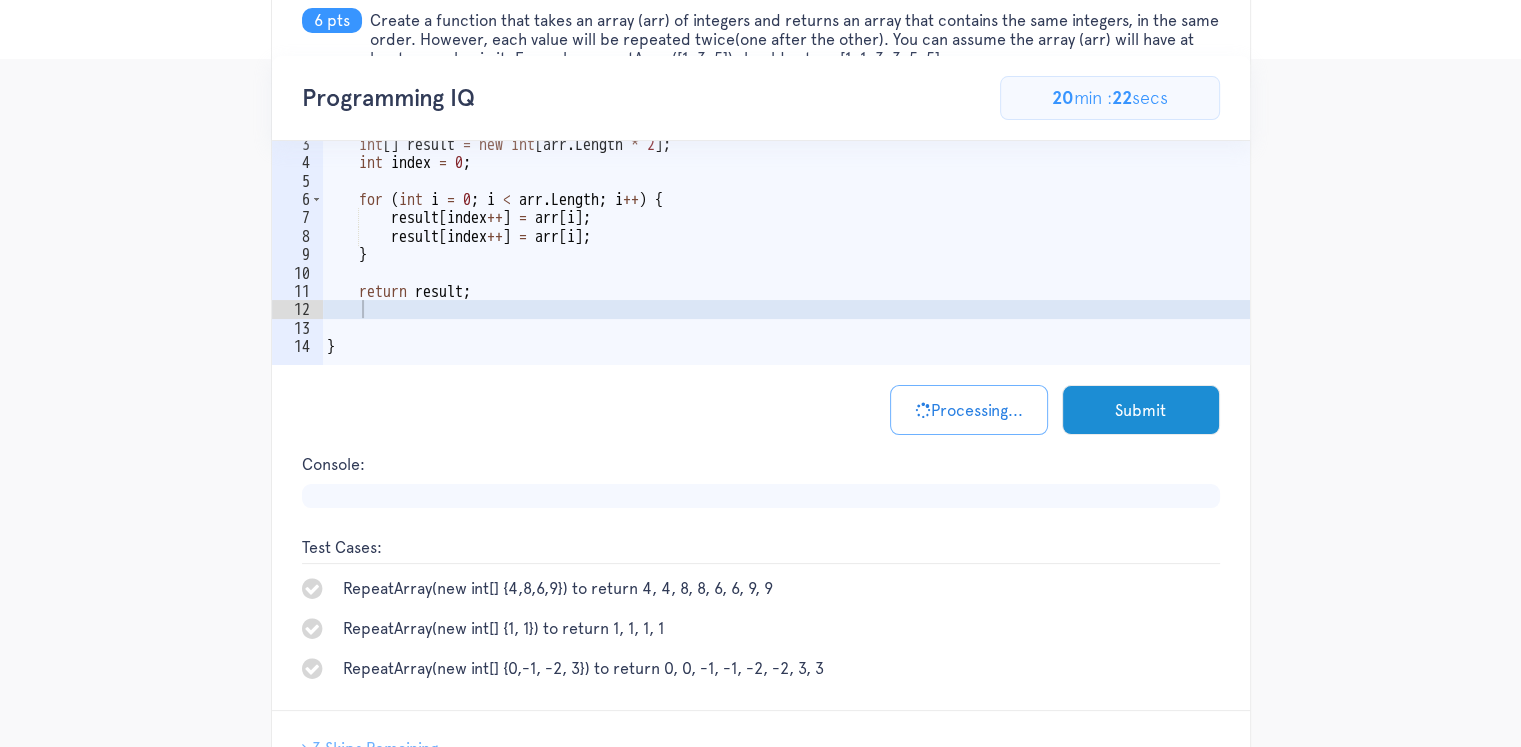 scroll, scrollTop: 12, scrollLeft: 0, axis: vertical 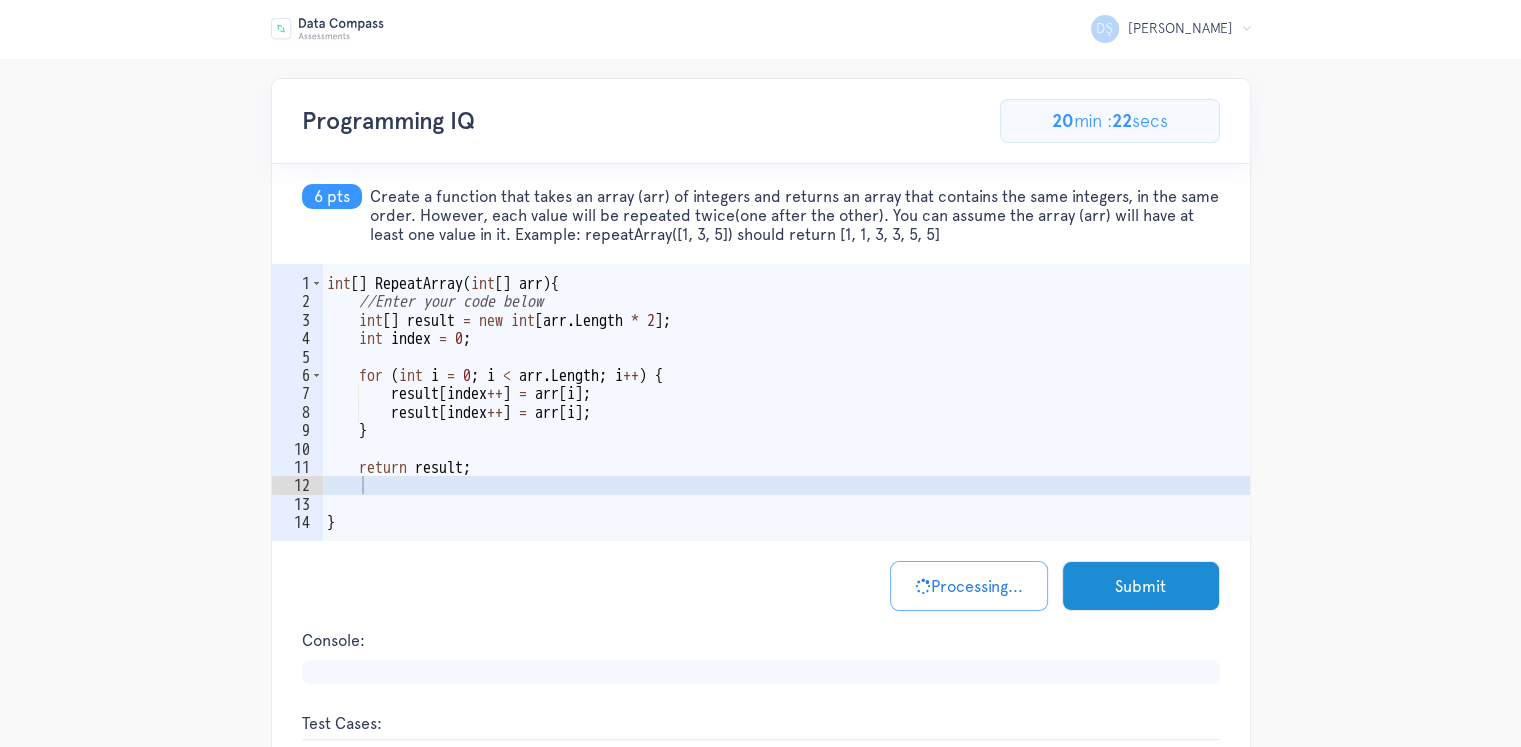 click on "int [ ]   RepeatArray ( int [ ]   arr ) {      //Enter your code below      int [ ]   result   =   new   int [ arr . Length   *   2 ] ;      int   index   =   0 ;      for   ( int   i   =   0 ;   i   <   arr . Length ;   i ++ )   {           result [ index ++ ]   =   arr [ i ] ;           result [ index ++ ]   =   arr [ i ] ;      }      return   result ;           }" at bounding box center [786, 431] 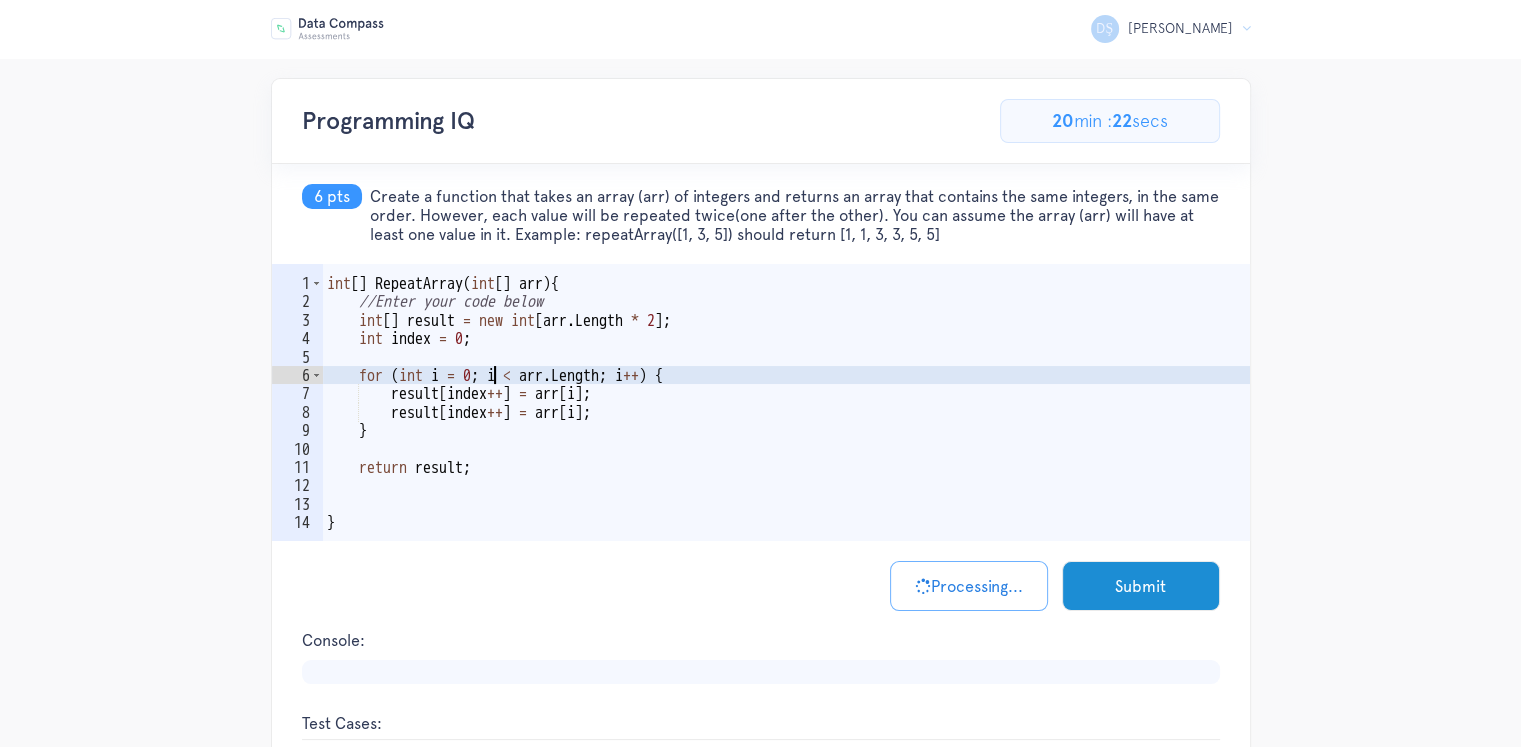 click on "int [ ]   RepeatArray ( int [ ]   arr ) {      //Enter your code below      int [ ]   result   =   new   int [ arr . Length   *   2 ] ;      int   index   =   0 ;      for   ( int   i   =   0 ;   i   <   arr . Length ;   i ++ )   {           result [ index ++ ]   =   arr [ i ] ;           result [ index ++ ]   =   arr [ i ] ;      }      return   result ;           }" at bounding box center [786, 431] 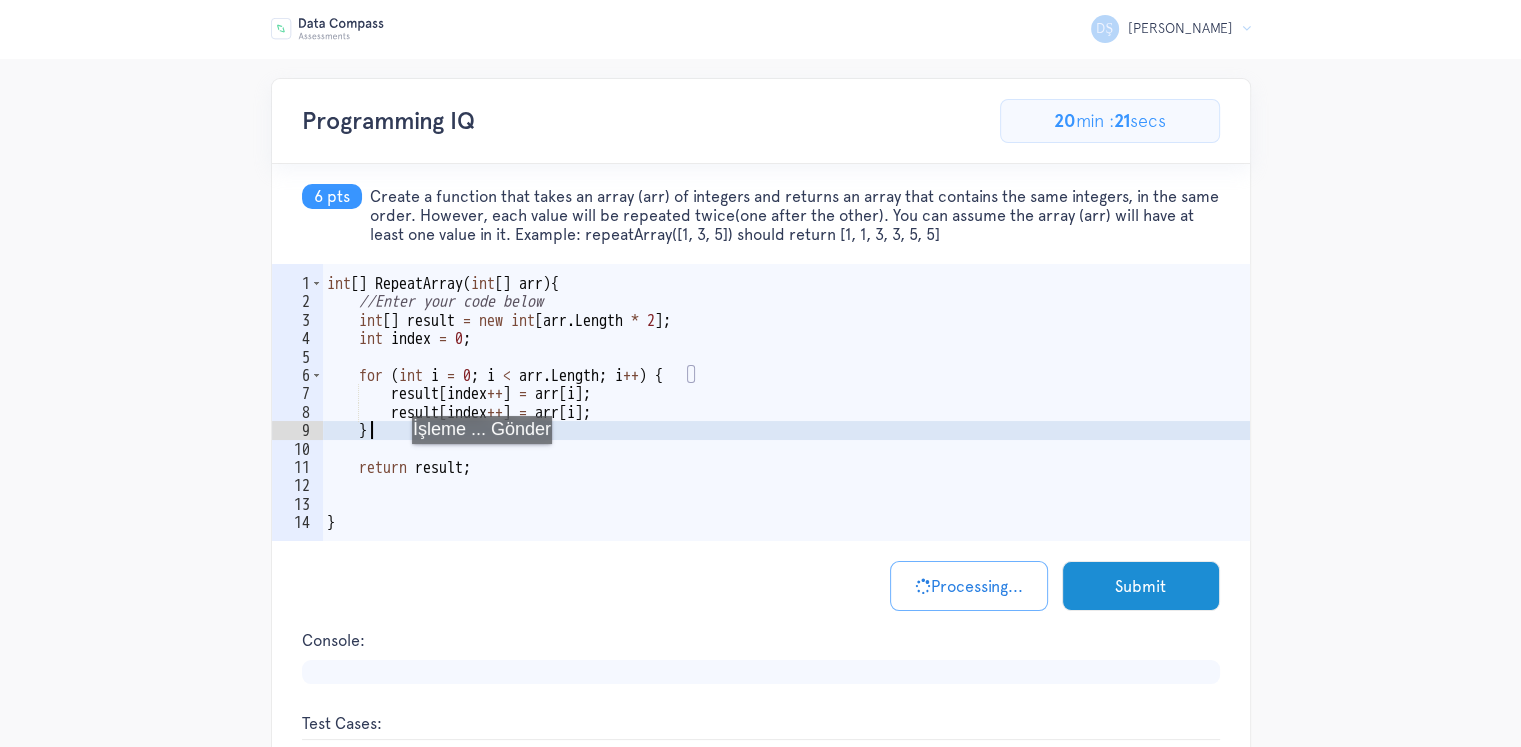 click on "int [ ]   RepeatArray ( int [ ]   arr ) {      //Enter your code below      int [ ]   result   =   new   int [ arr . Length   *   2 ] ;      int   index   =   0 ;      for   ( int   i   =   0 ;   i   <   arr . Length ;   i ++ )   {           result [ index ++ ]   =   arr [ i ] ;           result [ index ++ ]   =   arr [ i ] ;      }      return   result ;           }" at bounding box center (786, 431) 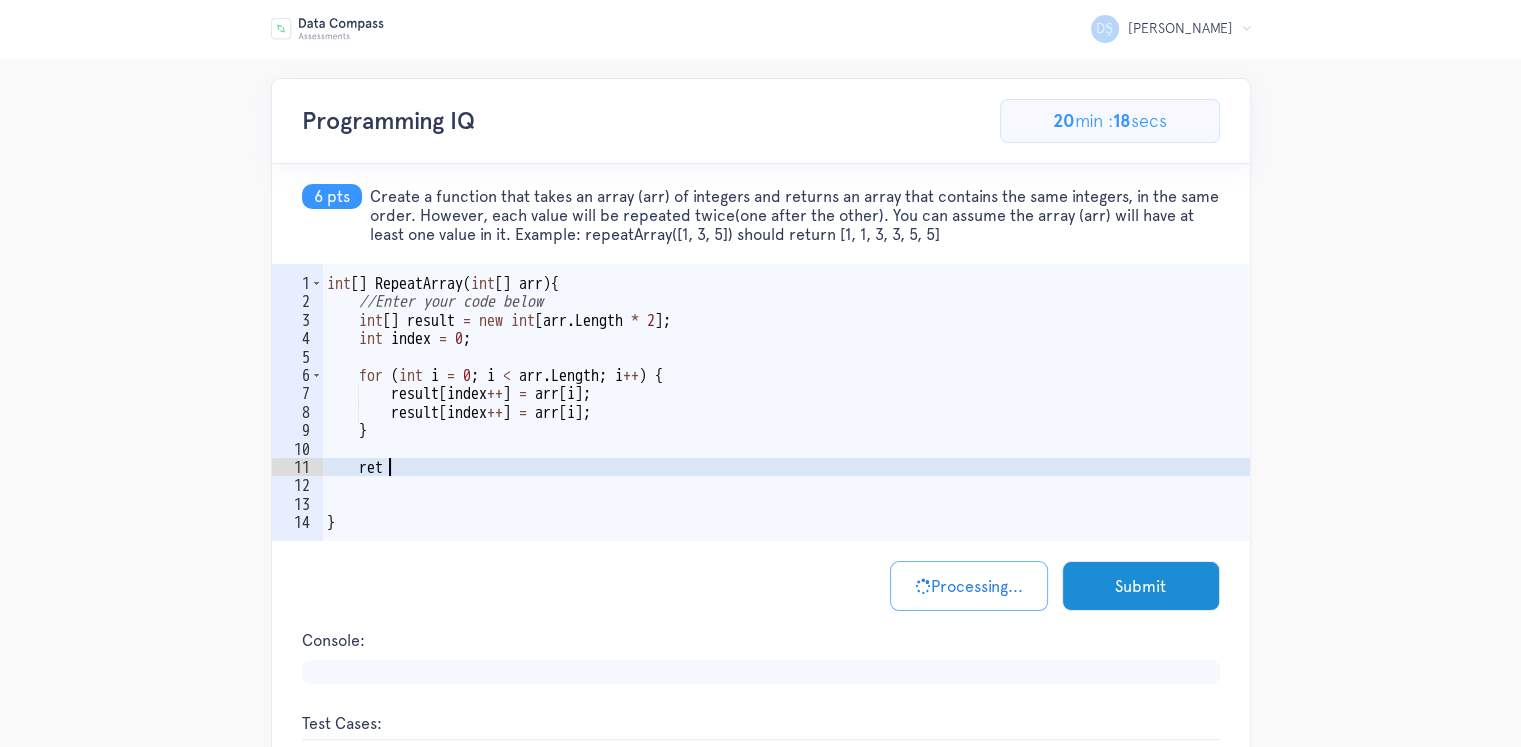 type on "r" 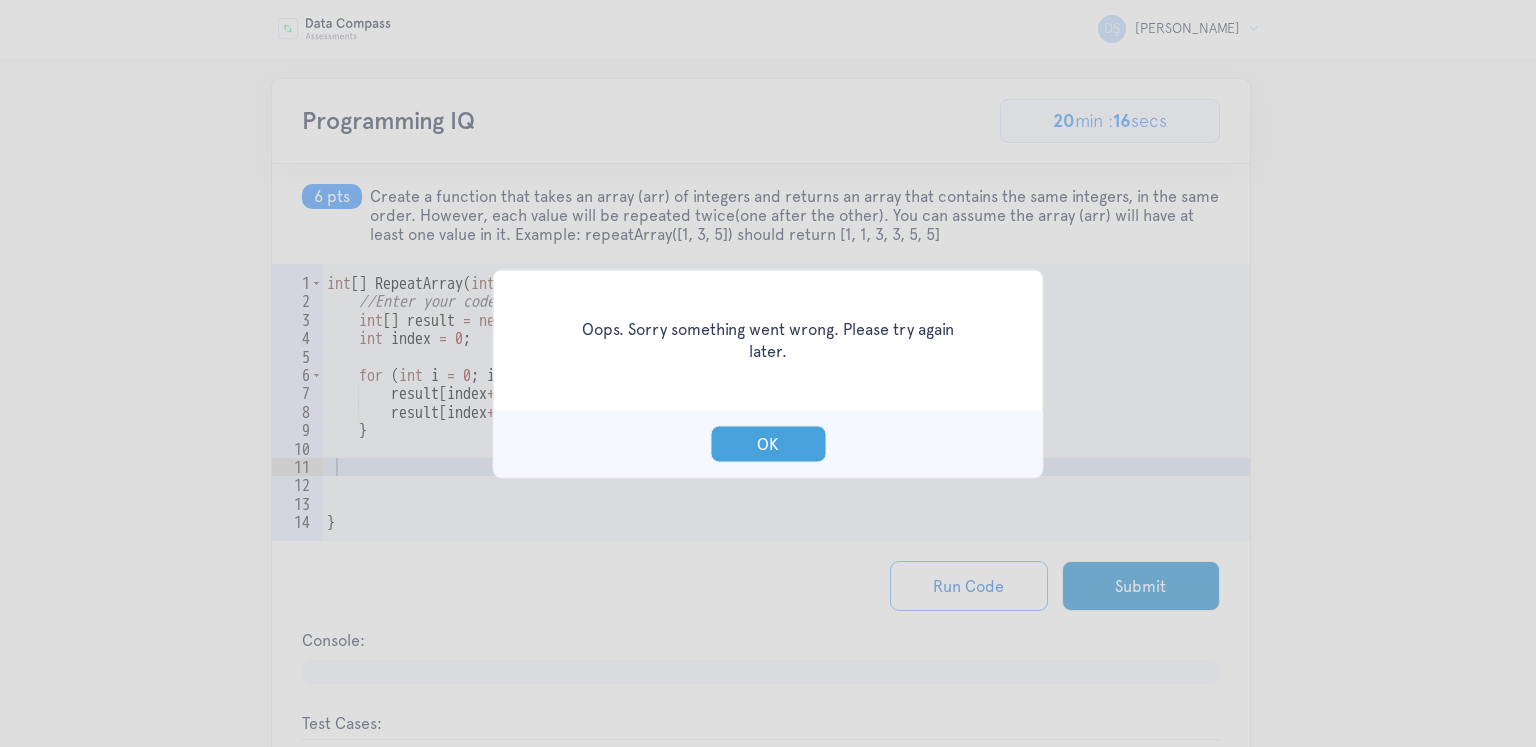 click on "OK" at bounding box center [768, 443] 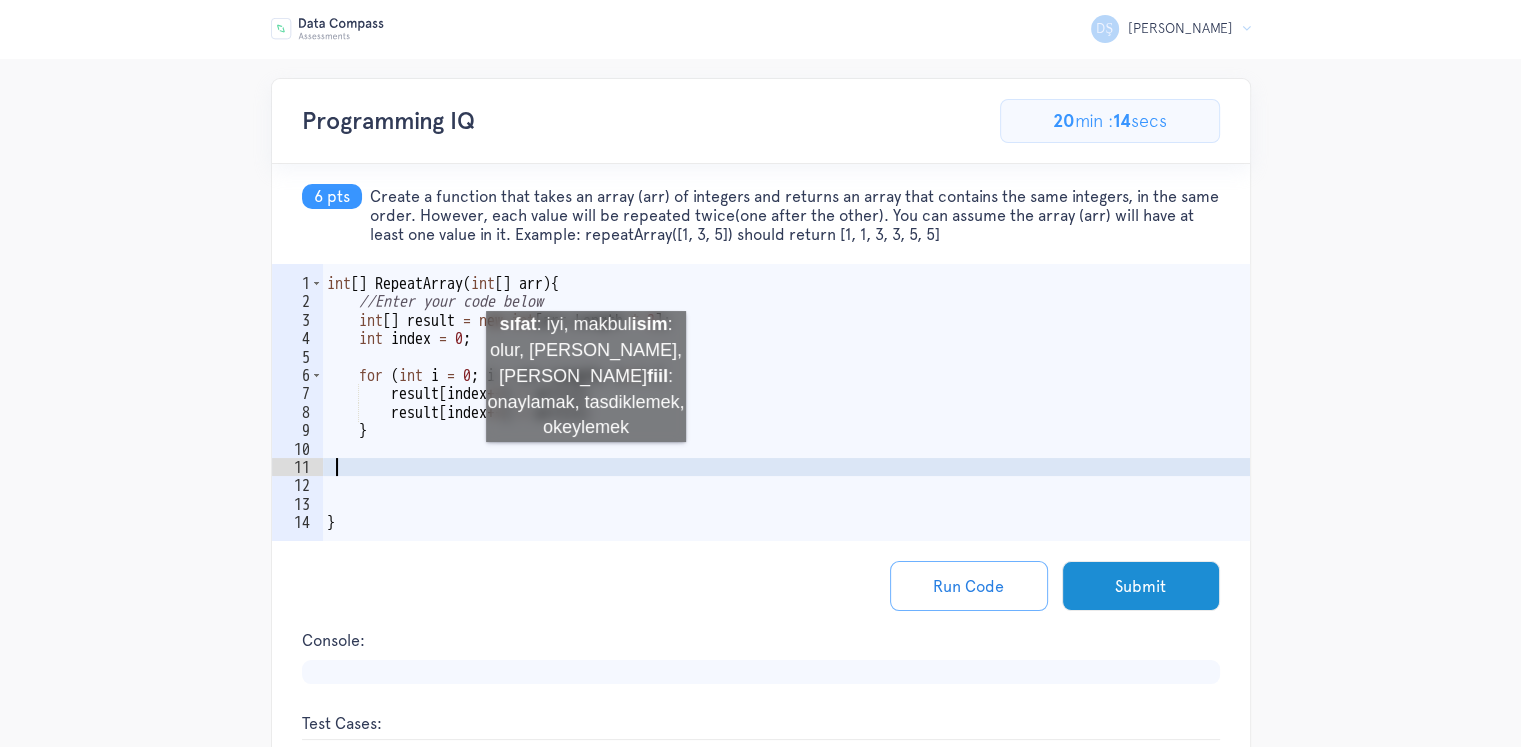click on "int [ ]   RepeatArray ( int [ ]   arr ) {      //Enter your code below      int [ ]   result   =   new   int [ arr . Length   *   2 ] ;      int   index   =   0 ;      for   ( int   i   =   0 ;   i   <   arr . Length ;   i ++ )   {           result [ index ++ ]   =   arr [ i ] ;           result [ index ++ ]   =   arr [ i ] ;      }             }" at bounding box center (786, 431) 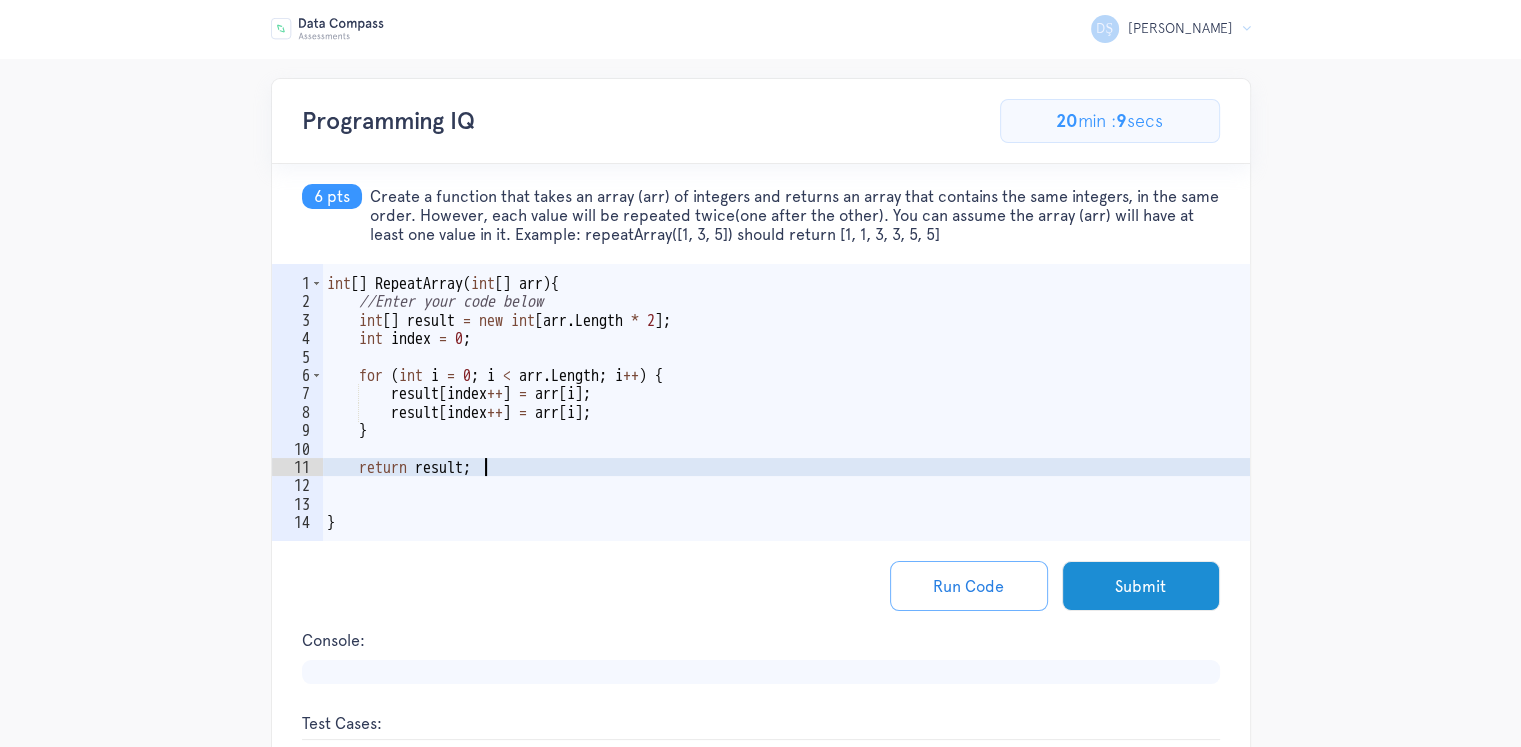 scroll, scrollTop: 0, scrollLeft: 8, axis: horizontal 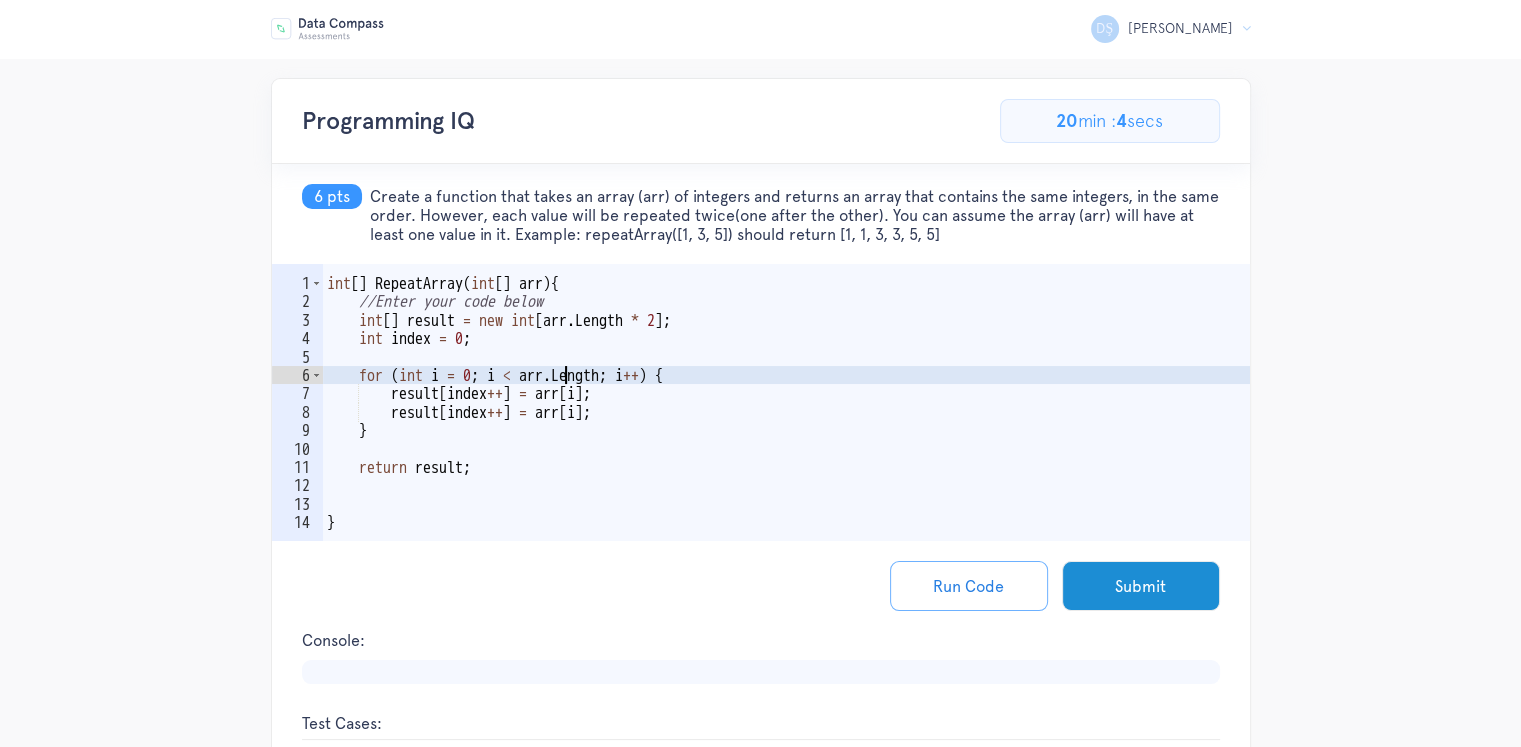 click on "int [ ]   RepeatArray ( int [ ]   arr ) {      //Enter your code below      int [ ]   result   =   new   int [ arr . Length   *   2 ] ;      int   index   =   0 ;      for   ( int   i   =   0 ;   i   <   arr . Length ;   i ++ )   {           result [ index ++ ]   =   arr [ i ] ;           result [ index ++ ]   =   arr [ i ] ;      }      return   result ;           }" at bounding box center (786, 431) 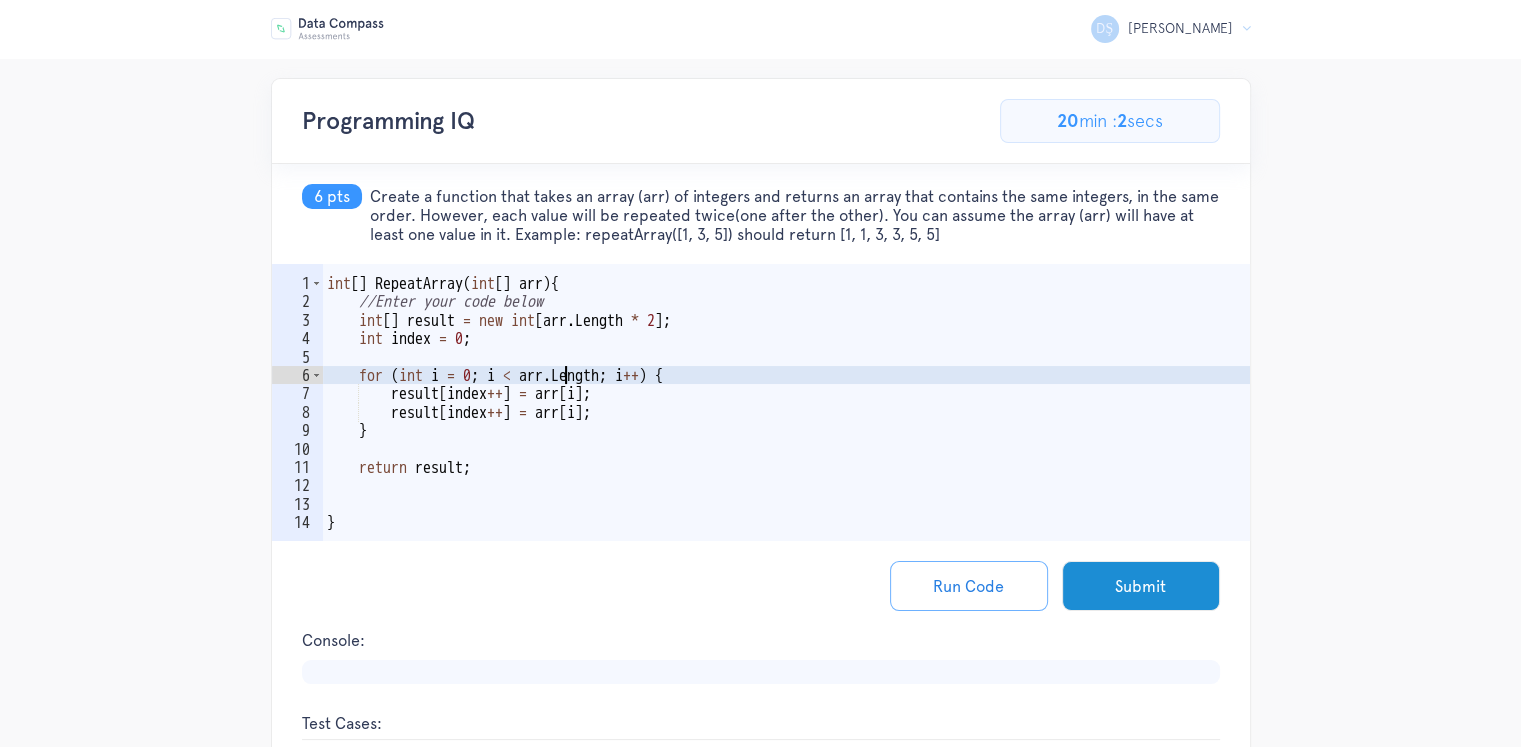 click on "Run Code
Submit" at bounding box center (761, 586) 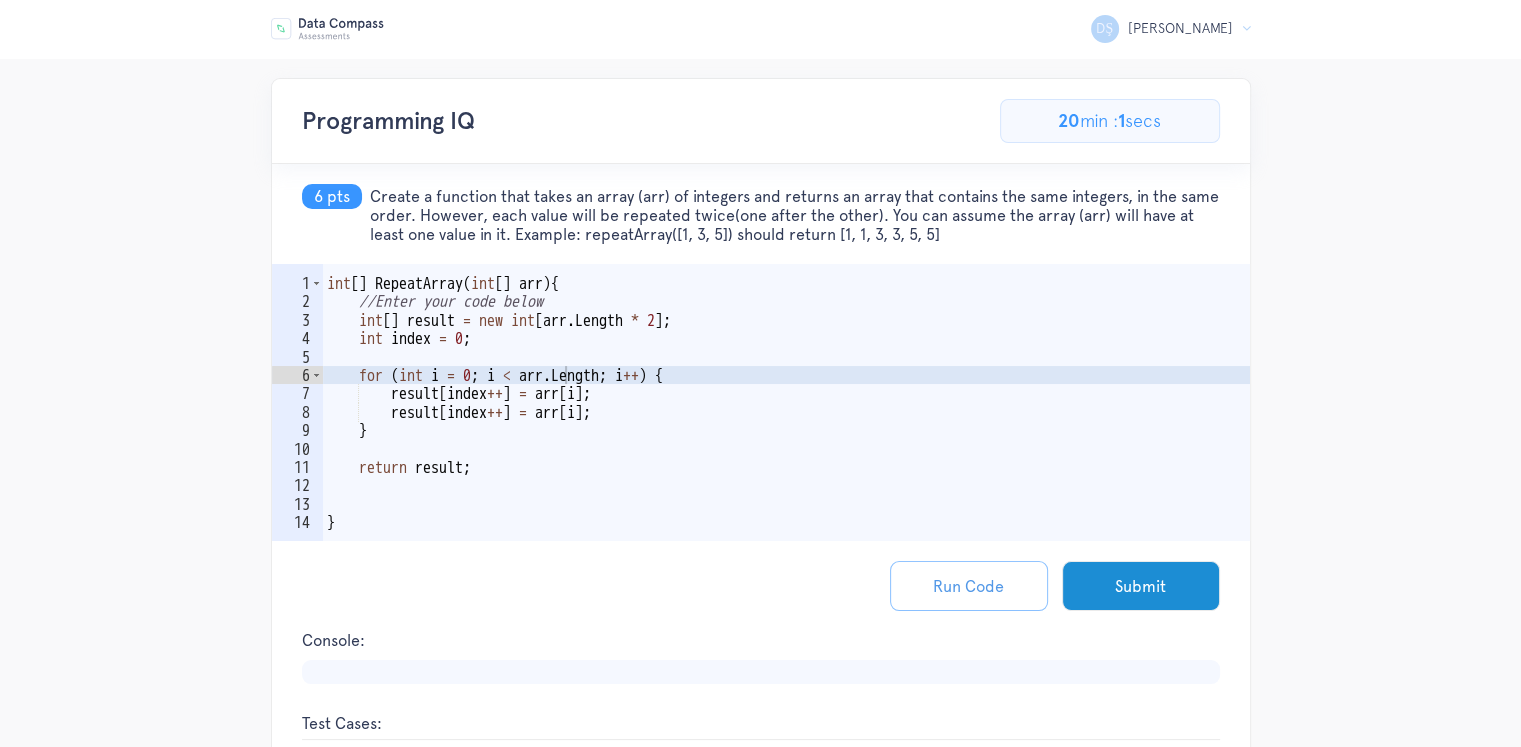 click on "Run Code" at bounding box center [969, 586] 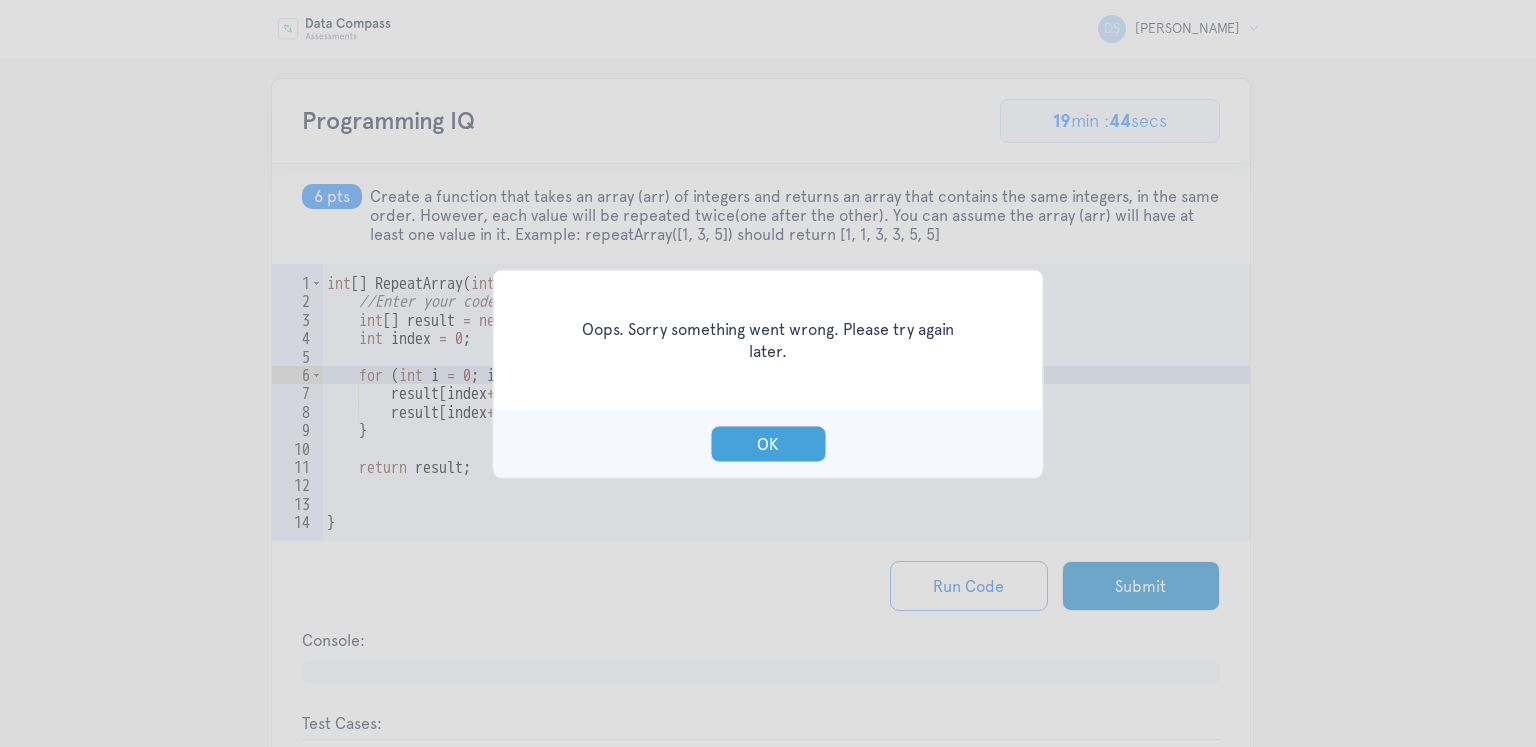 click on "OK" at bounding box center (768, 443) 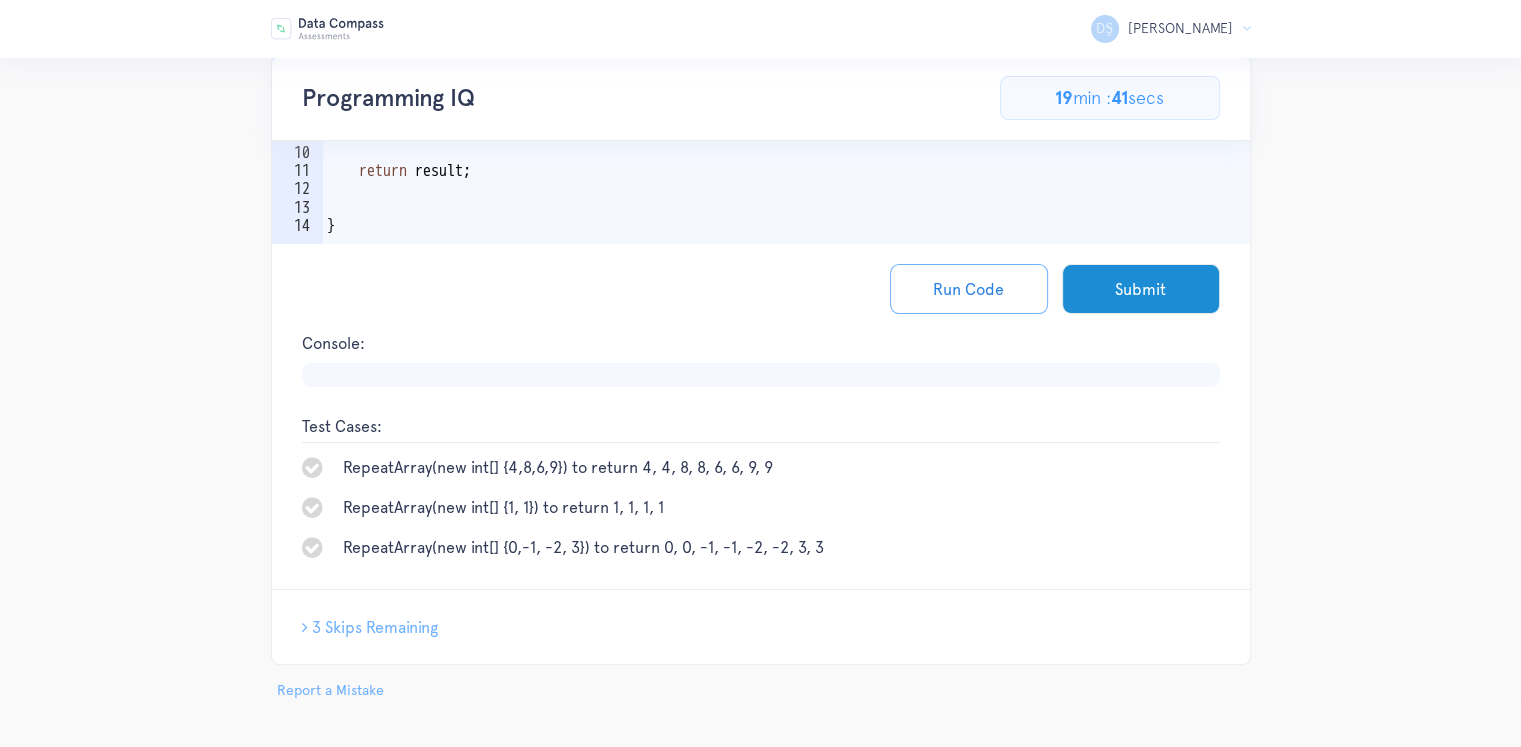 scroll, scrollTop: 312, scrollLeft: 0, axis: vertical 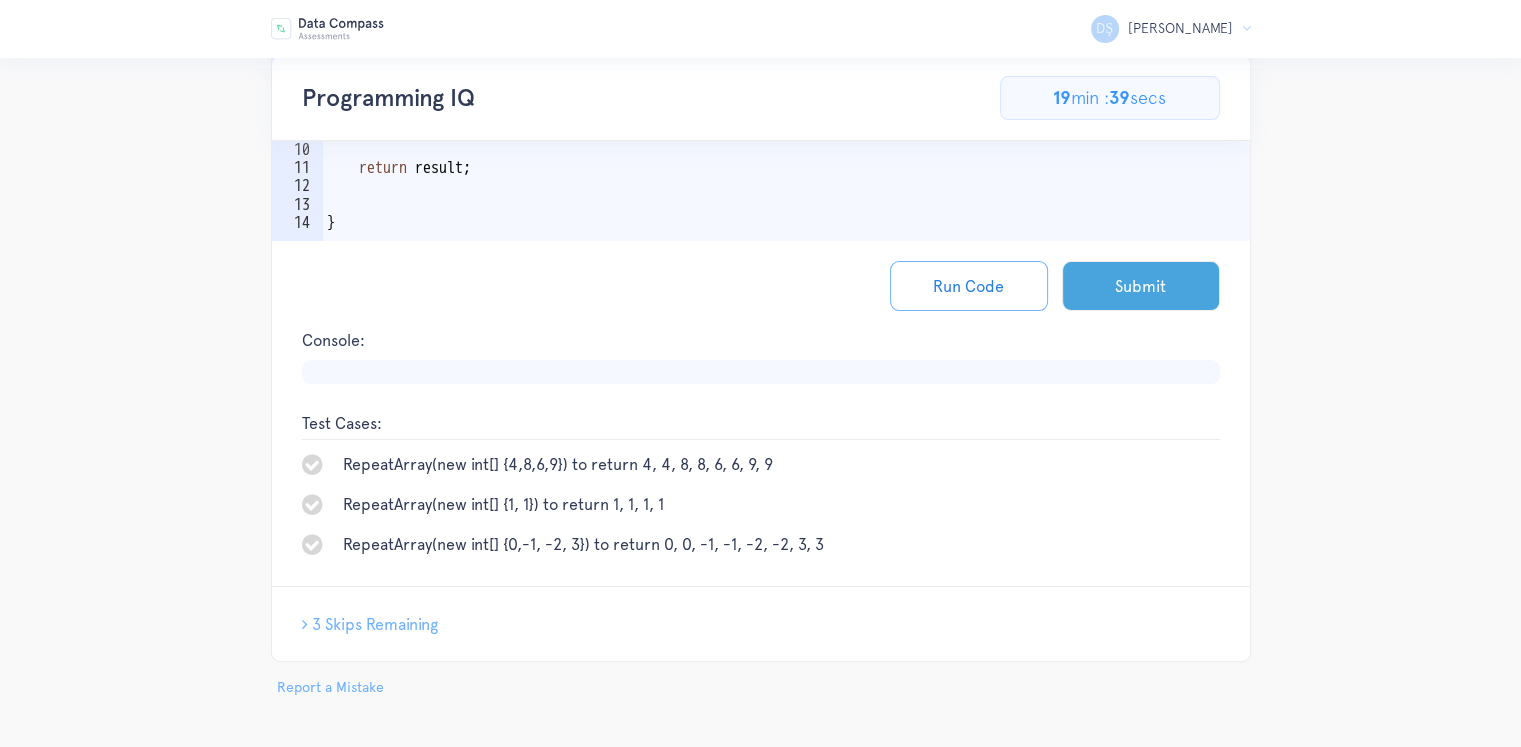 click on "Submit" at bounding box center (1141, 286) 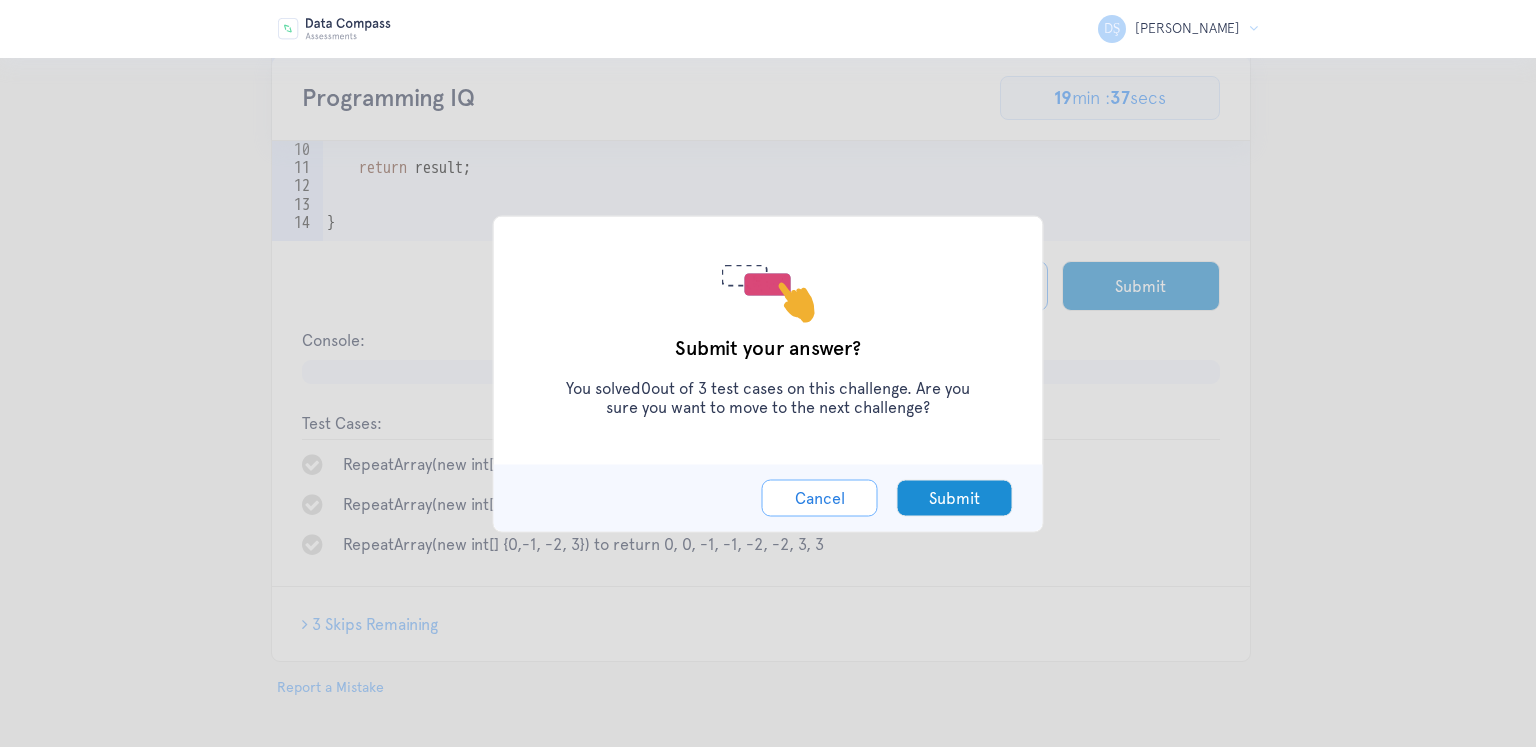 drag, startPoint x: 956, startPoint y: 402, endPoint x: 541, endPoint y: 381, distance: 415.53098 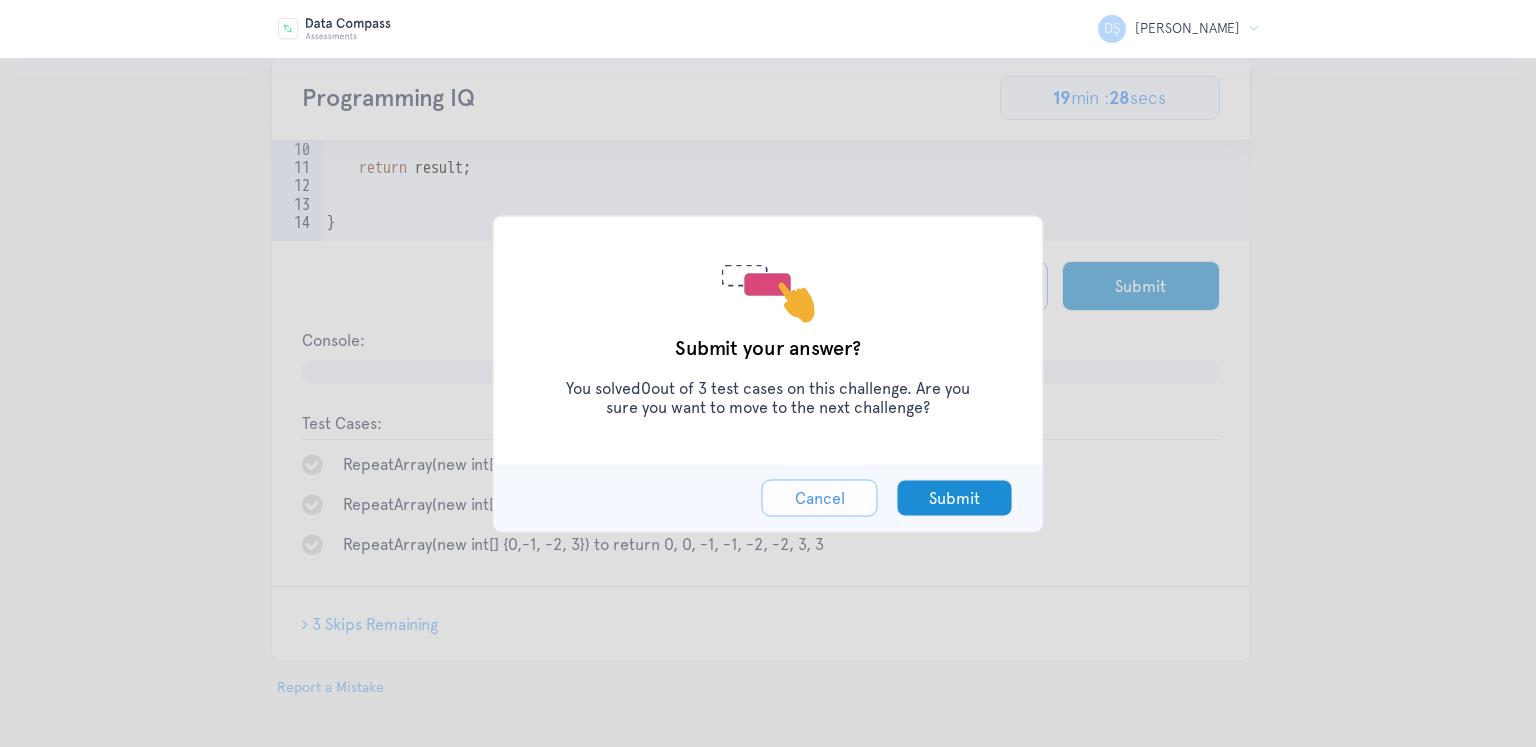 click on "Cancel" at bounding box center (820, 497) 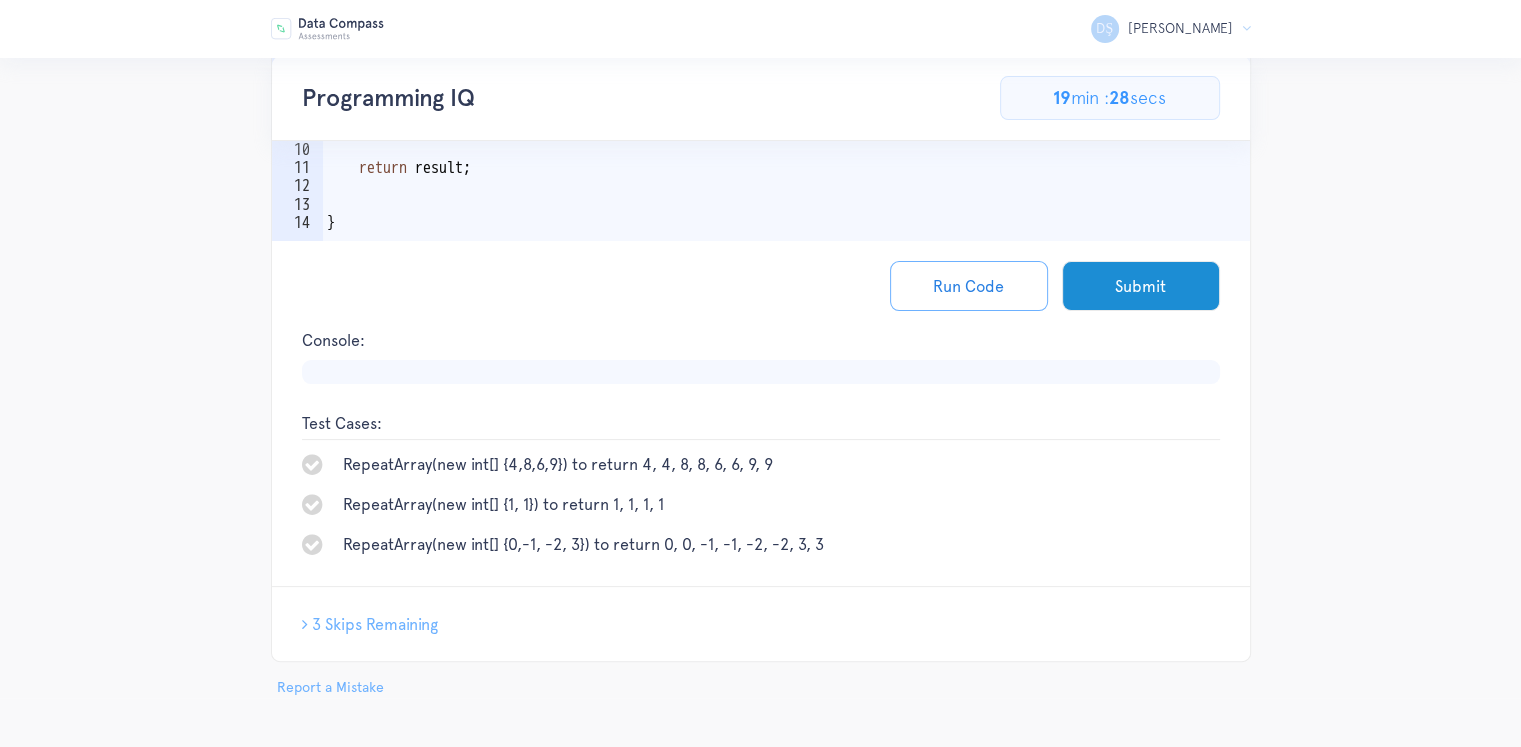 click on "RepeatArray(new int[] {4,8,6,9}) to return 4, 4, 8, 8, 6, 6, 9, 9
RepeatArray(new int[] {1, 1}) to return 1, 1, 1, 1
RepeatArray(new int[] {0,-1, -2, 3}) to return 0, 0, -1, -1, -2, -2, 3, 3" at bounding box center (761, 504) 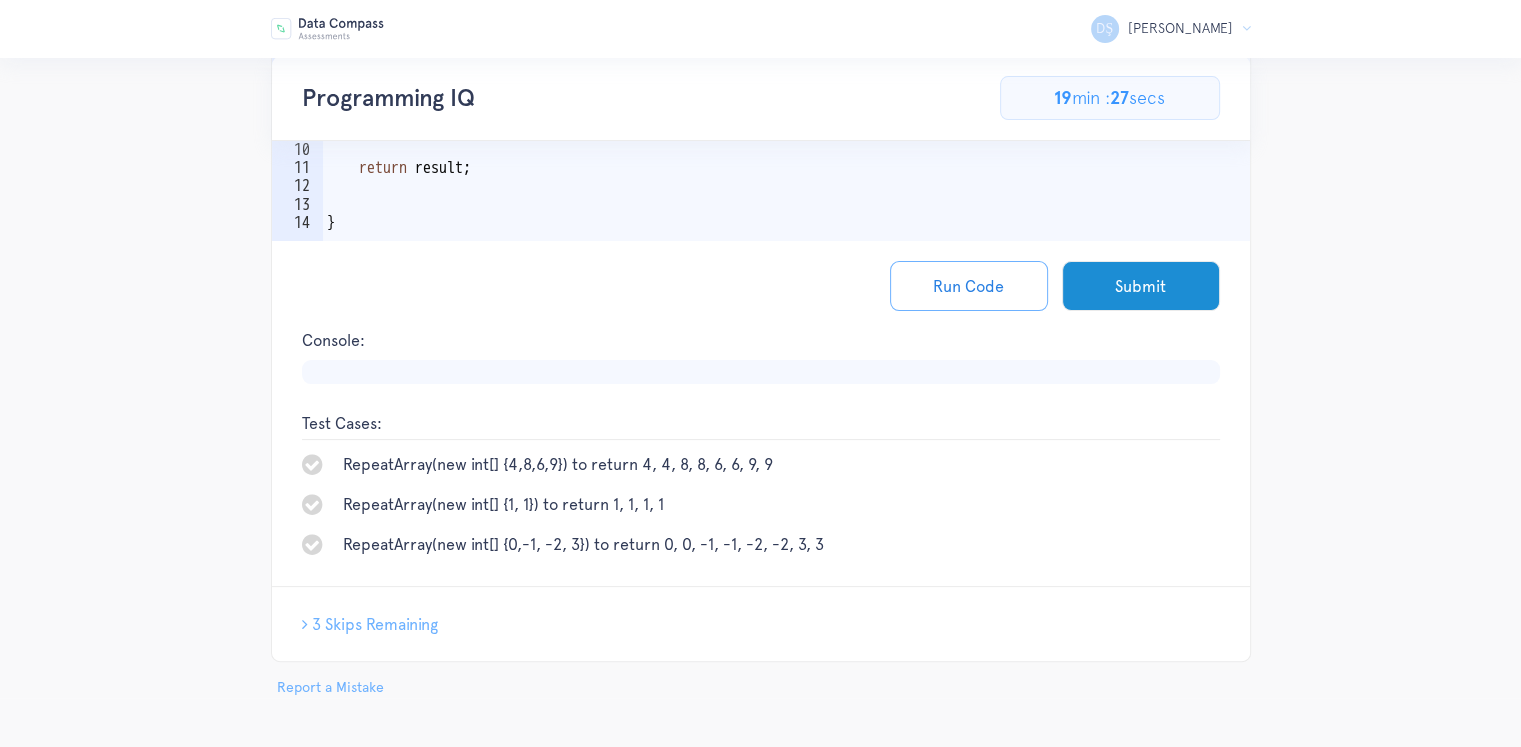 click on "RepeatArray(new int[] {4,8,6,9}) to return 4, 4, 8, 8, 6, 6, 9, 9
RepeatArray(new int[] {1, 1}) to return 1, 1, 1, 1
RepeatArray(new int[] {0,-1, -2, 3}) to return 0, 0, -1, -1, -2, -2, 3, 3" at bounding box center [761, 504] 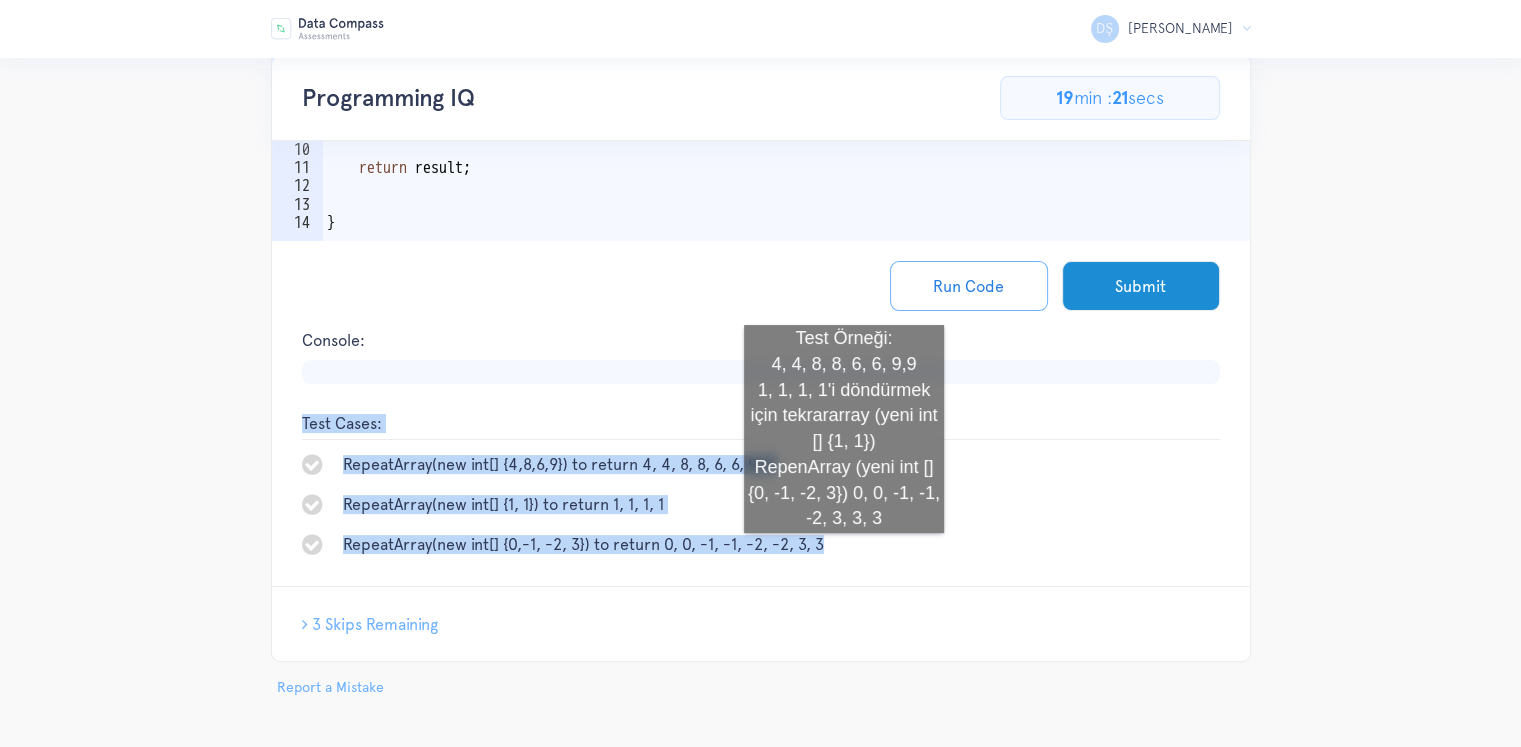 drag, startPoint x: 302, startPoint y: 421, endPoint x: 844, endPoint y: 553, distance: 557.8423 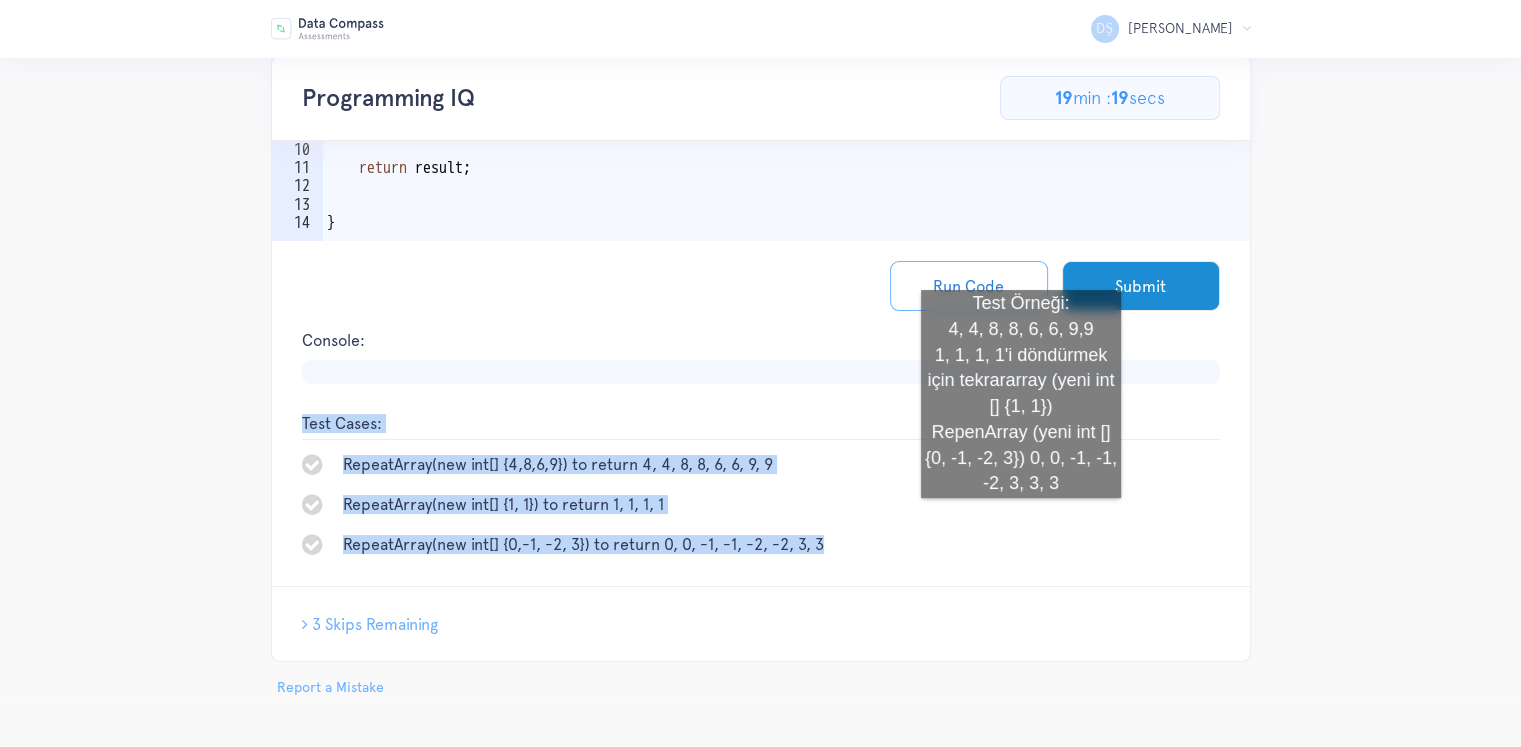 click on "RepeatArray(new int[] {4,8,6,9}) to return 4, 4, 8, 8, 6, 6, 9, 9
RepeatArray(new int[] {1, 1}) to return 1, 1, 1, 1
RepeatArray(new int[] {0,-1, -2, 3}) to return 0, 0, -1, -1, -2, -2, 3, 3" at bounding box center [761, 504] 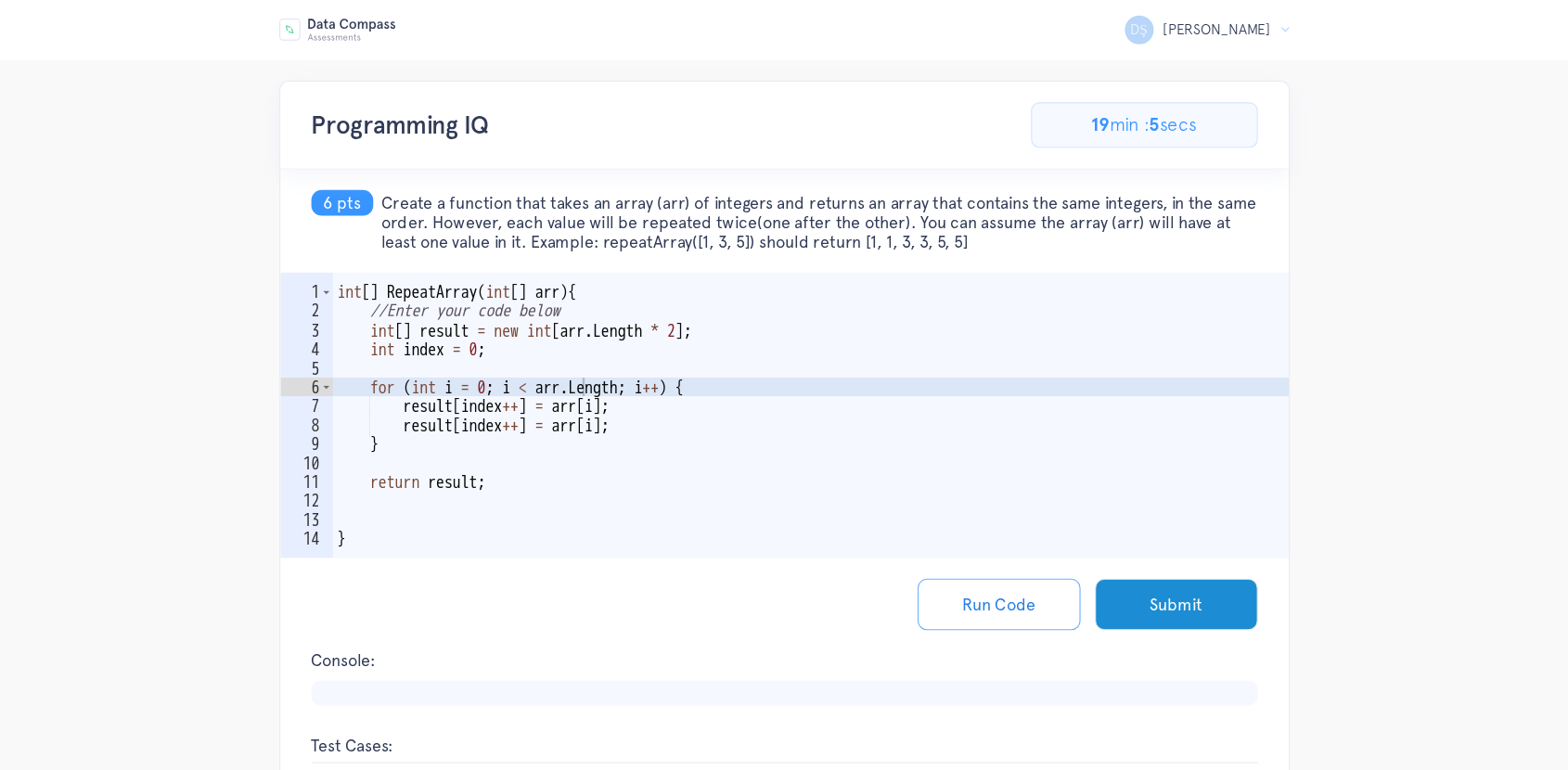scroll, scrollTop: 11, scrollLeft: 0, axis: vertical 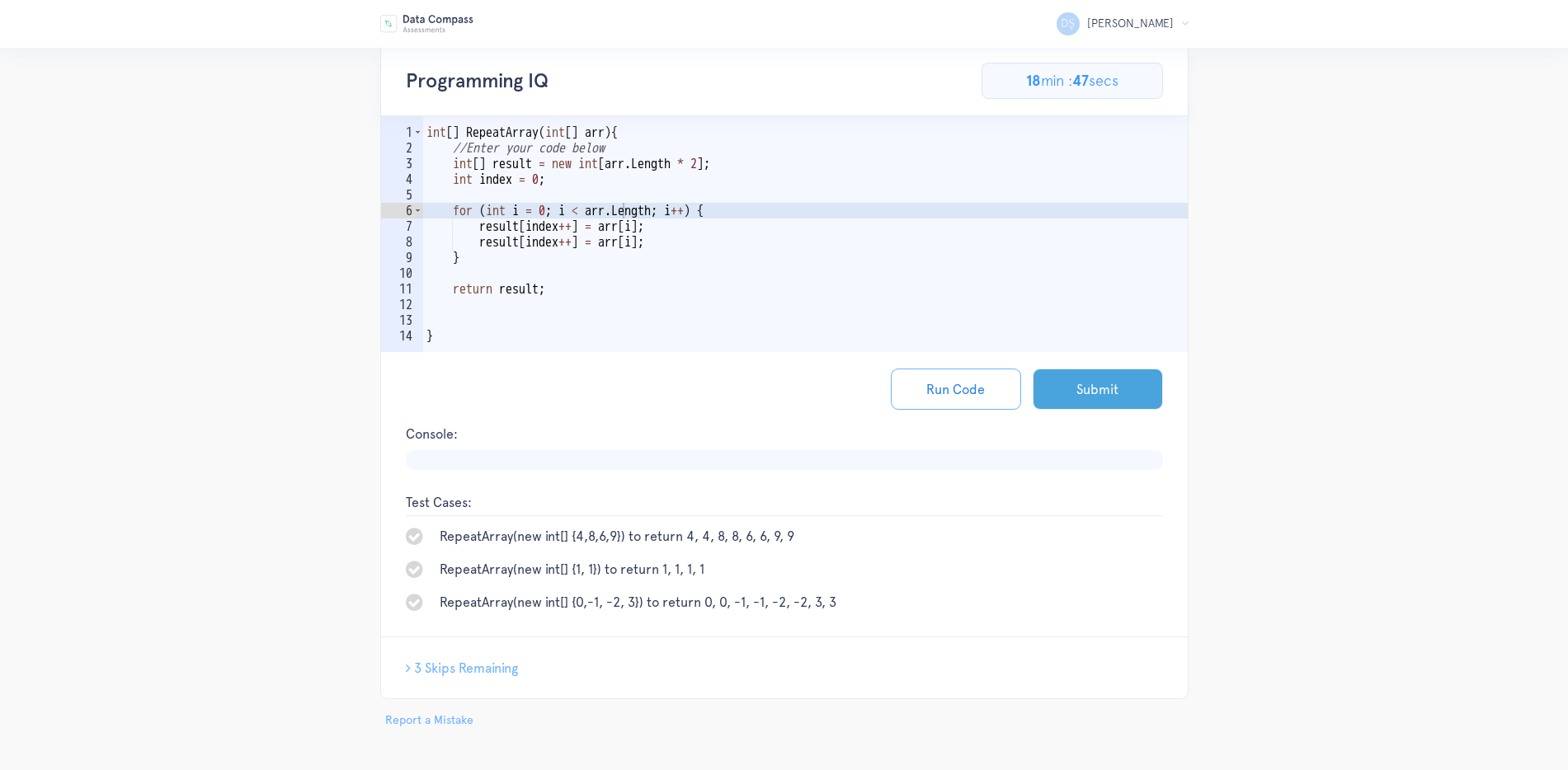 click on "Submit" at bounding box center [1098, 389] 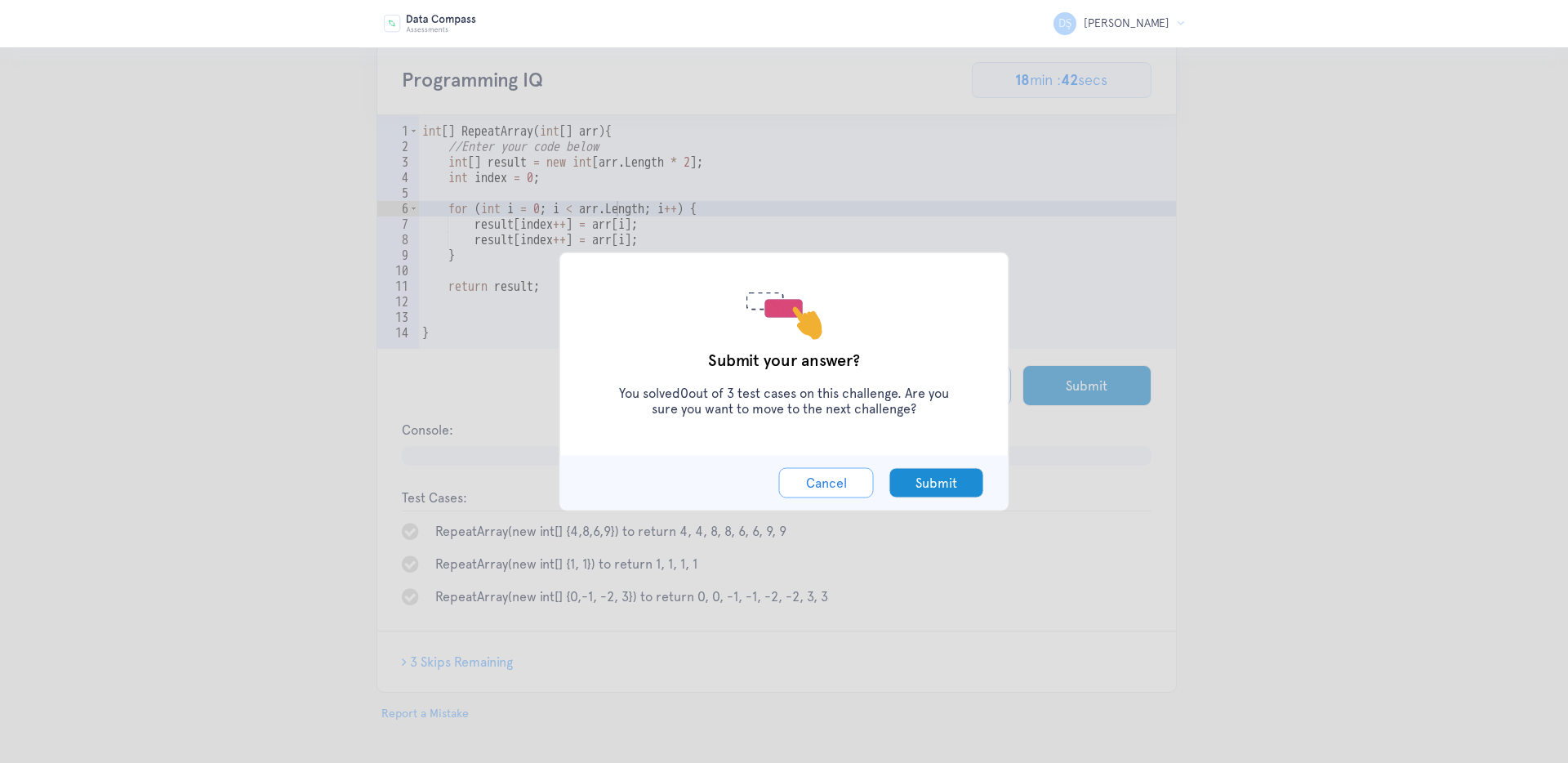 drag, startPoint x: 684, startPoint y: 351, endPoint x: 947, endPoint y: 436, distance: 276.39465 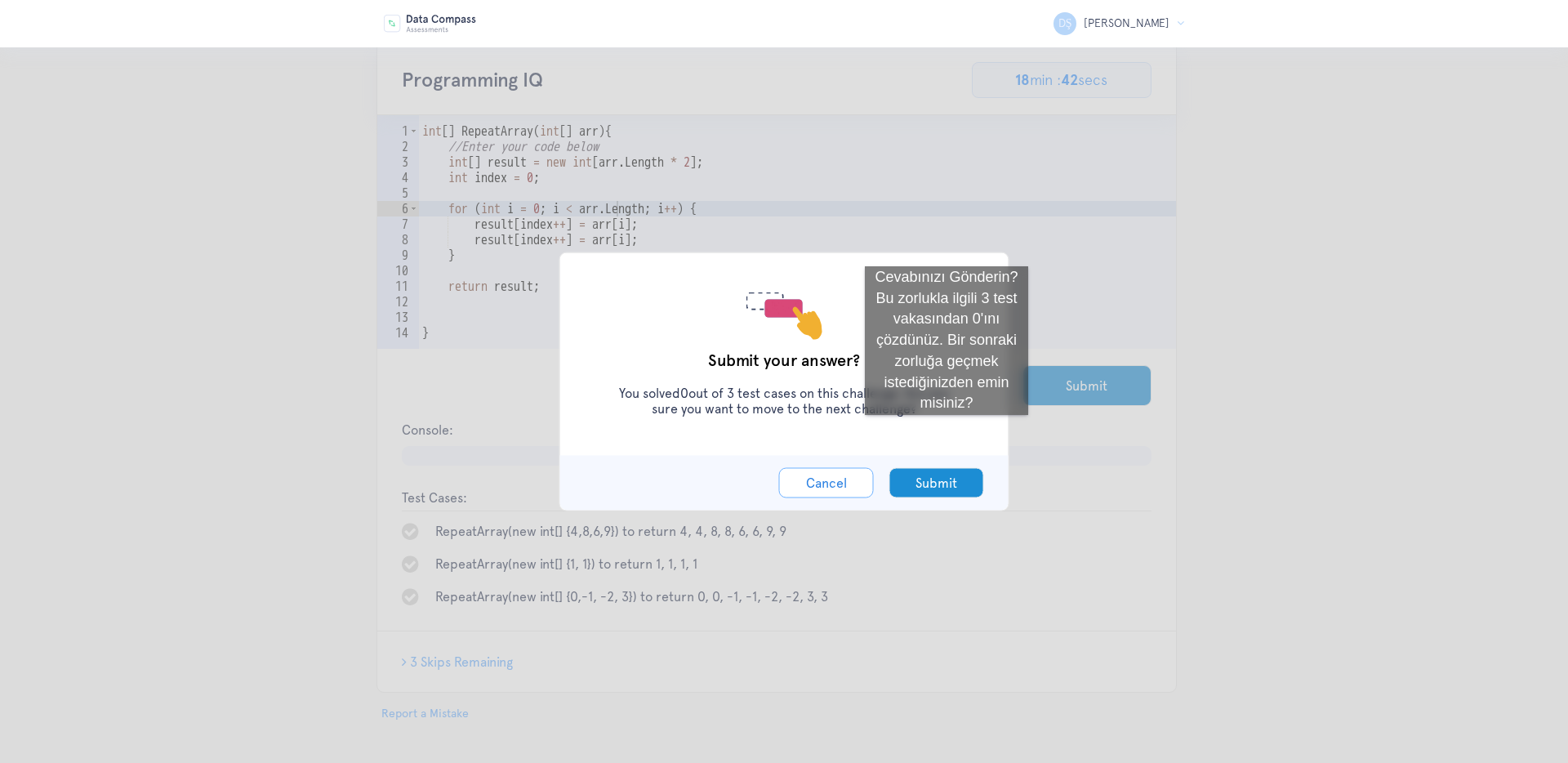 copy on "Submit your answer?
You solved  0  out of 3 test cases on this challenge. Are you sure you want to move to the next challenge?" 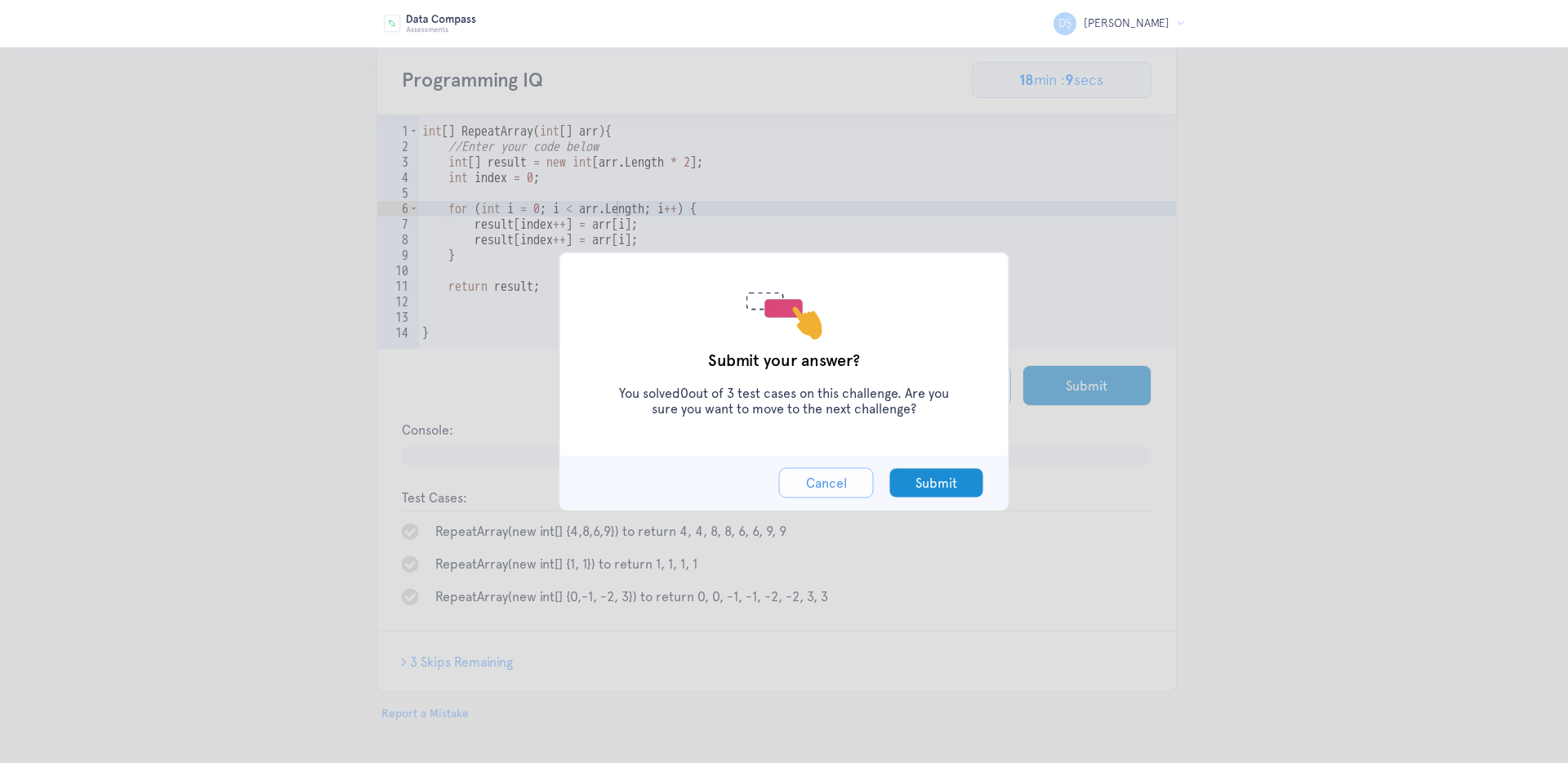 click on "Cancel" at bounding box center [826, 483] 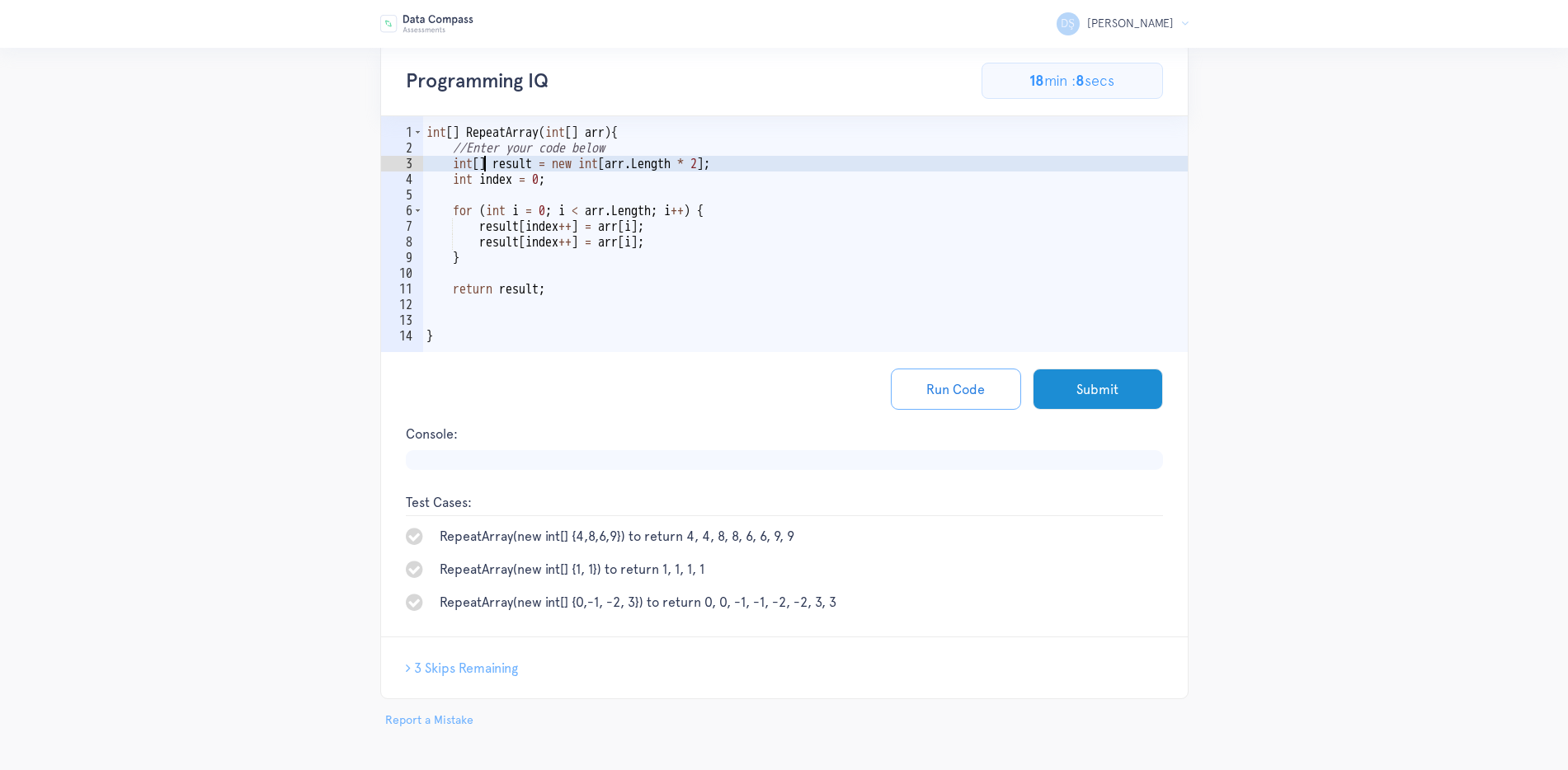 click on "int [ ]   RepeatArray ( int [ ]   arr ) {      //Enter your code below      int [ ]   result   =   new   int [ arr . Length   *   2 ] ;      int   index   =   0 ;      for   ( int   i   =   0 ;   i   <   arr . Length ;   i ++ )   {           result [ index ++ ]   =   arr [ i ] ;           result [ index ++ ]   =   arr [ i ] ;      }      return   result ;           }" at bounding box center (805, 258) 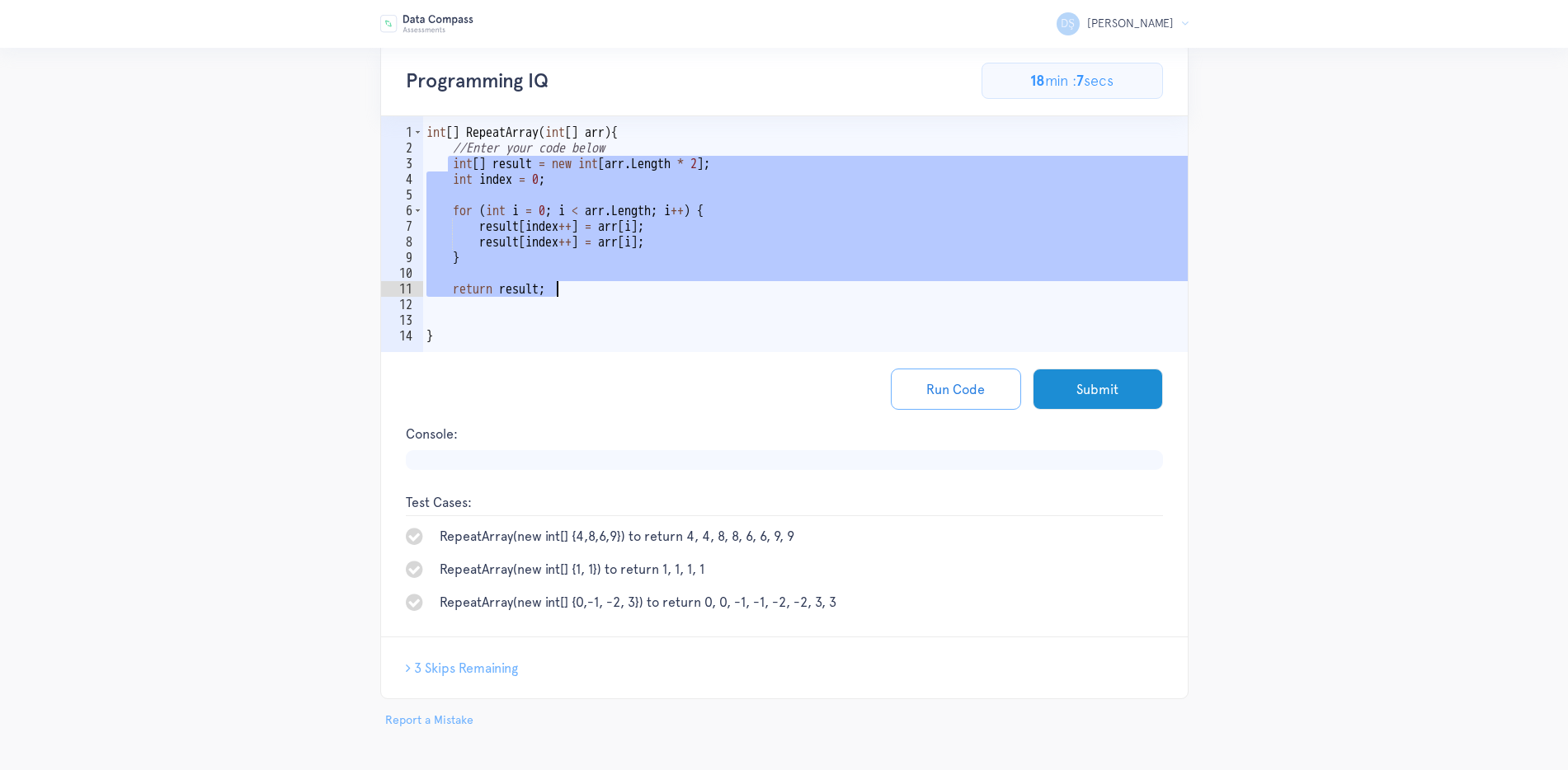 drag, startPoint x: 450, startPoint y: 167, endPoint x: 619, endPoint y: 286, distance: 206.69301 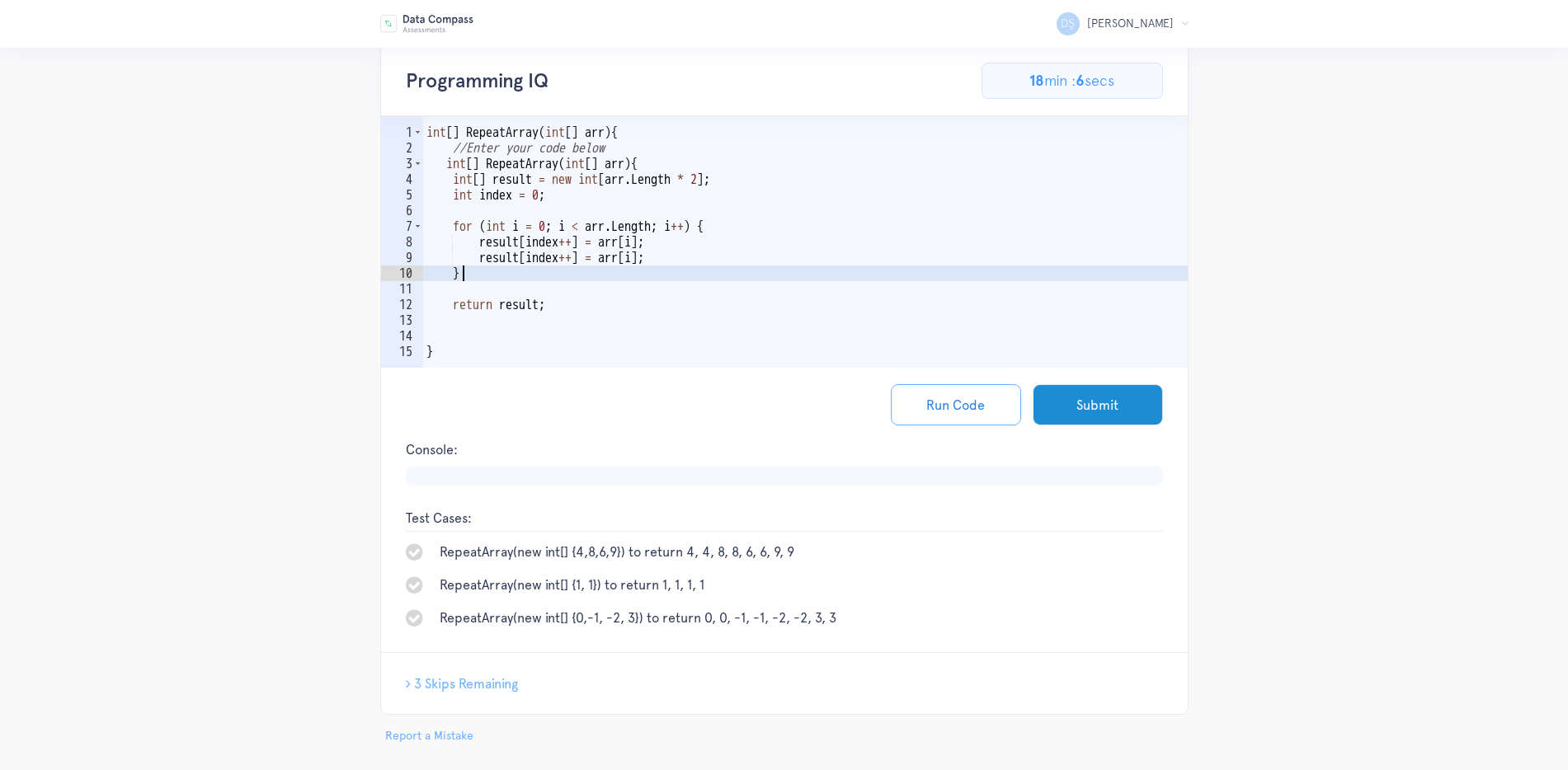click on "int [ ]   RepeatArray ( int [ ]   arr ) {      //Enter your code below     int [ ]   RepeatArray ( int [ ]   arr ) {      int [ ]   result   =   new   int [ arr . Length   *   2 ] ;      int   index   =   0 ;      for   ( int   i   =   0 ;   i   <   arr . Length ;   i ++ )   {           result [ index ++ ]   =   arr [ i ] ;           result [ index ++ ]   =   arr [ i ] ;      }      return   result ;           }" at bounding box center (805, 265) 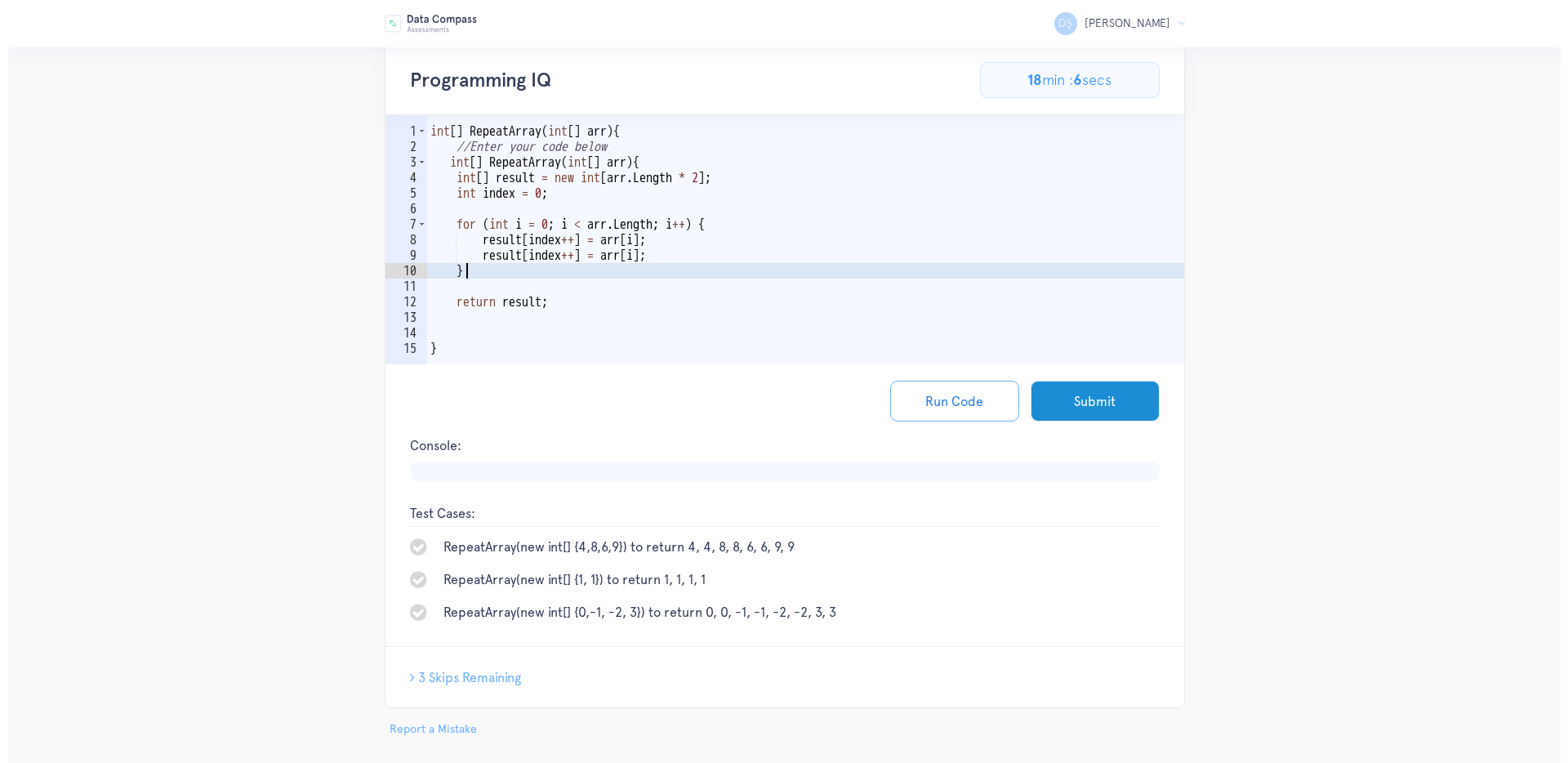 scroll, scrollTop: 0, scrollLeft: 2, axis: horizontal 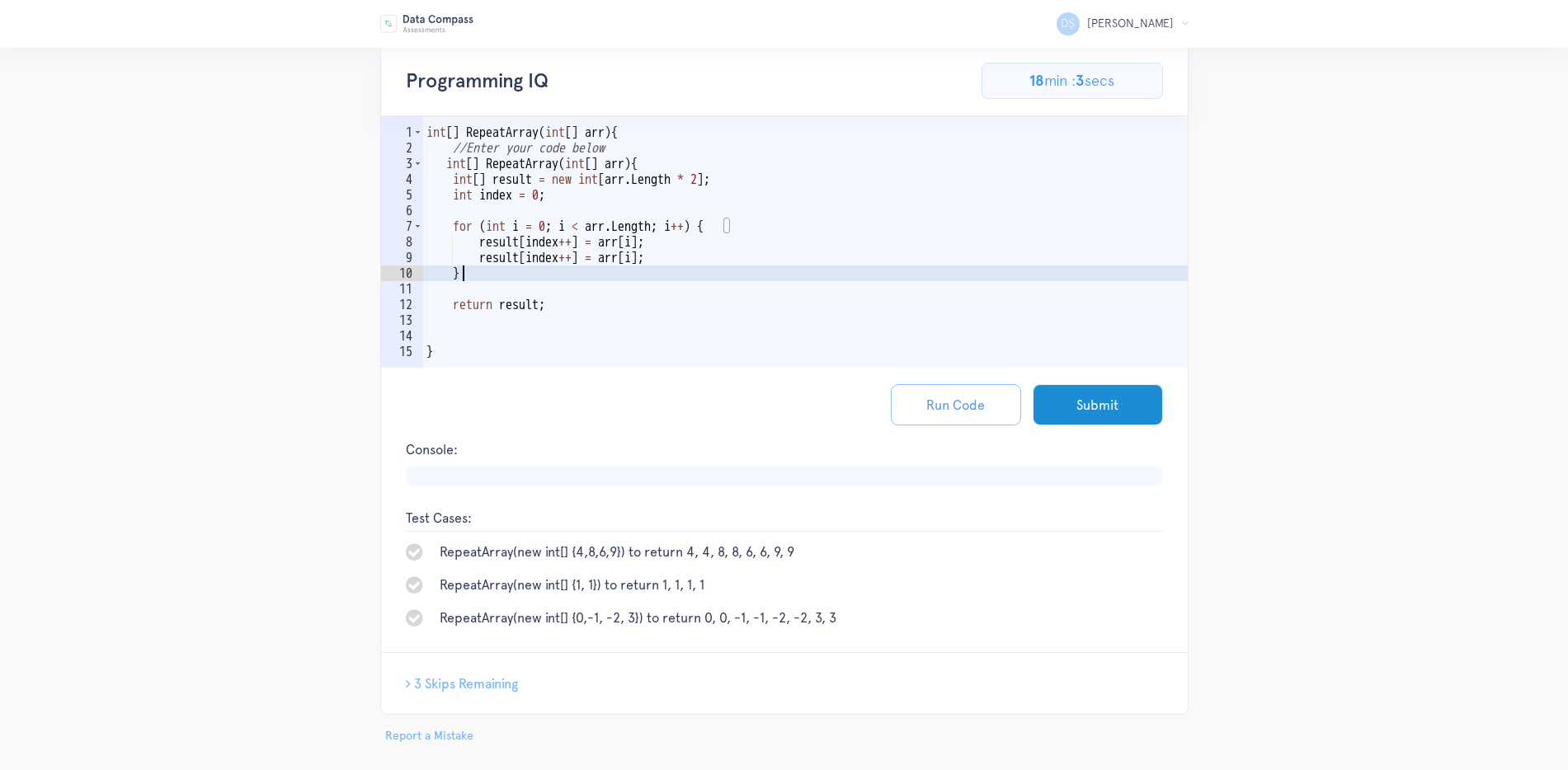 click on "Run Code" at bounding box center [956, 405] 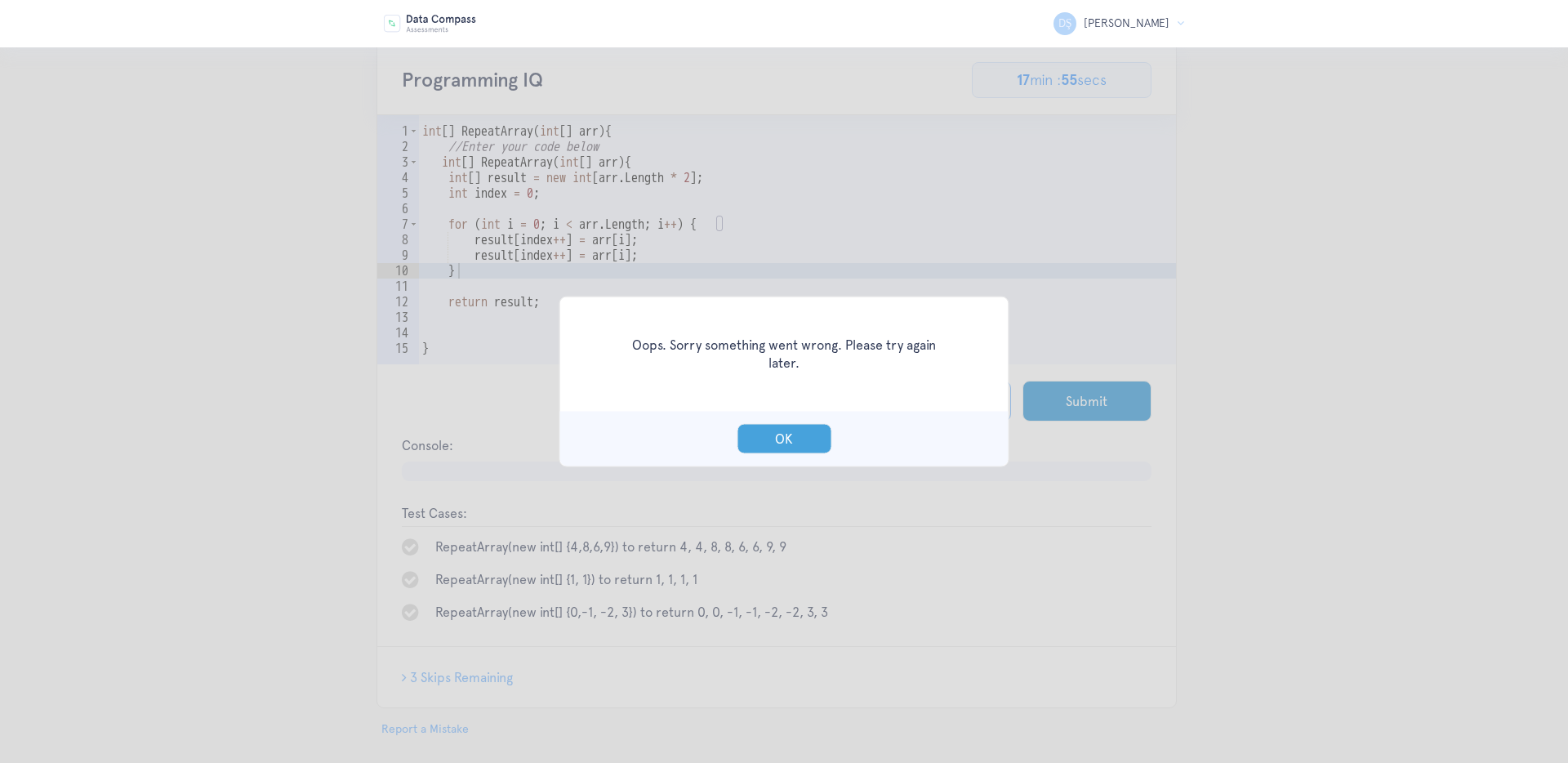 click on "OK" at bounding box center [784, 439] 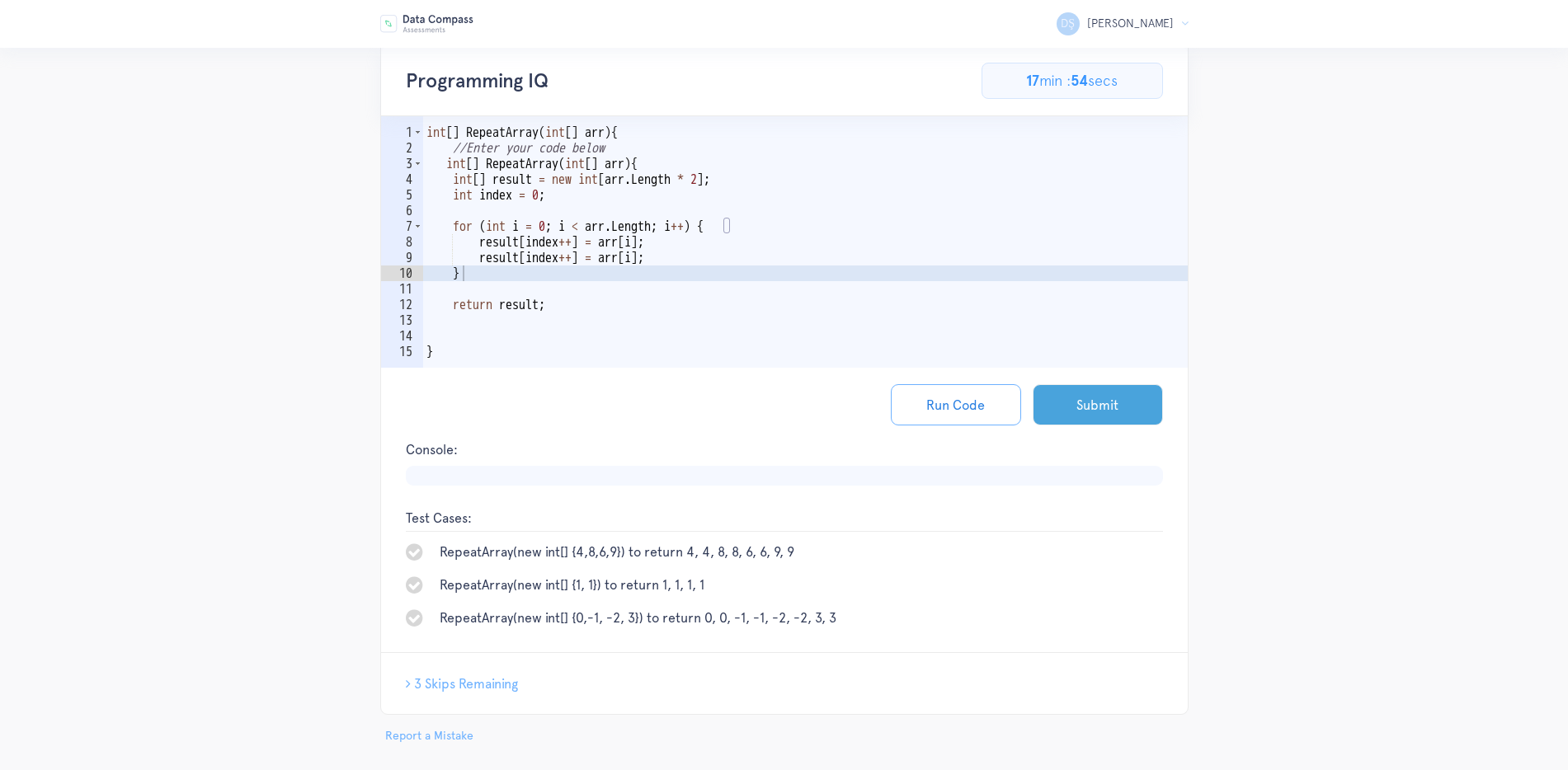click on "Submit" at bounding box center (1098, 405) 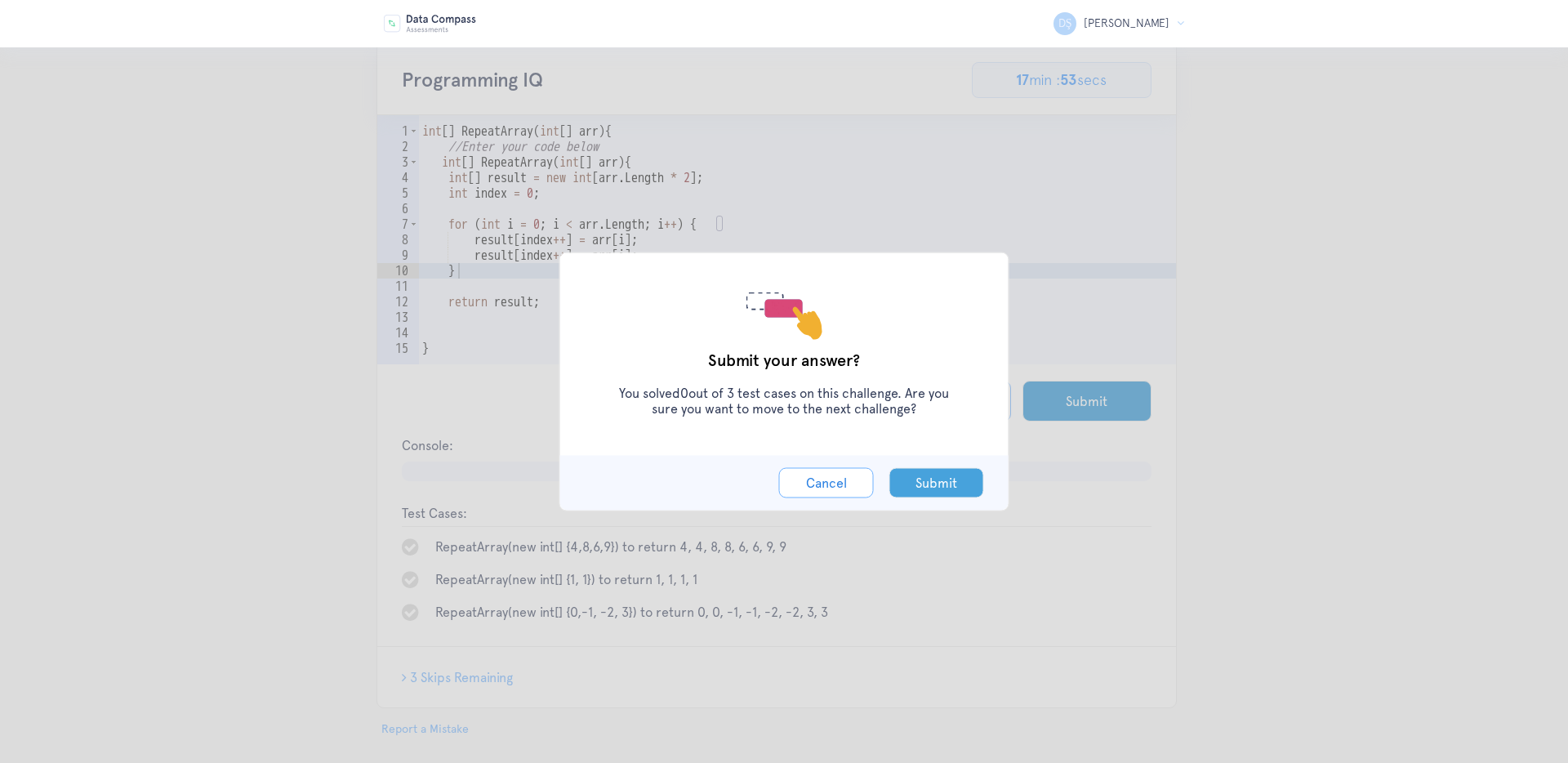 click on "Submit" at bounding box center (937, 483) 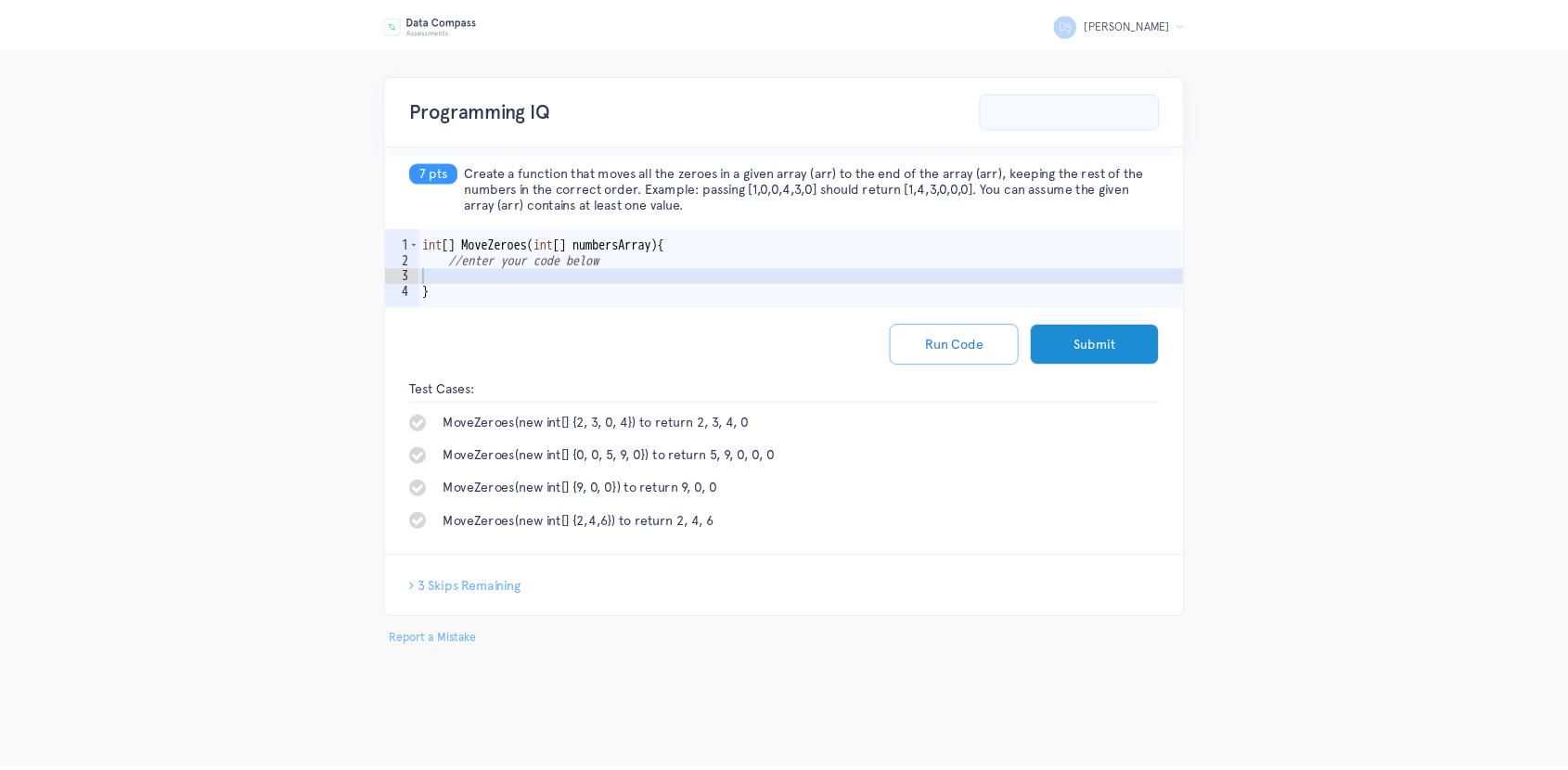 scroll, scrollTop: 0, scrollLeft: 0, axis: both 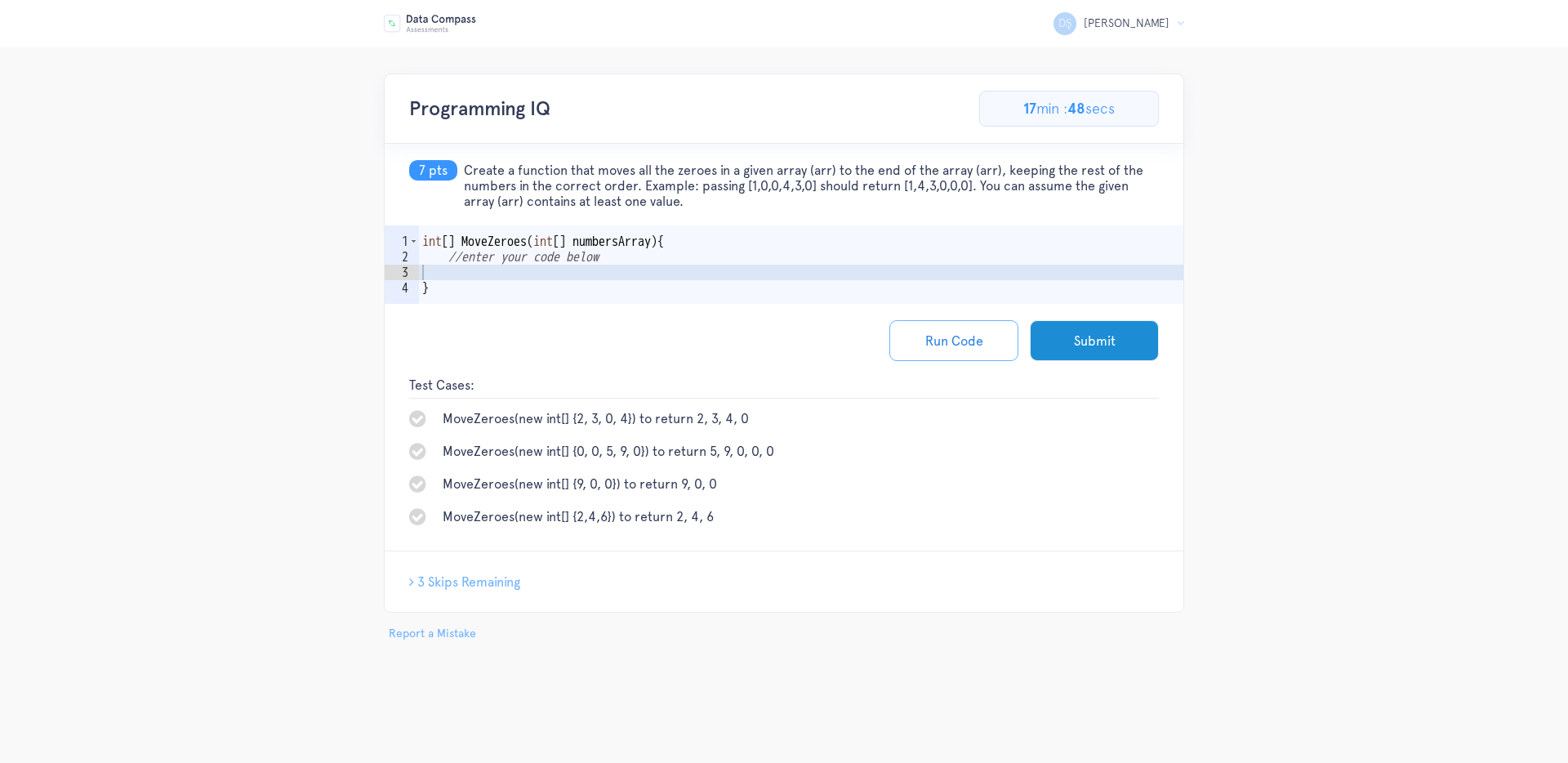 drag, startPoint x: 462, startPoint y: 158, endPoint x: 717, endPoint y: 216, distance: 261.51291 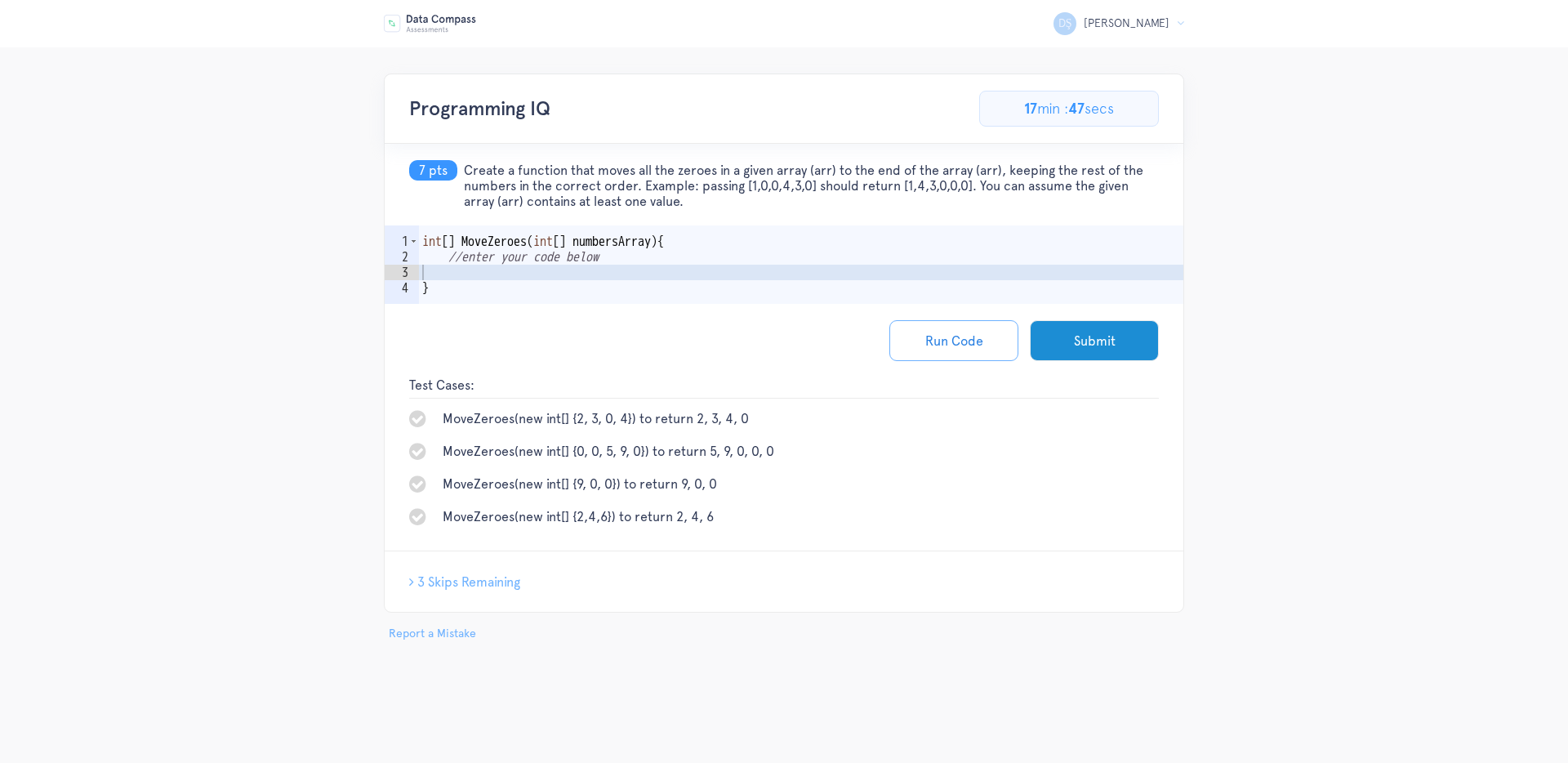 type on "int[] MoveZeroes(int[] numbersArray){" 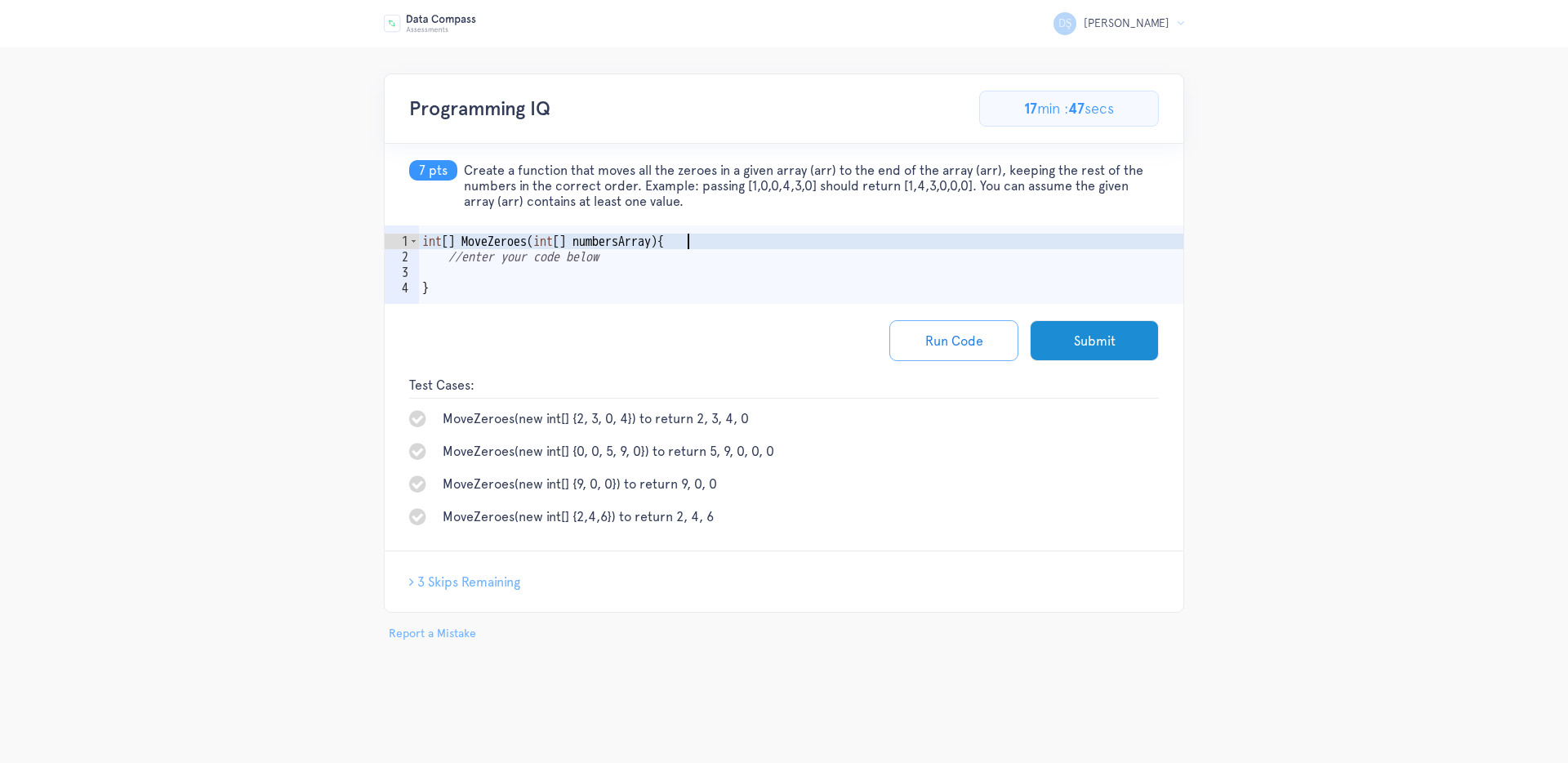 click on "int [ ]   MoveZeroes ( int [ ]   numbersArray ) {      //enter your code below      }" at bounding box center [801, 288] 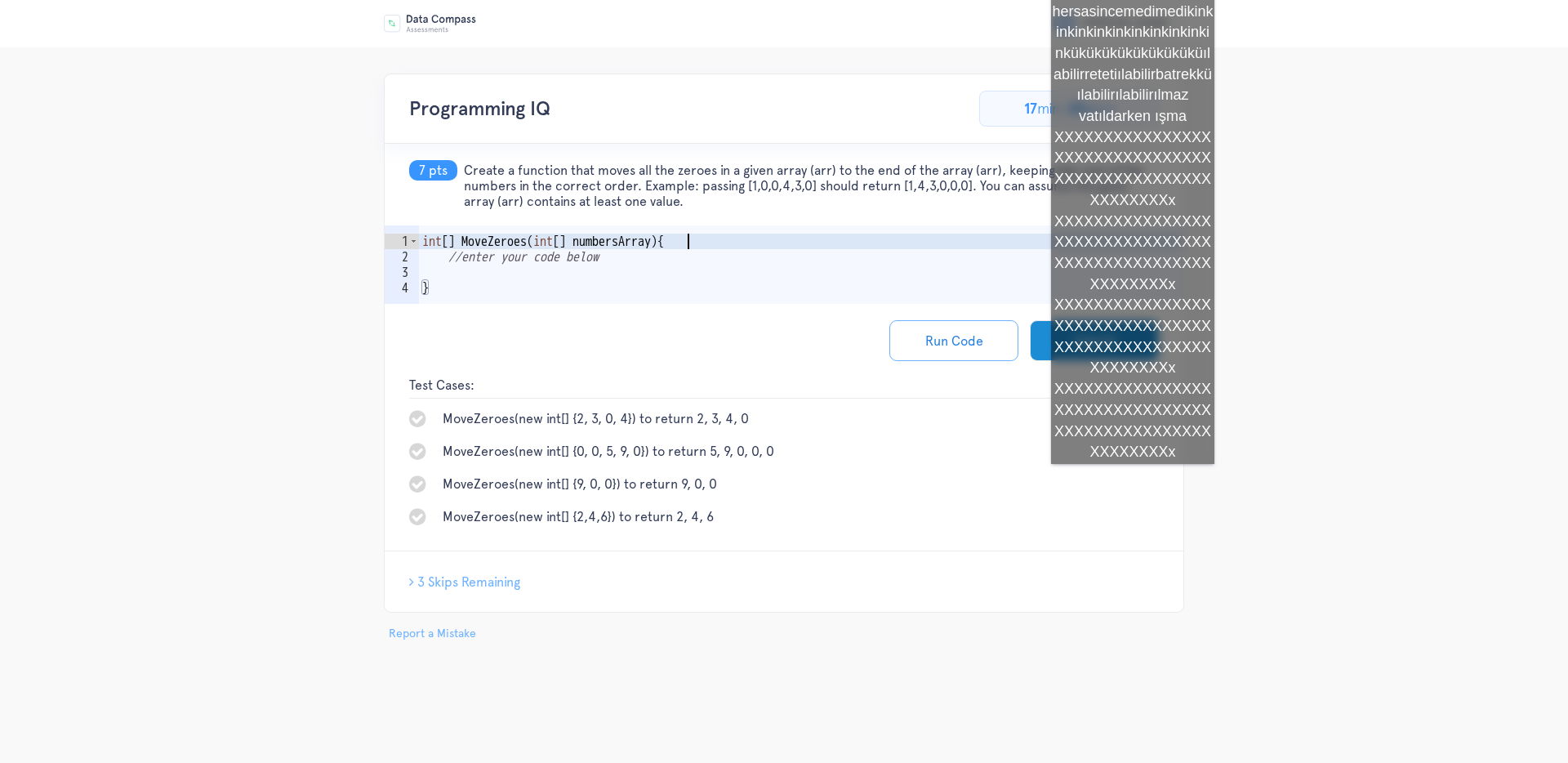 click on "MoveZeroes(new int[] {9, 0, 0}) to return 9, 0, 0" at bounding box center (784, 484) 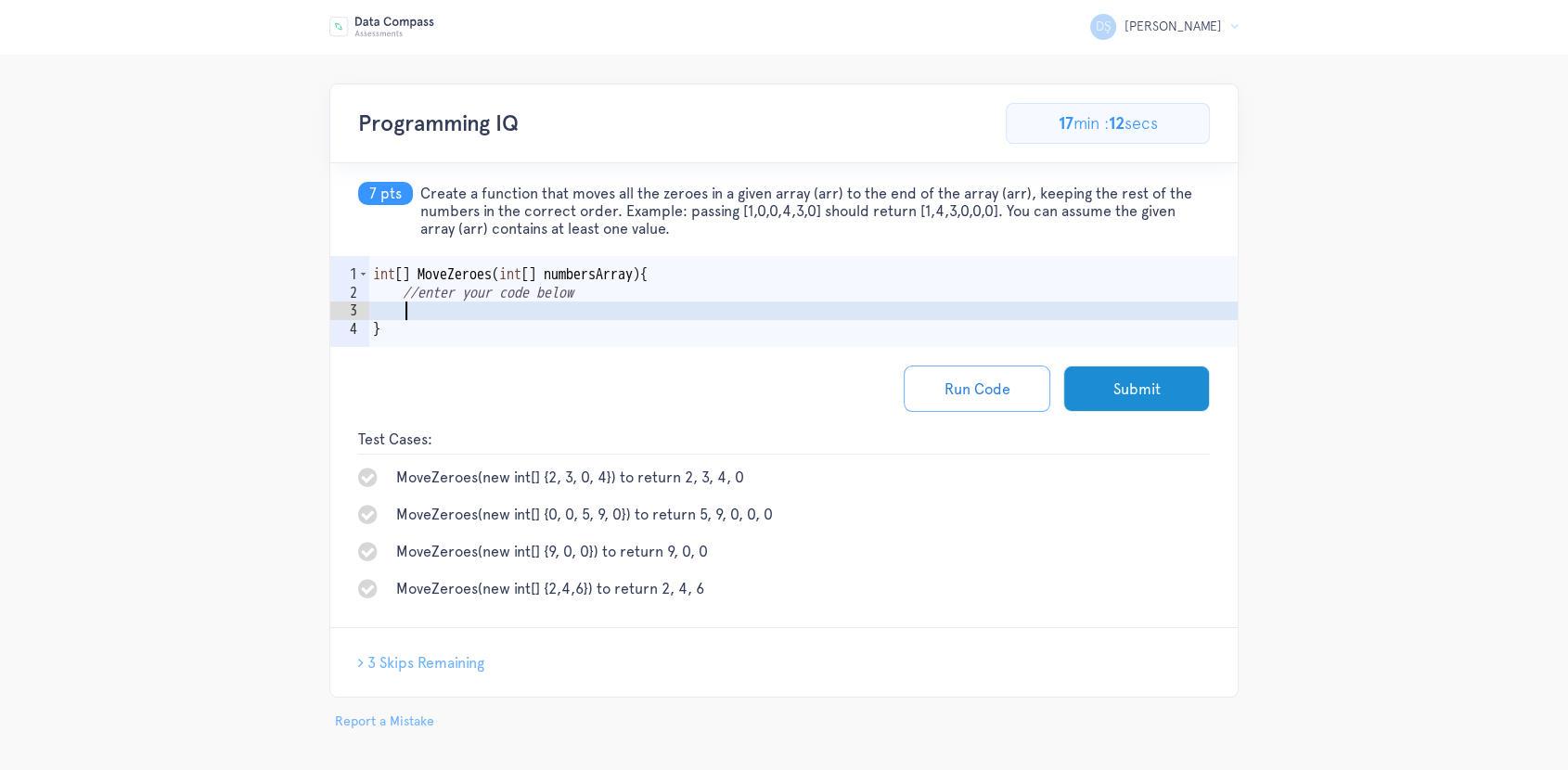 click on "int [ ]   MoveZeroes ( int [ ]   numbersArray ) {      //enter your code below      }" at bounding box center [803, 328] 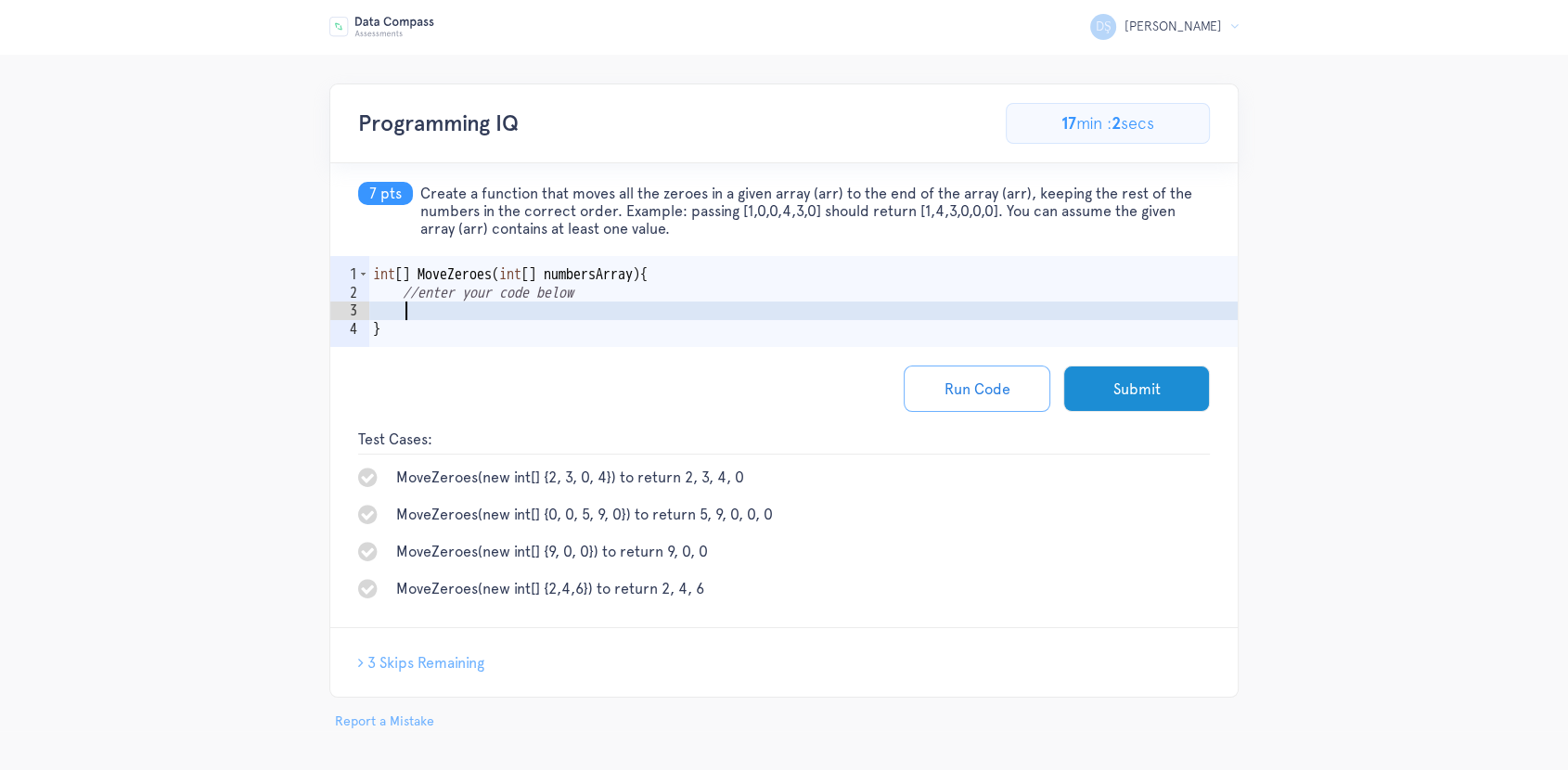 scroll, scrollTop: 6, scrollLeft: 0, axis: vertical 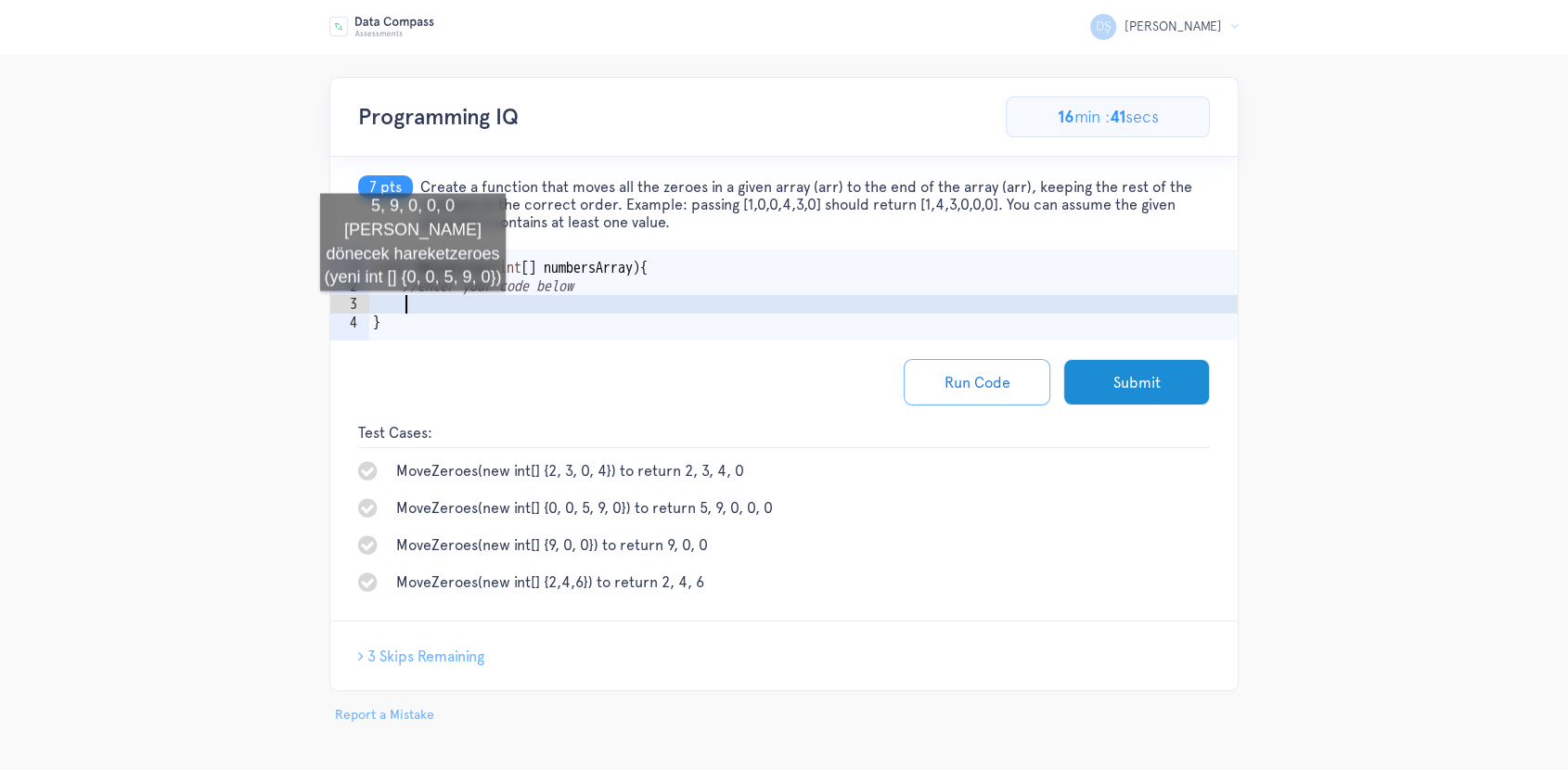 paste on "return result.ToArray();" 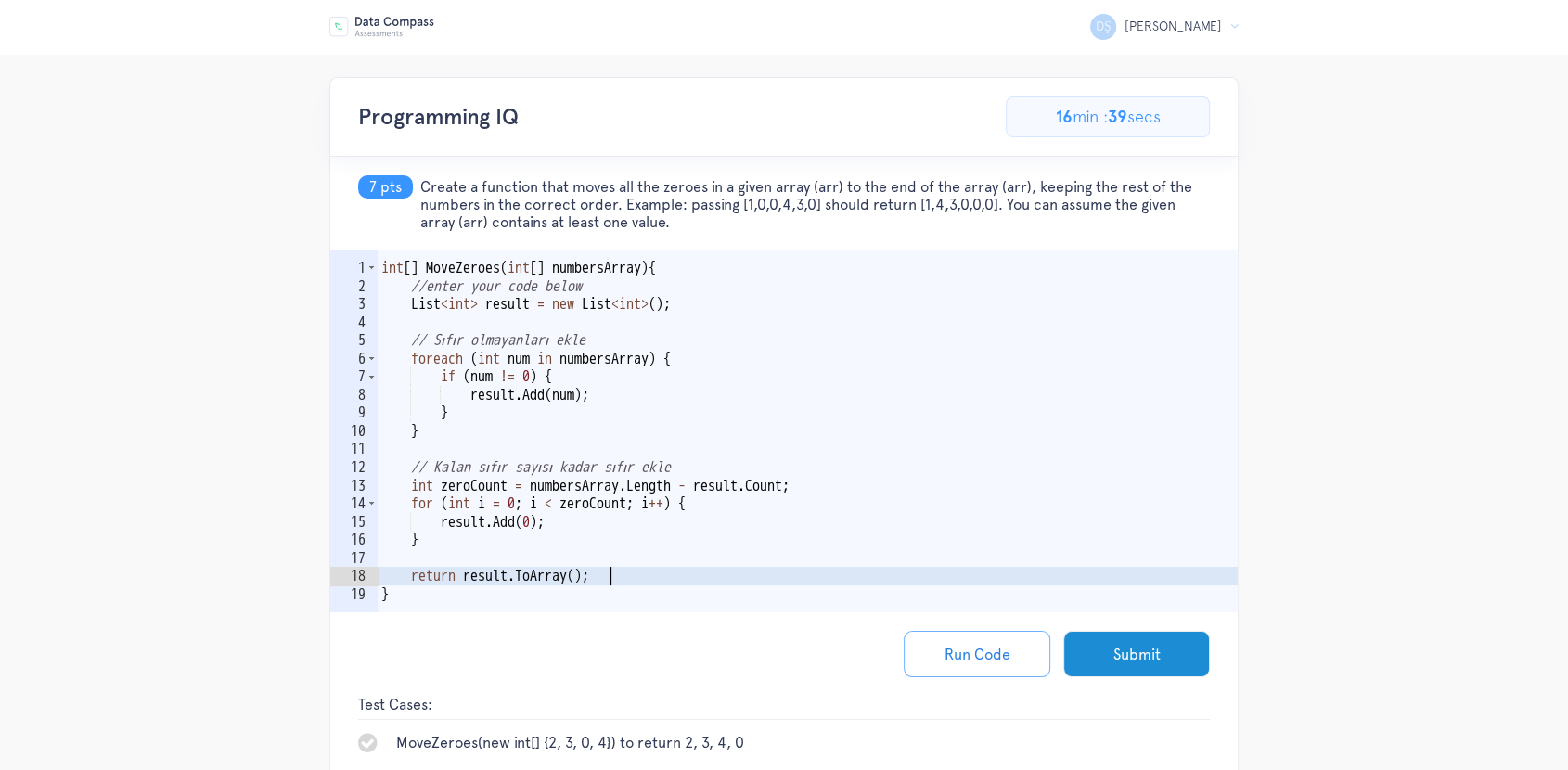click on "int [ ]   MoveZeroes ( int [ ]   numbersArray ) {      //enter your code below      List < int >   result   =   new   List < int > ( ) ;      // Sıfır olmayanları ekle      foreach   ( int   num   in   numbersArray )   {           if   ( num   !=   0 )   {                result . Add ( num ) ;           }      }      // Kalan sıfır sayısı kadar sıfır ekle      int   zeroCount   =   numbersArray . Length   -   result . Count ;      for   ( int   i   =   0 ;   i   <   zeroCount ;   i ++ )   {           result . Add ( 0 ) ;      }      return   result . ToArray ( ) ; }" at bounding box center (807, 458) 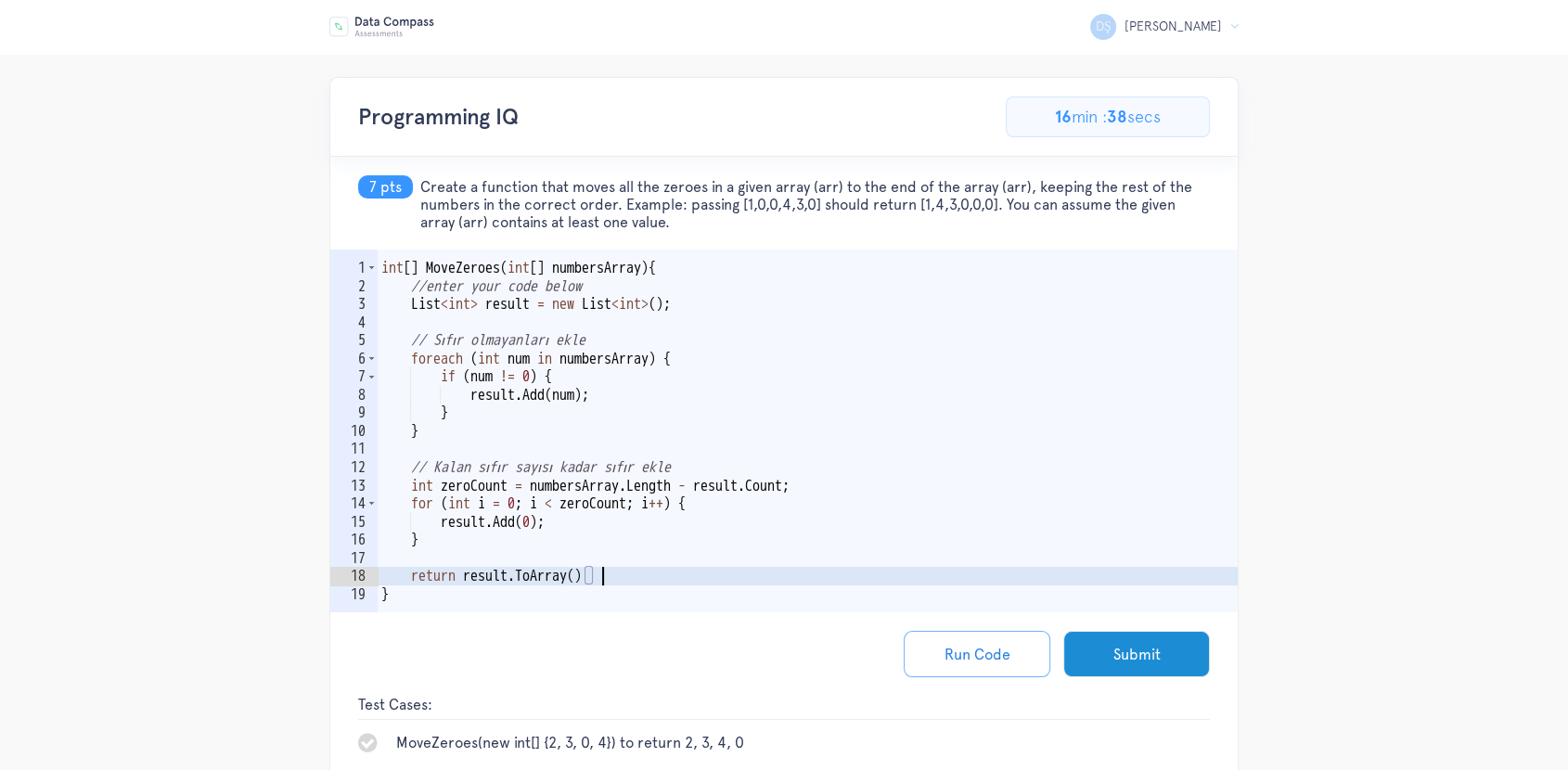 scroll, scrollTop: 0, scrollLeft: 13, axis: horizontal 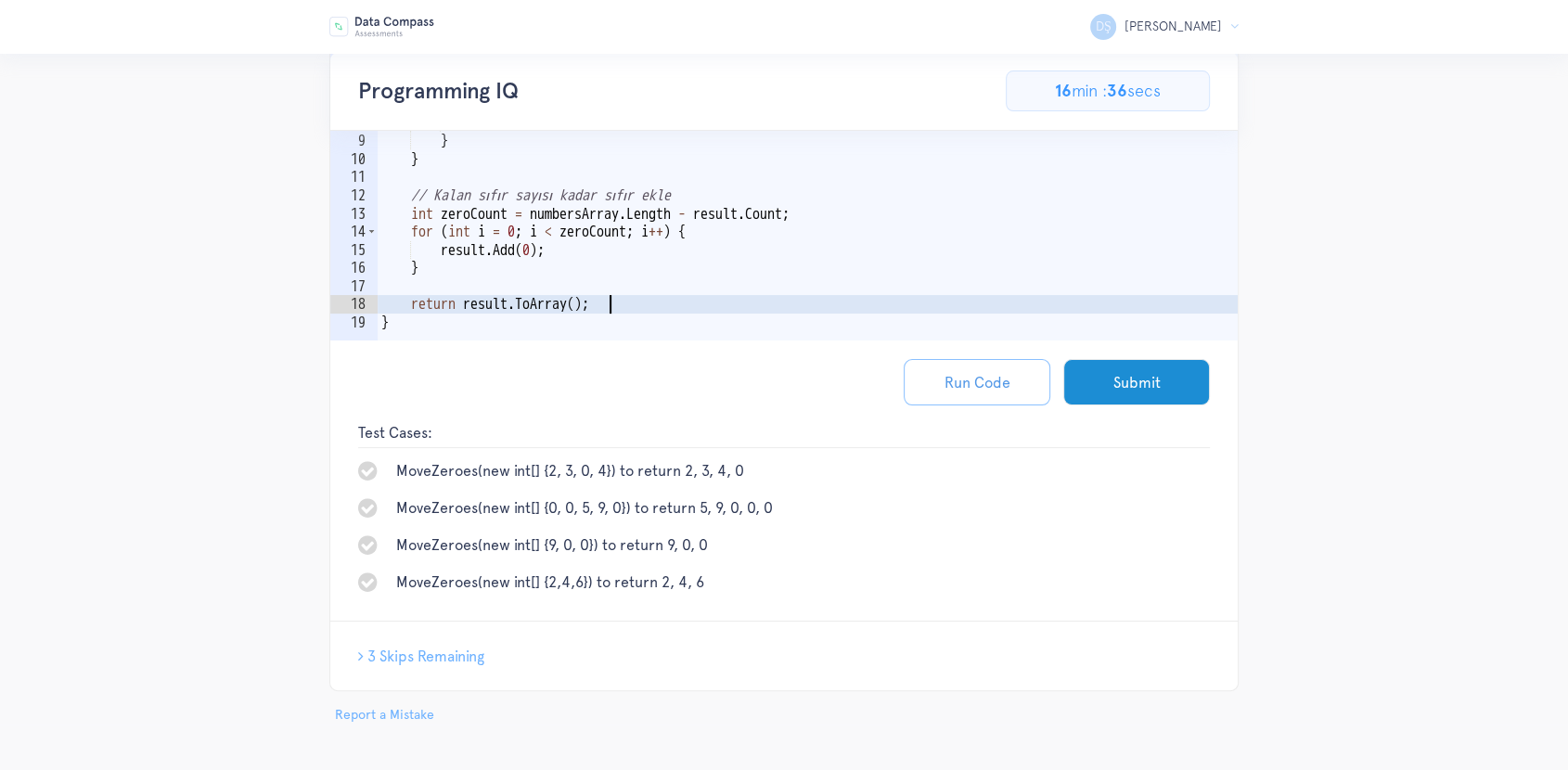 type on "return result.ToArray();" 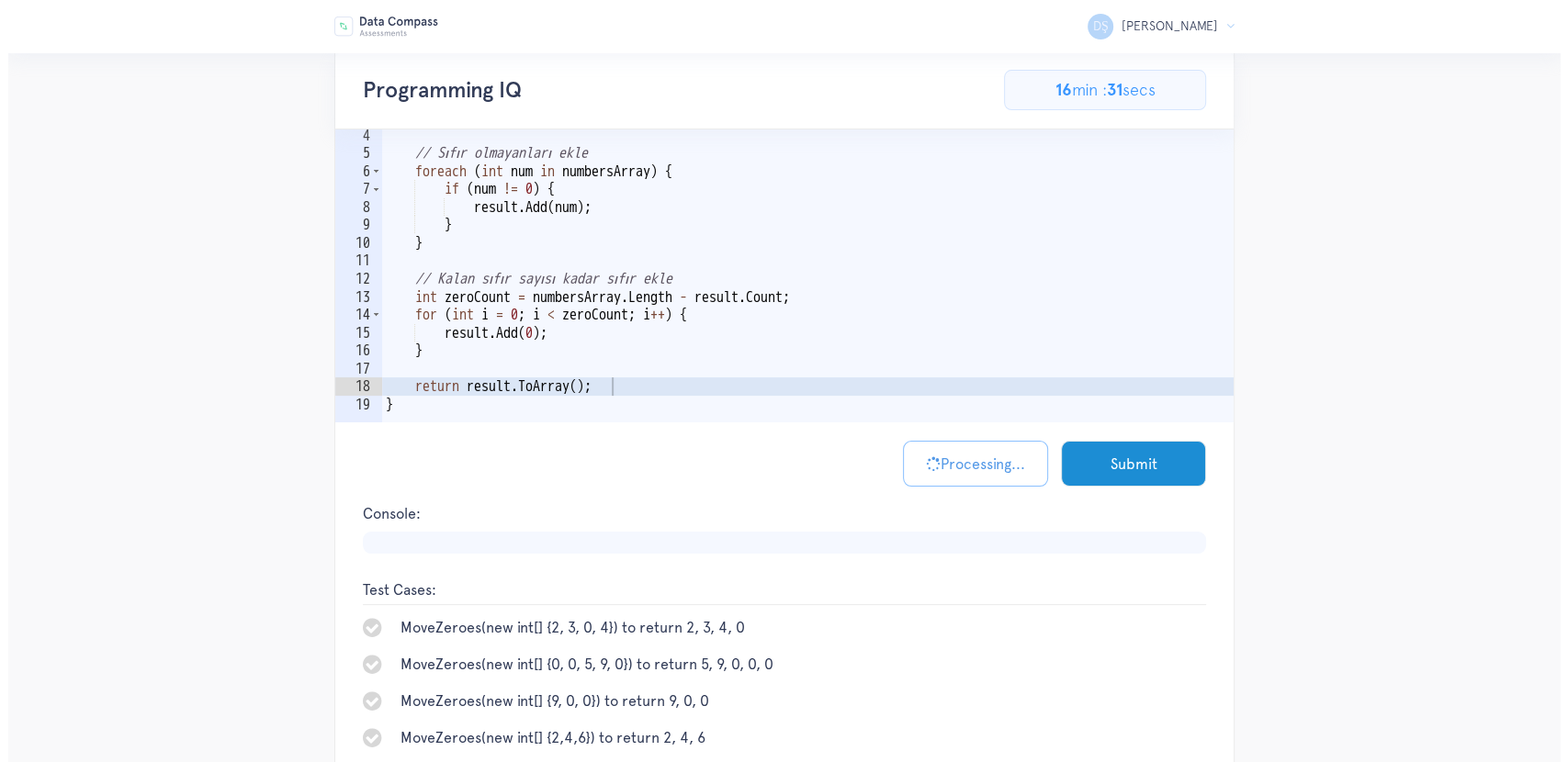 scroll, scrollTop: 196, scrollLeft: 0, axis: vertical 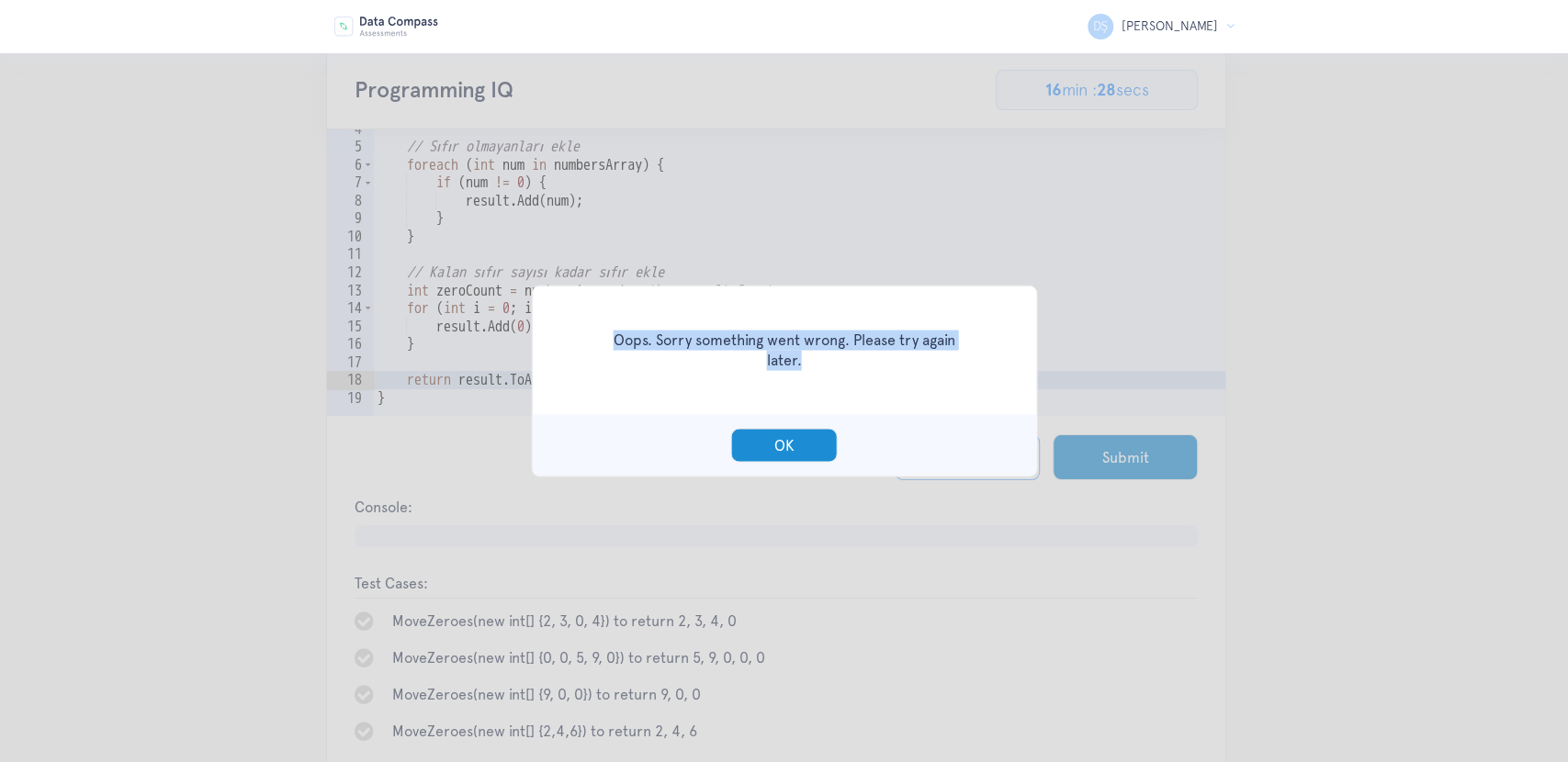 drag, startPoint x: 611, startPoint y: 336, endPoint x: 827, endPoint y: 358, distance: 217.11748 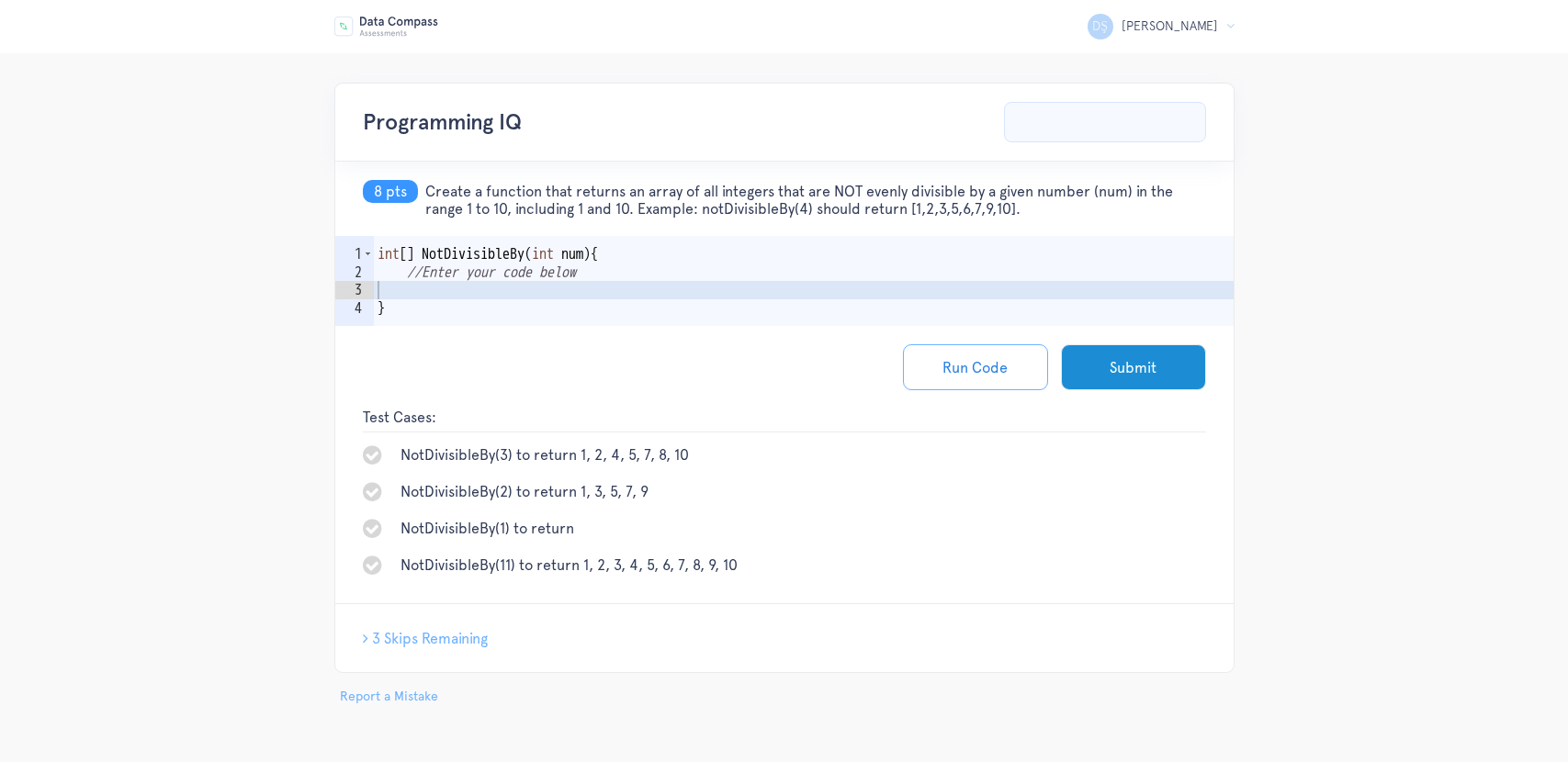 scroll, scrollTop: 0, scrollLeft: 0, axis: both 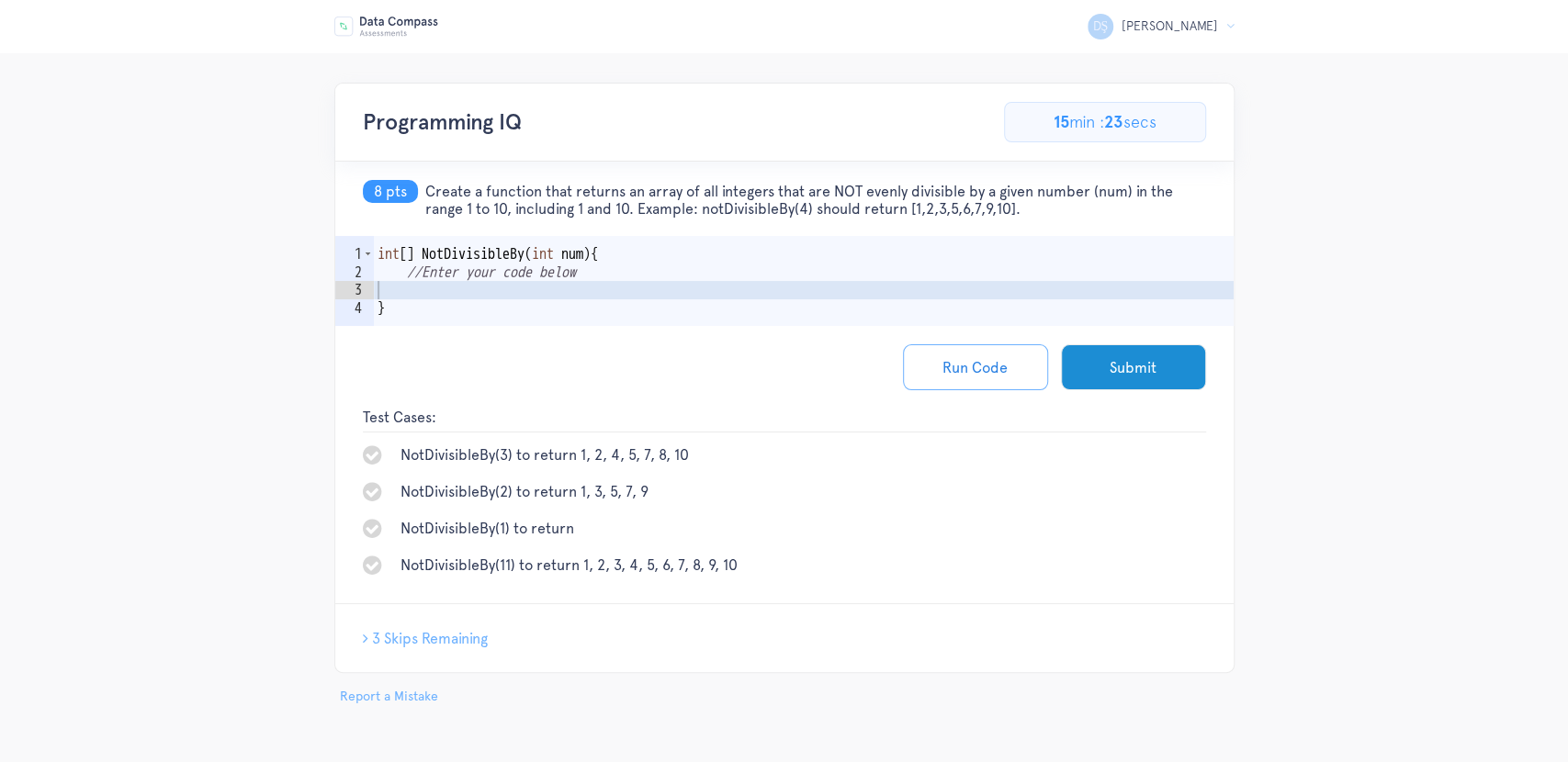 click on "int [ ]   NotDivisibleBy ( int   num ) {      //Enter your code below      }" at bounding box center [804, 308] 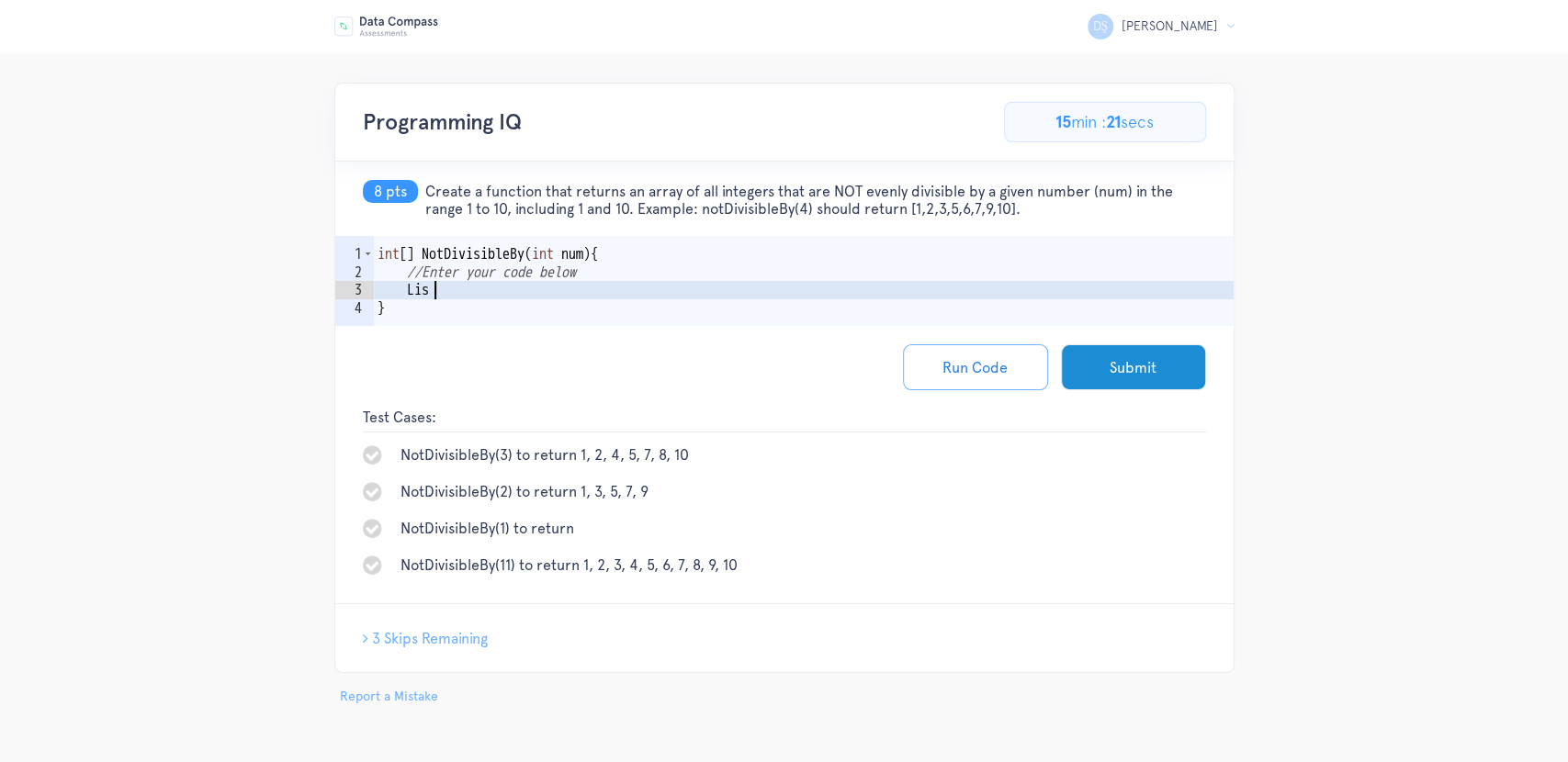 scroll, scrollTop: 0, scrollLeft: 3, axis: horizontal 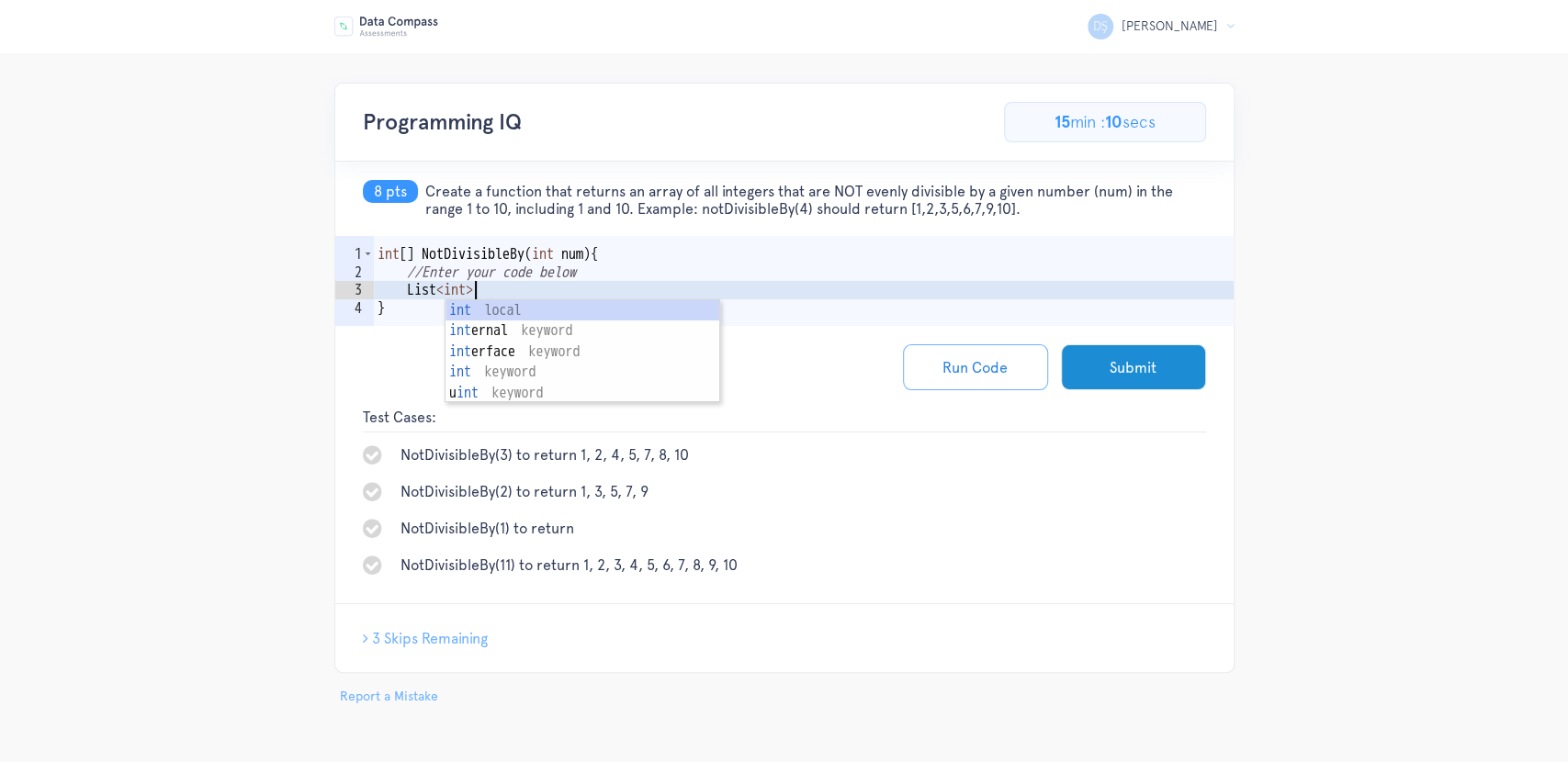 click on "int [ ]   NotDivisibleBy ( int   num ) {      //Enter your code below      List < int > }" at bounding box center [804, 308] 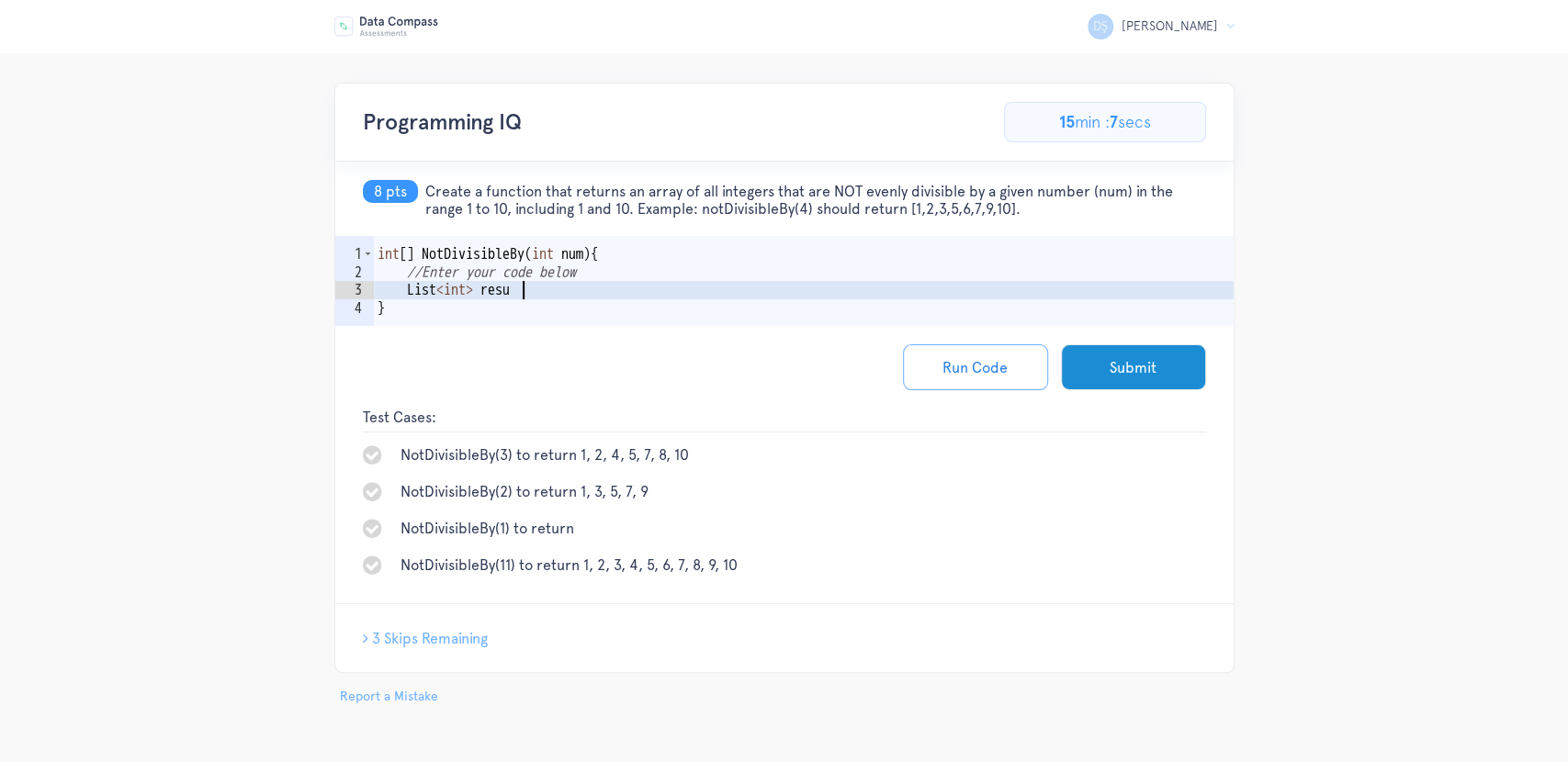 scroll, scrollTop: 0, scrollLeft: 8, axis: horizontal 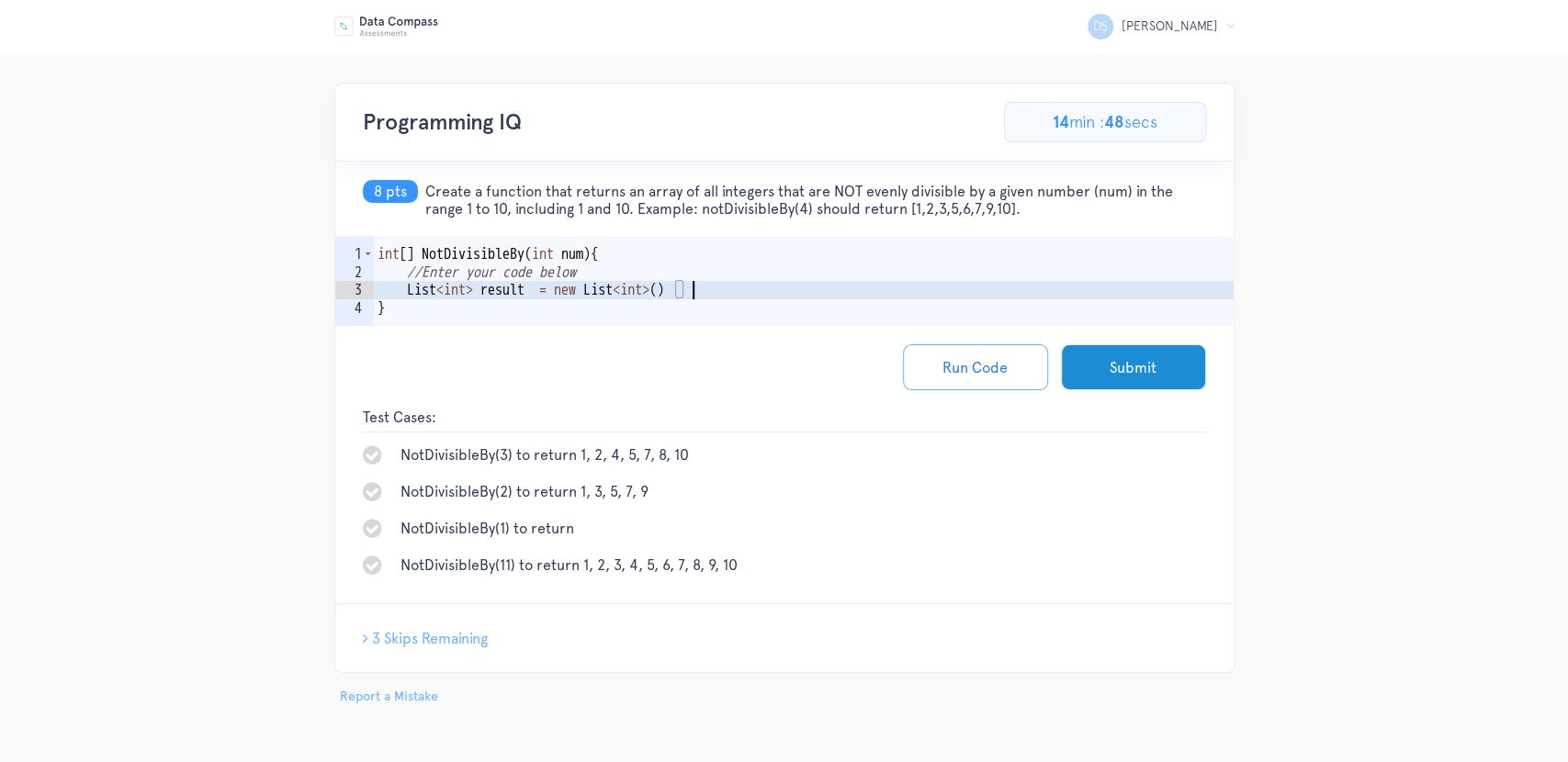 type on "List<int> result  = new List<int>();" 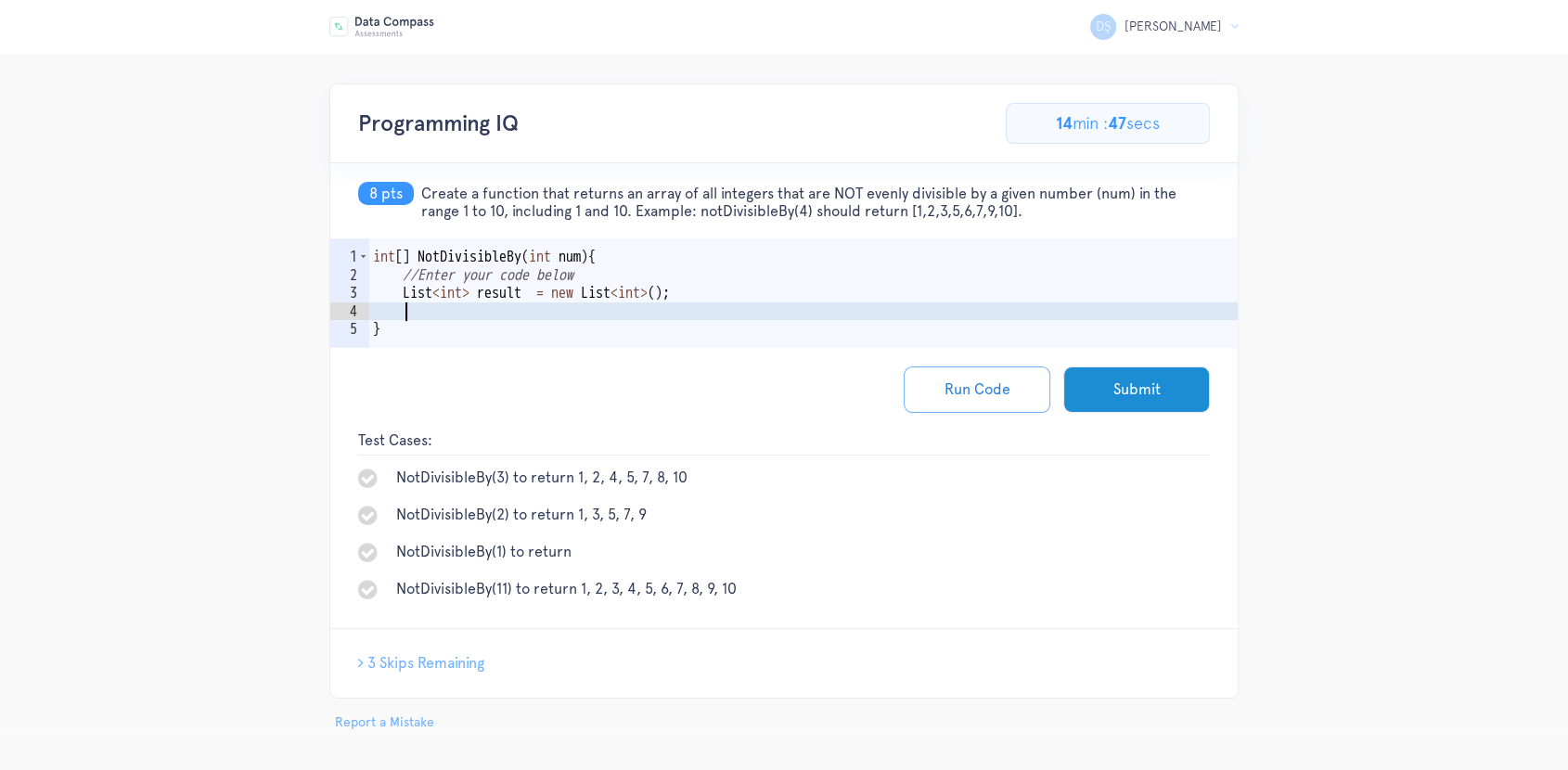 scroll, scrollTop: 0, scrollLeft: 1, axis: horizontal 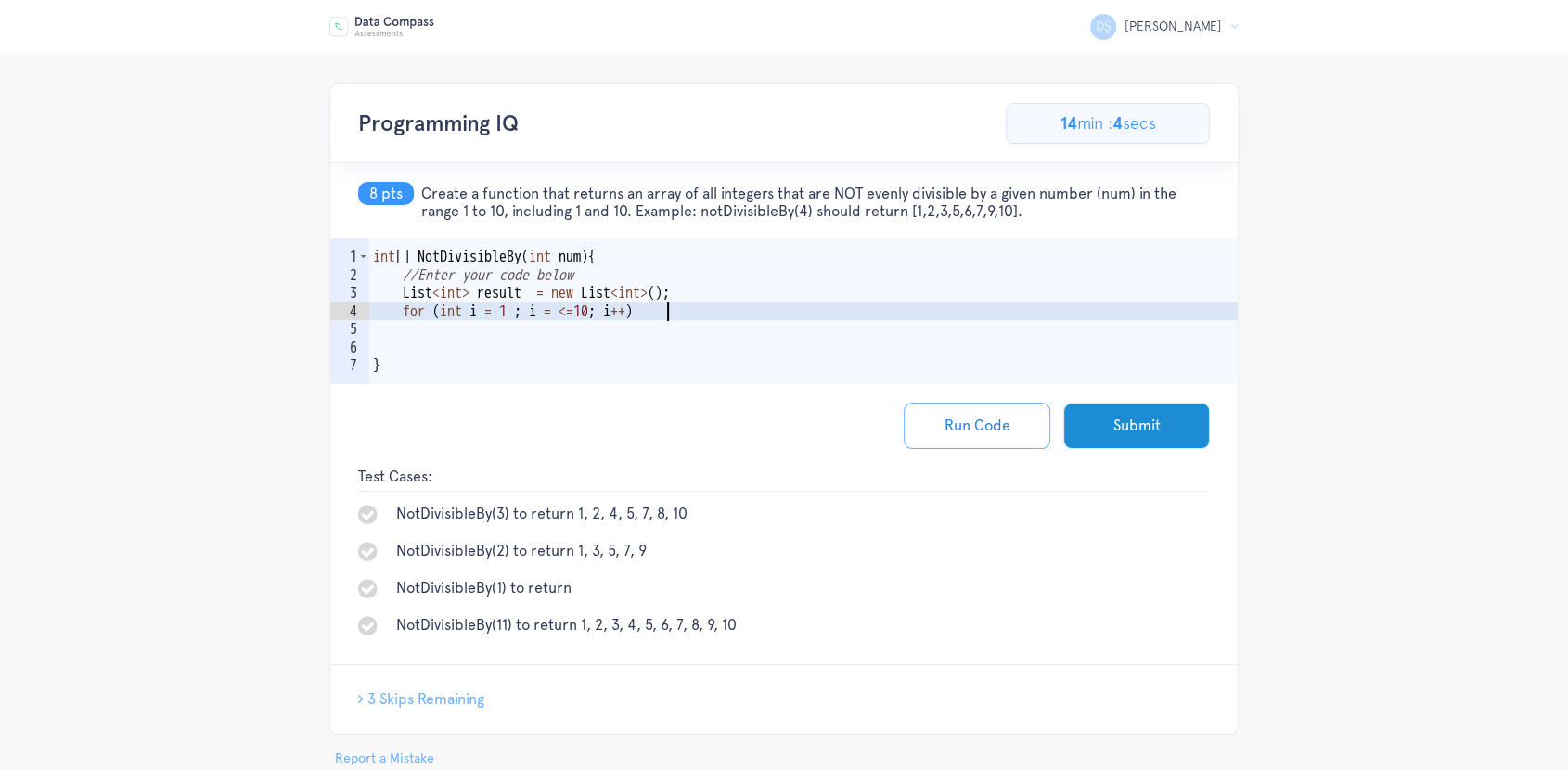 type on "for (int i = 1 ; i = <=10; i++)" 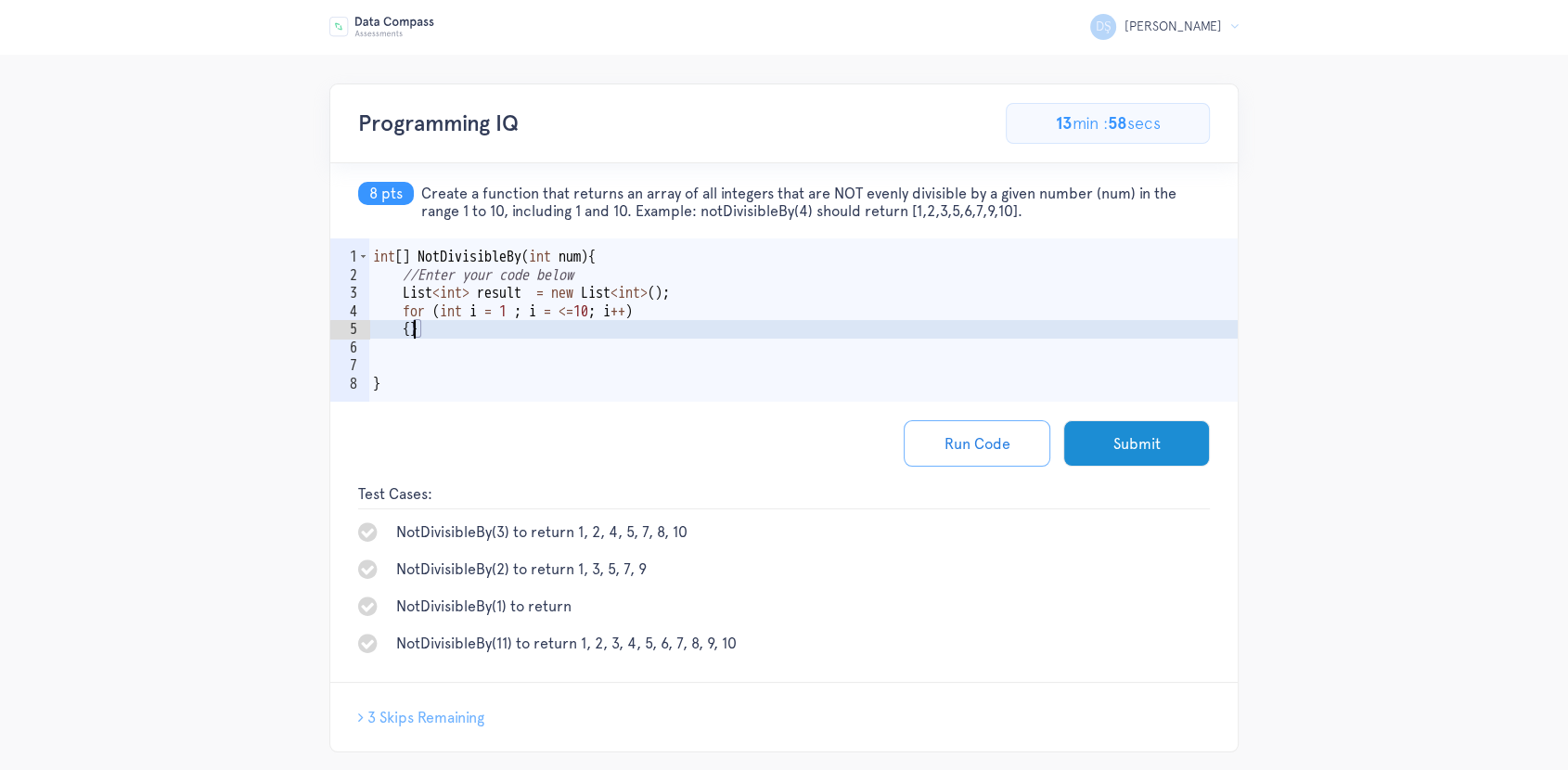 scroll, scrollTop: 0, scrollLeft: 2, axis: horizontal 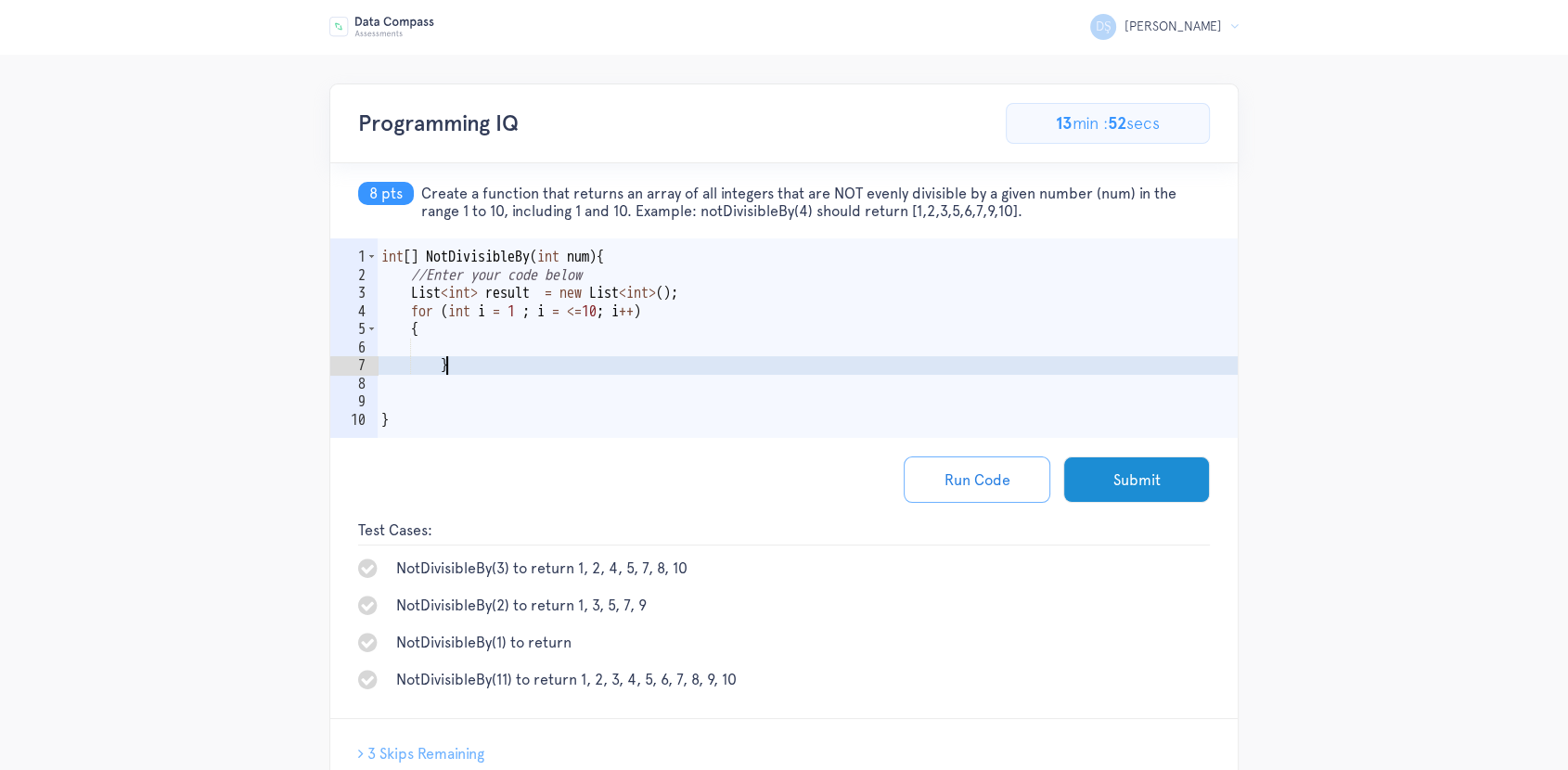 type on "}" 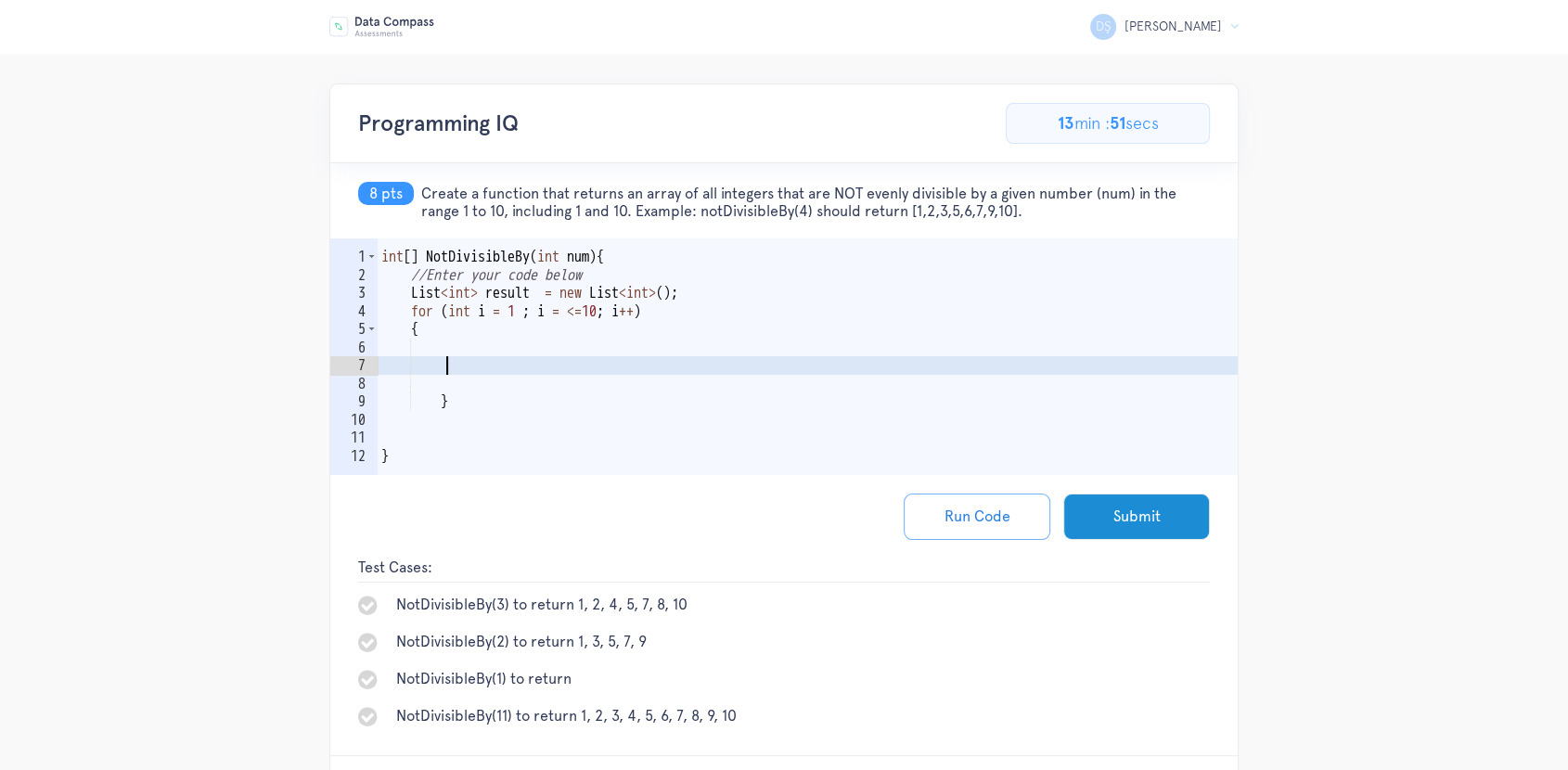 click on "int [ ]   NotDivisibleBy ( int   num ) {      //Enter your code below      List < int >   result    =   new   List < int > ( ) ;      for   ( int   i   =   1   ;   i   =   <= 10 ;   i ++ )         {                                            }           }" at bounding box center (807, 384) 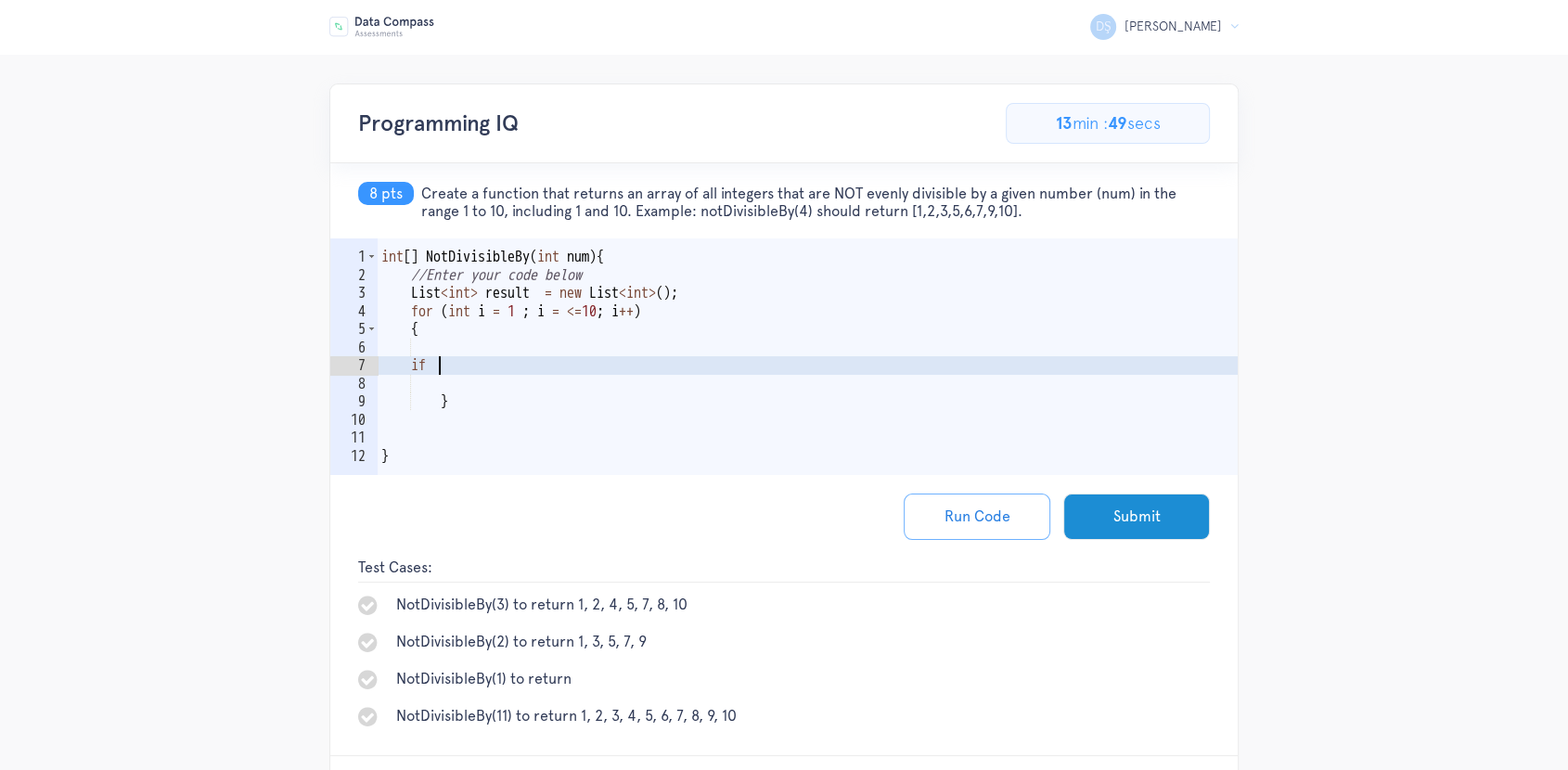 scroll, scrollTop: 0, scrollLeft: 2, axis: horizontal 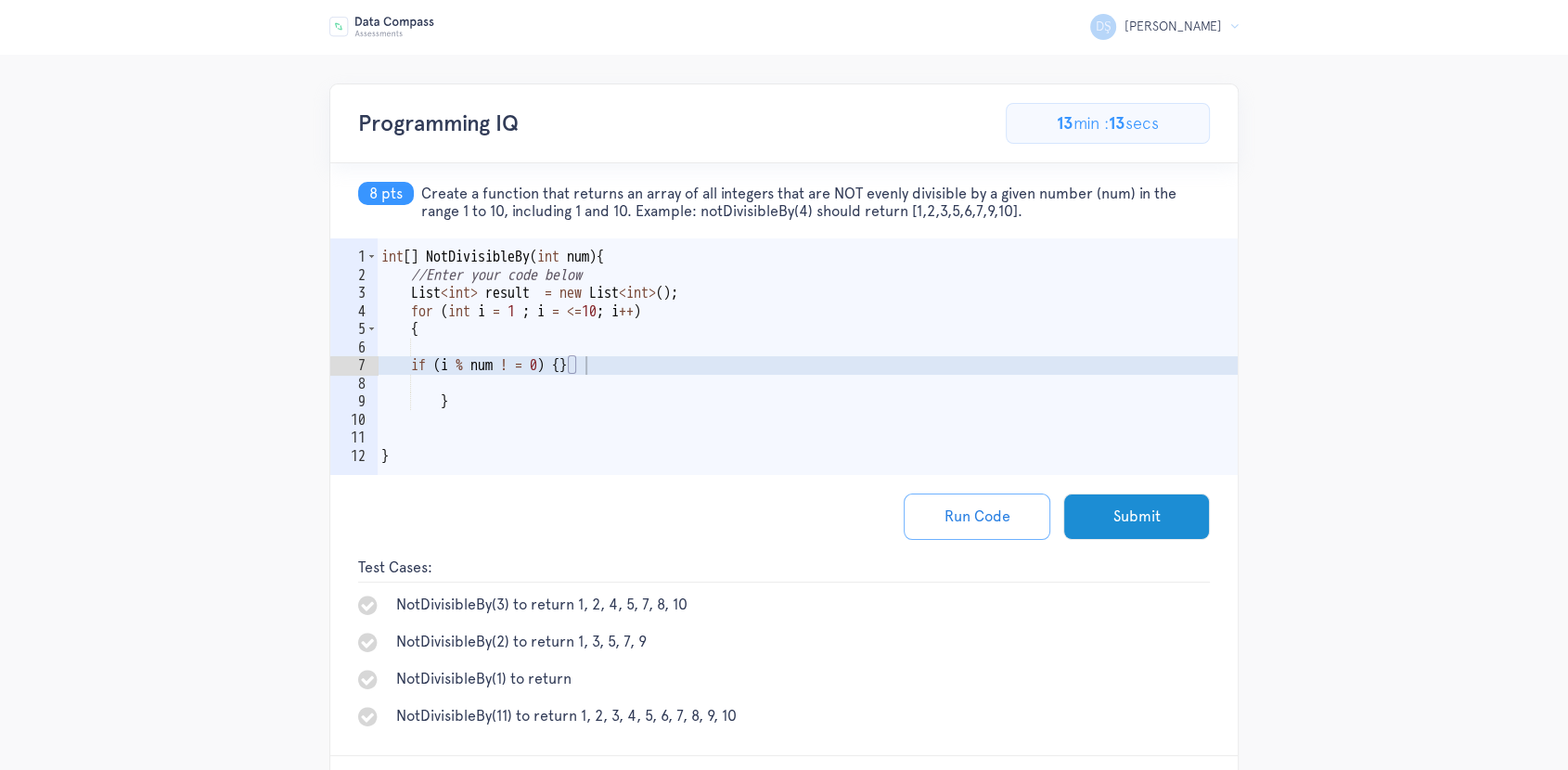 click on "int [ ]   NotDivisibleBy ( int   num ) {      //Enter your code below      List < int >   result    =   new   List < int > ( ) ;      for   ( int   i   =   1   ;   i   =   <= 10 ;   i ++ )         {                   if   ( i   %   num   !   =   0 )   { }                       }           }" at bounding box center [807, 384] 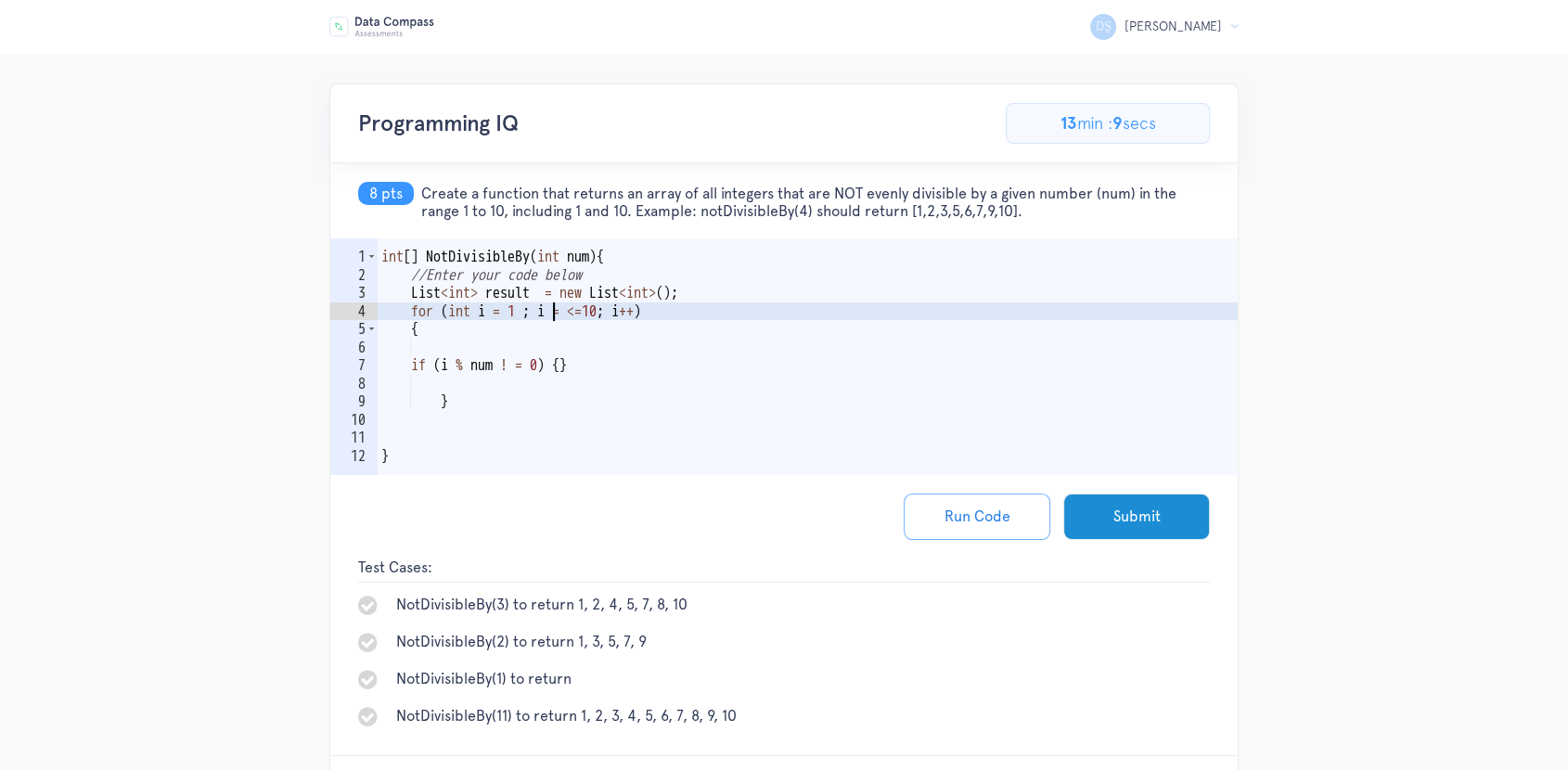 click on "int [ ]   NotDivisibleBy ( int   num ) {      //Enter your code below      List < int >   result    =   new   List < int > ( ) ;      for   ( int   i   =   1   ;   i   =   <= 10 ;   i ++ )         {                   if   ( i   %   num   !   =   0 )   { }                       }           }" at bounding box center (807, 384) 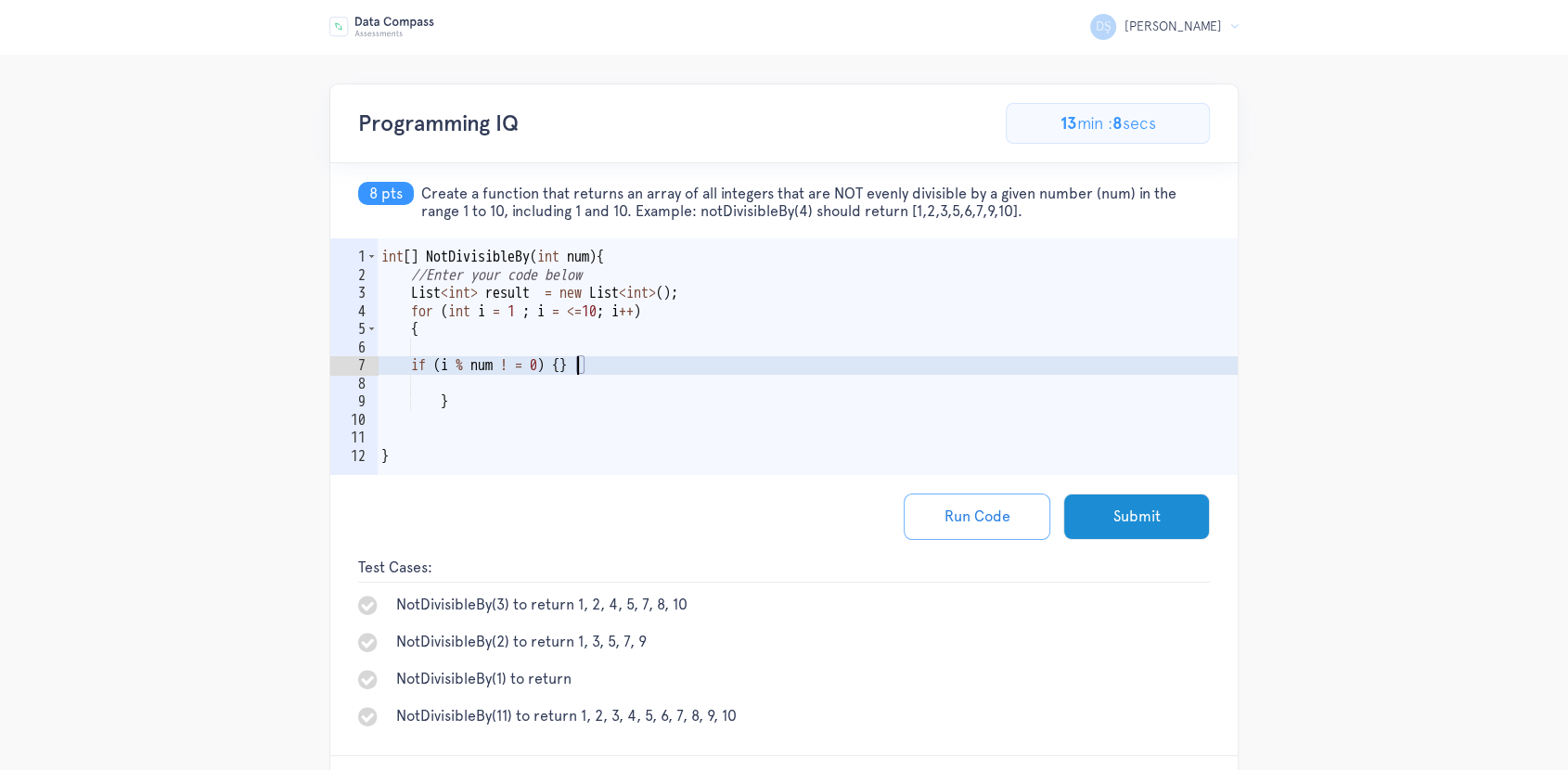 click on "int [ ]   NotDivisibleBy ( int   num ) {      //Enter your code below      List < int >   result    =   new   List < int > ( ) ;      for   ( int   i   =   1   ;   i   =   <= 10 ;   i ++ )         {                   if   ( i   %   num   !   =   0 )   { }                       }           }" at bounding box center [807, 384] 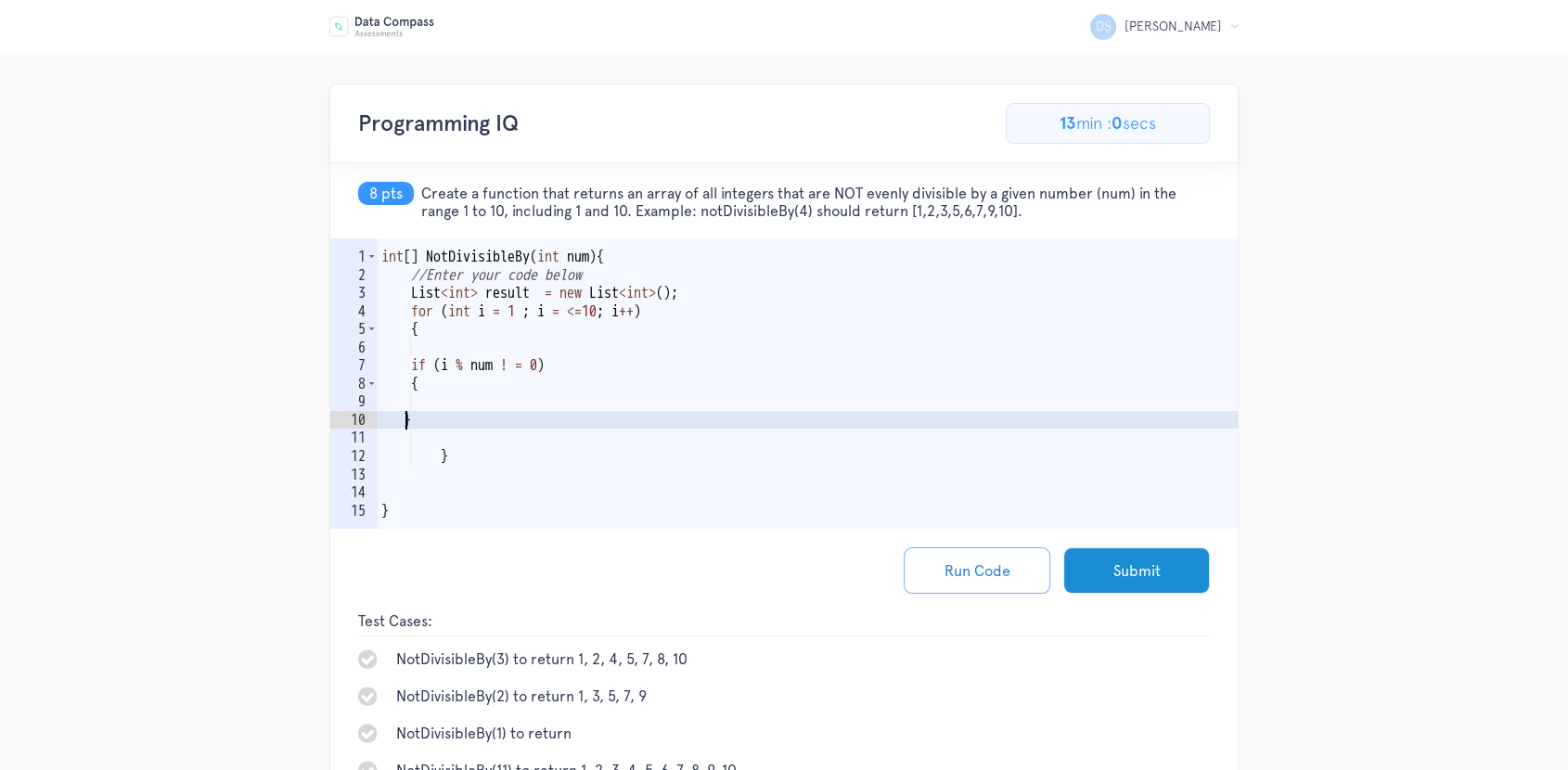scroll, scrollTop: 0, scrollLeft: 2, axis: horizontal 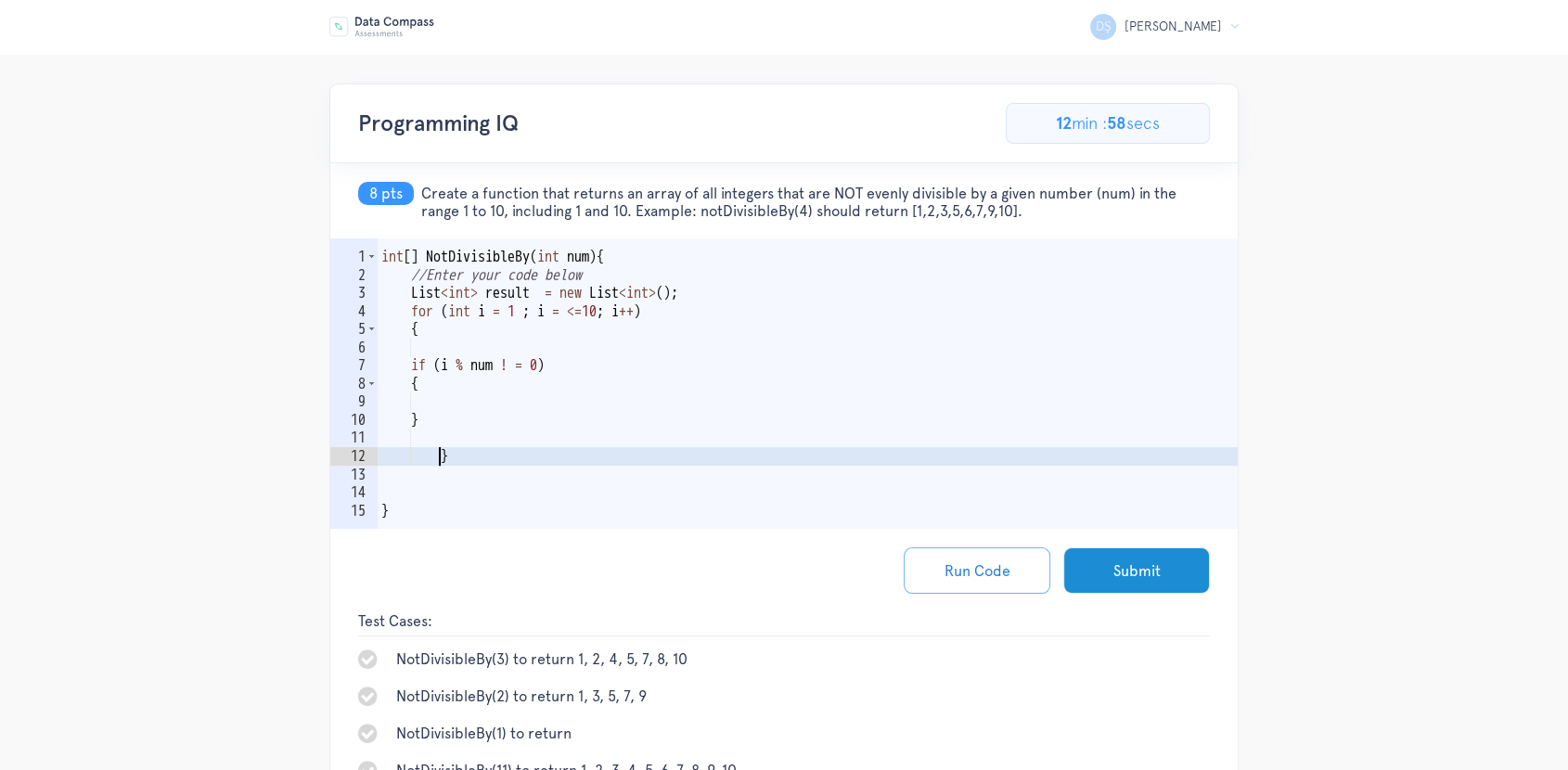 click on "int [ ]   NotDivisibleBy ( int   num ) {      //Enter your code below      List < int >   result    =   new   List < int > ( ) ;      for   ( int   i   =   1   ;   i   =   <= 10 ;   i ++ )         {                   if   ( i   %   num   !   =   0 )        {                }                       }           }" at bounding box center (807, 411) 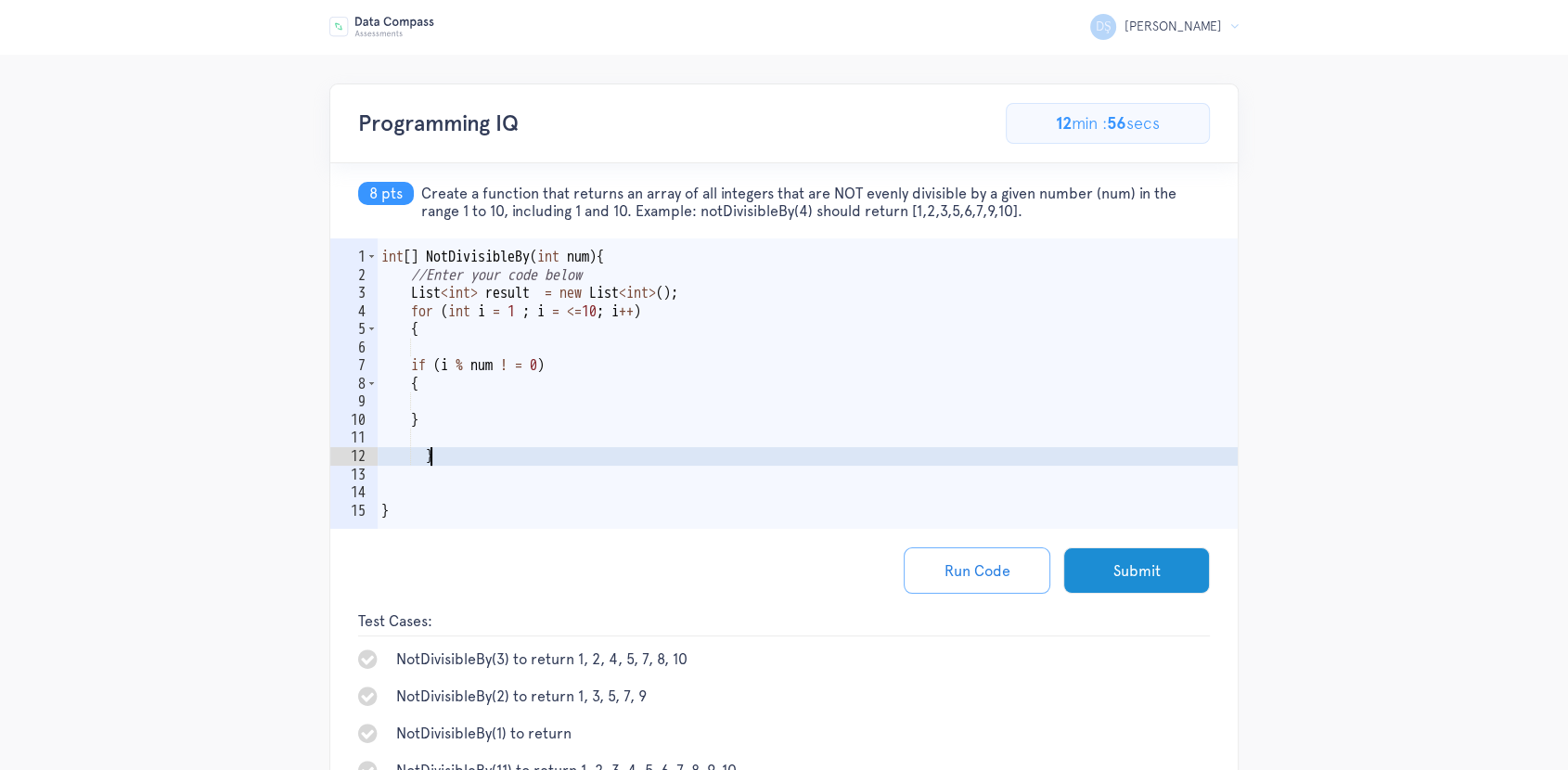 type on "}" 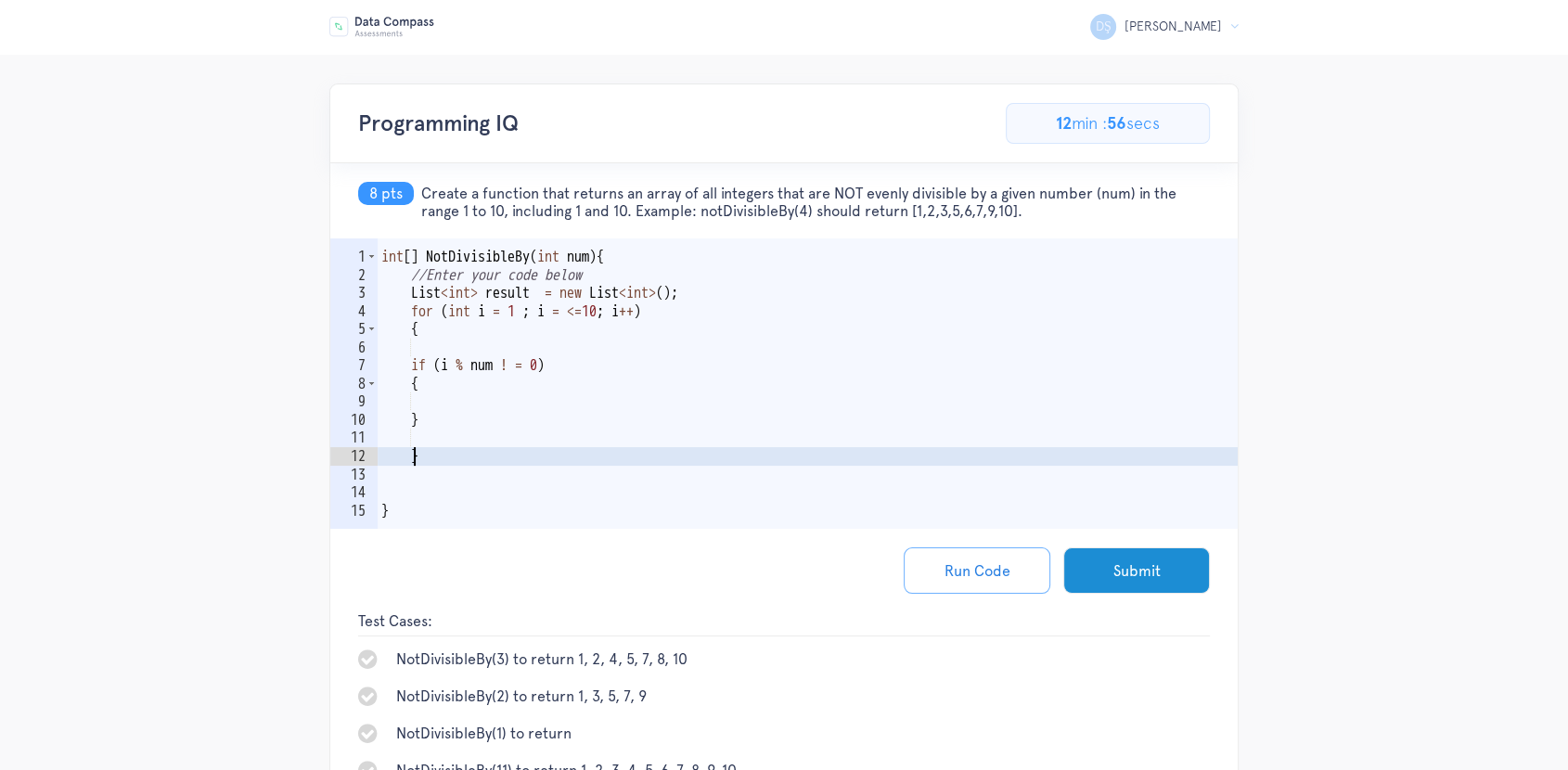 scroll, scrollTop: 0, scrollLeft: 1, axis: horizontal 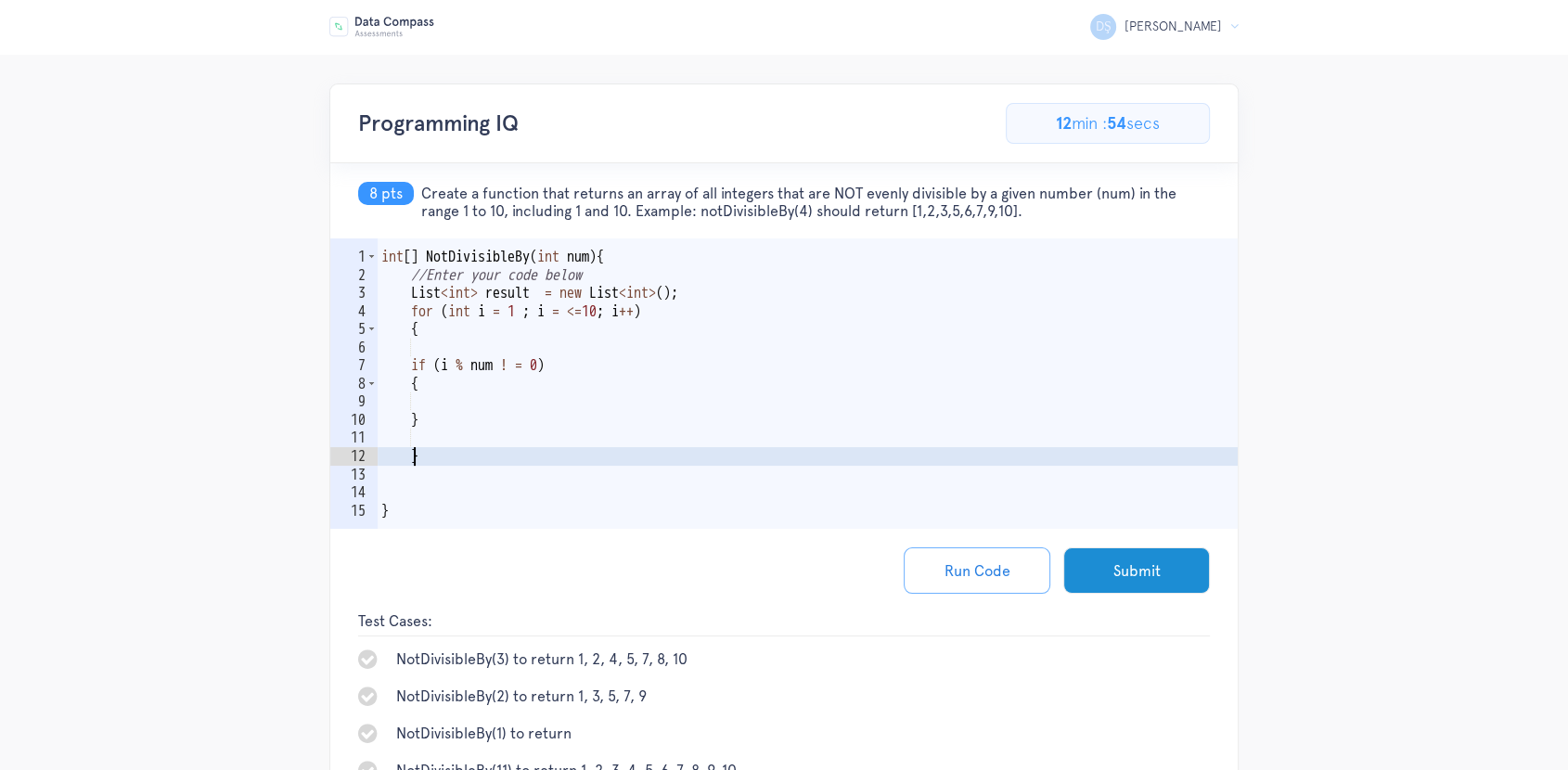 click on "int [ ]   NotDivisibleBy ( int   num ) {      //Enter your code below      List < int >   result    =   new   List < int > ( ) ;      for   ( int   i   =   1   ;   i   =   <= 10 ;   i ++ )         {                   if   ( i   %   num   !   =   0 )        {                }                  }           }" at bounding box center (807, 411) 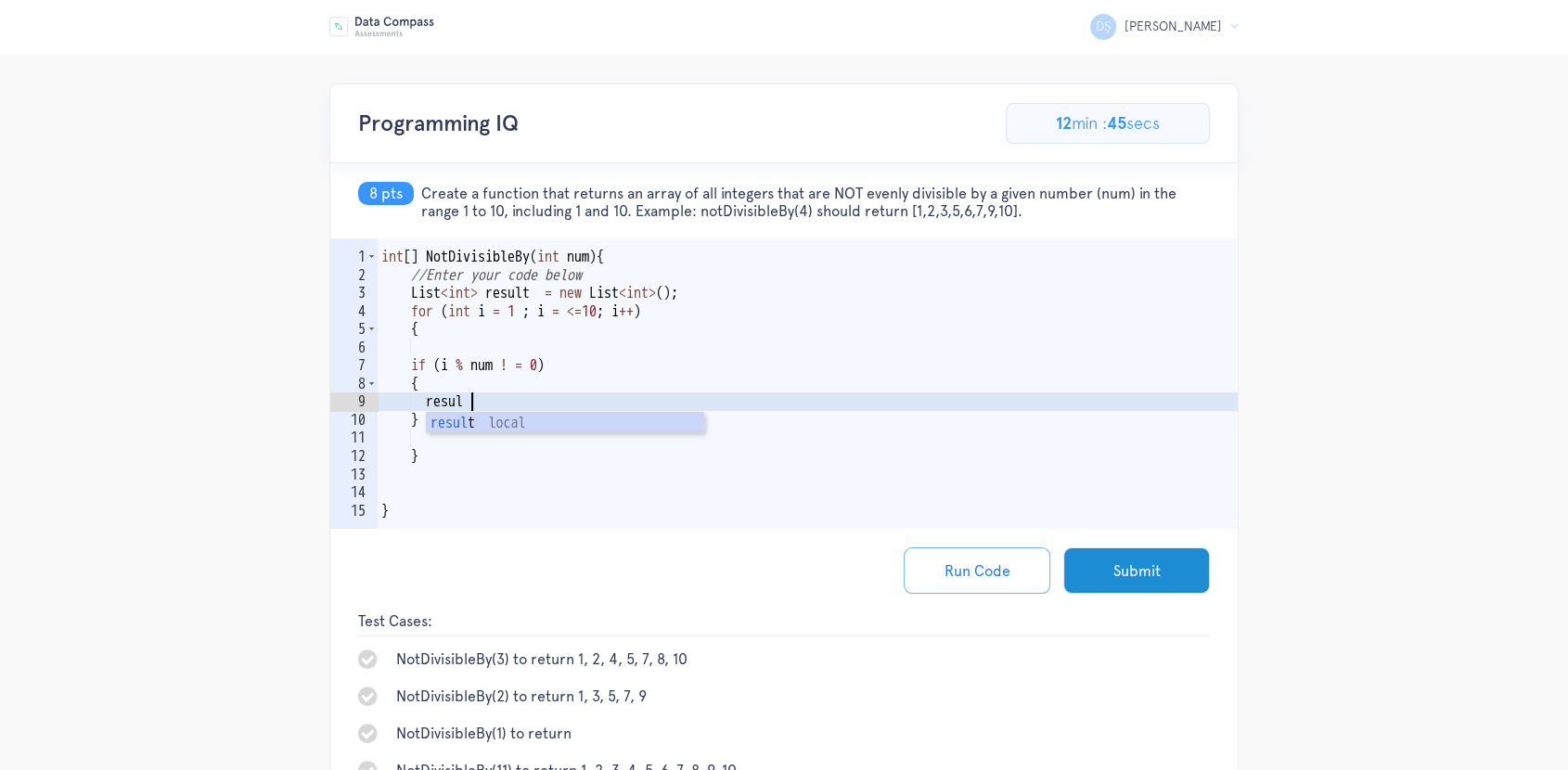 scroll, scrollTop: 0, scrollLeft: 6, axis: horizontal 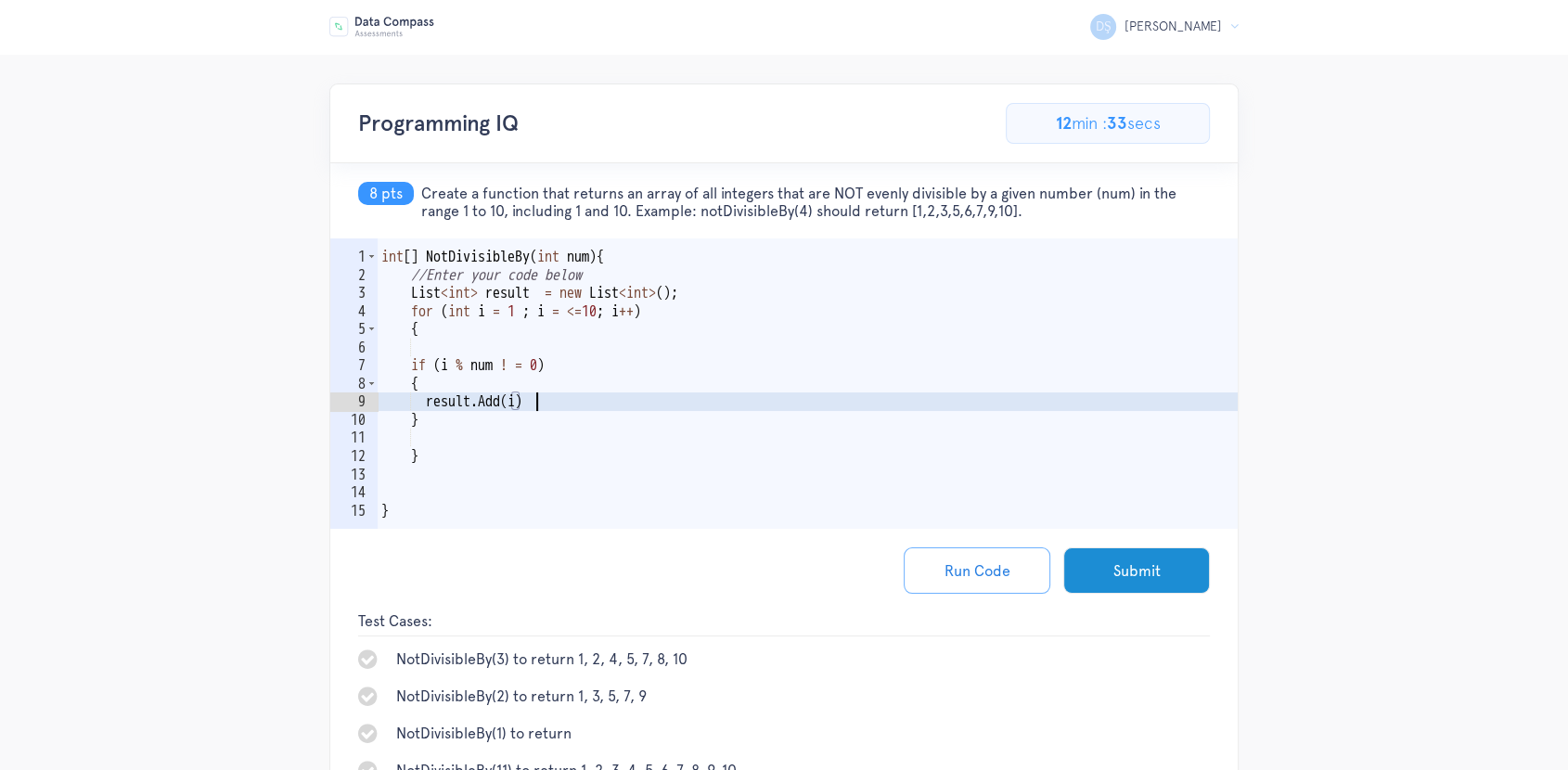type on "result.Add(i);" 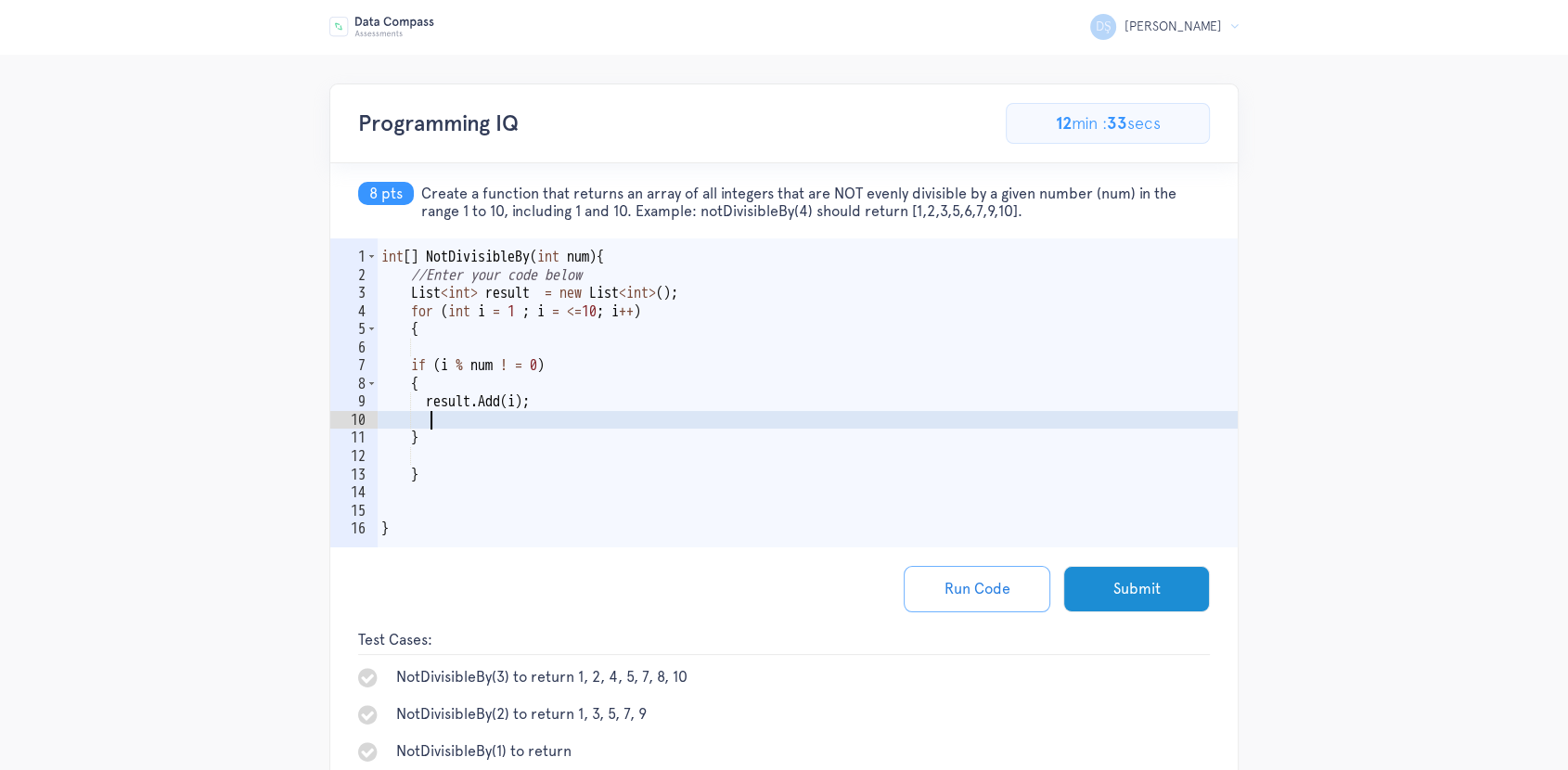 scroll, scrollTop: 0, scrollLeft: 2, axis: horizontal 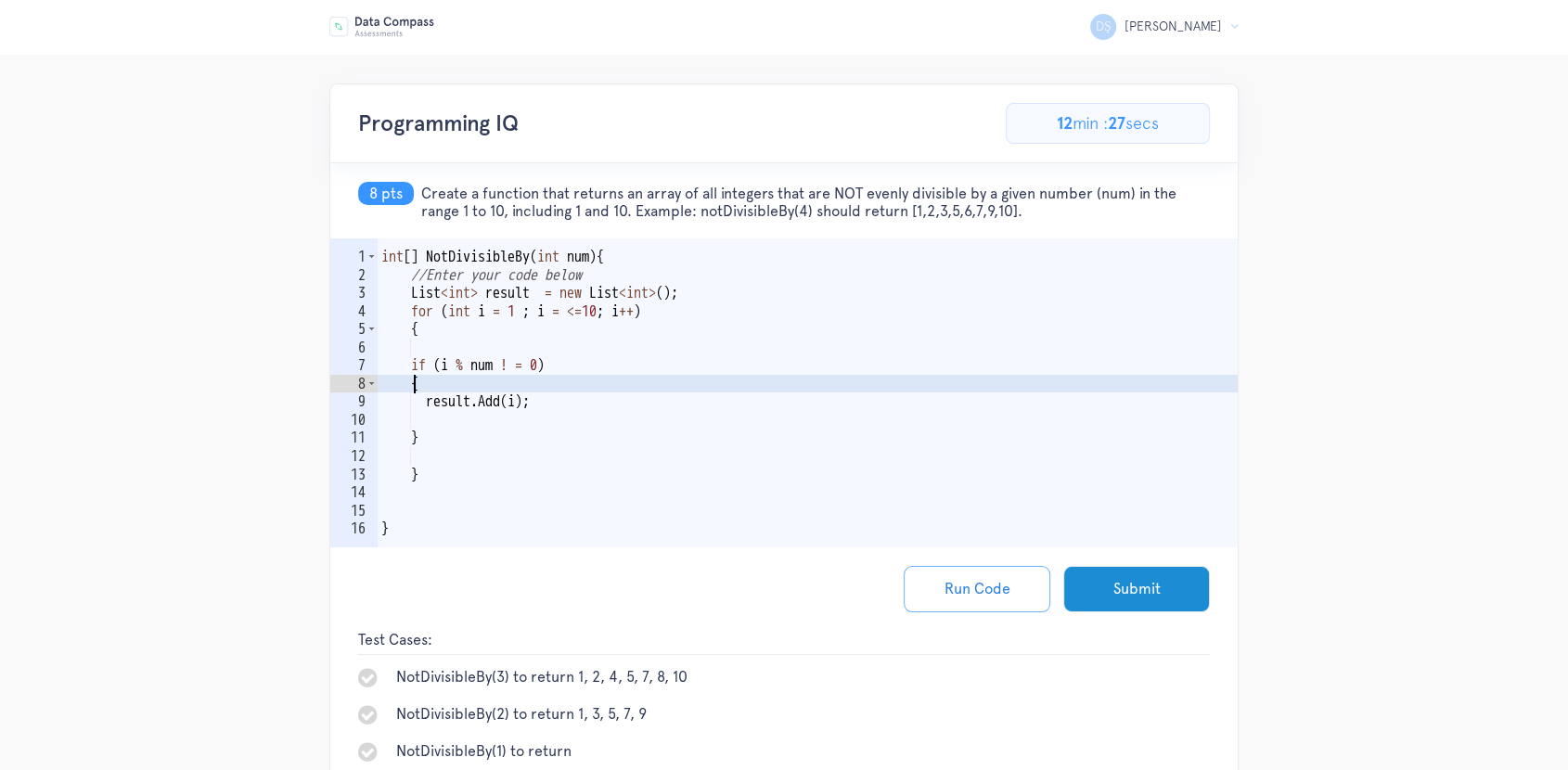 click on "int [ ]   NotDivisibleBy ( int   num ) {      //Enter your code below      List < int >   result    =   new   List < int > ( ) ;      for   ( int   i   =   1   ;   i   =   <= 10 ;   i ++ )         {                   if   ( i   %   num   !   =   0 )        {         result . Add ( i ) ;              }                  }           }" at bounding box center (807, 420) 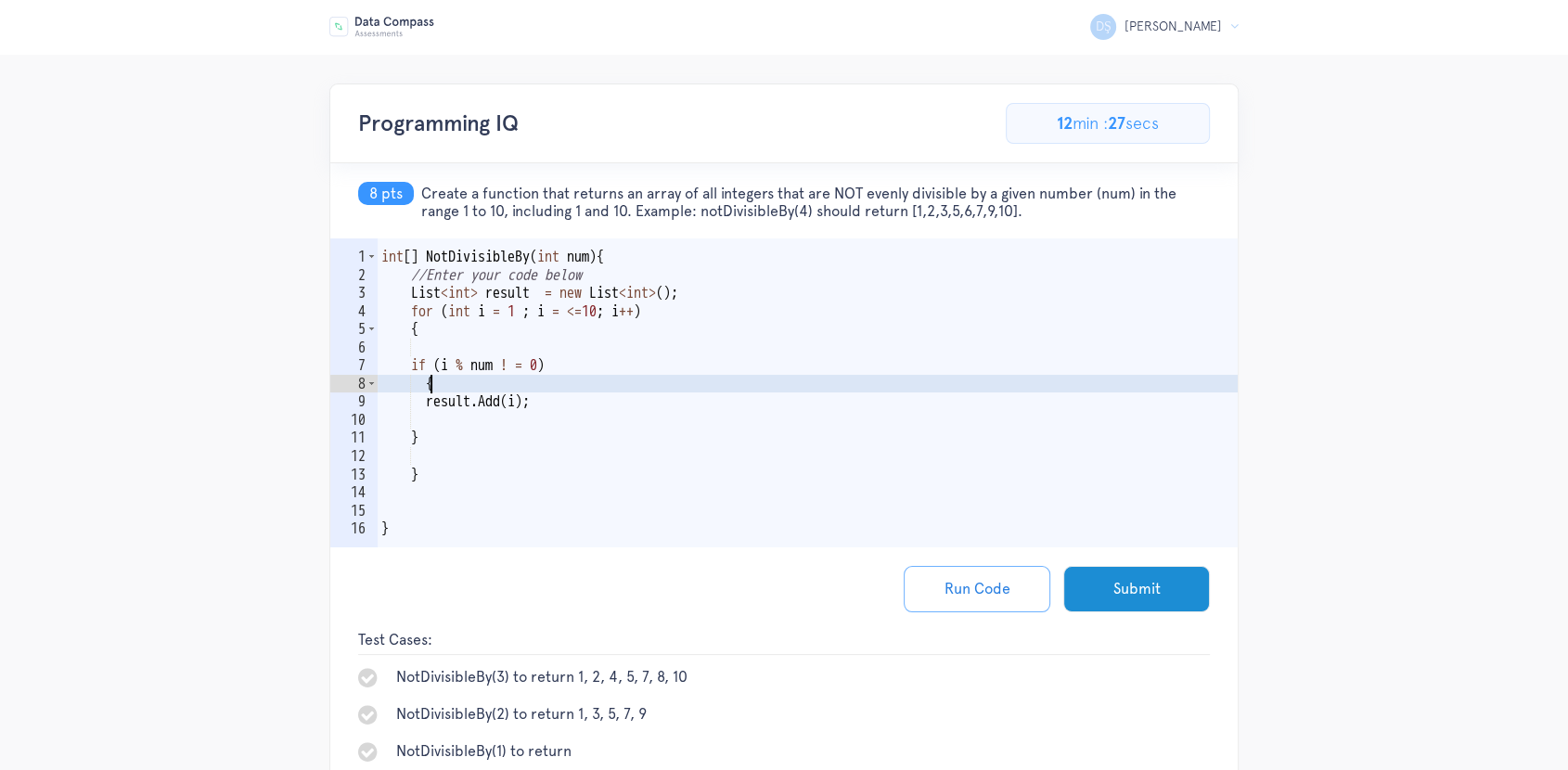 scroll, scrollTop: 0, scrollLeft: 2, axis: horizontal 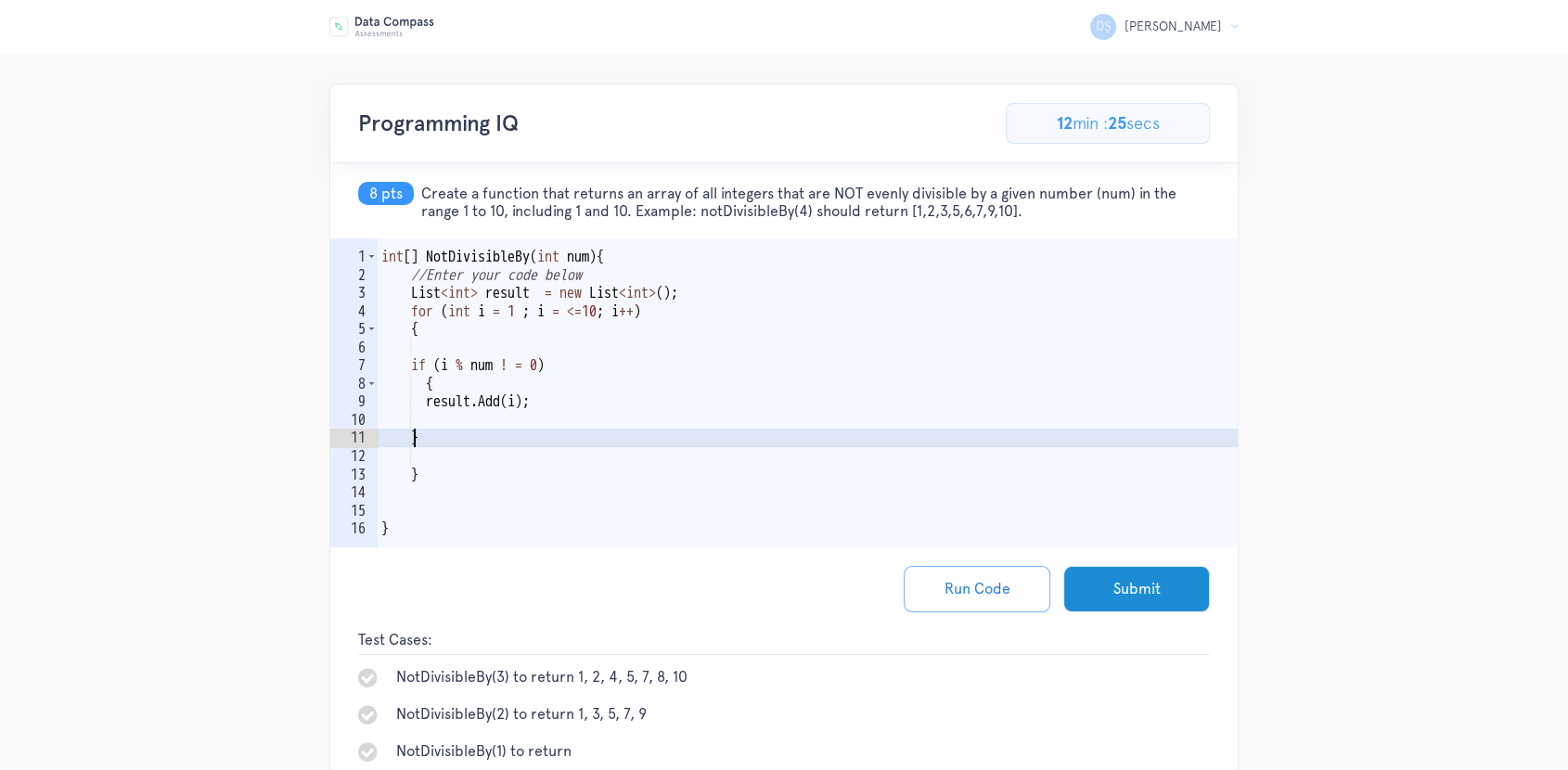 click on "int [ ]   NotDivisibleBy ( int   num ) {      //Enter your code below      List < int >   result    =   new   List < int > ( ) ;      for   ( int   i   =   1   ;   i   =   <= 10 ;   i ++ )         {                   if   ( i   %   num   !   =   0 )           {         result . Add ( i ) ;              }                  }           }" at bounding box center (807, 420) 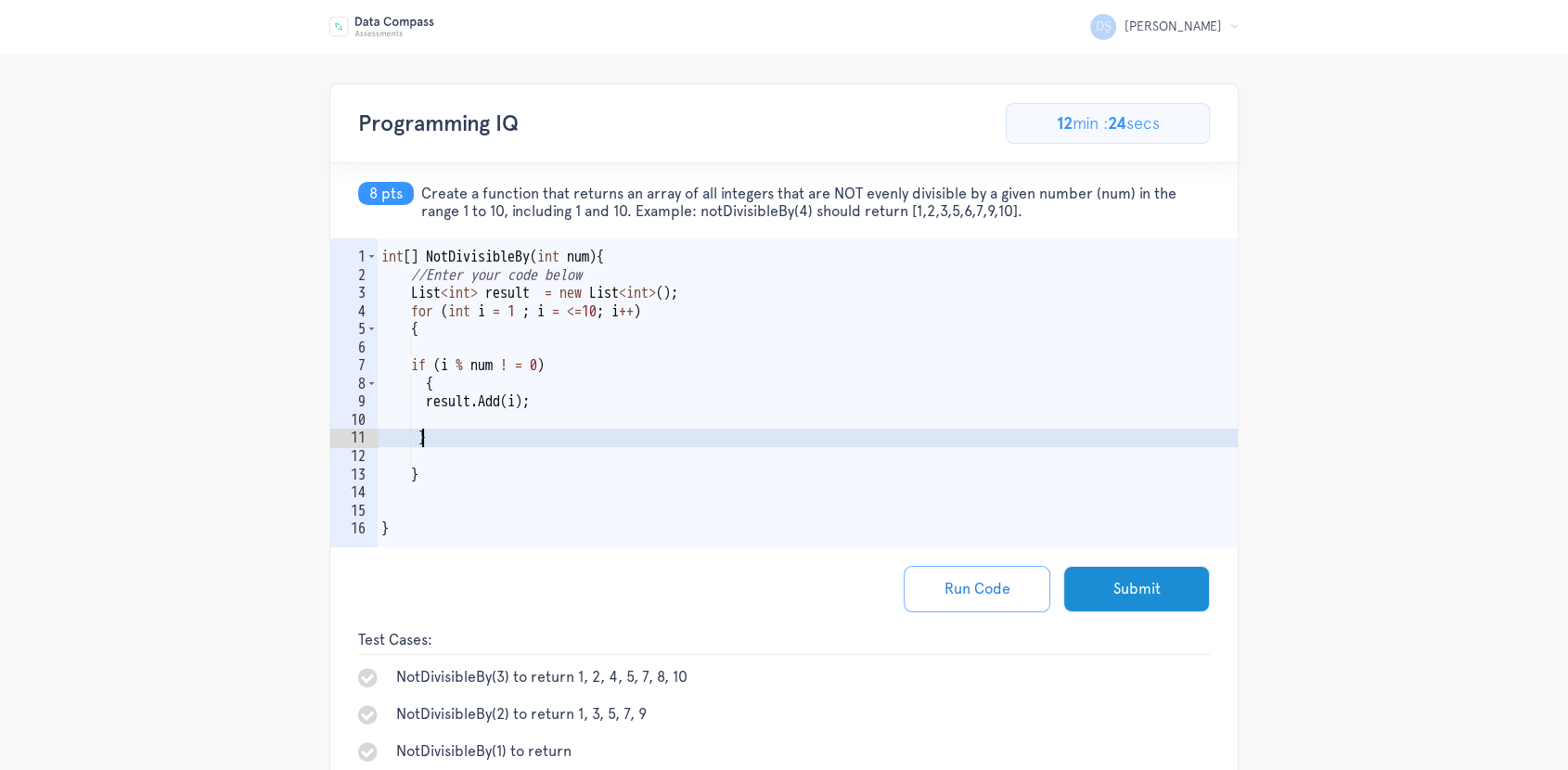 scroll, scrollTop: 0, scrollLeft: 2, axis: horizontal 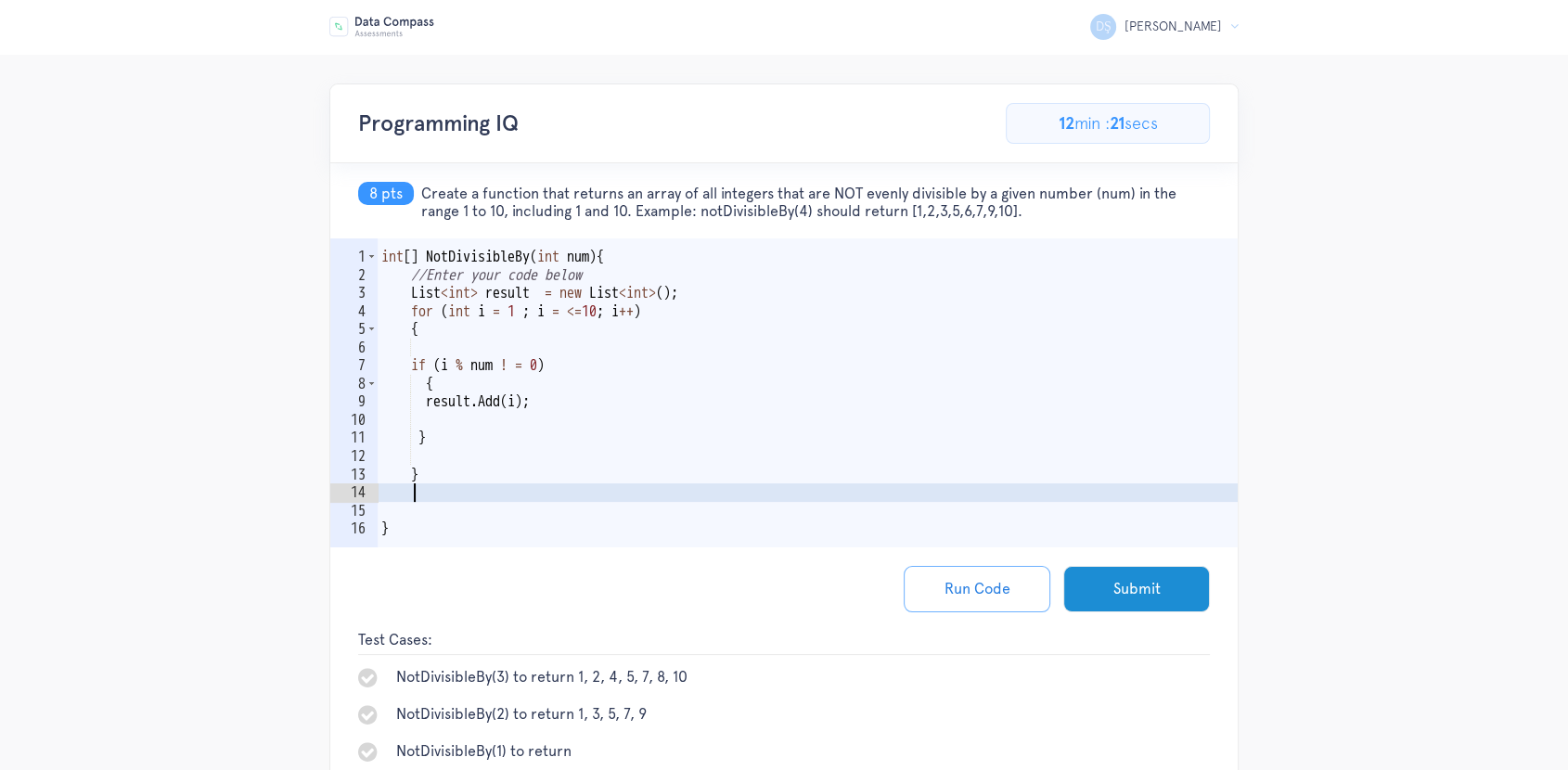 click on "int [ ]   NotDivisibleBy ( int   num ) {      //Enter your code below      List < int >   result    =   new   List < int > ( ) ;      for   ( int   i   =   1   ;   i   =   <= 10 ;   i ++ )         {                   if   ( i   %   num   !   =   0 )           {         result . Add ( i ) ;                }                  }           }" at bounding box center [807, 420] 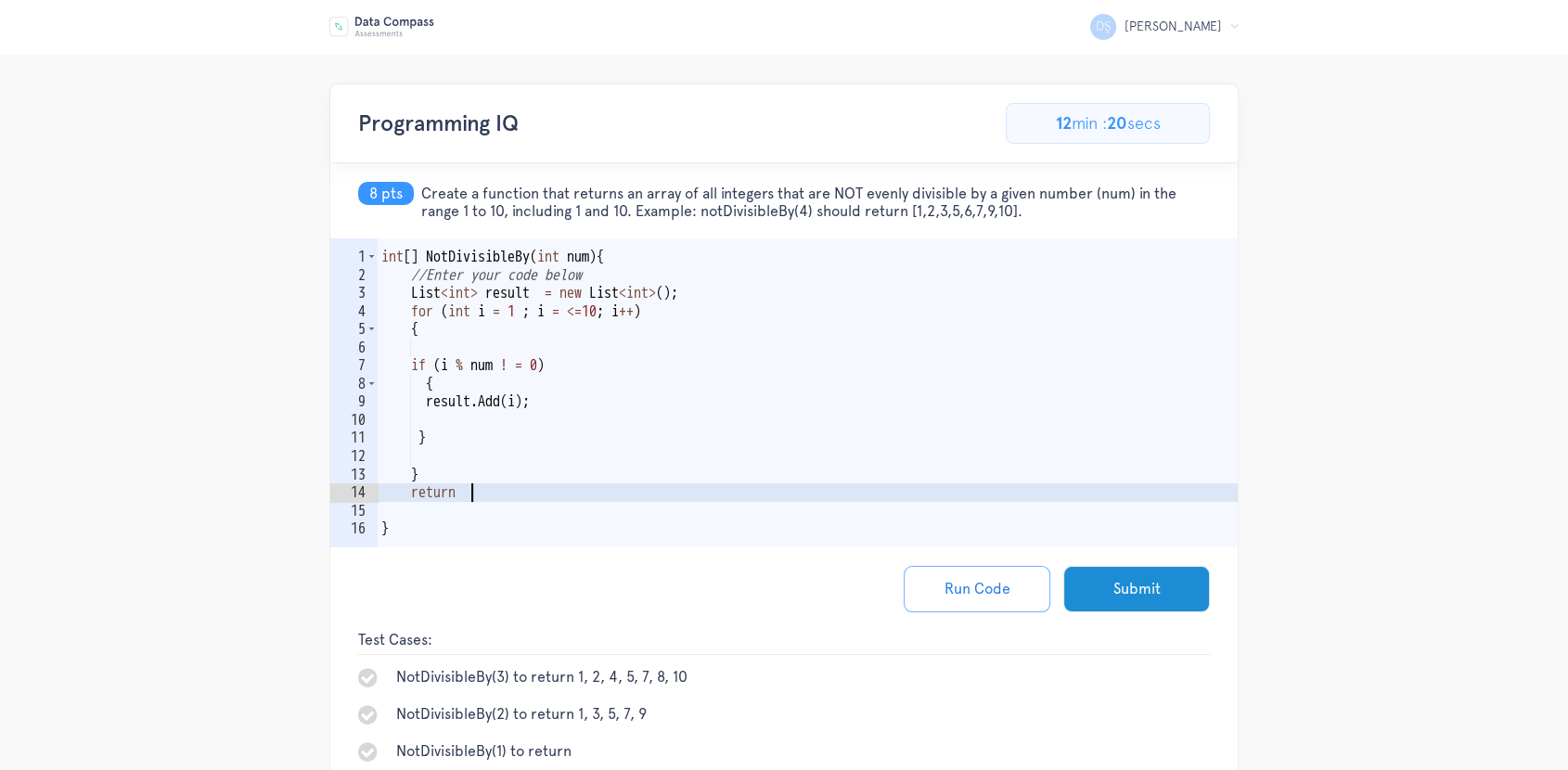 scroll, scrollTop: 0, scrollLeft: 5, axis: horizontal 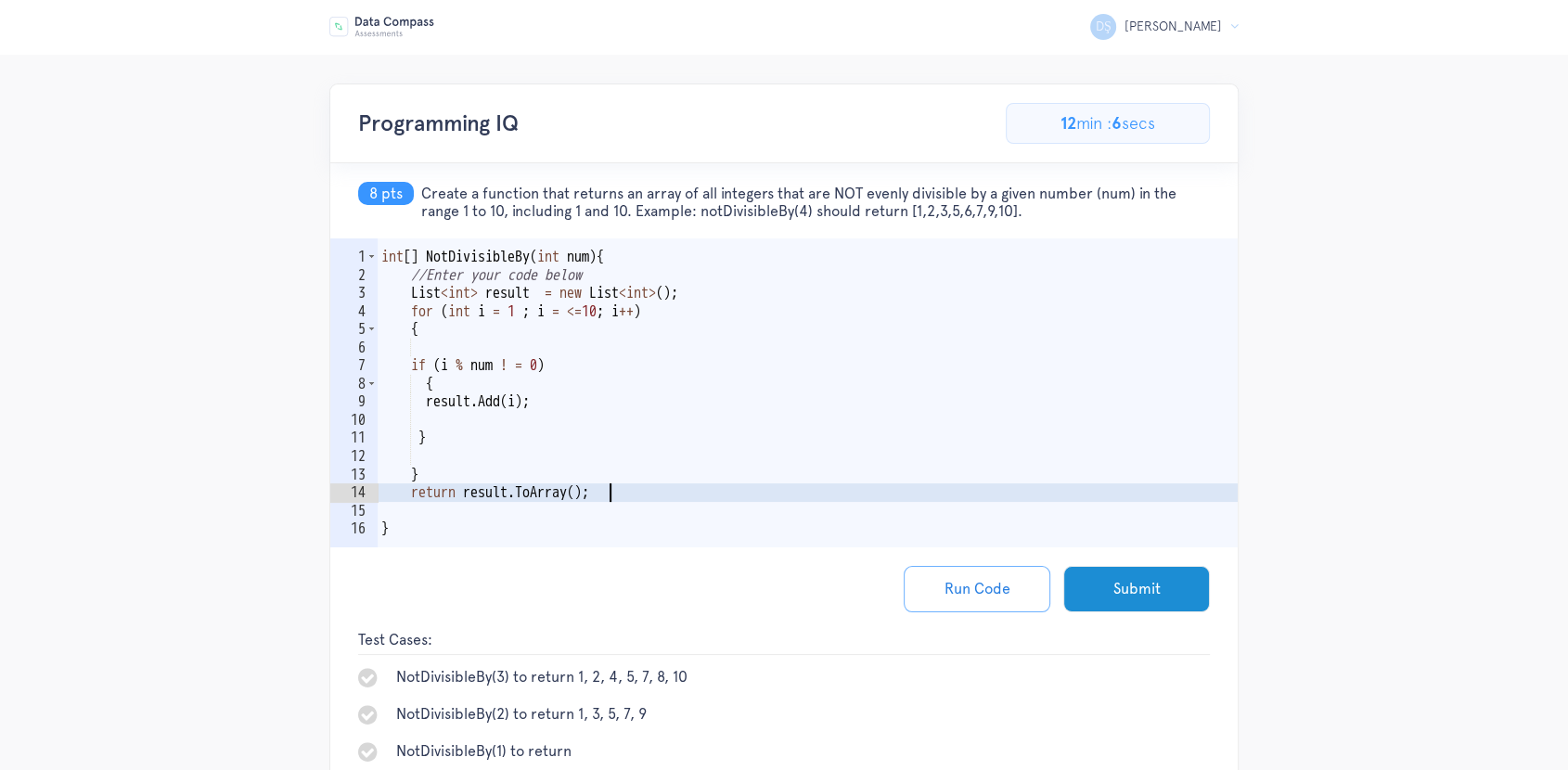 type on "return result.ToArray();" 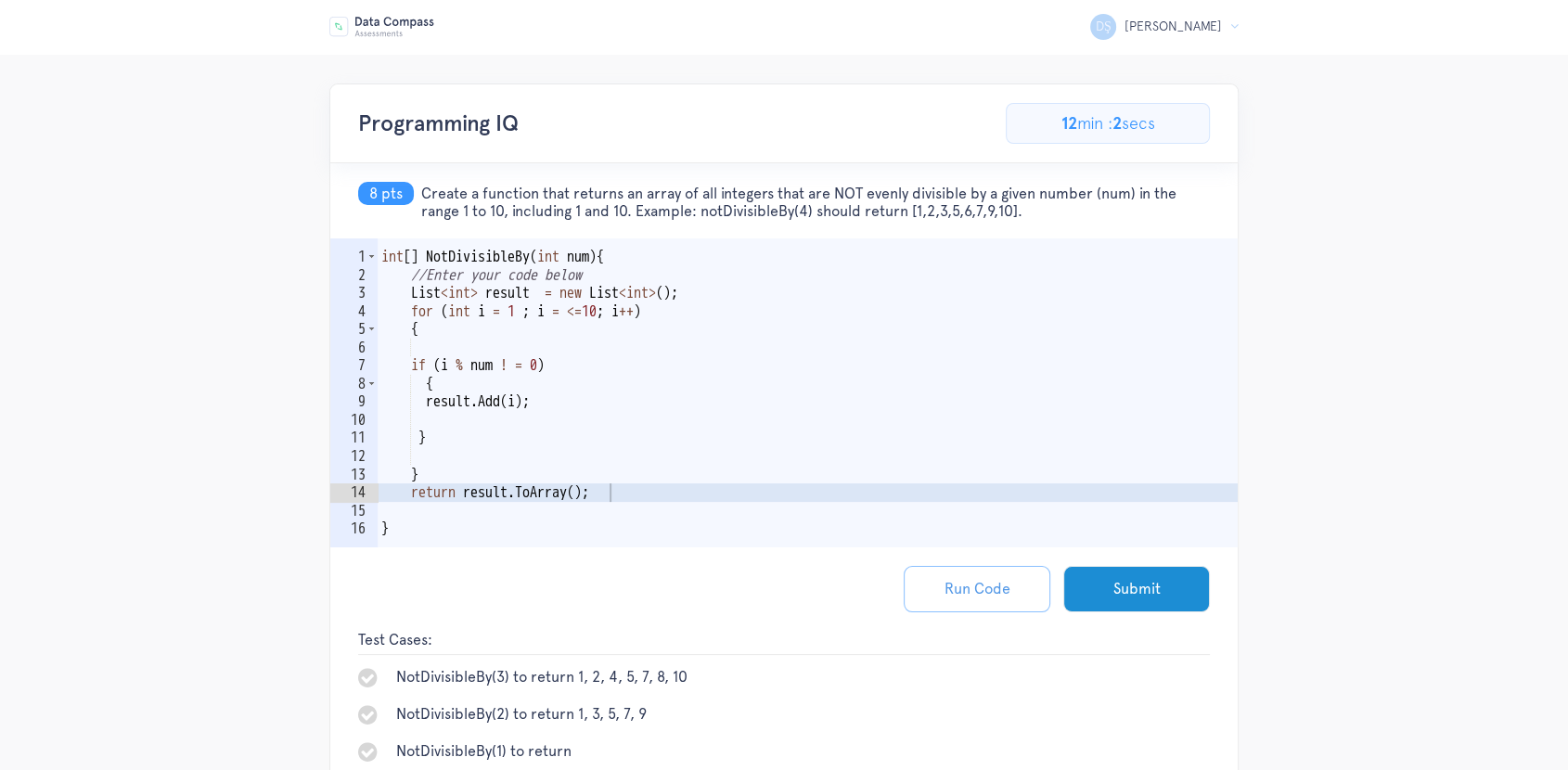 click on "Run Code" at bounding box center [977, 589] 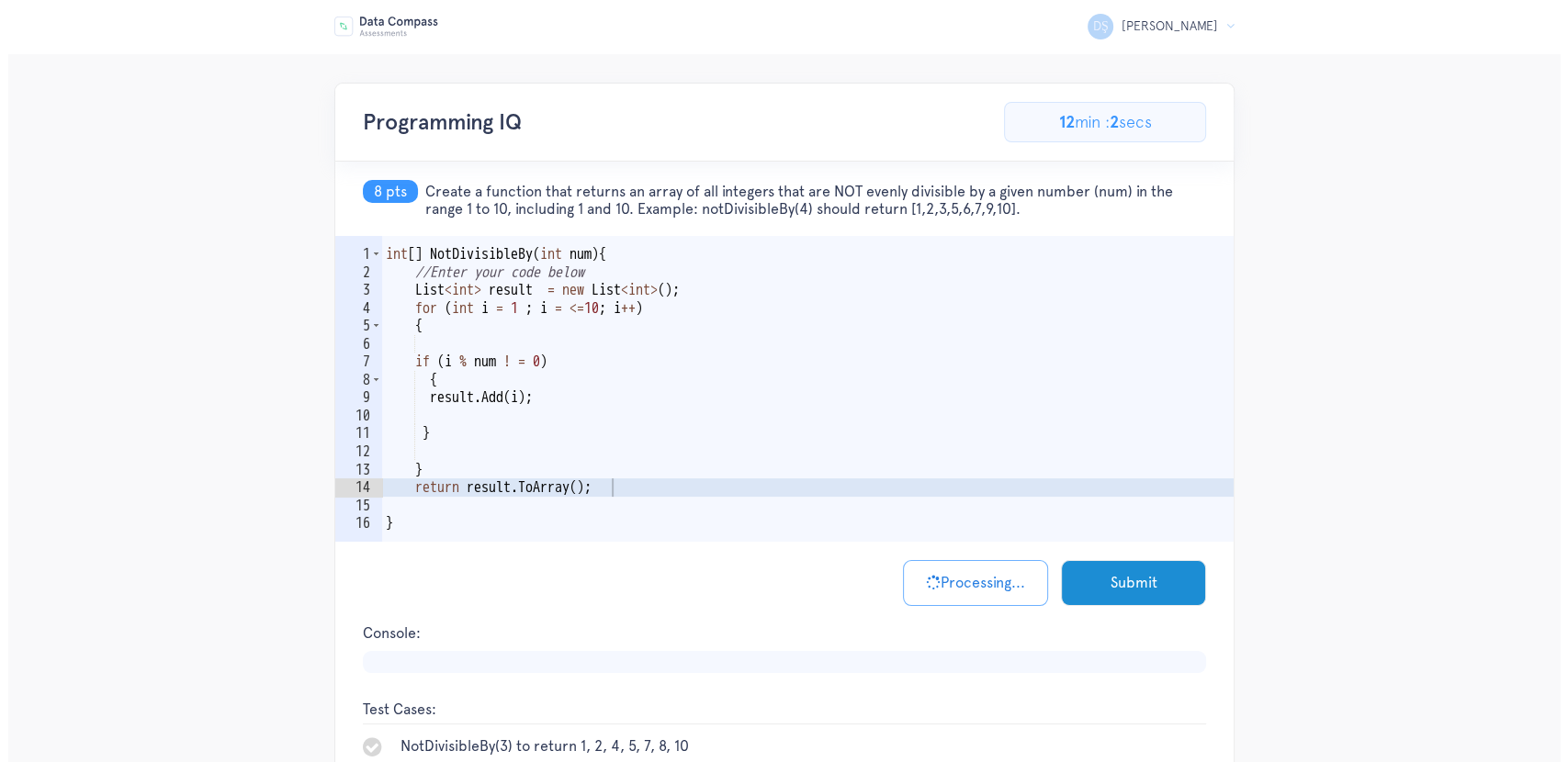 scroll, scrollTop: 280, scrollLeft: 0, axis: vertical 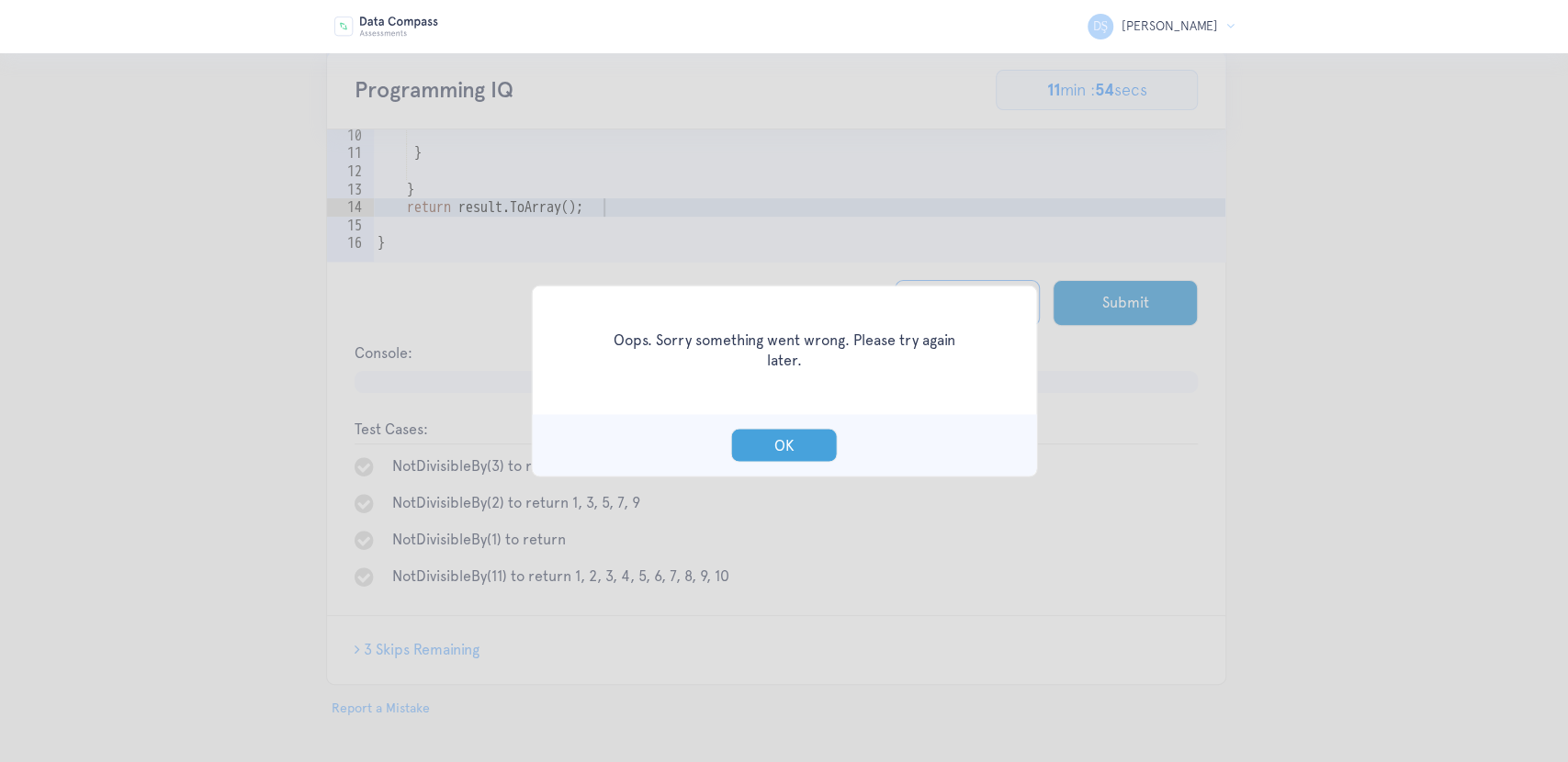 click on "OK" at bounding box center (784, 445) 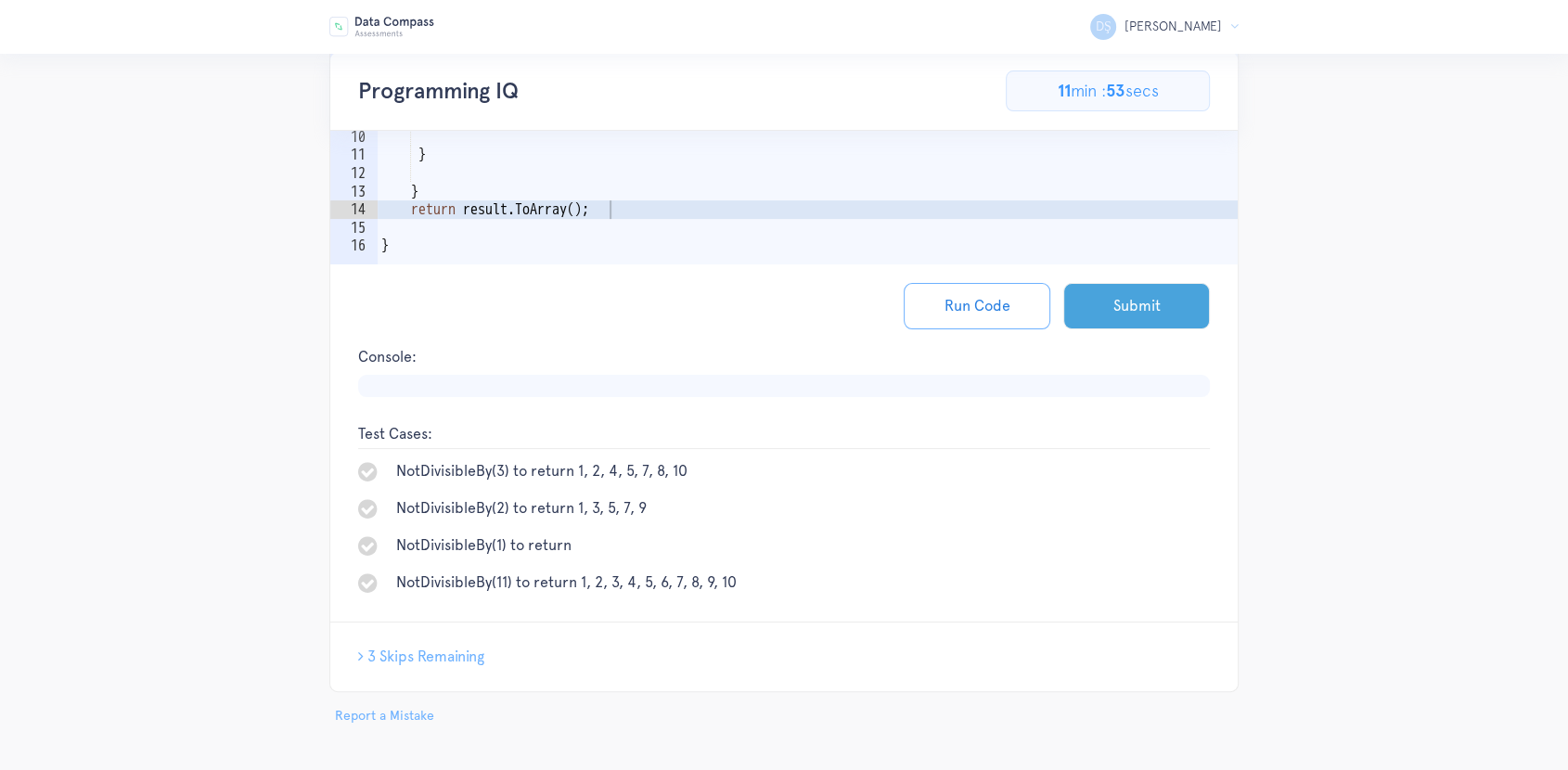 click on "Submit" at bounding box center [1137, 306] 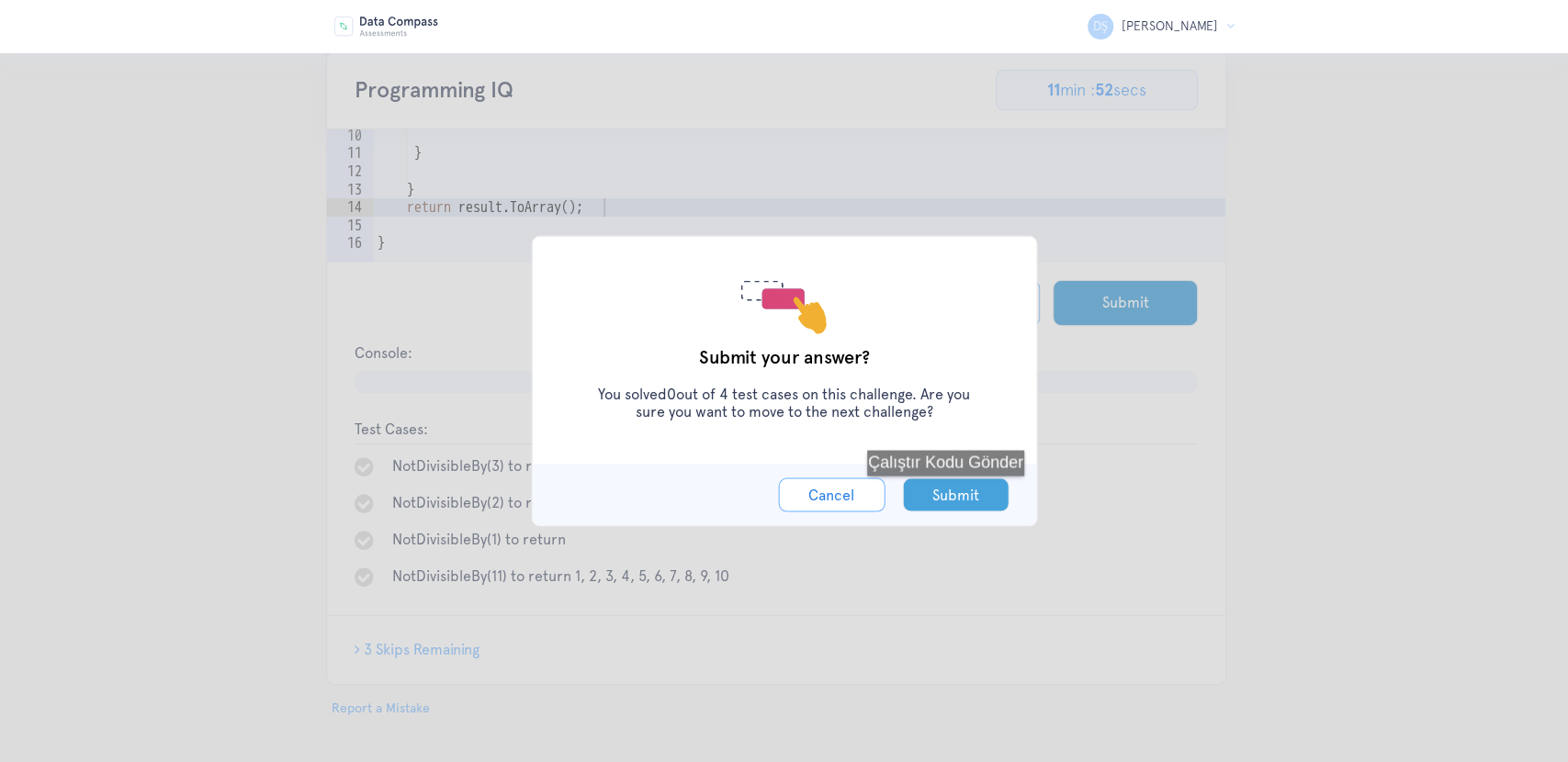 click on "Submit" at bounding box center [955, 495] 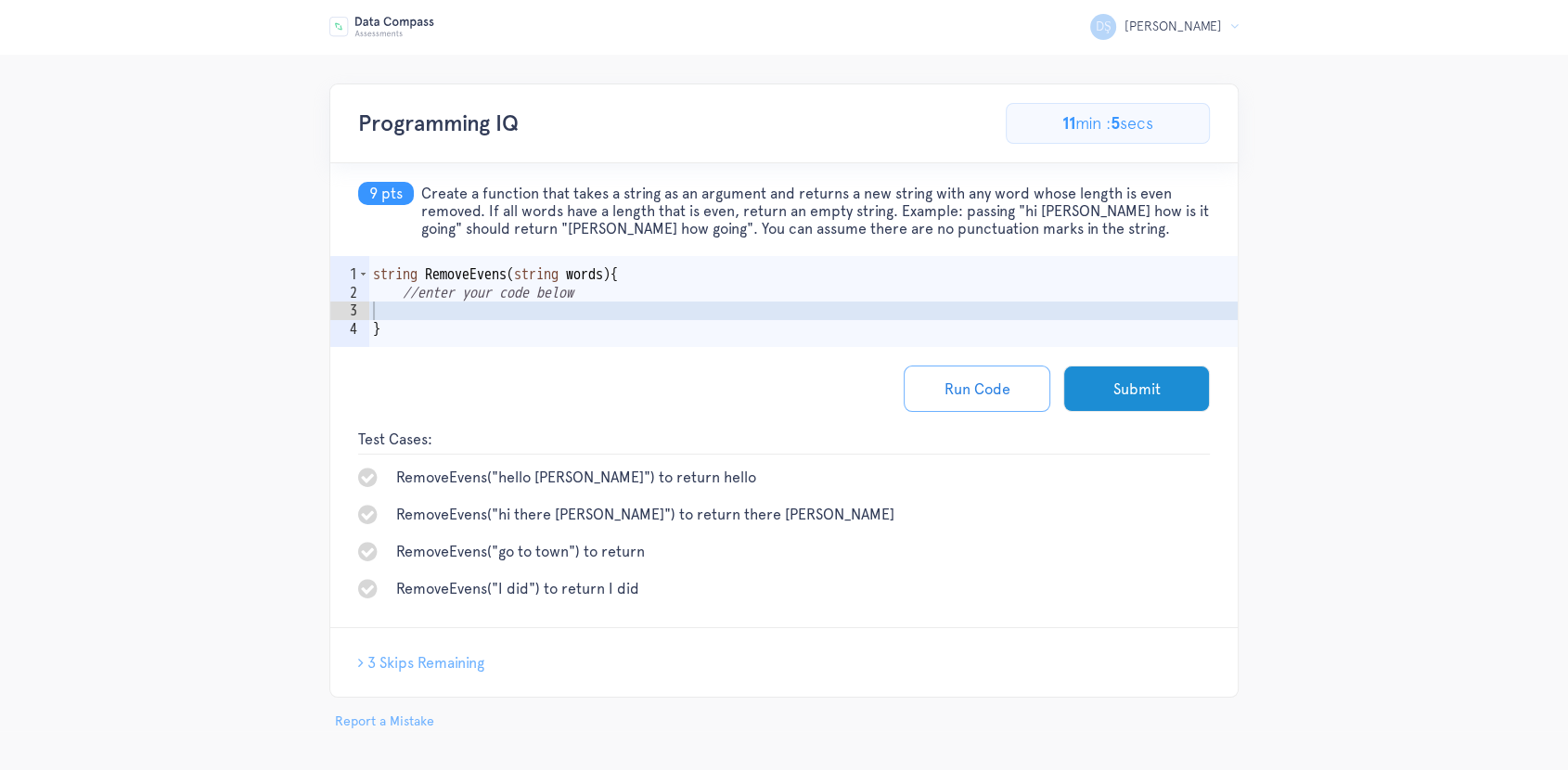 scroll, scrollTop: 0, scrollLeft: 0, axis: both 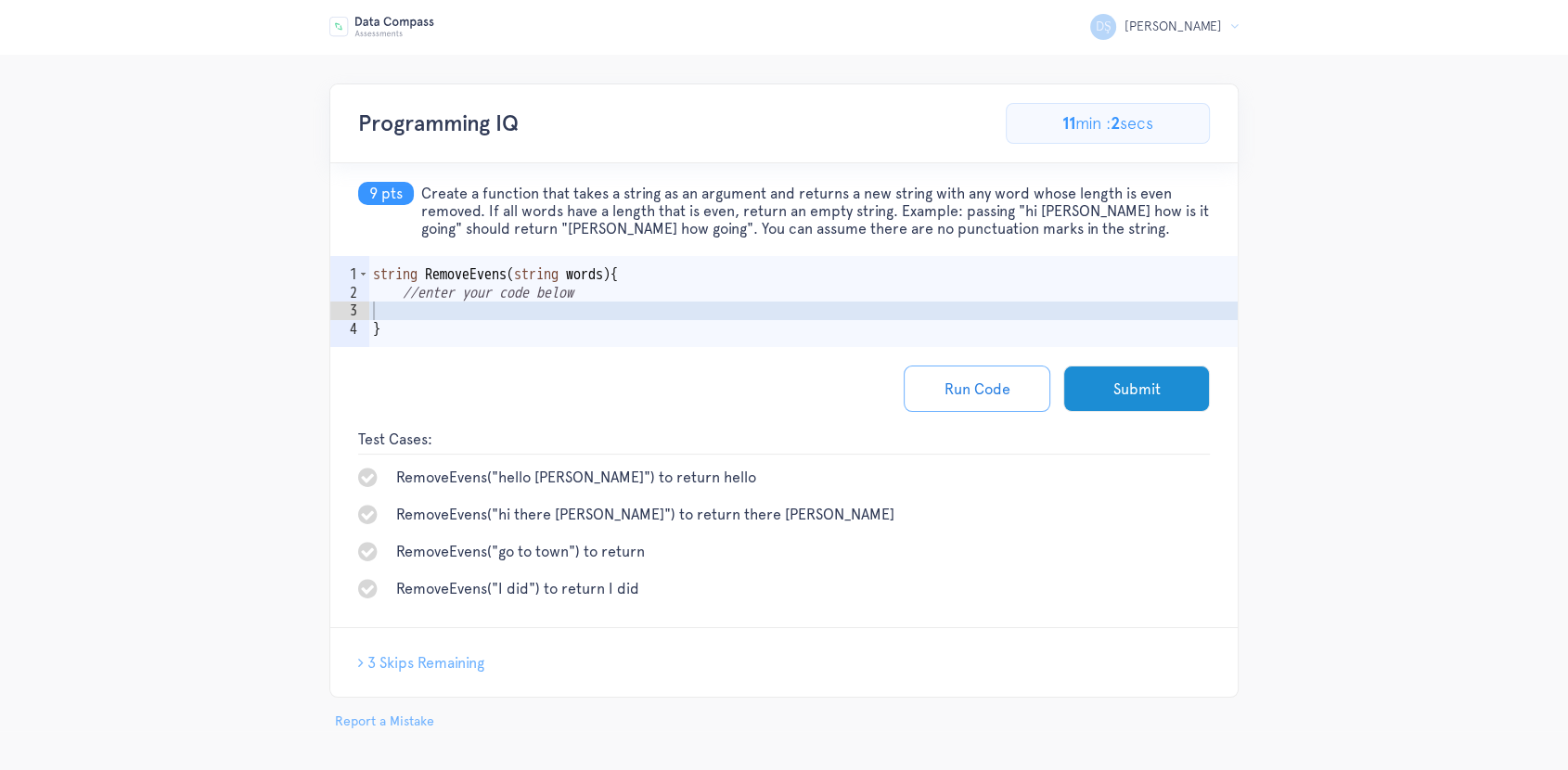 drag, startPoint x: 1065, startPoint y: 234, endPoint x: 409, endPoint y: 197, distance: 657.0426 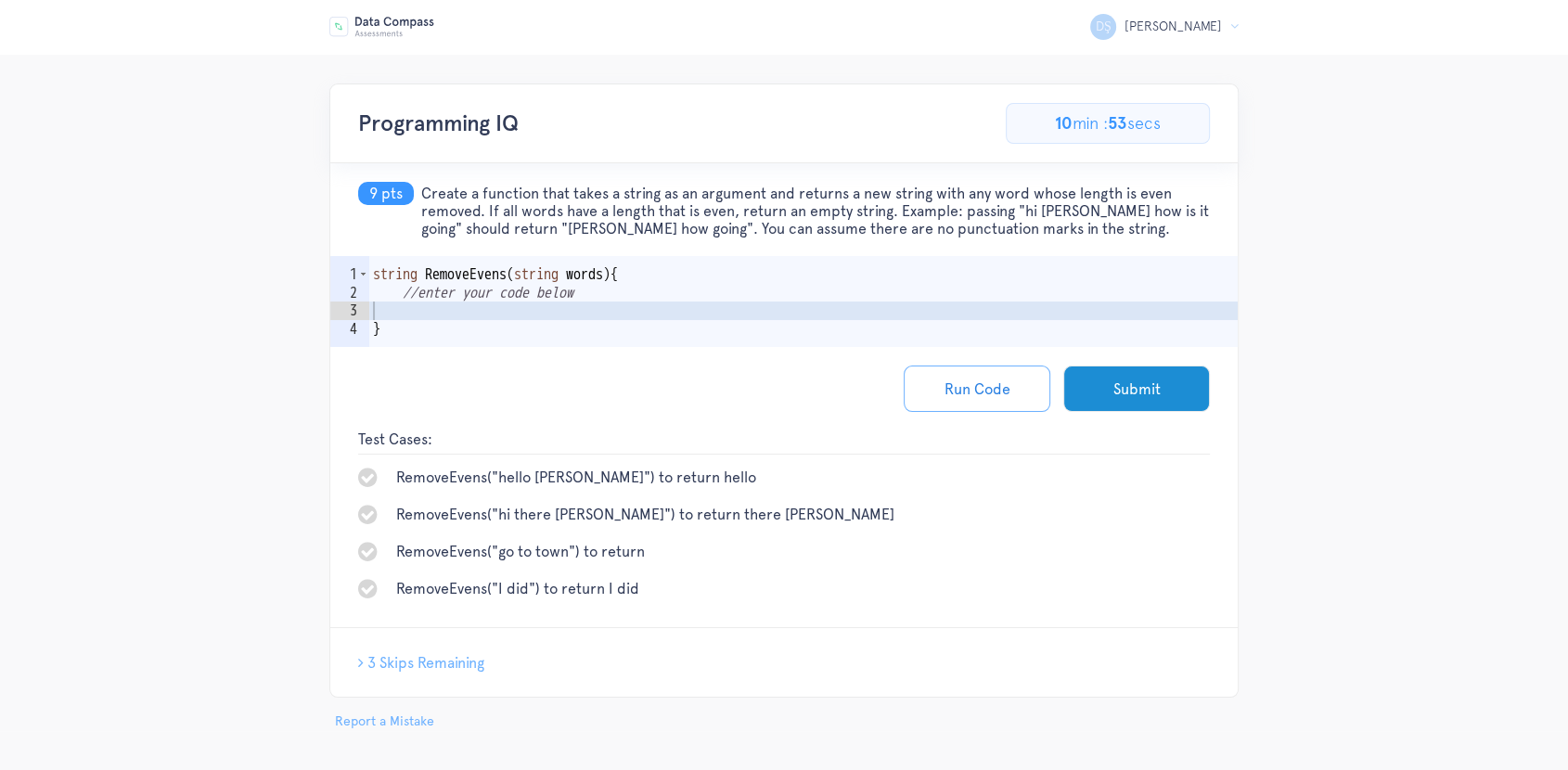 click on "string   RemoveEvens ( string   words ) {      //enter your code below      }" at bounding box center [803, 328] 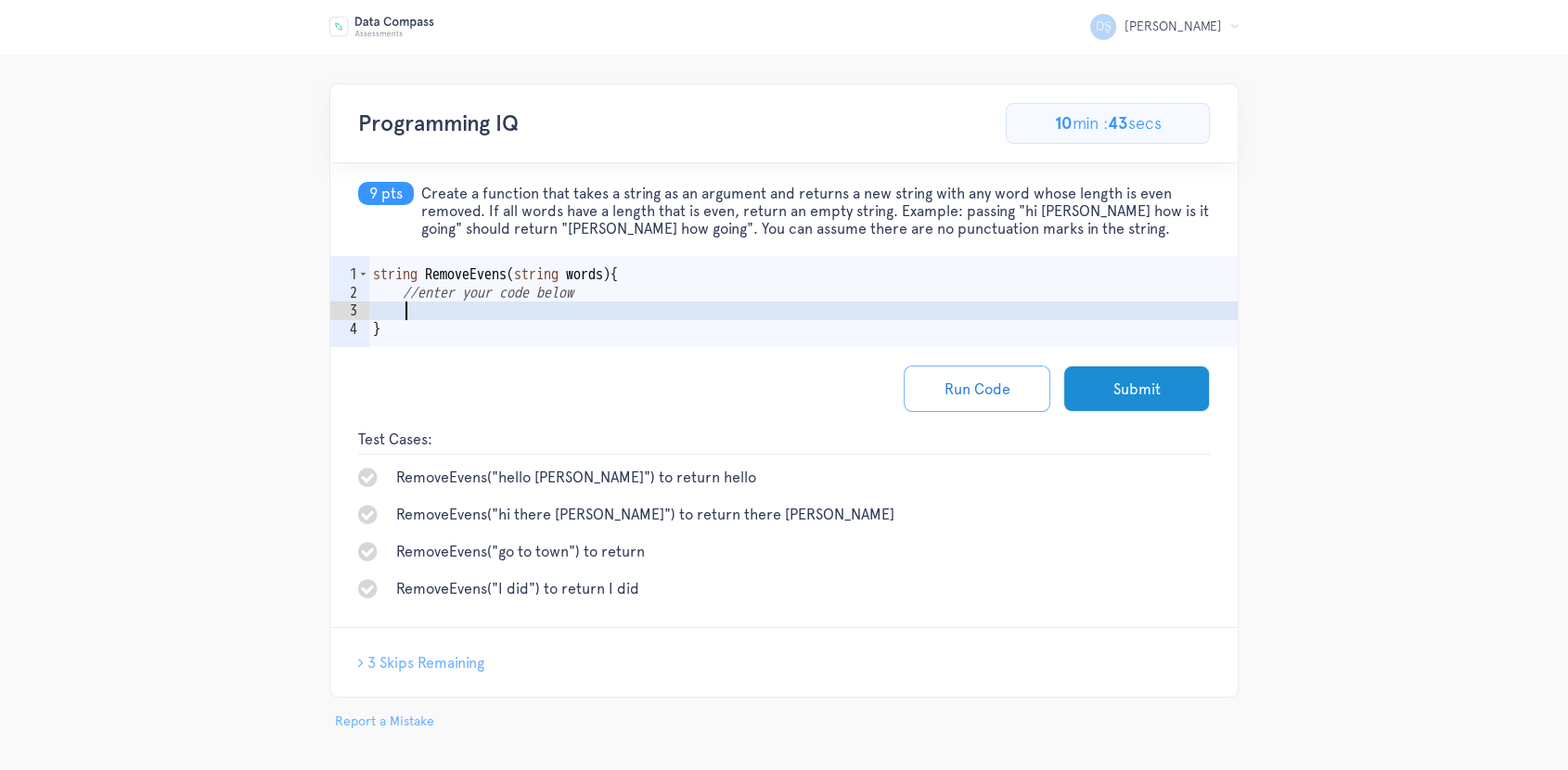click on "string   RemoveEvens ( string   words ) {      //enter your code below      }" at bounding box center [803, 328] 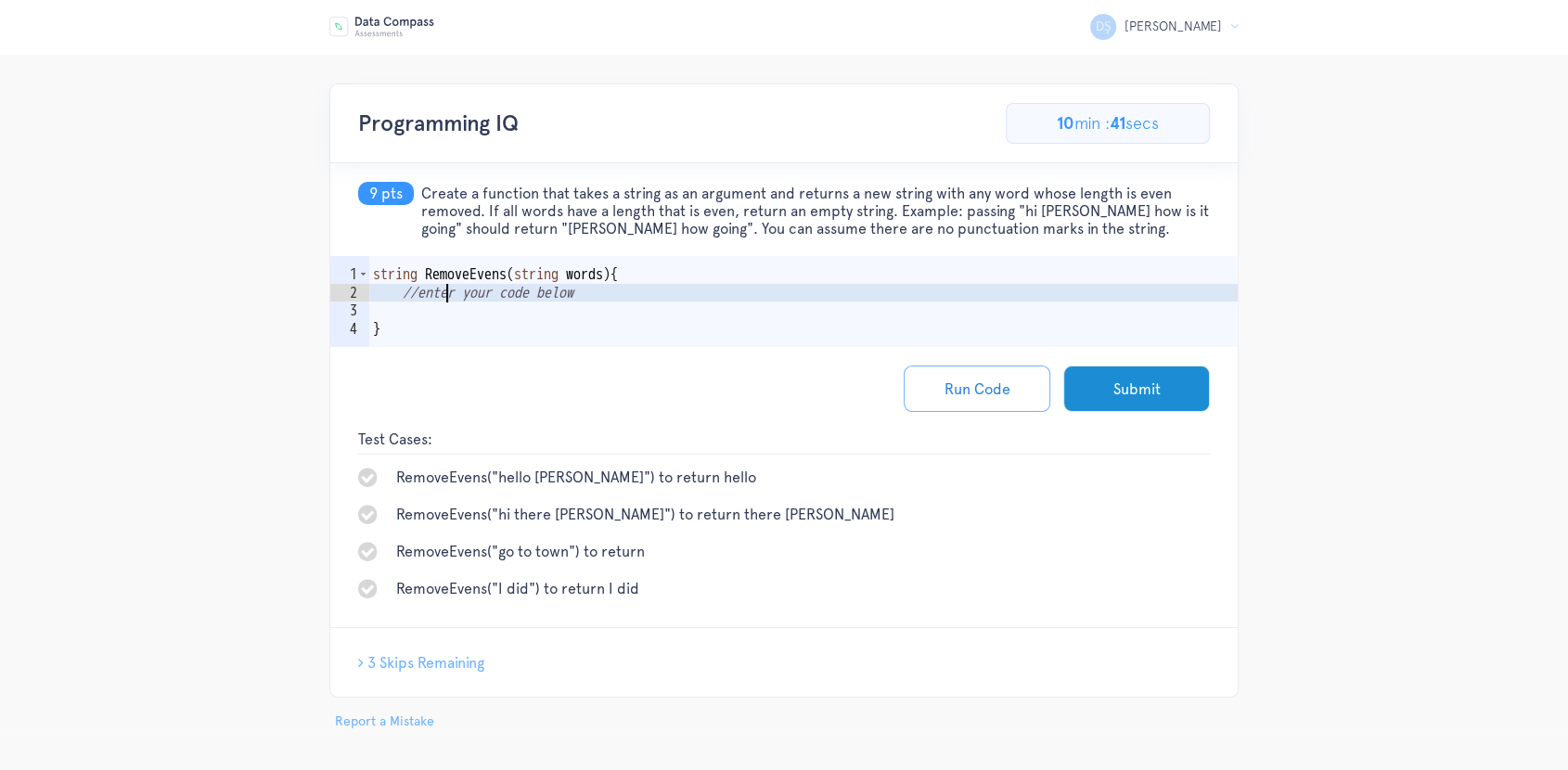click on "string   RemoveEvens ( string   words ) {      //enter your code below      }" at bounding box center (803, 328) 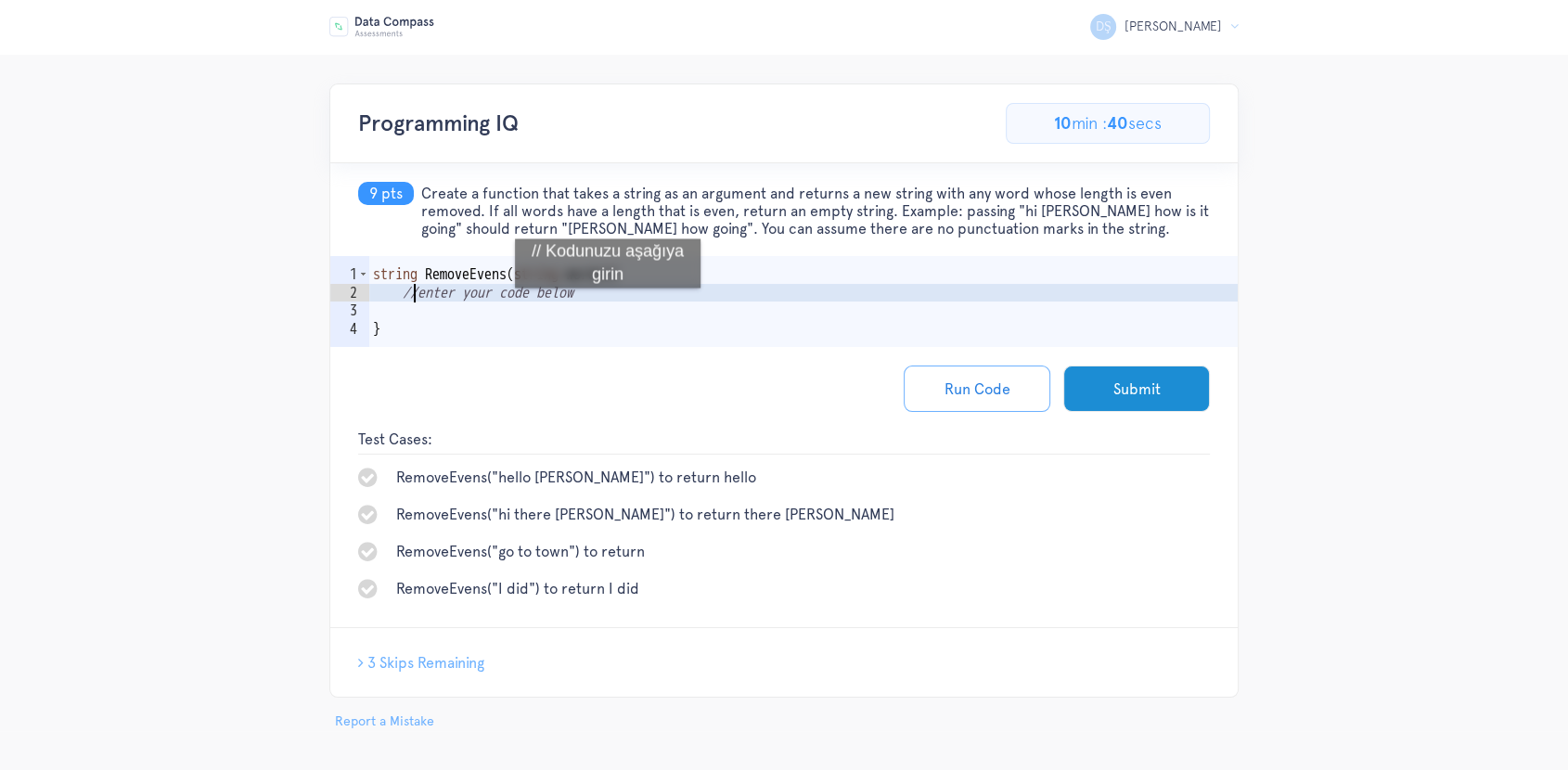 click on "string   RemoveEvens ( string   words ) {      //enter your code below      }" at bounding box center (803, 328) 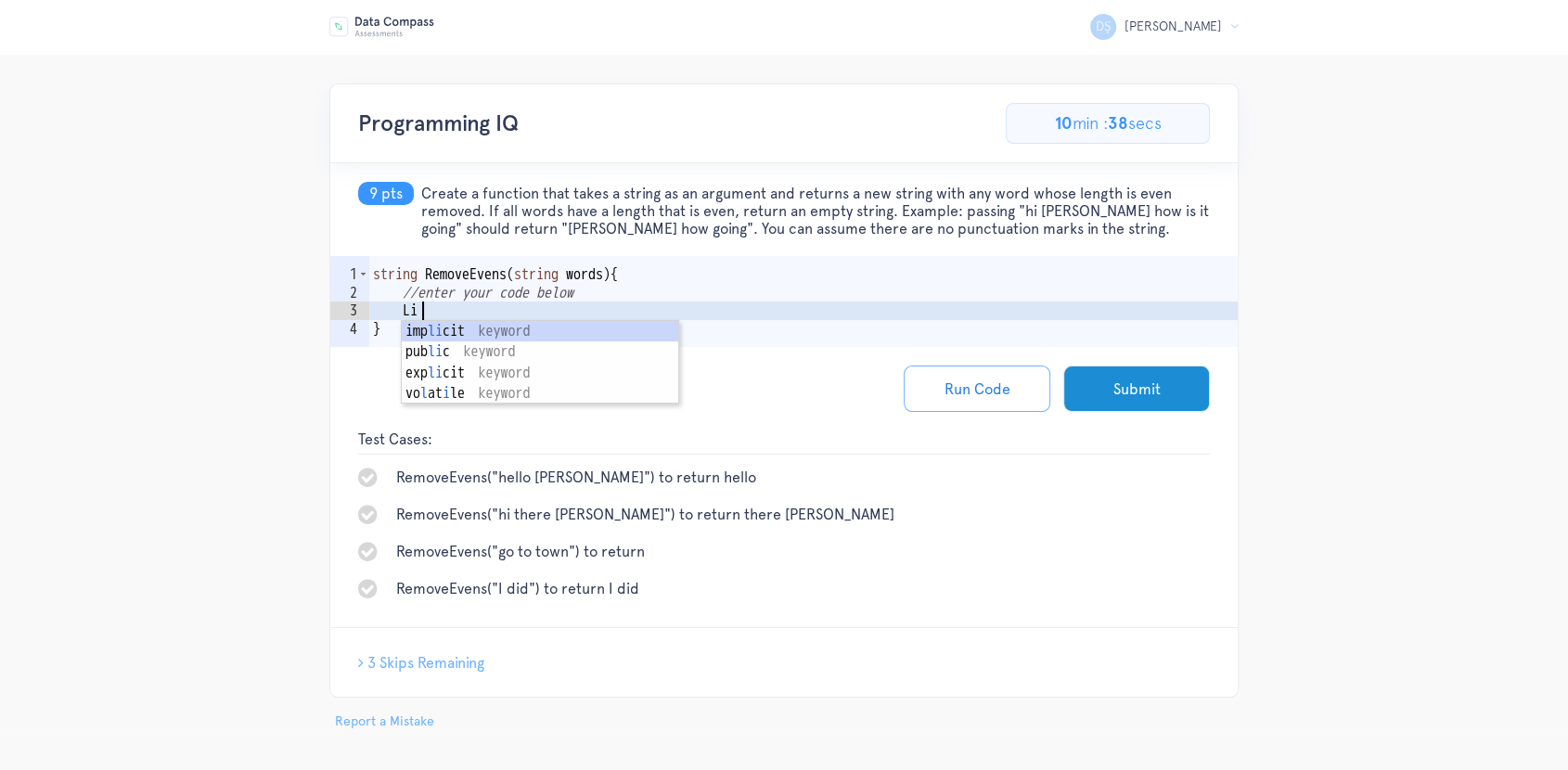 scroll, scrollTop: 0, scrollLeft: 2, axis: horizontal 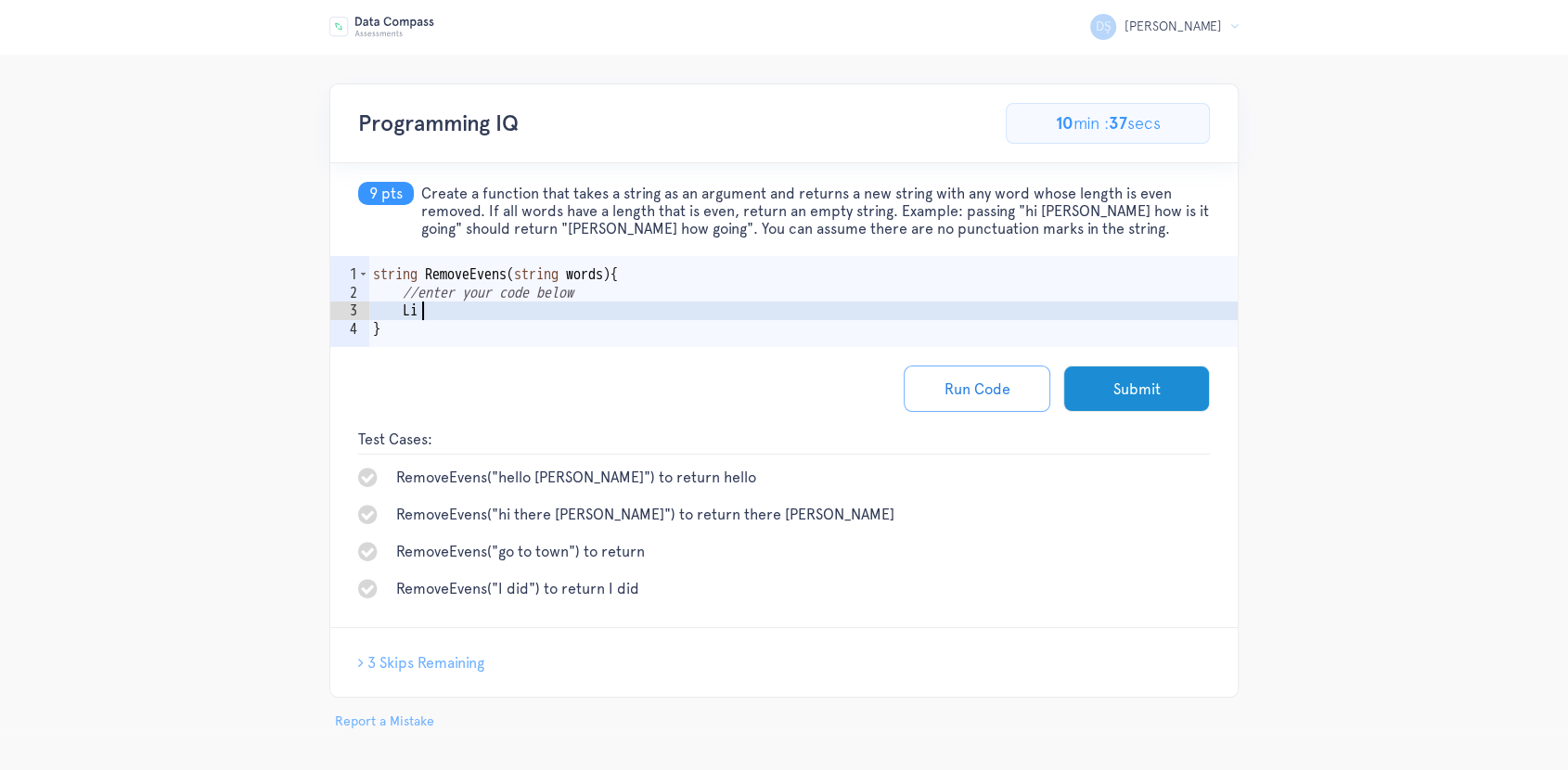 type on "L" 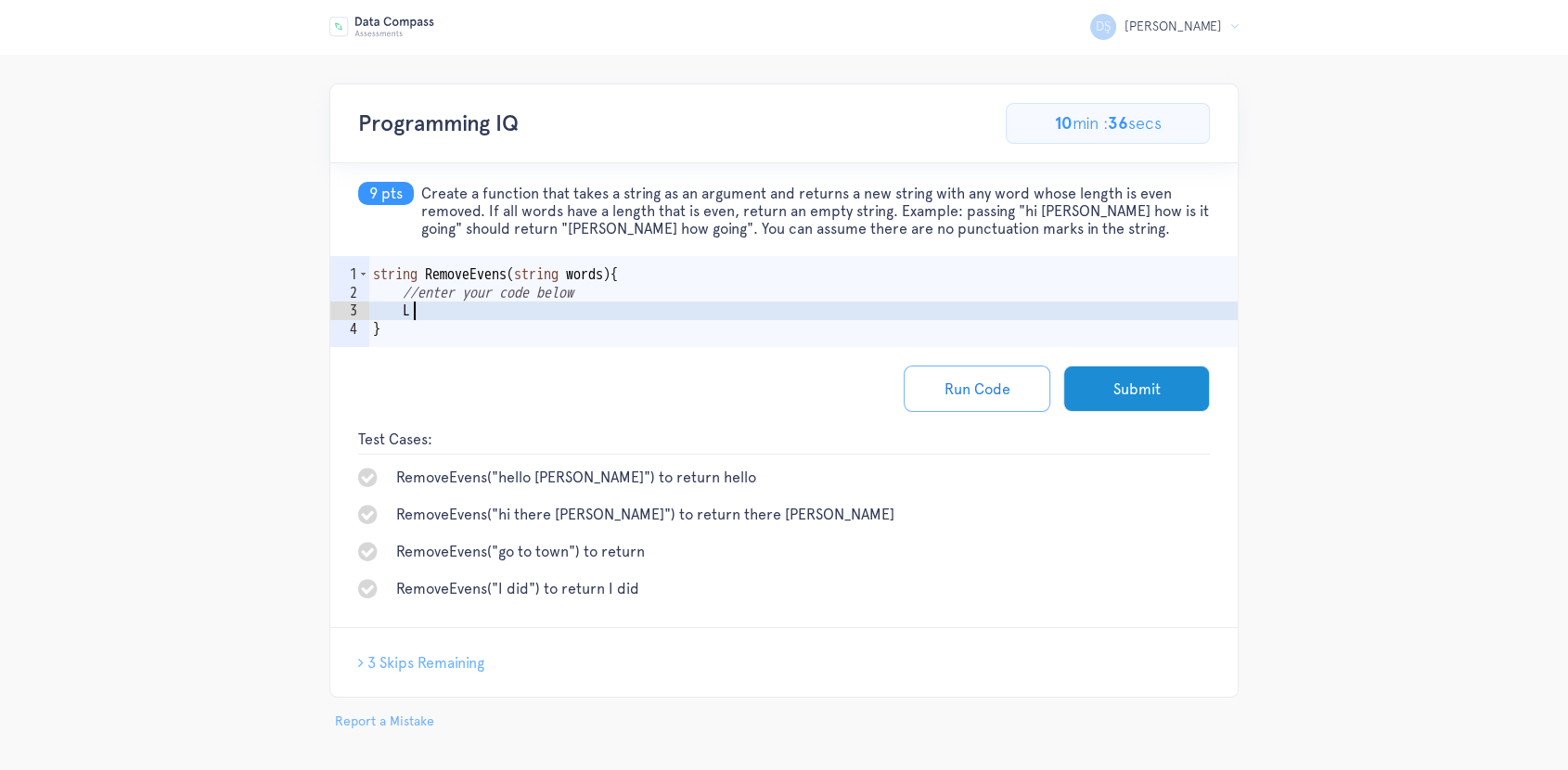 scroll, scrollTop: 0, scrollLeft: 1, axis: horizontal 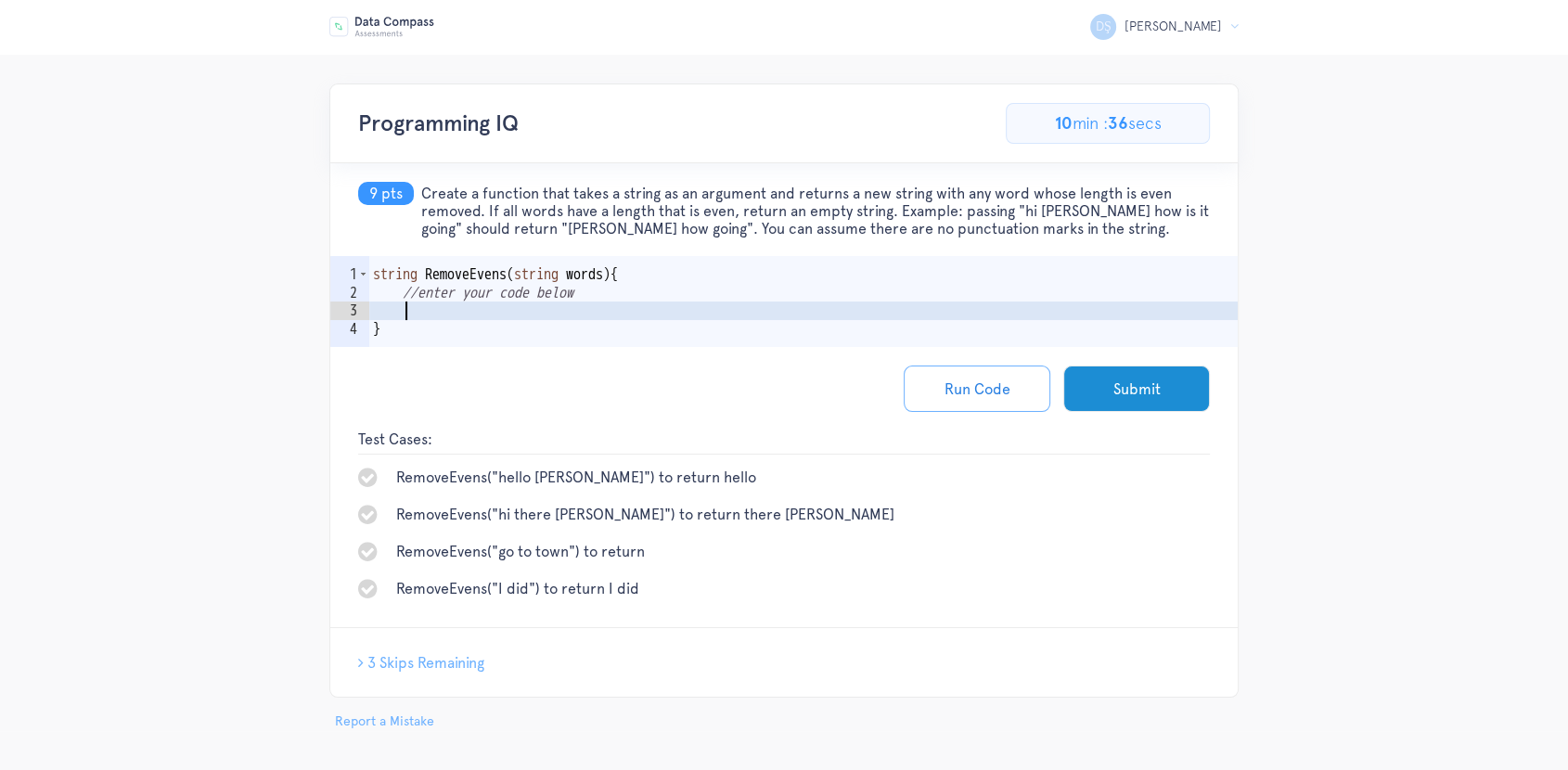 paste on "return string.Join(" ", result);" 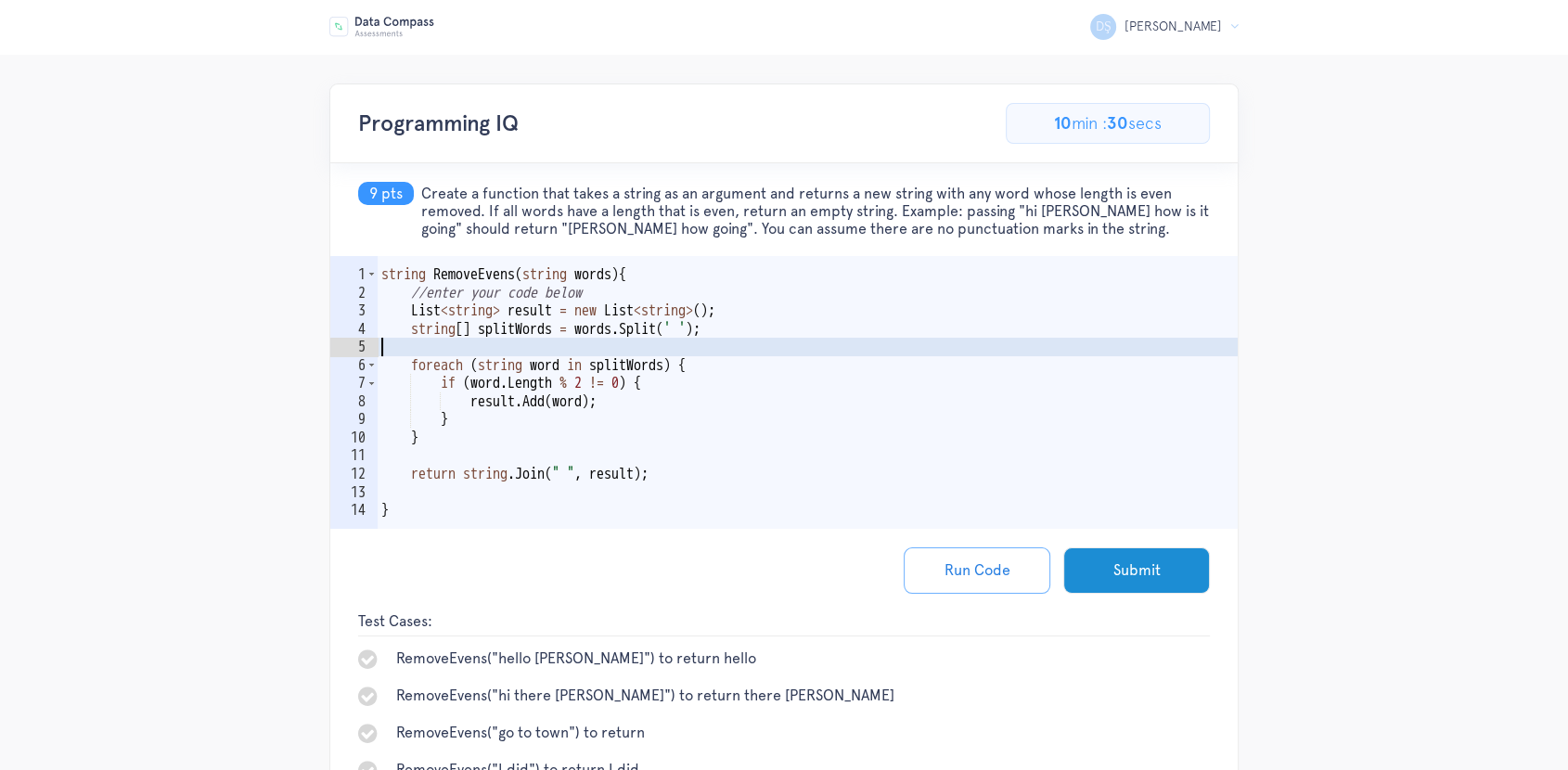 click on "string   RemoveEvens ( string   words ) {      //enter your code below      List < string >   result   =   new   List < string > ( ) ;      string [ ]   splitWords   =   words . Split ( ' ' ) ;      foreach   ( string   word   in   splitWords )   {           if   ( word . Length   %   2   !=   0 )   {                result . Add ( word ) ;           }      }      return   string . Join ( "   " ,   result ) ;      }" at bounding box center [807, 419] 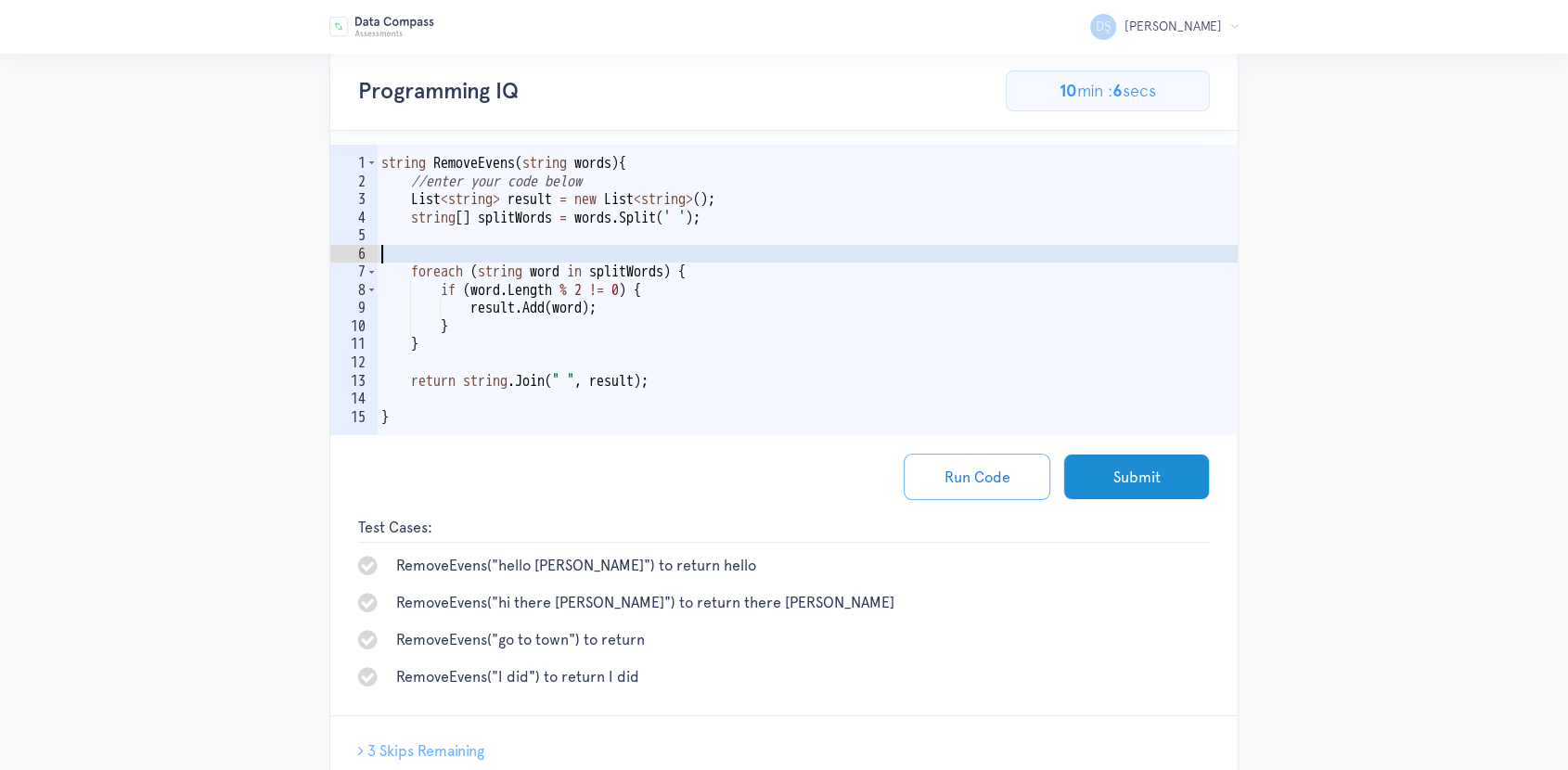 scroll, scrollTop: 0, scrollLeft: 0, axis: both 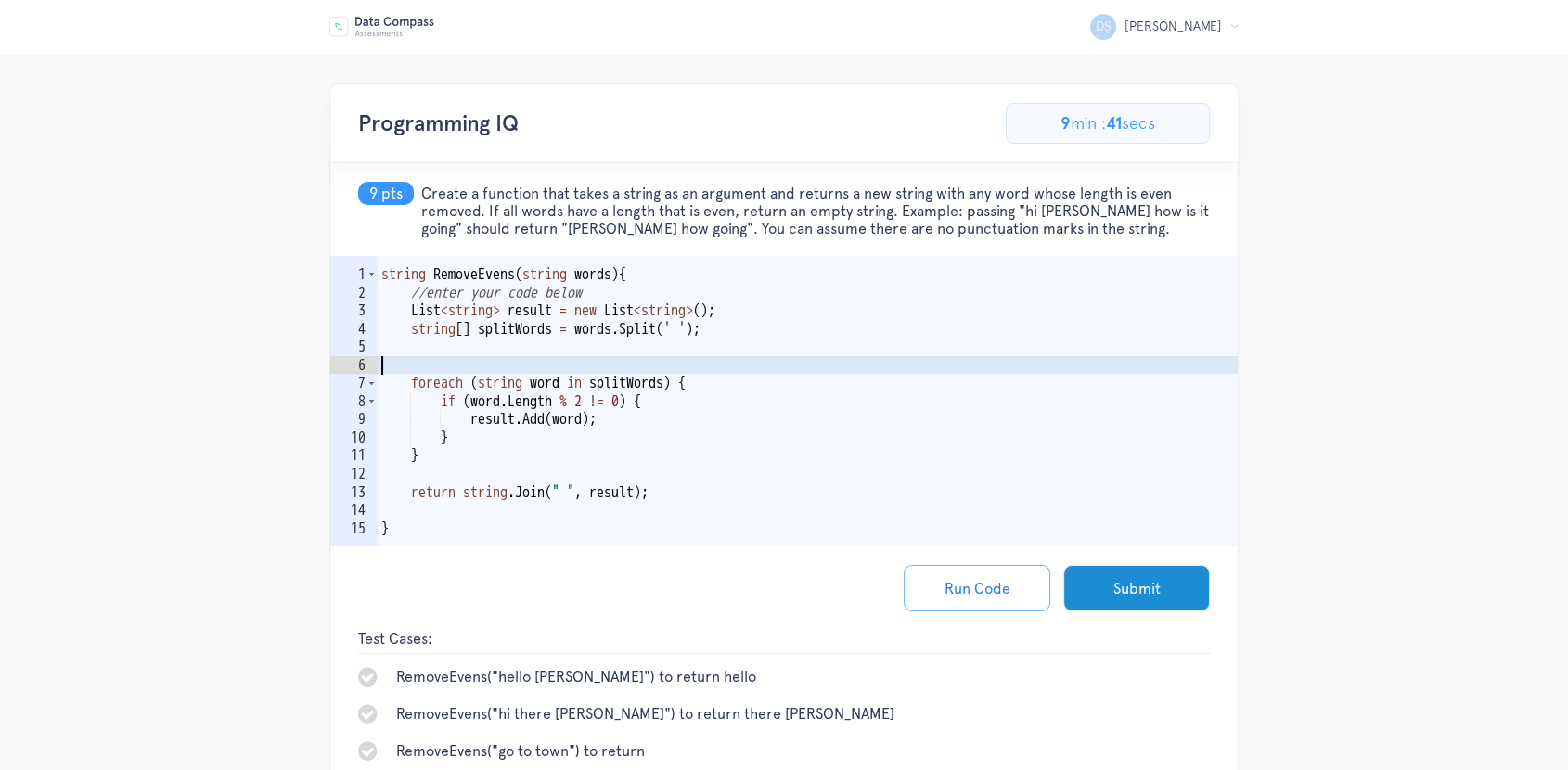 type 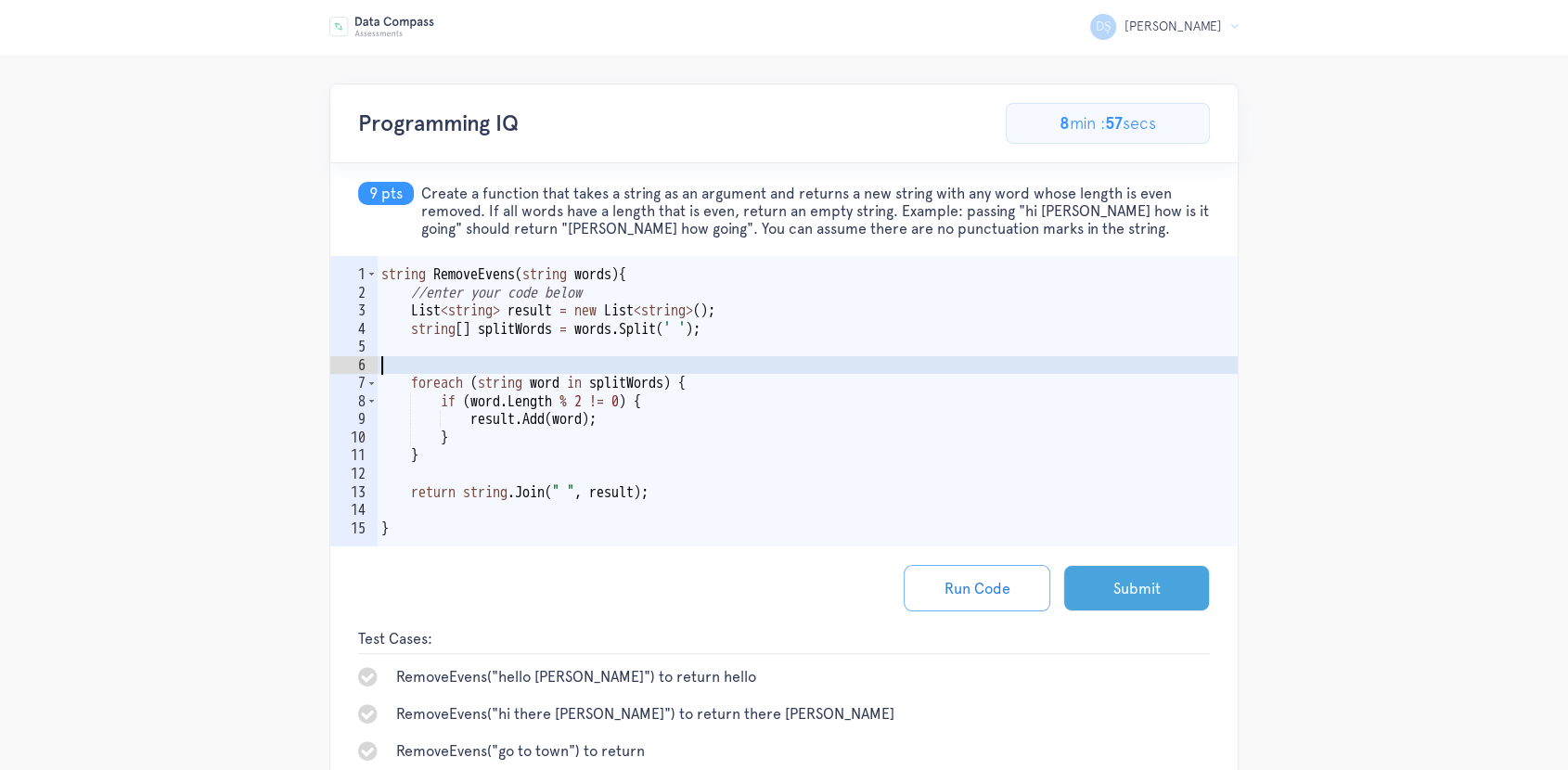 click on "Submit" at bounding box center [1137, 588] 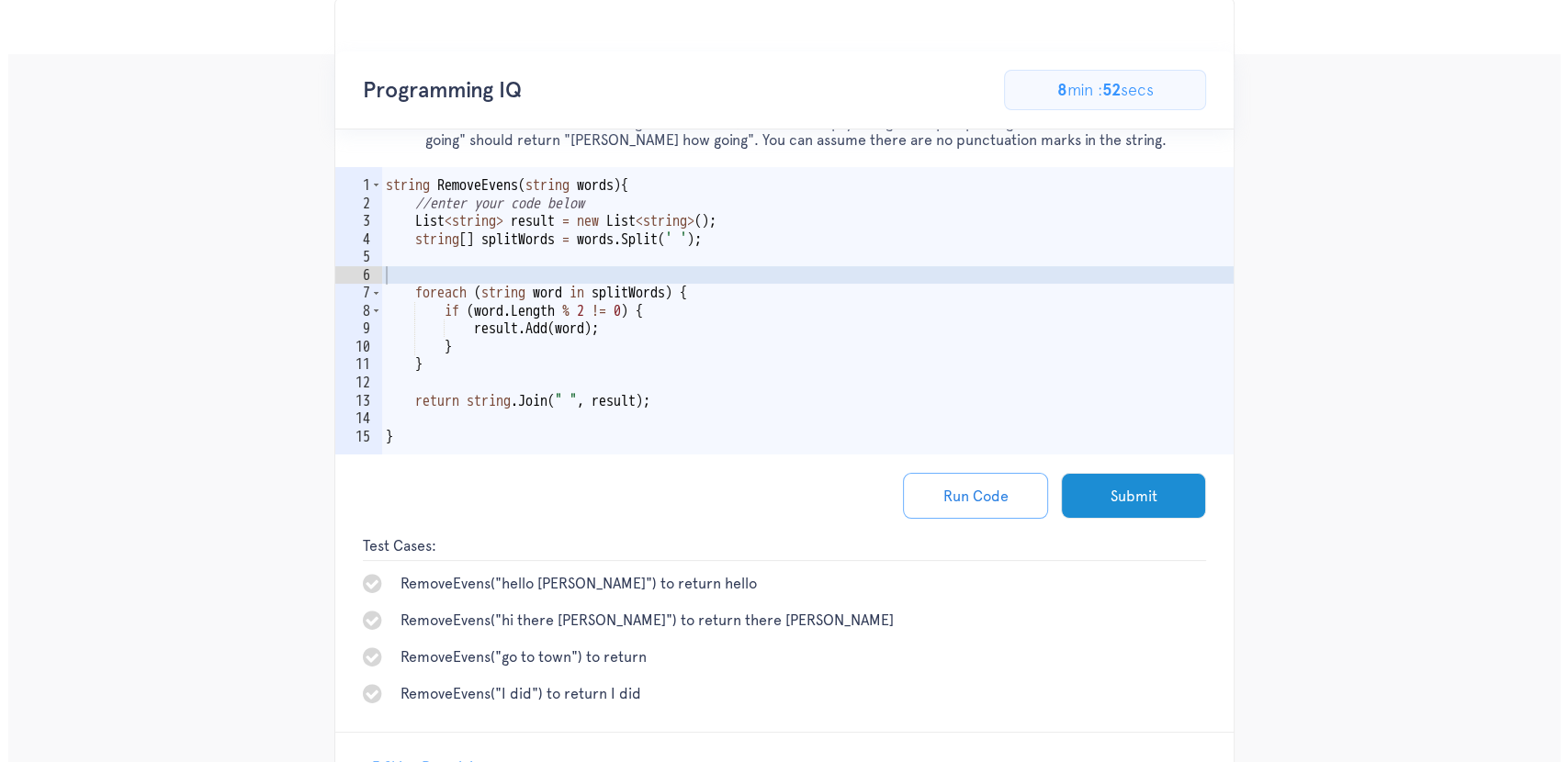 scroll, scrollTop: 0, scrollLeft: 0, axis: both 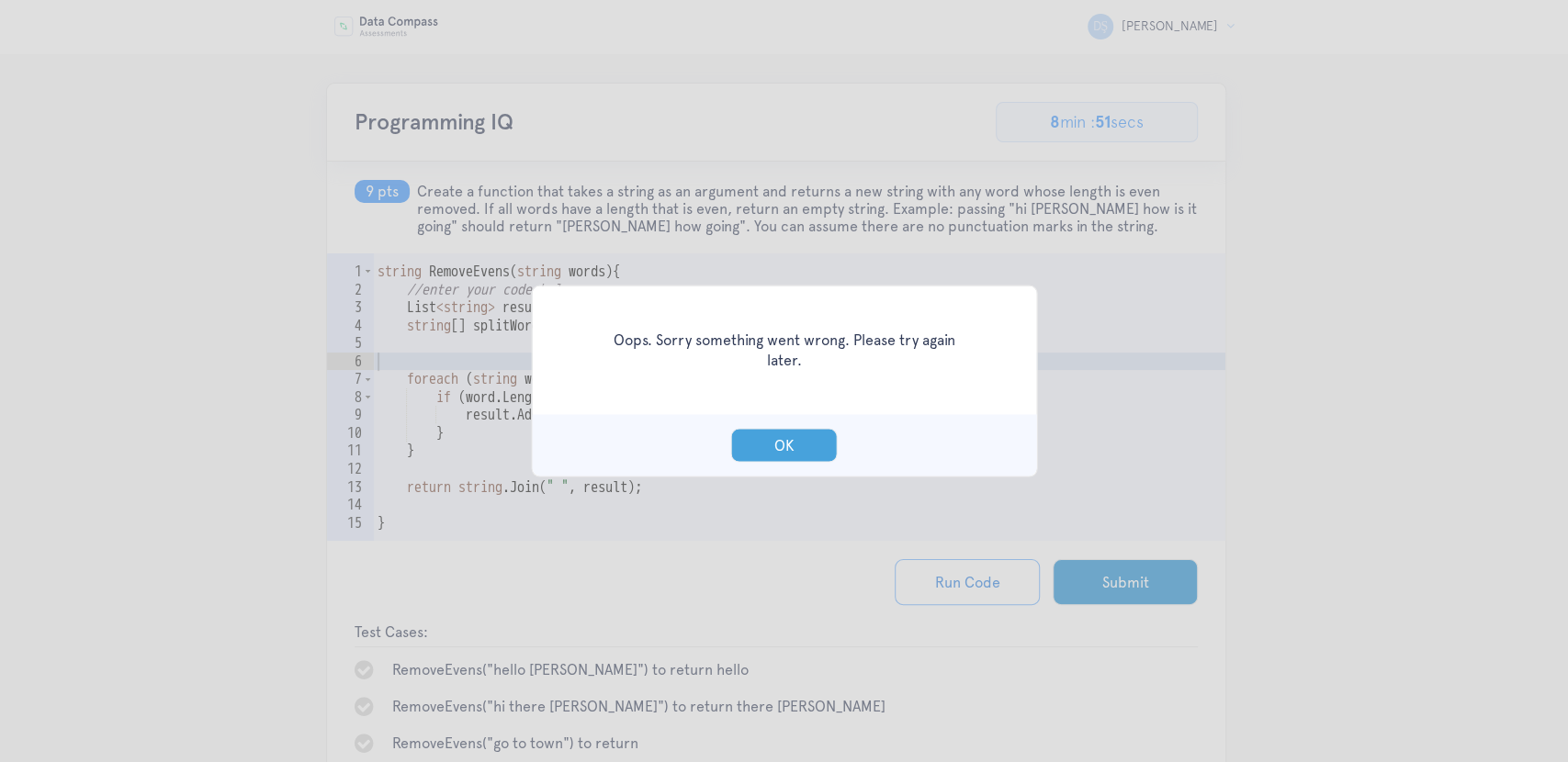 click on "OK" at bounding box center [784, 445] 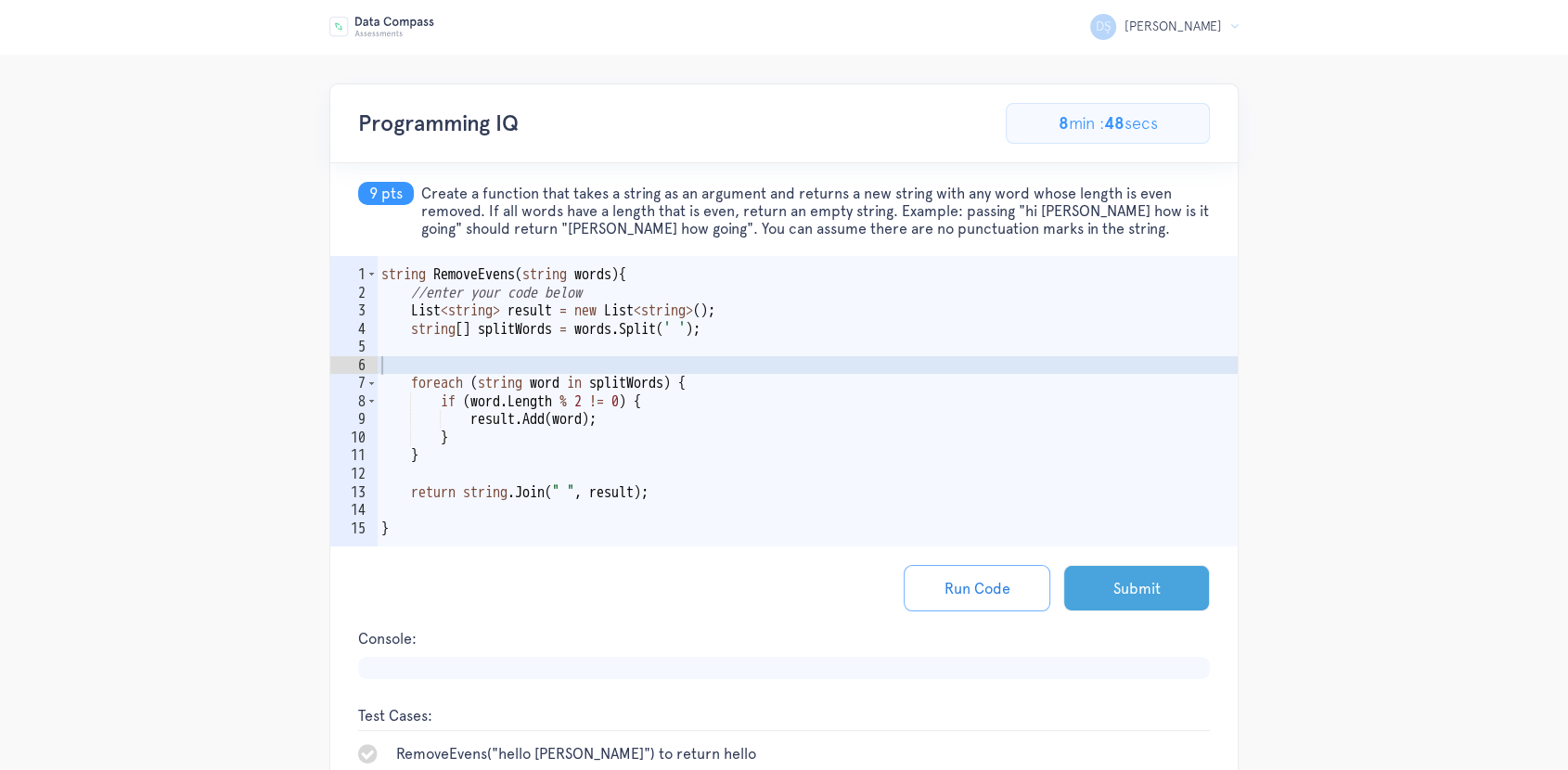 click on "Submit" at bounding box center (1137, 588) 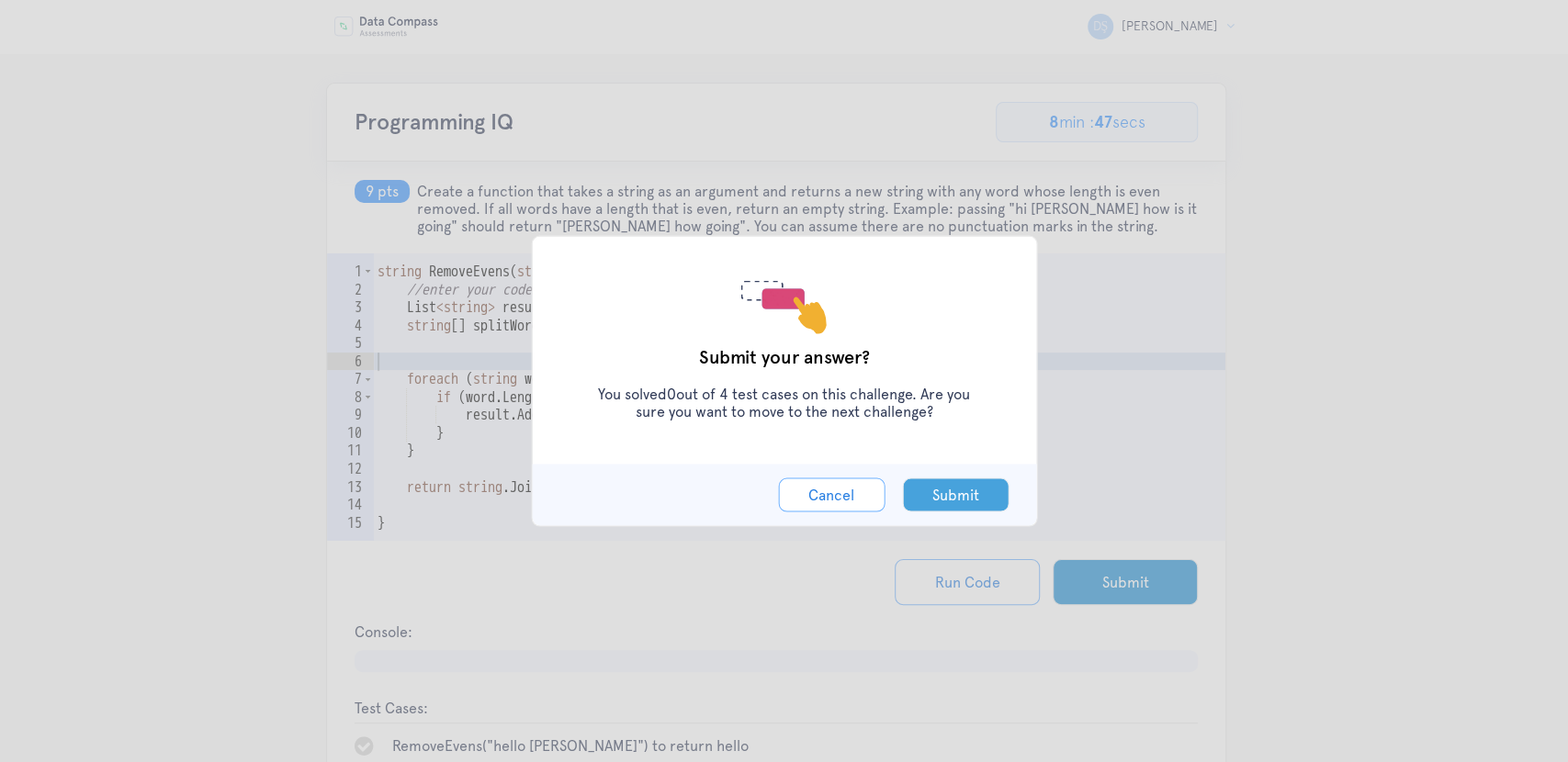 click on "Submit" at bounding box center [955, 495] 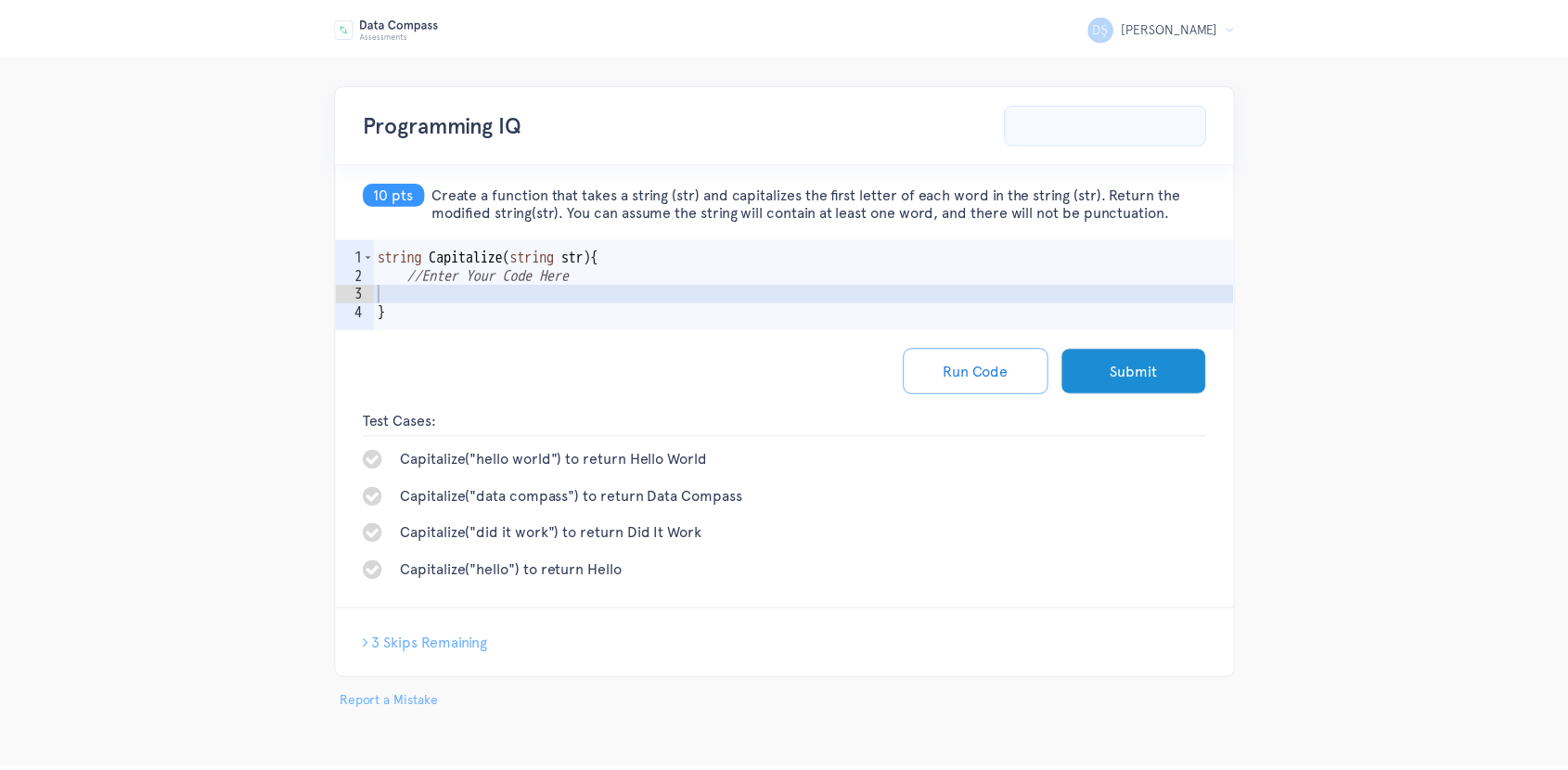 scroll, scrollTop: 0, scrollLeft: 0, axis: both 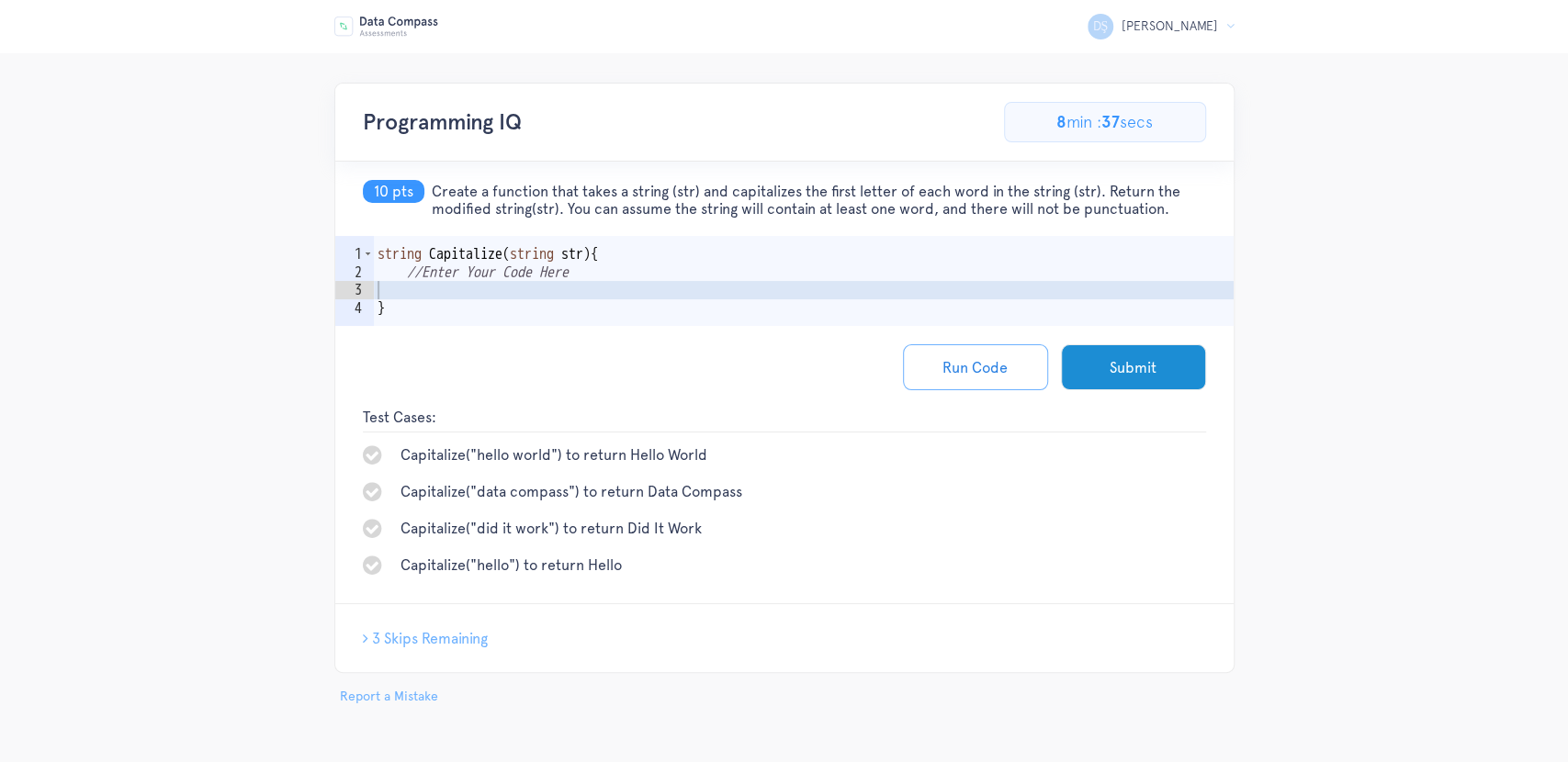 click on "Create a function that takes a string (str) and capitalizes the first letter of each word in the string (str). Return the modified string(str). You can assume the string will contain at least one word, and there will not be punctuation." at bounding box center (818, 200) 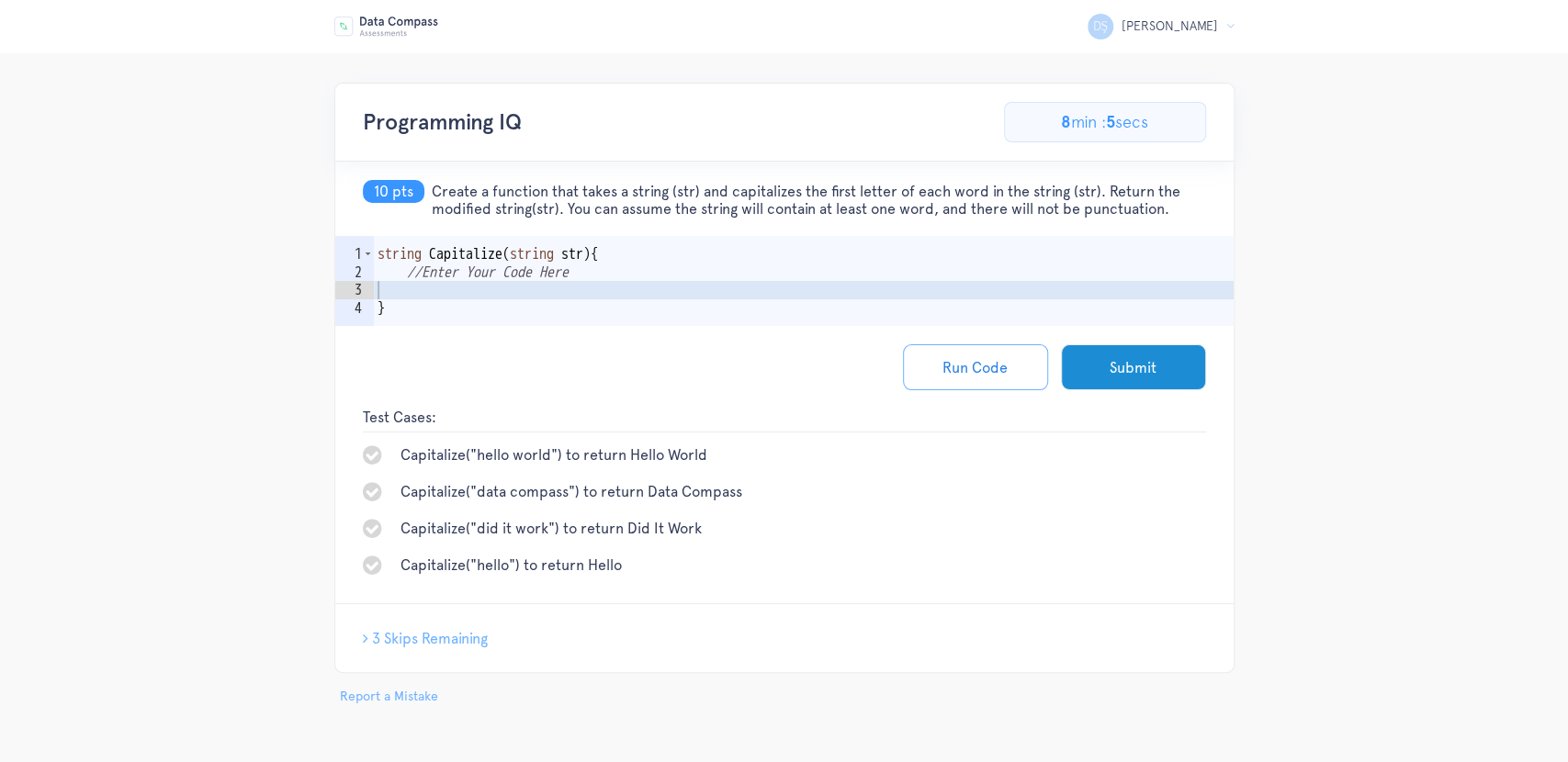 copy on "Create a function that takes a string (str) and capitalizes the first letter of each word in the string (str). Return the modified string(str). You can assume the string will contain at least one word, and there will not be punctuation." 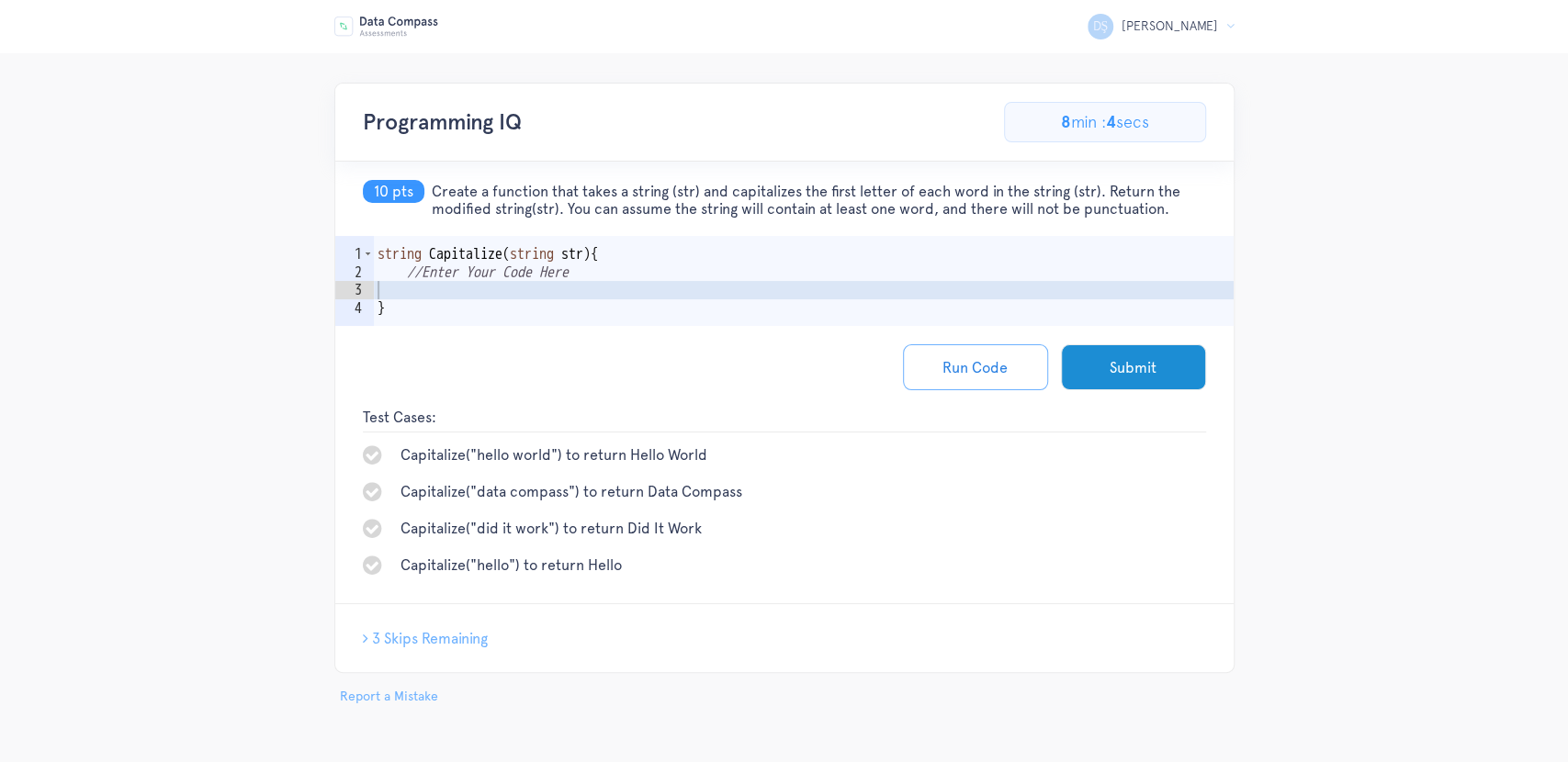 drag, startPoint x: 1189, startPoint y: 206, endPoint x: 426, endPoint y: 185, distance: 763.2889 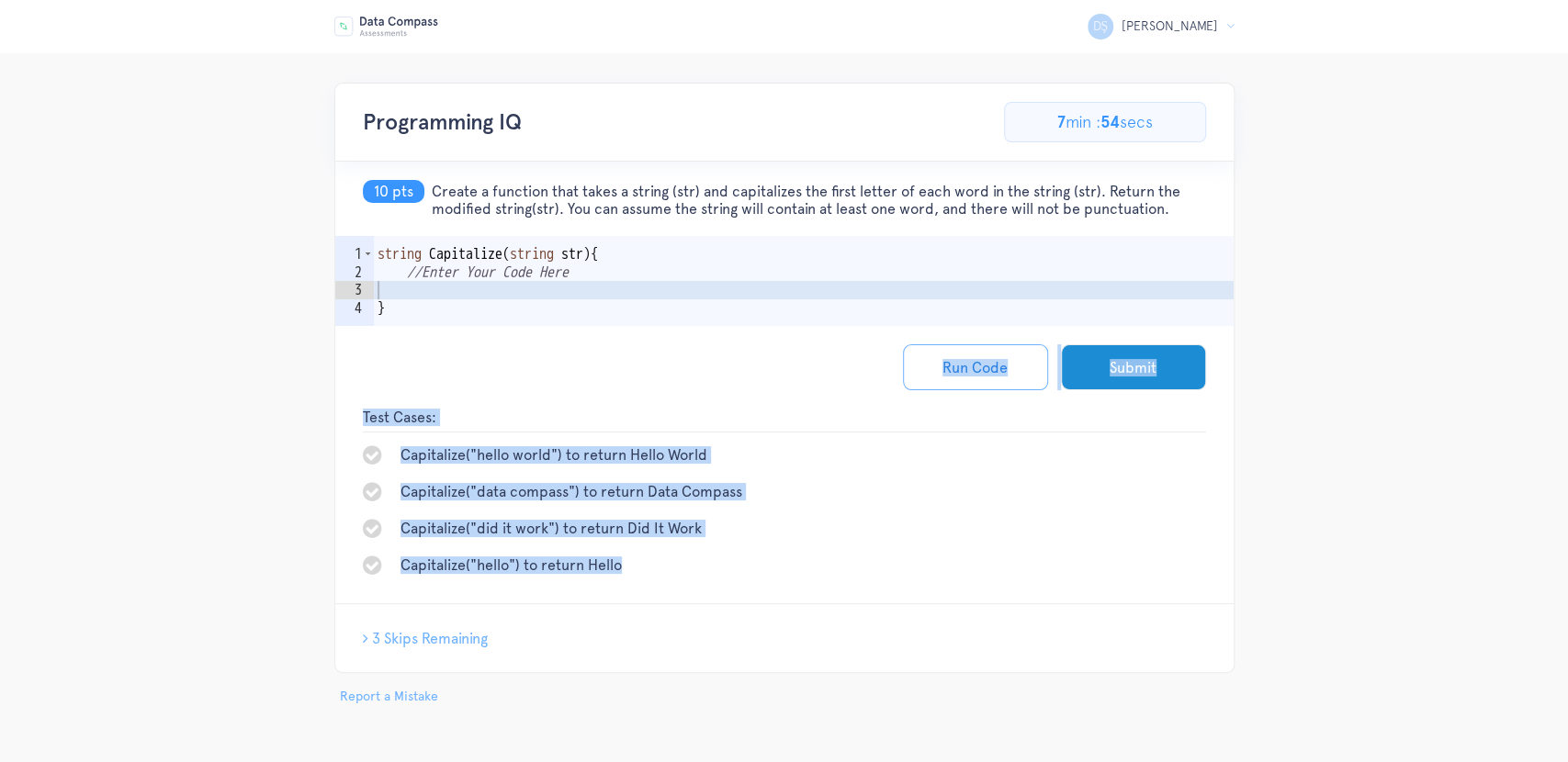 copy on "Run Code
Submit
Console:
Test Cases:
Capitalize("hello world") to return Hello World
Capitalize("data compass") to return Data Compass
Capitalize("did it work") to return Did It Work
Capitalize("hello") to return Hello" 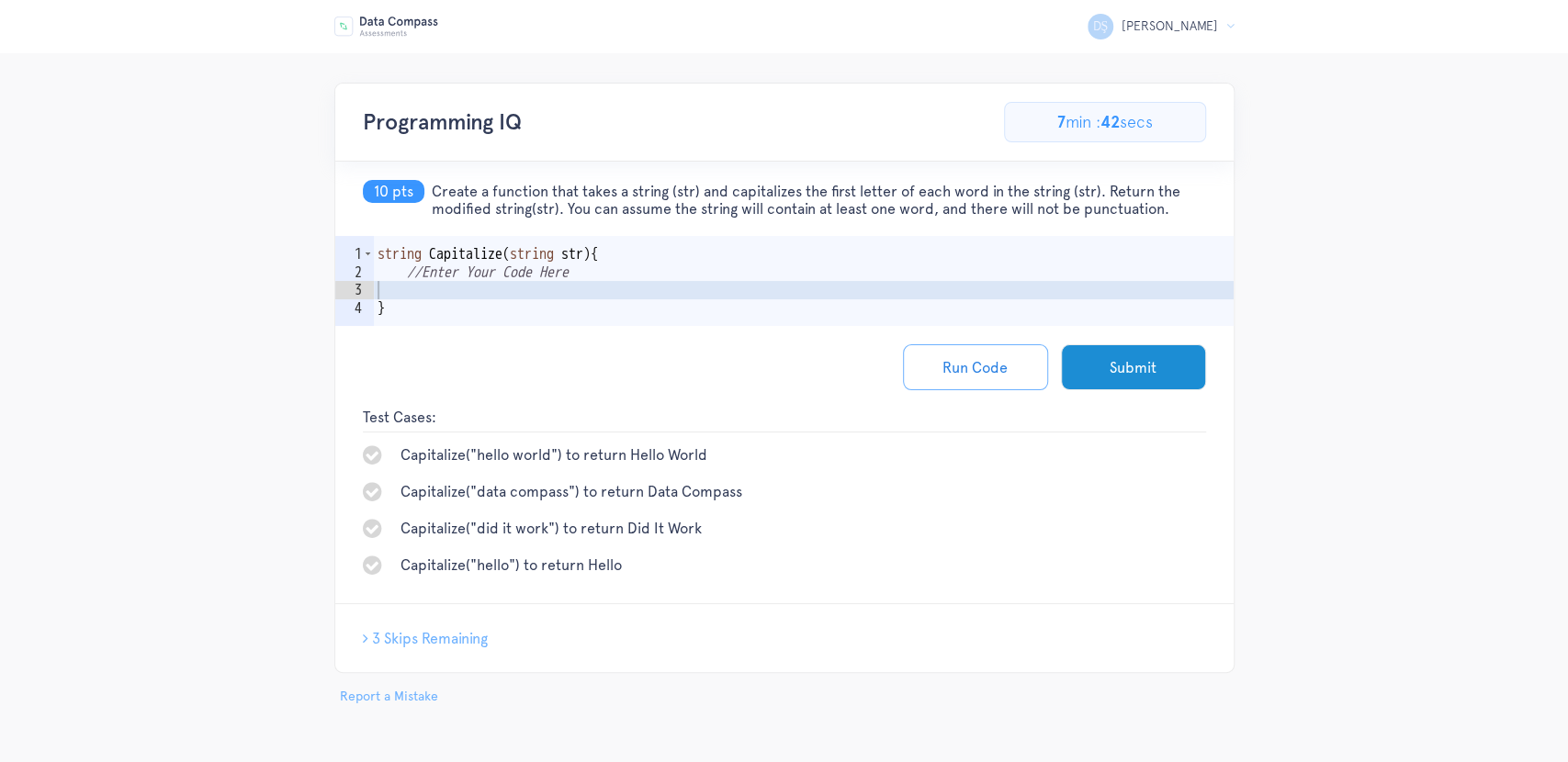 click on "Run Code
Submit" at bounding box center [784, 367] 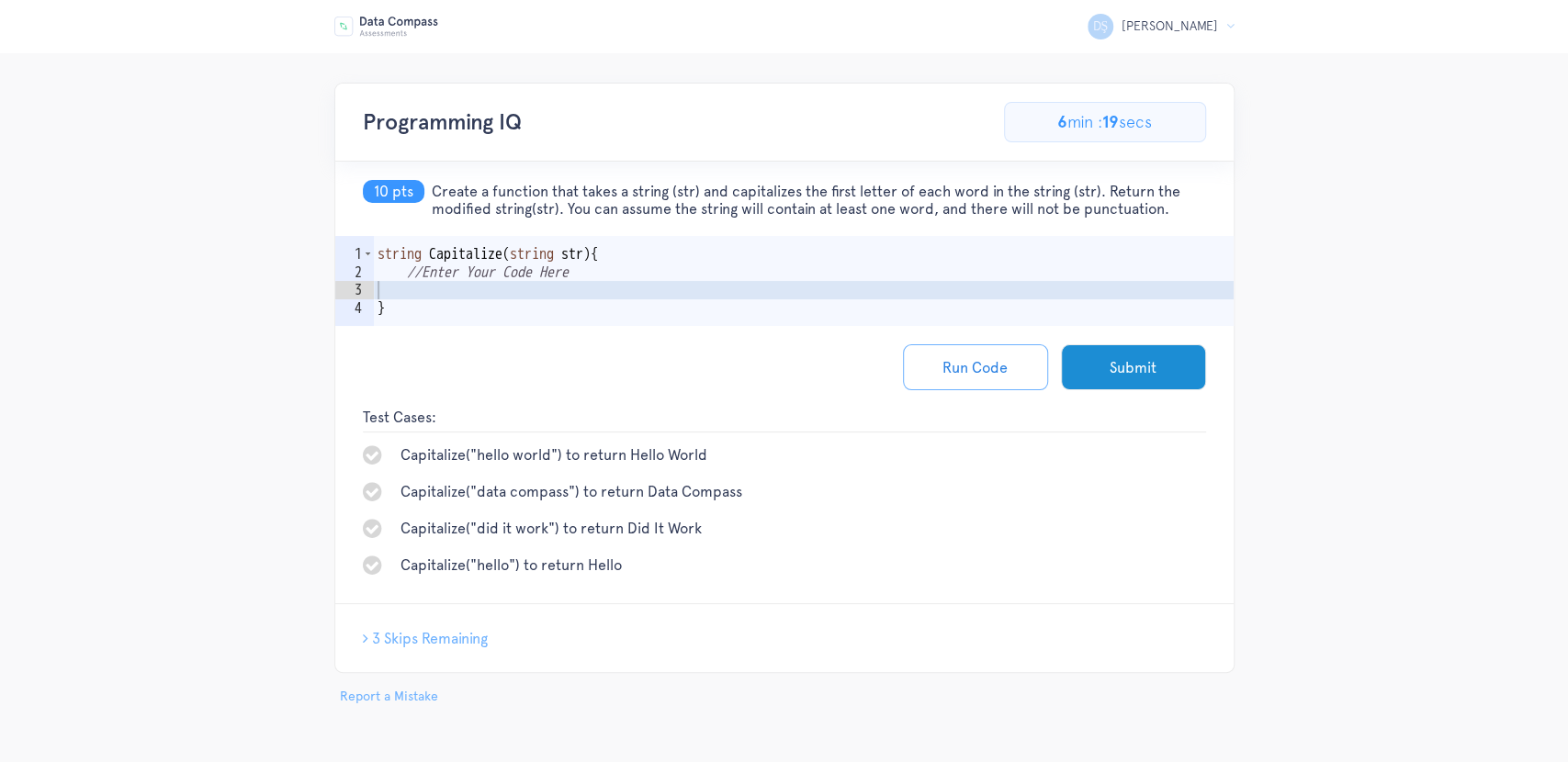 click on "string   Capitalize ( string   str ) {      //Enter Your Code Here      }" at bounding box center (804, 308) 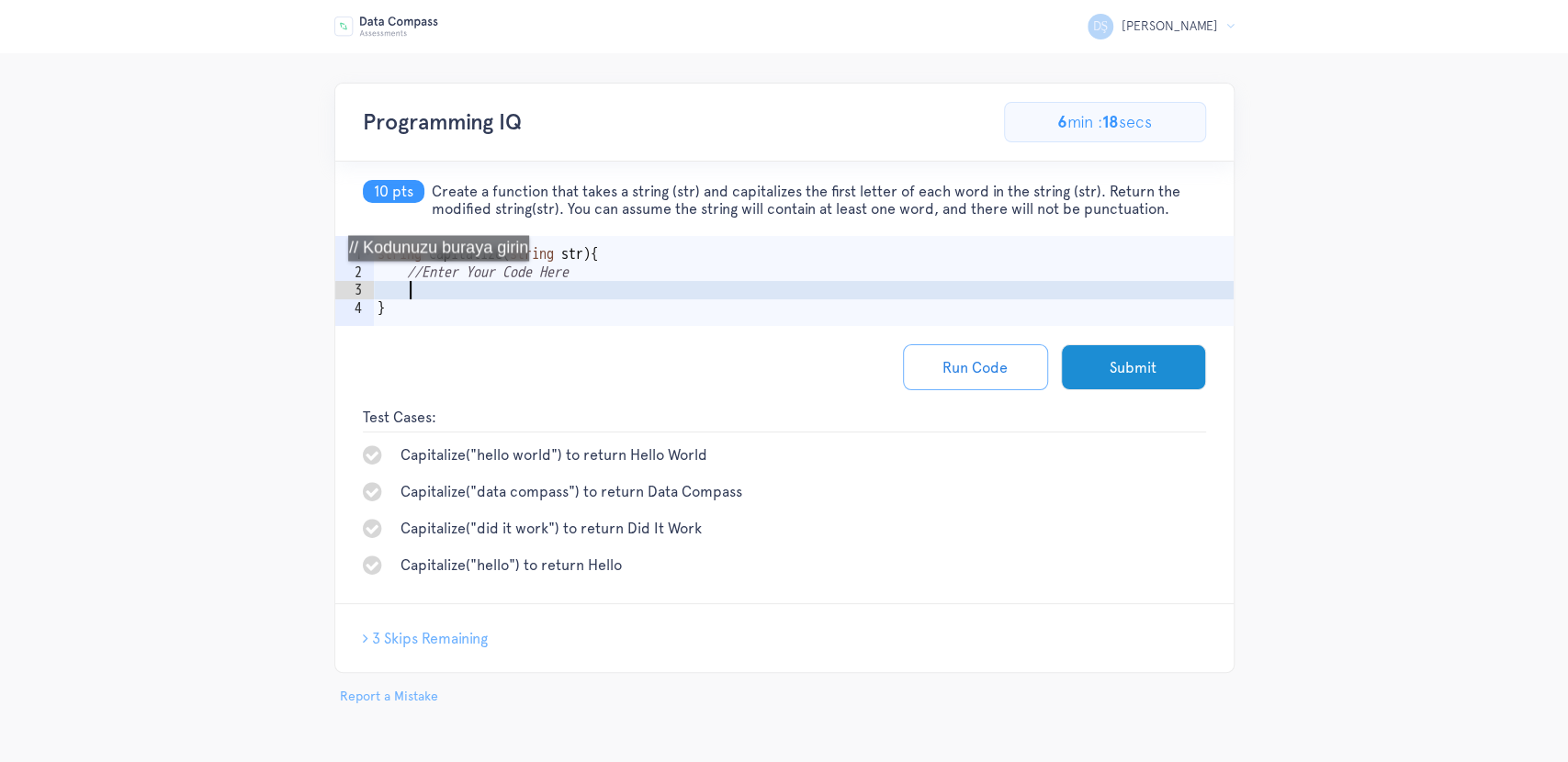 click on "string   Capitalize ( string   str ) {      //Enter Your Code Here      }" at bounding box center [804, 308] 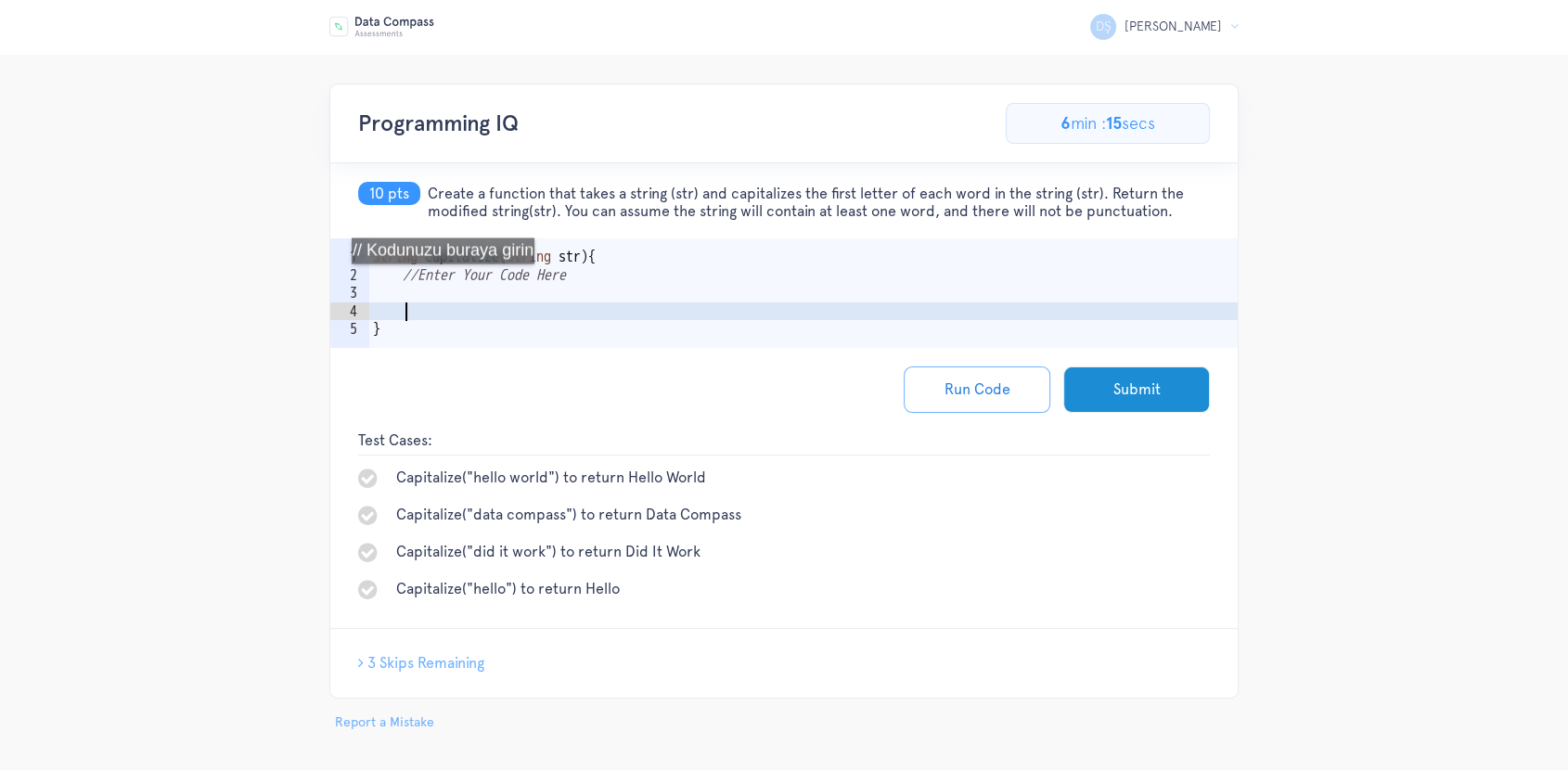 scroll, scrollTop: 0, scrollLeft: 0, axis: both 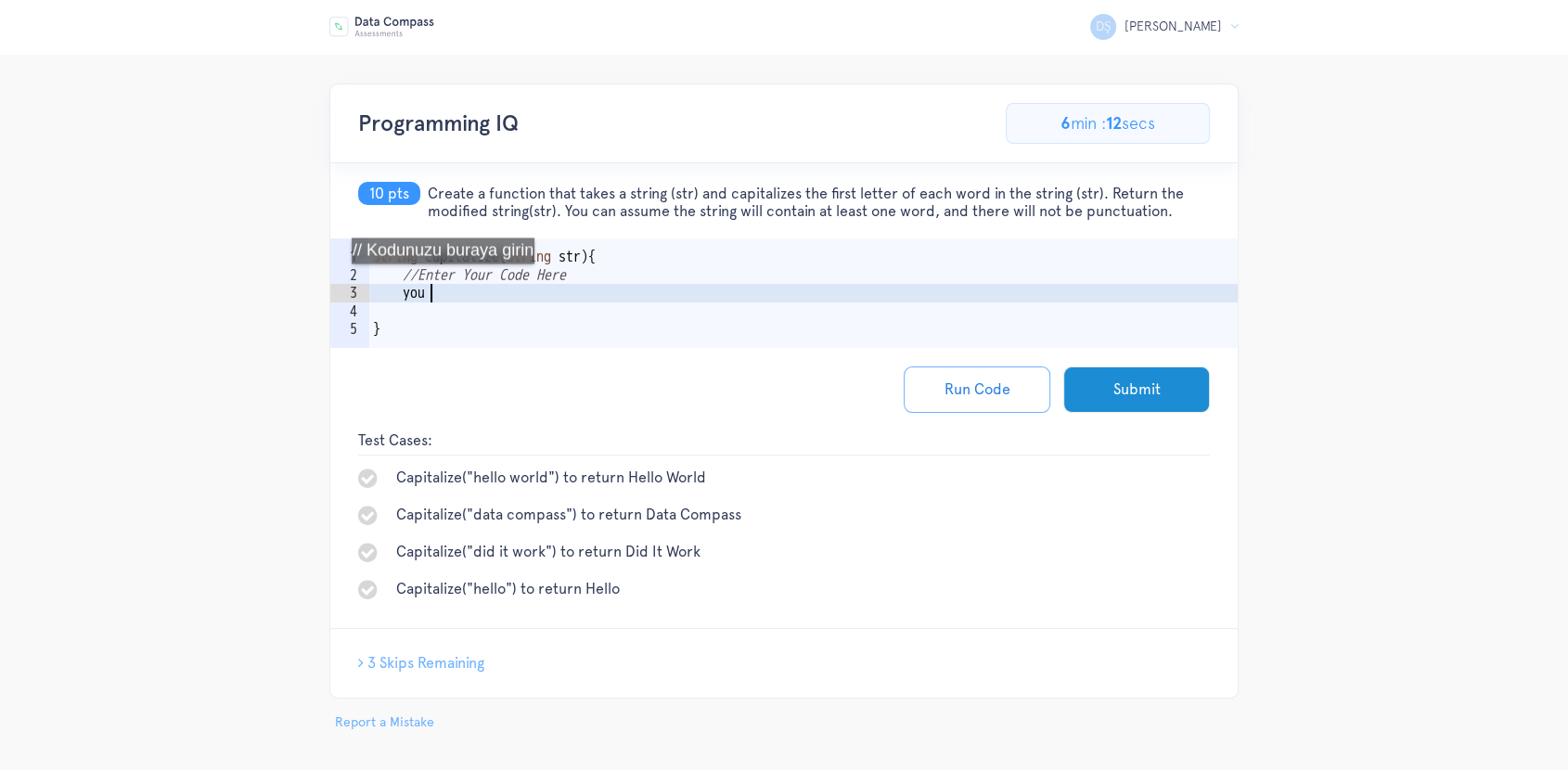 type on "y" 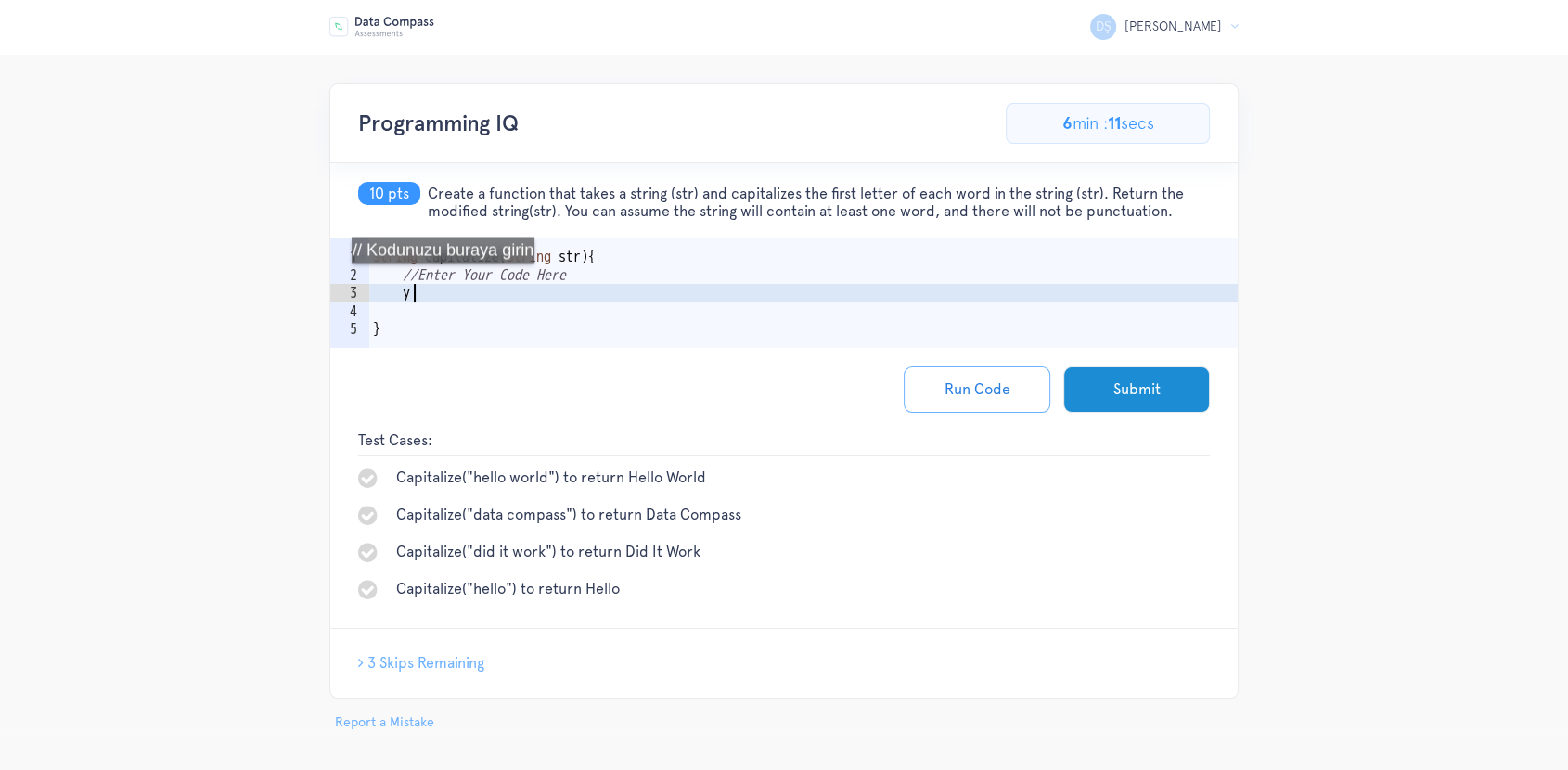 scroll, scrollTop: 0, scrollLeft: 1, axis: horizontal 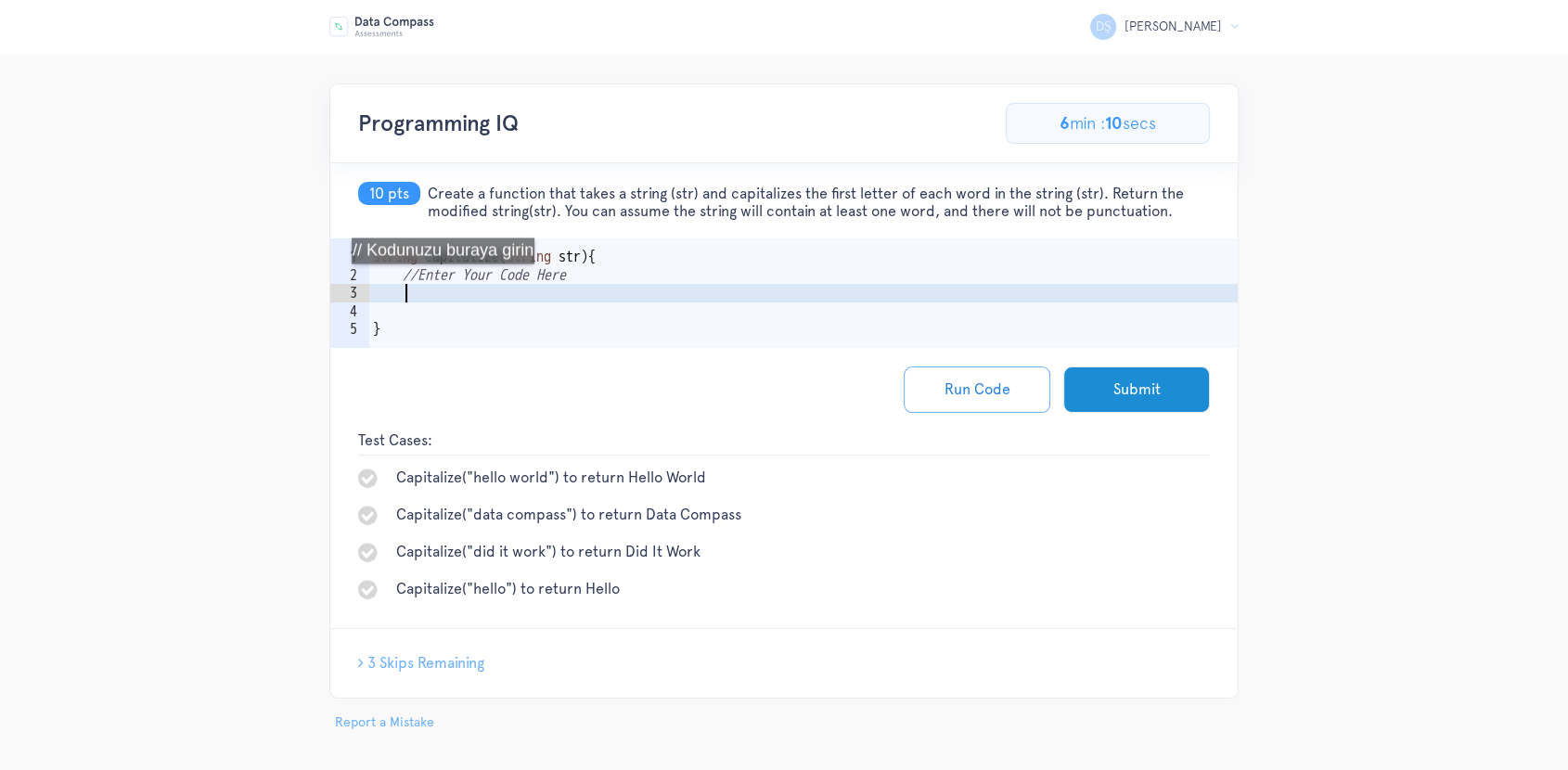 paste on "return string.Join(" ", words);" 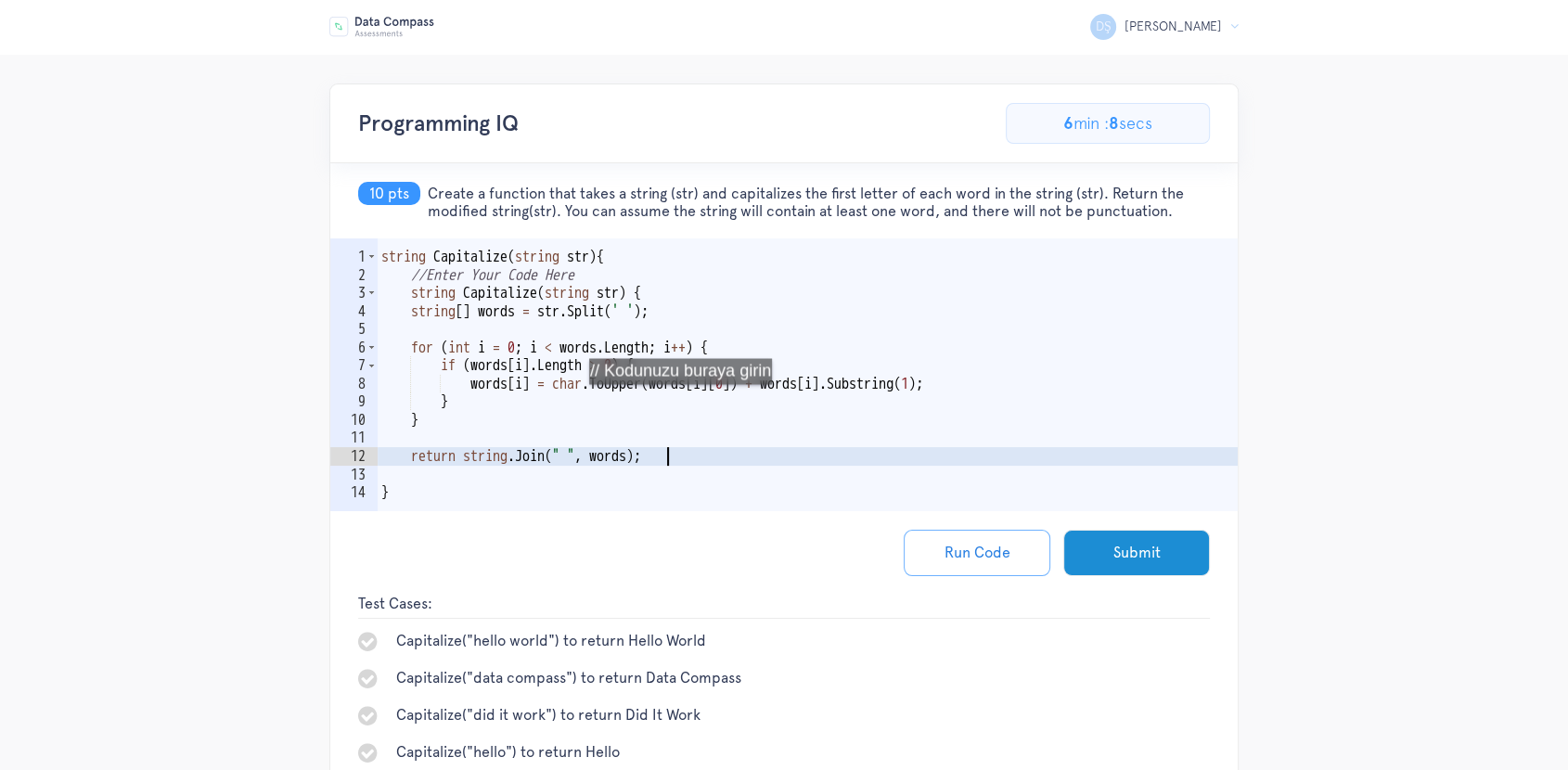 type 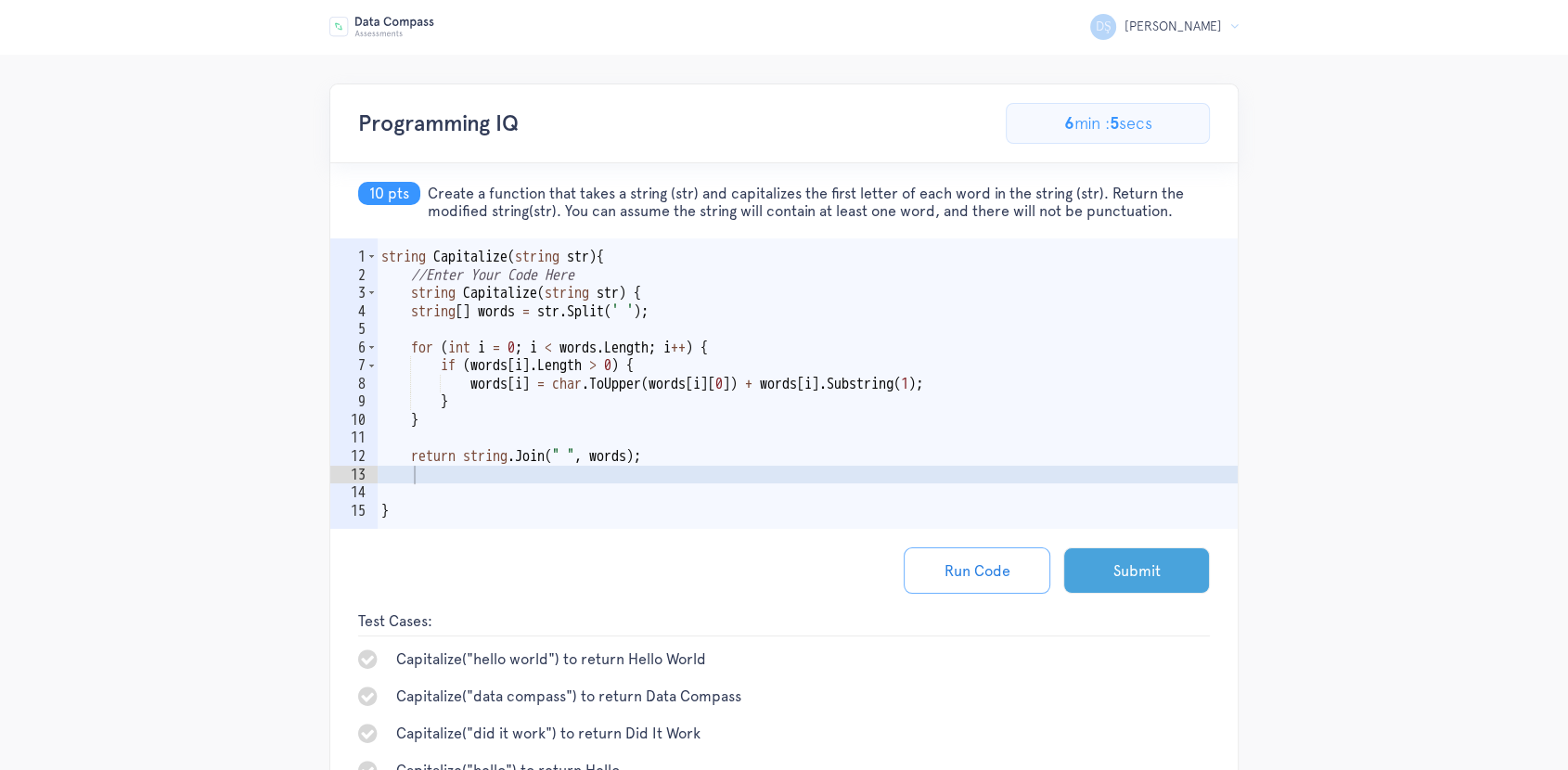 click on "Submit" at bounding box center [1137, 571] 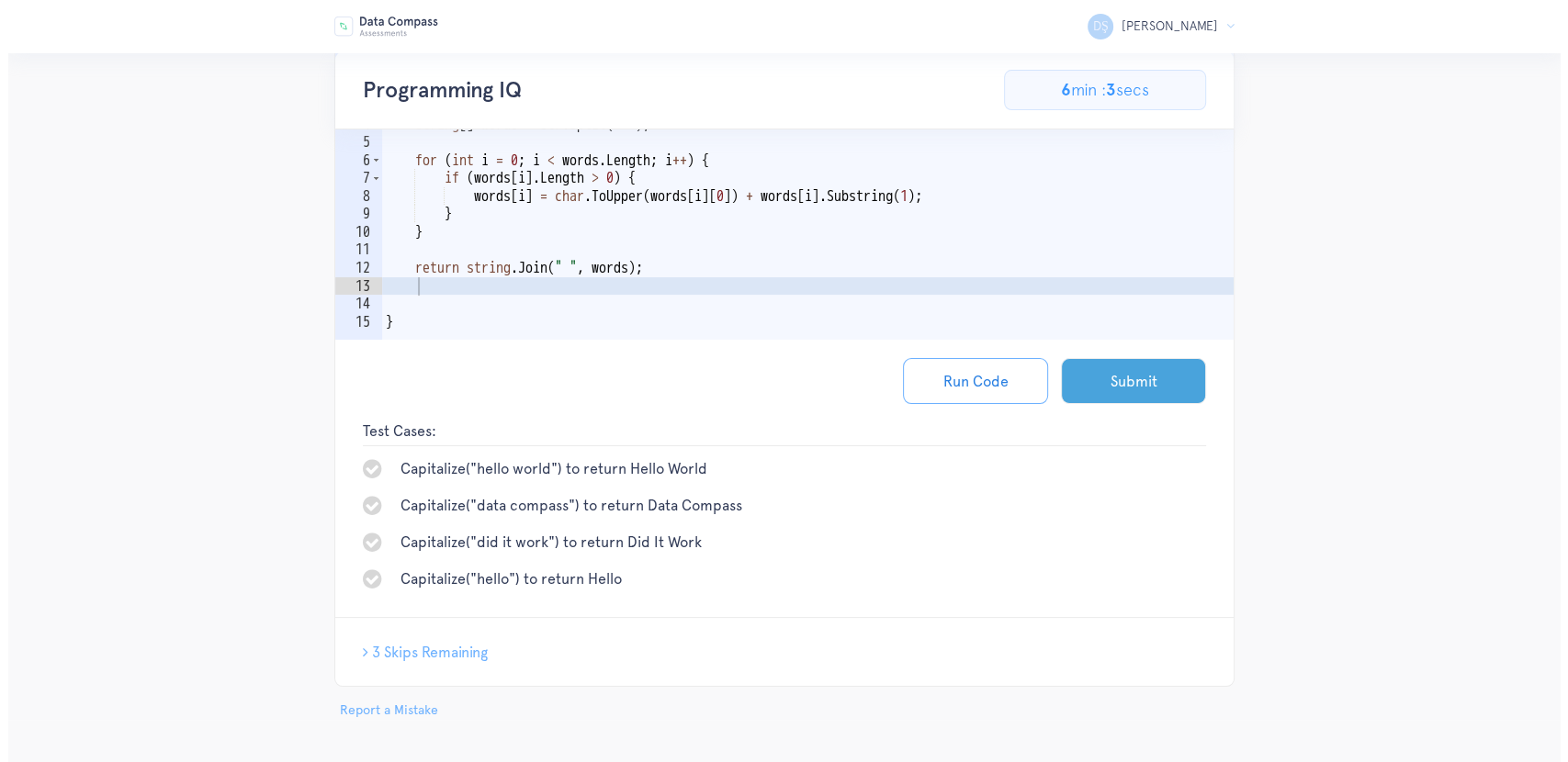 scroll, scrollTop: 184, scrollLeft: 0, axis: vertical 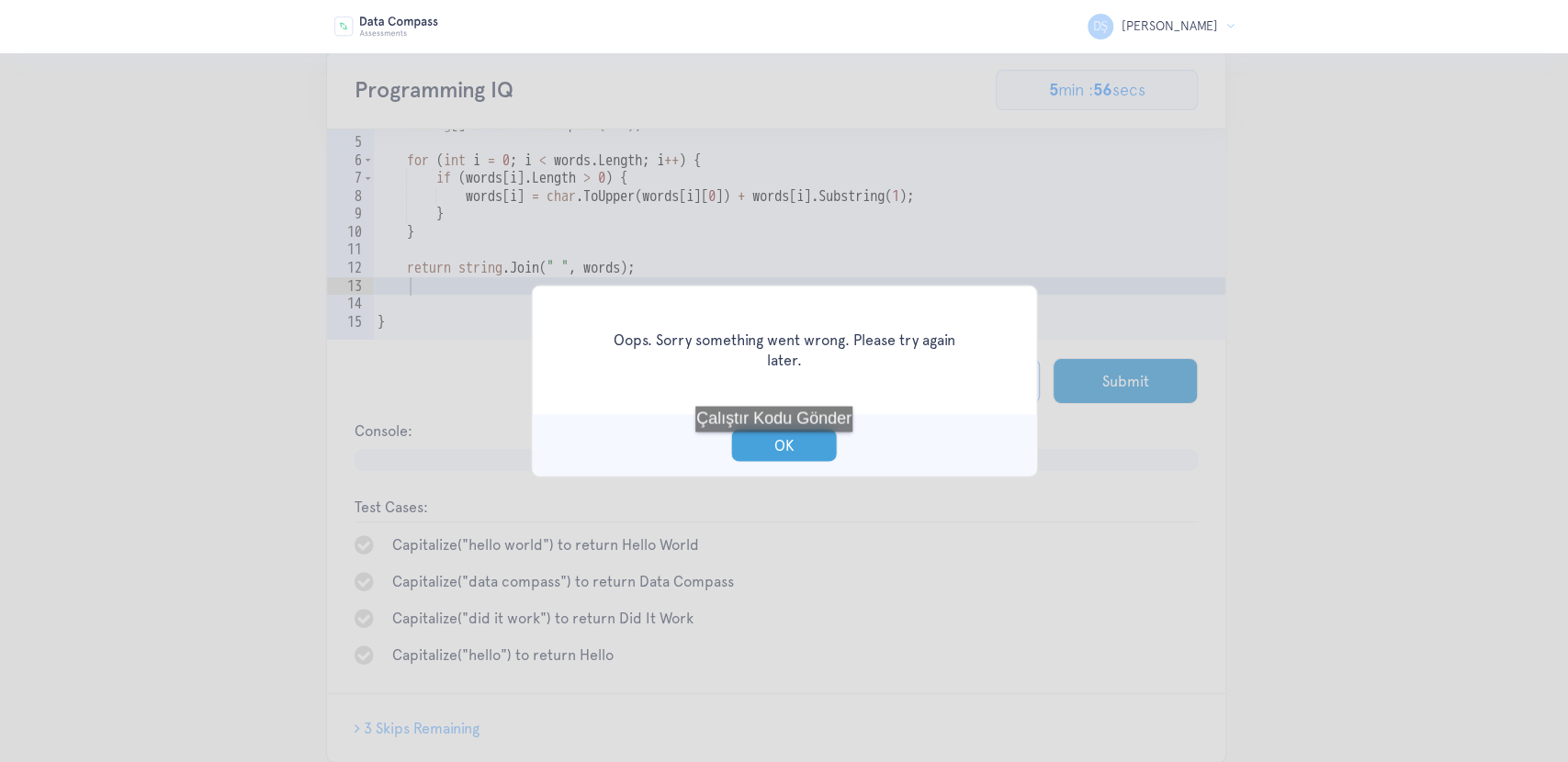 click on "OK" at bounding box center (784, 445) 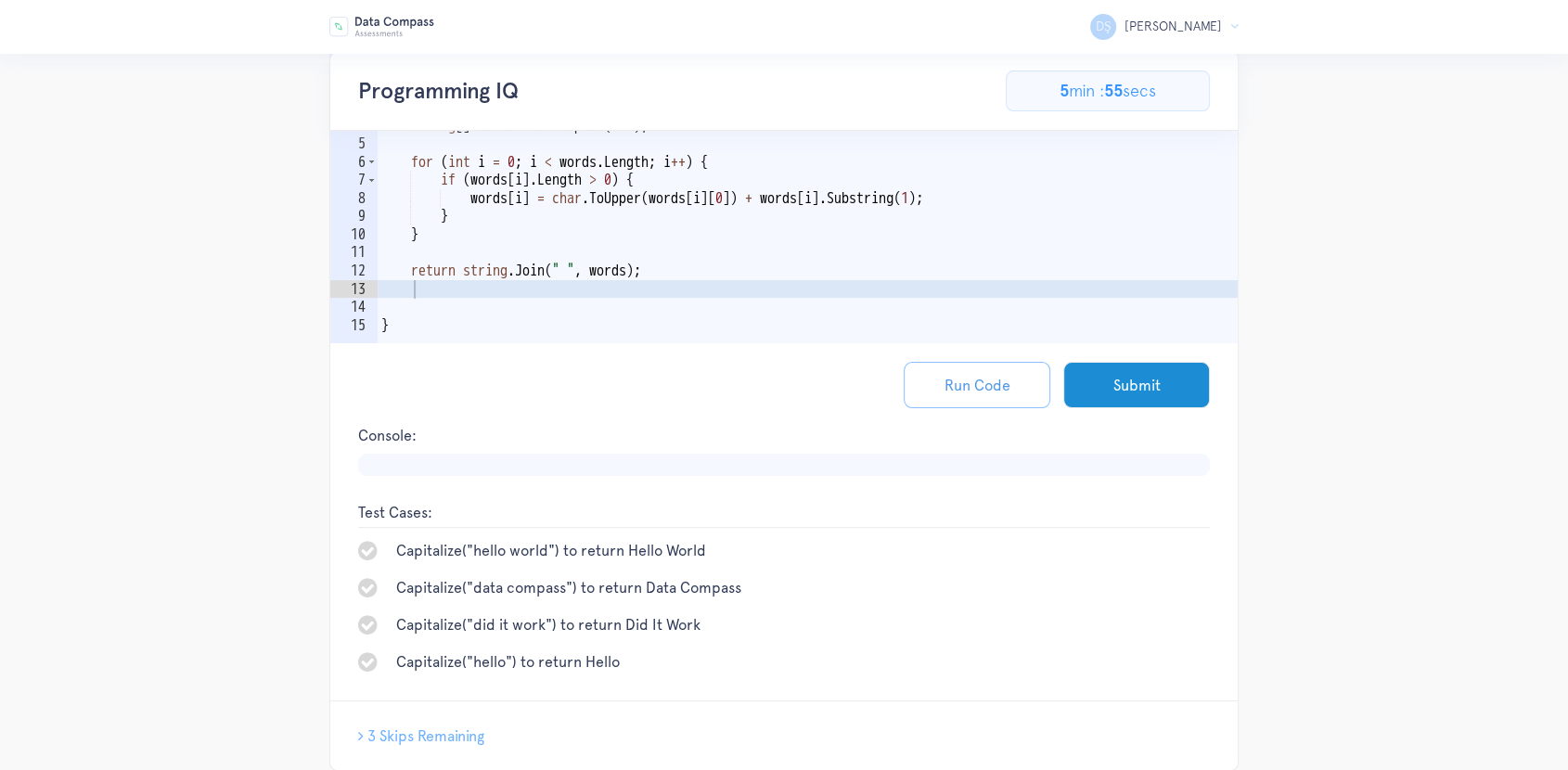 click on "Run Code" at bounding box center (977, 385) 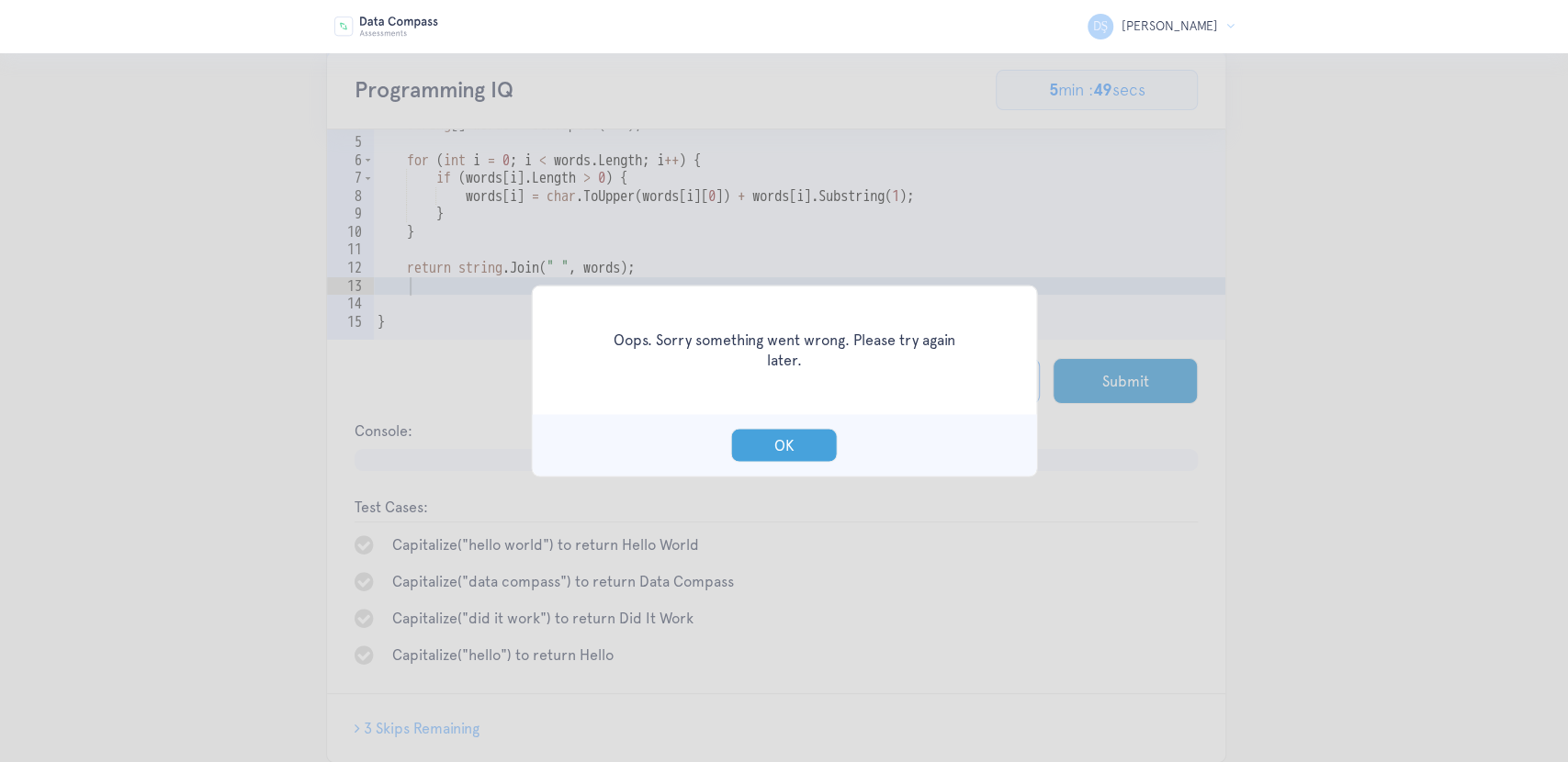 click on "OK" at bounding box center (784, 445) 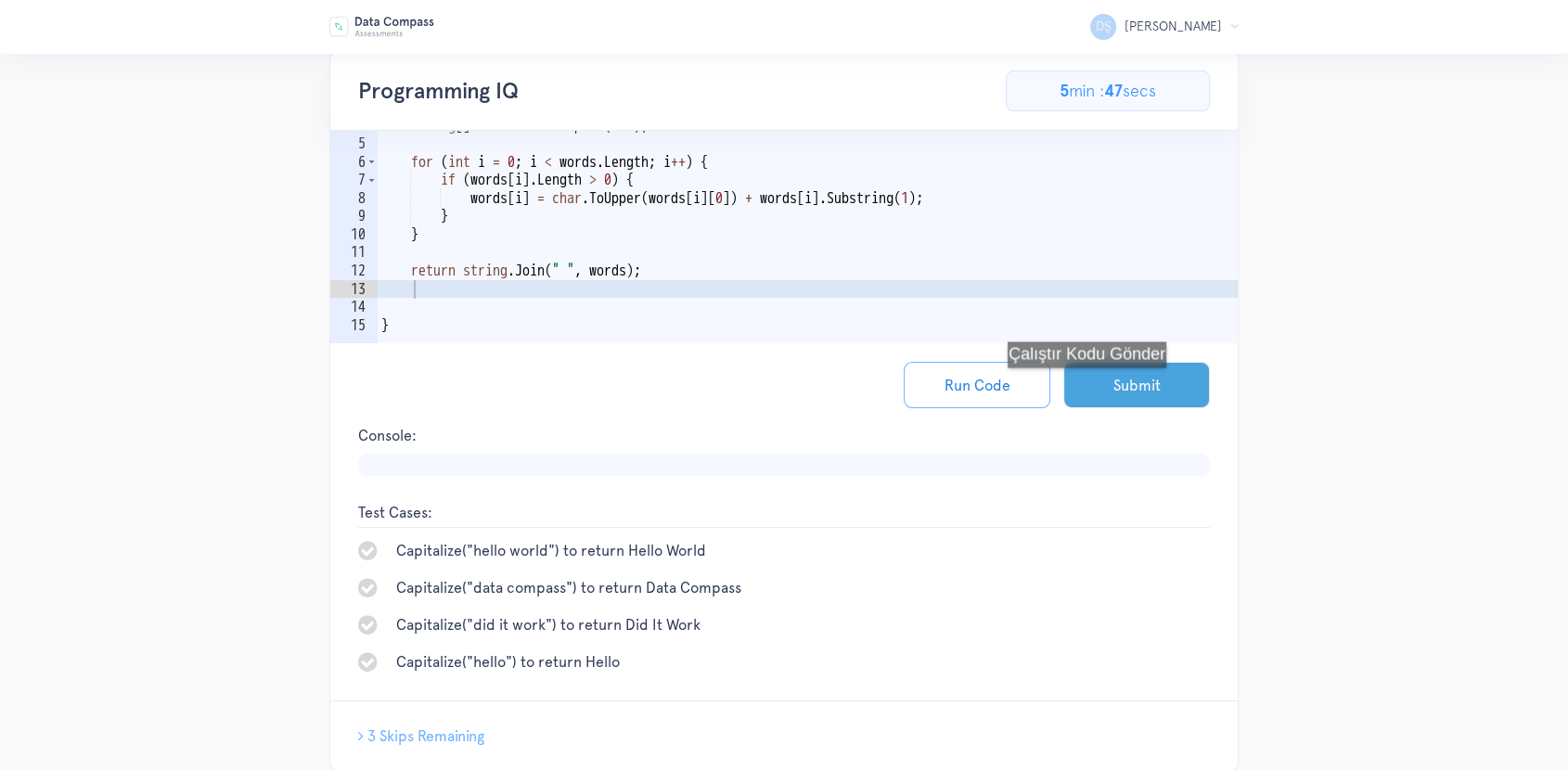 click on "Submit" at bounding box center (1137, 385) 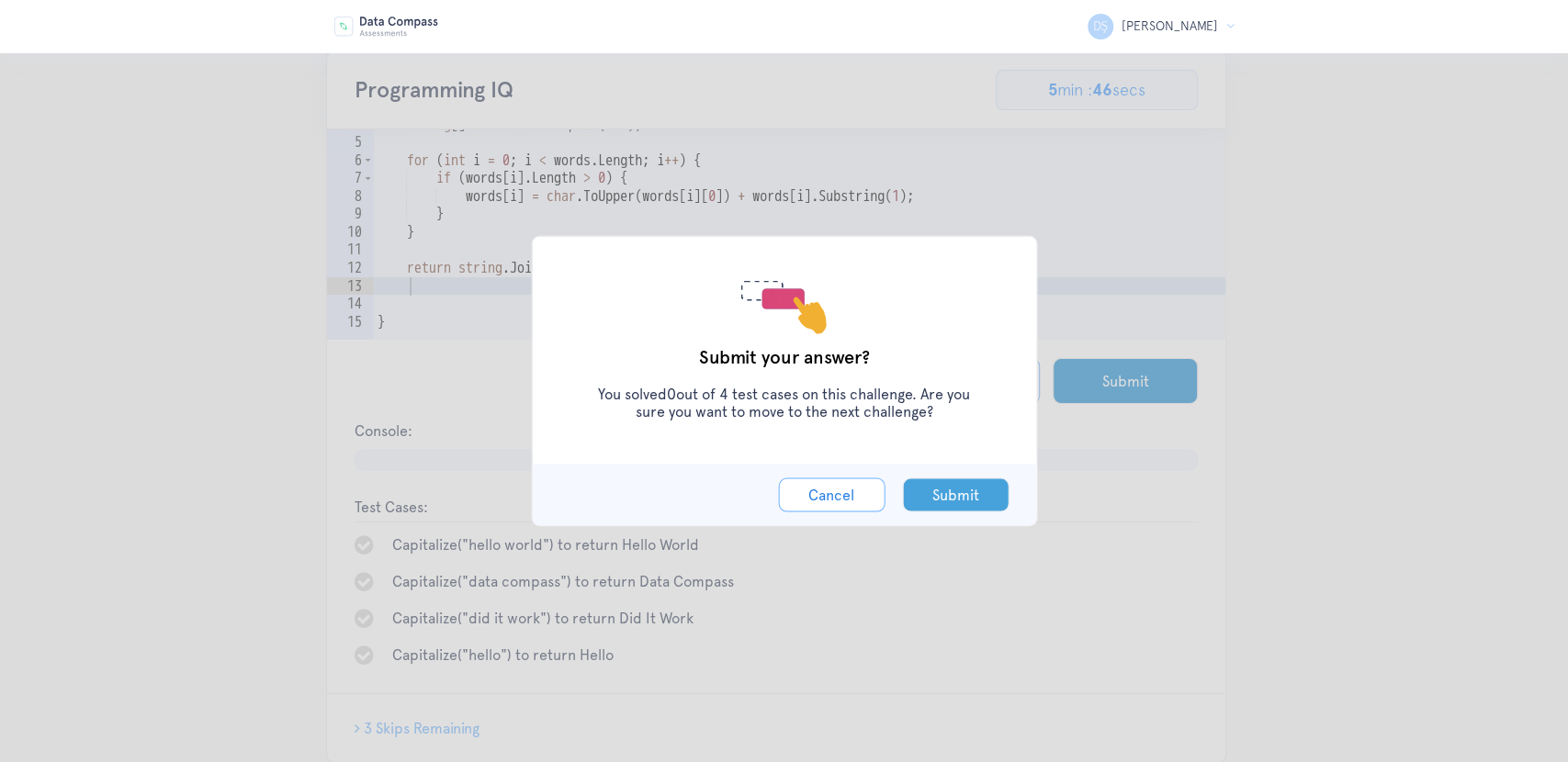 click on "Submit" at bounding box center (955, 495) 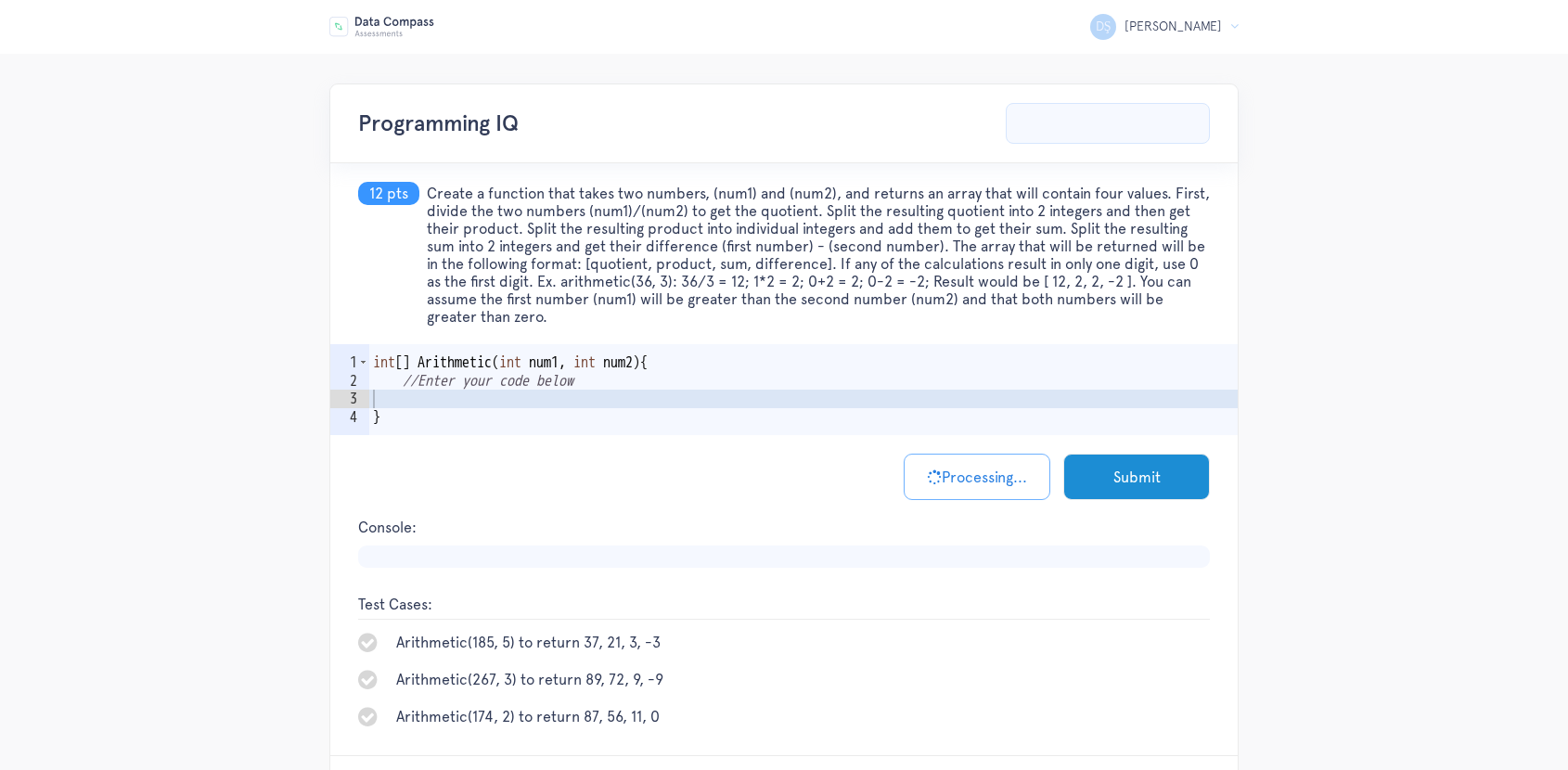 scroll, scrollTop: 0, scrollLeft: 0, axis: both 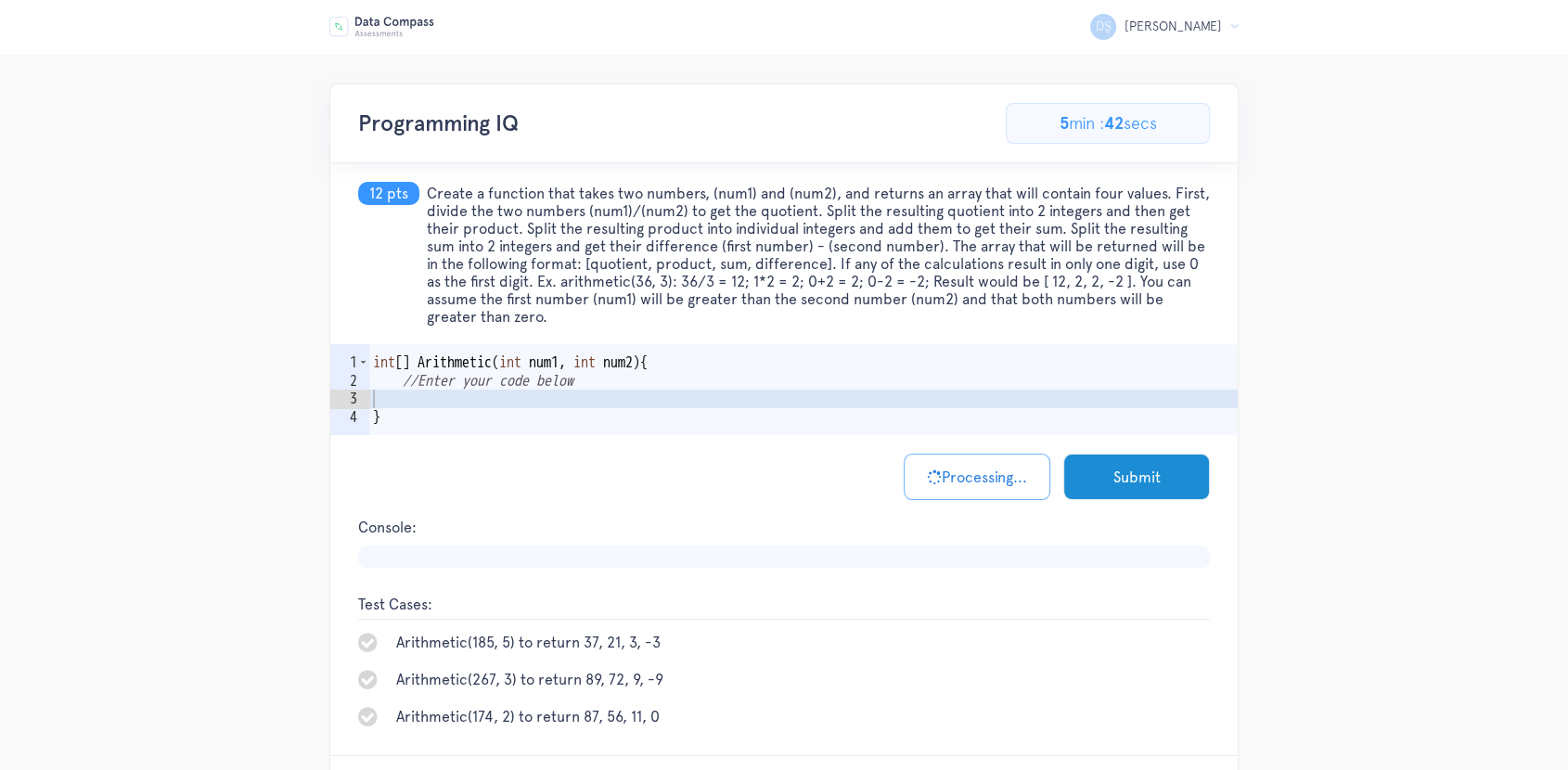 click on "int [ ]   Arithmetic ( int   num1 ,   int   num2 ) {      //Enter your code below      }" at bounding box center [803, 417] 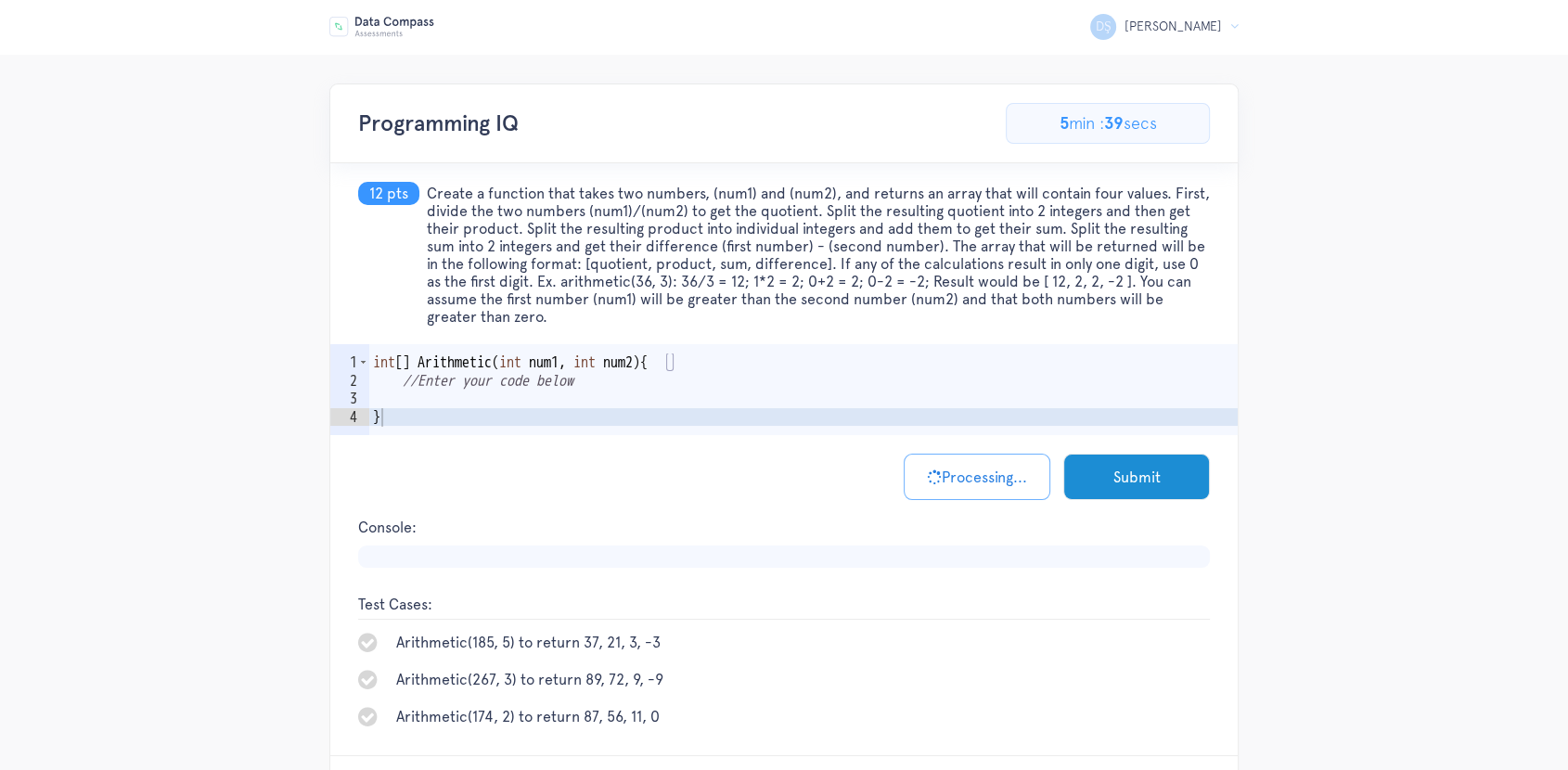 copy on "Create a function that takes two numbers, (num1) and (num2), and returns an array that will contain four values. First, divide the two numbers (num1)/(num2) to get the quotient. Split the resulting quotient into 2 integers and then get their product. Split the resulting product into individual integers and add them to get their sum. Split the resulting sum into 2 integers and get their difference (first number) - (second number). The array that will be returned will be in the following format: [quotient, product, sum, difference]. If any of the calculations result in only one digit, use 0 as the first digit. Ex. arithmetic(36, 3): 36/3 = 12; 1*2 = 2; 0+2 = 2; 0-2 = -2; Result would be [ 12, 2, 2, -2 ]. You can assume the first number (num1) will be greater than the second number (num2) and that both numbers will be greater than zero." 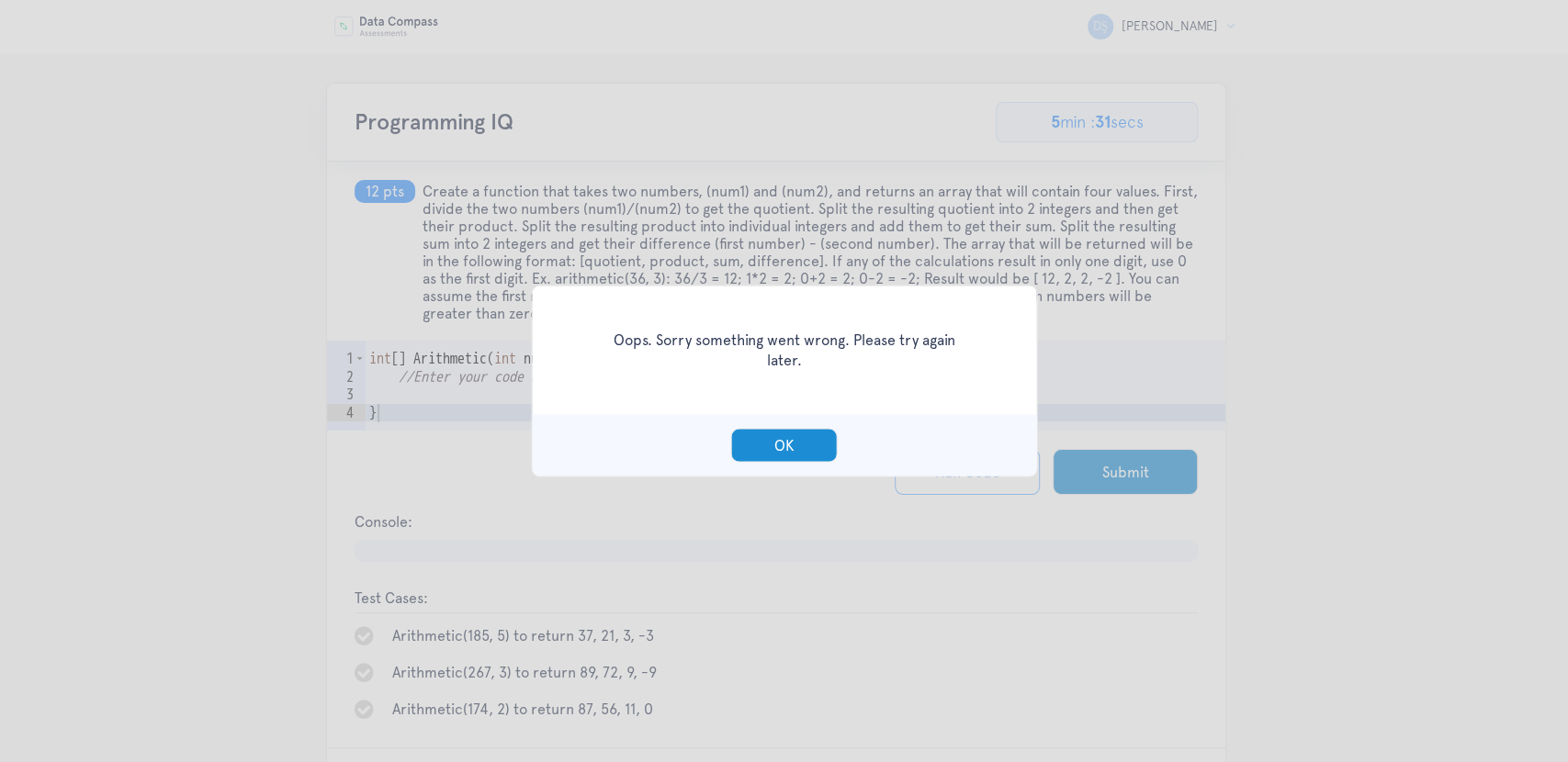 drag, startPoint x: 459, startPoint y: 479, endPoint x: 701, endPoint y: 482, distance: 242.01859 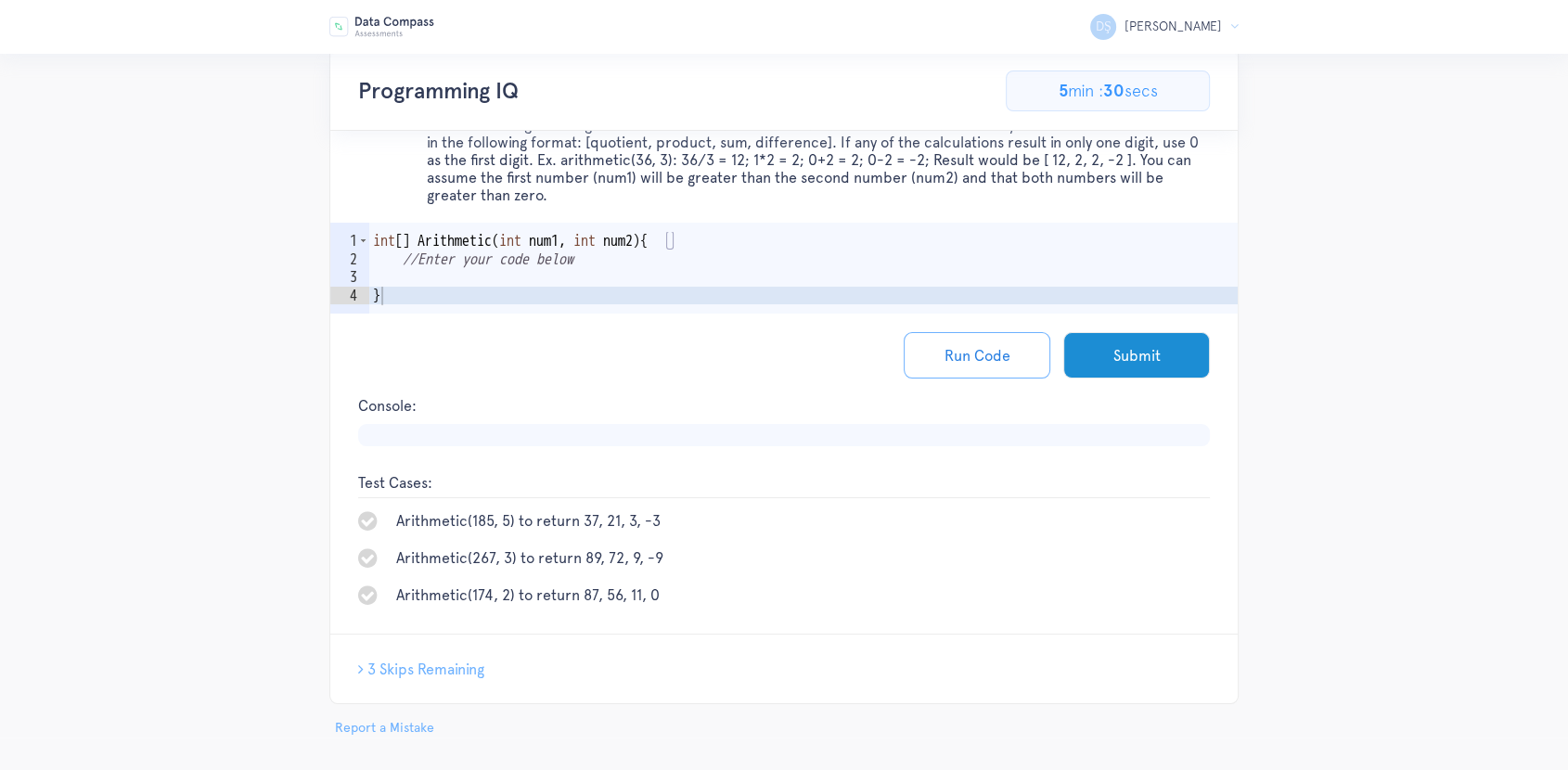 scroll, scrollTop: 135, scrollLeft: 0, axis: vertical 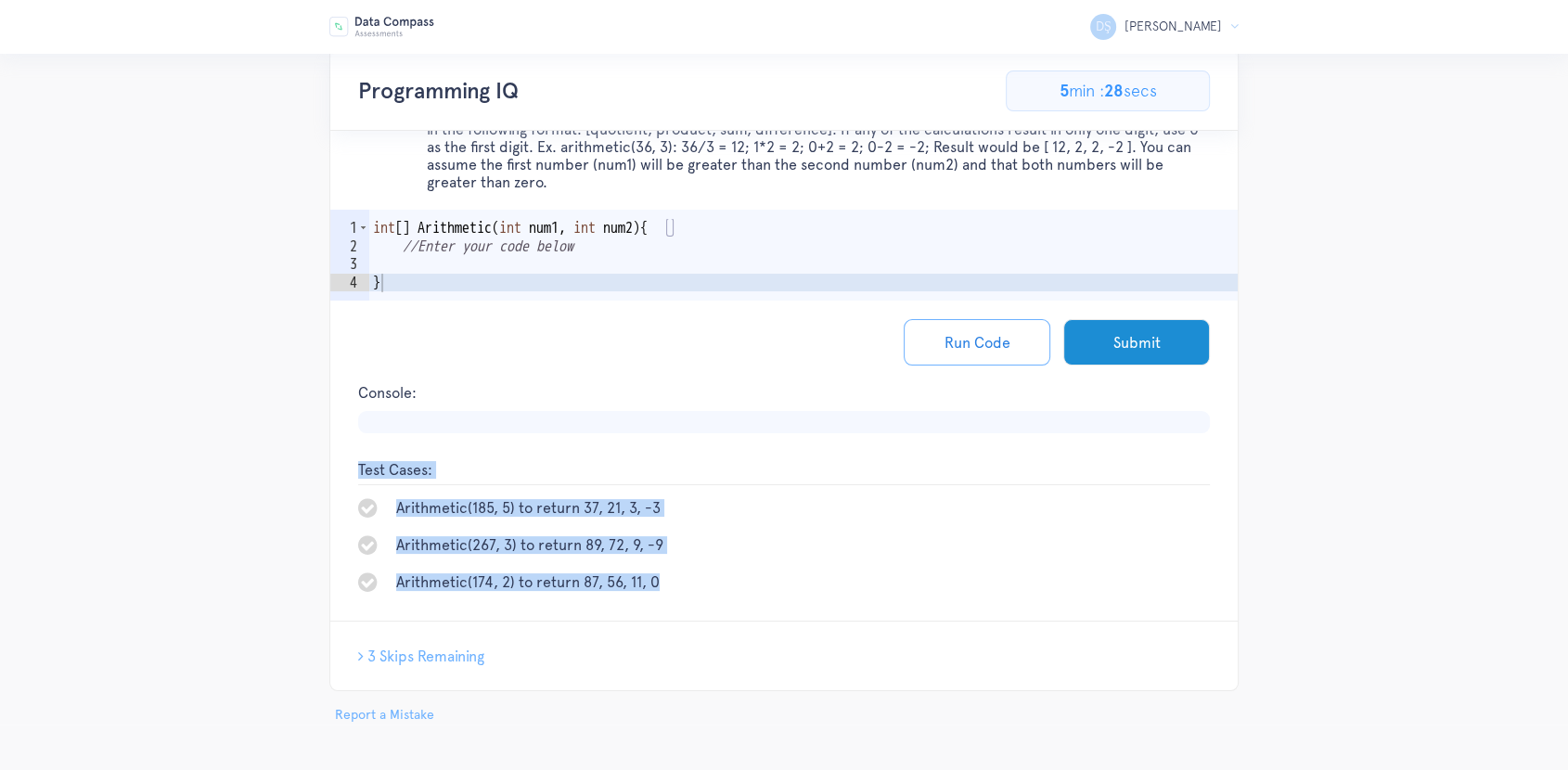copy on "Test Cases:
Arithmetic(185, 5) to return 37, 21, 3, -3
Arithmetic(267, 3) to return 89, 72, 9, -9
Arithmetic(174, 2) to return 87, 56, 11, 0" 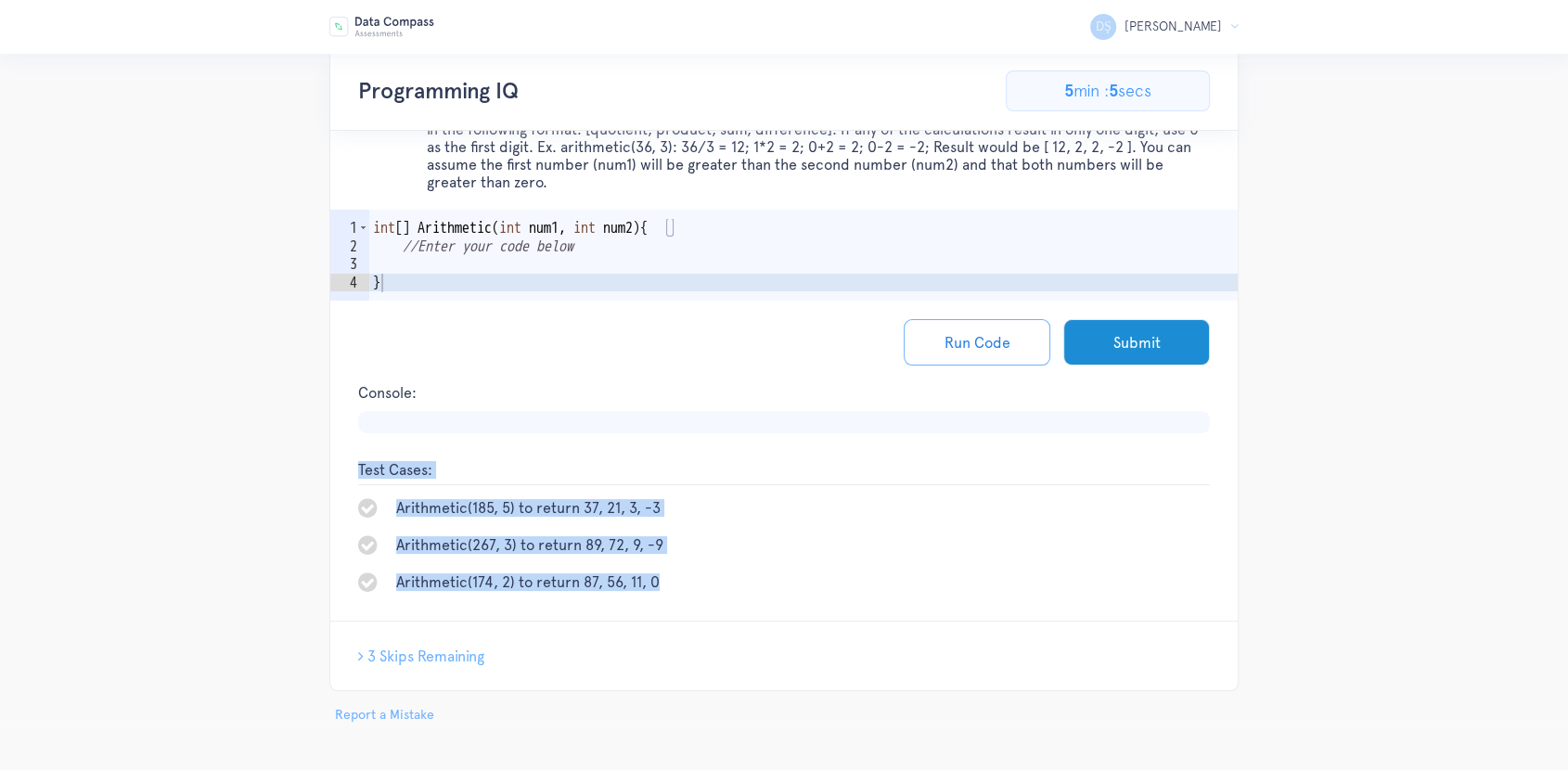 type on "//Enter your code below" 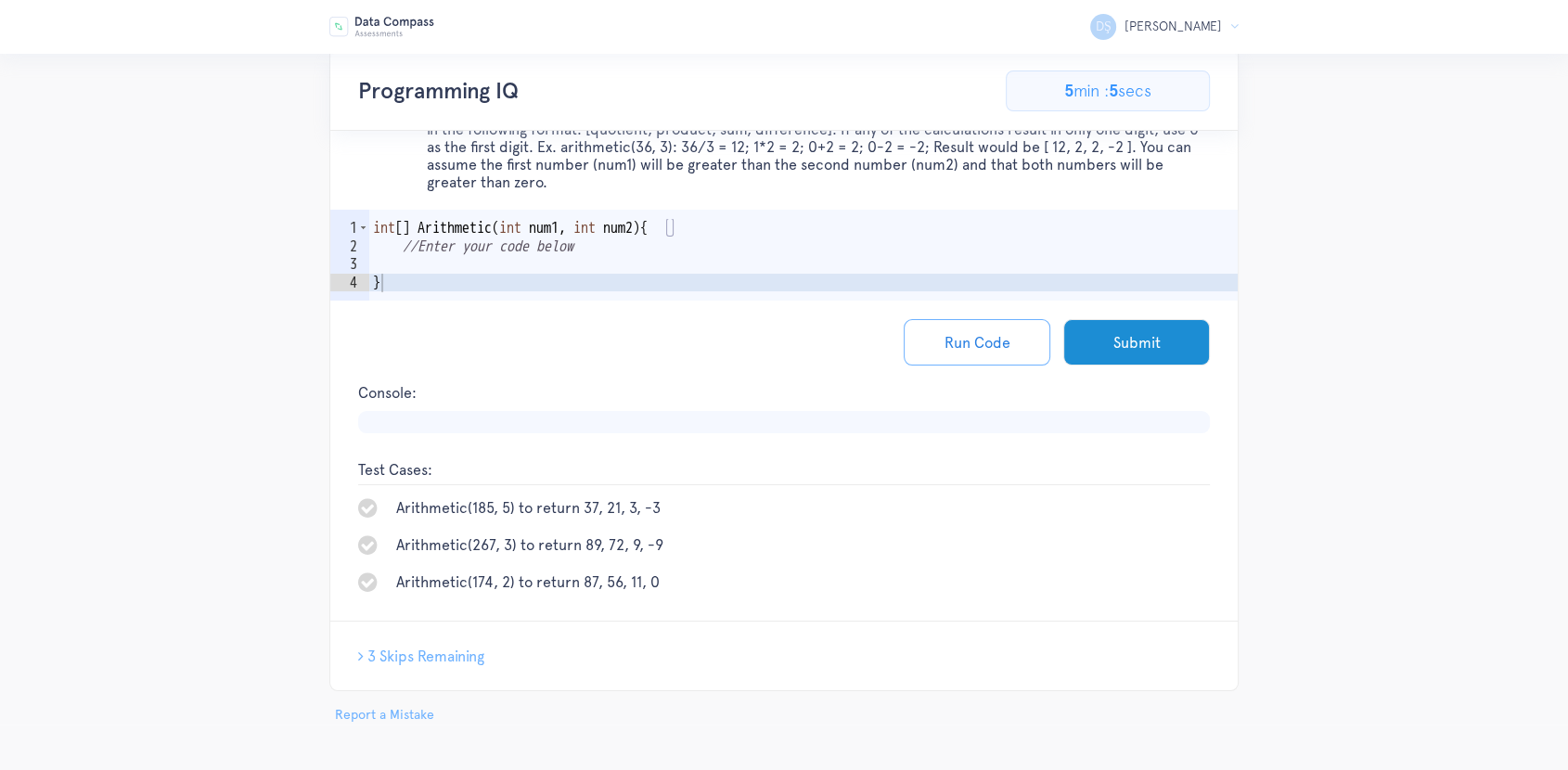 click on "int [ ]   Arithmetic ( int   num1 ,   int   num2 ) {      //Enter your code below      }" at bounding box center [803, 282] 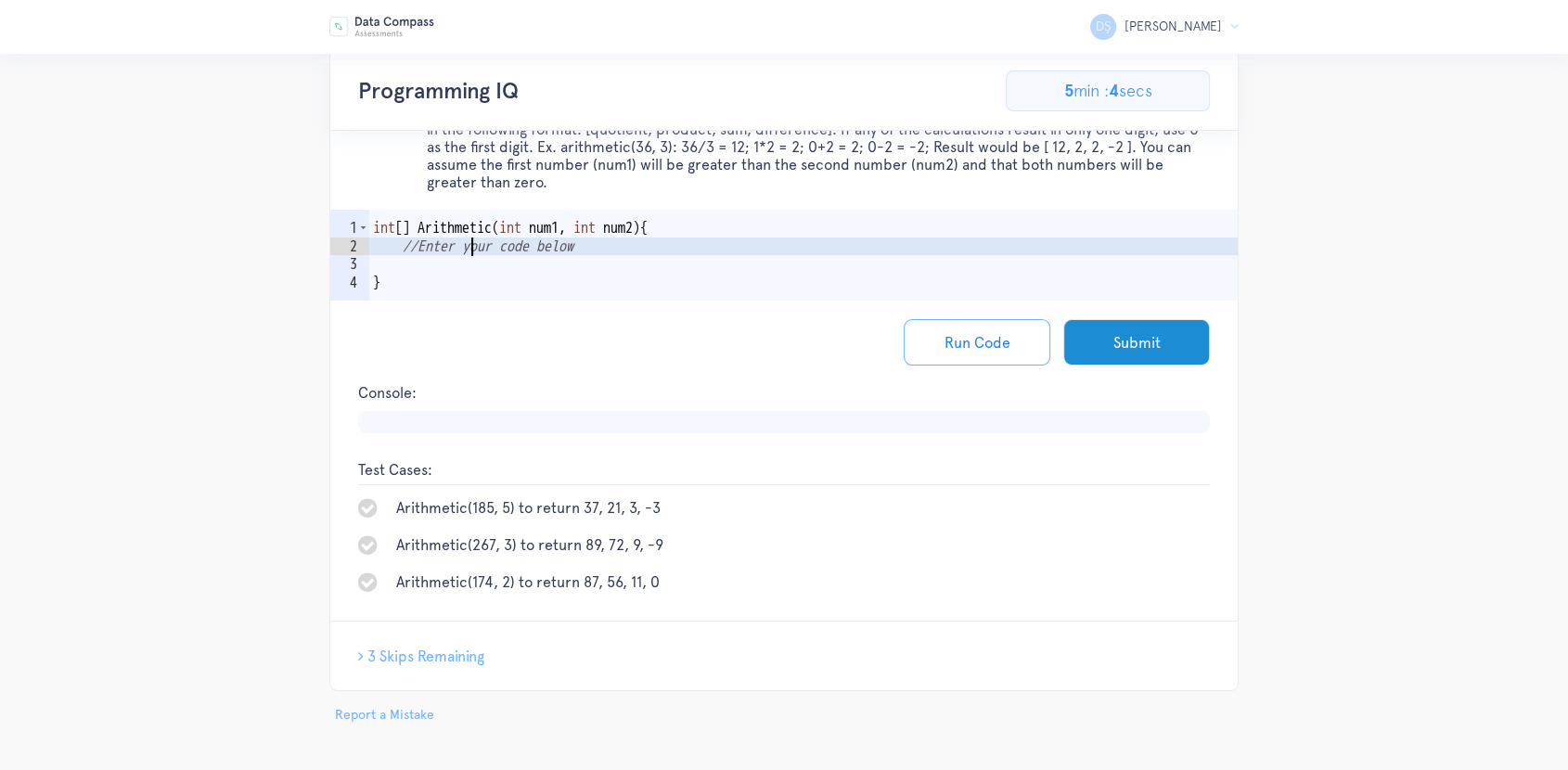 click on "int [ ]   Arithmetic ( int   num1 ,   int   num2 ) {      //Enter your code below      }" at bounding box center (803, 282) 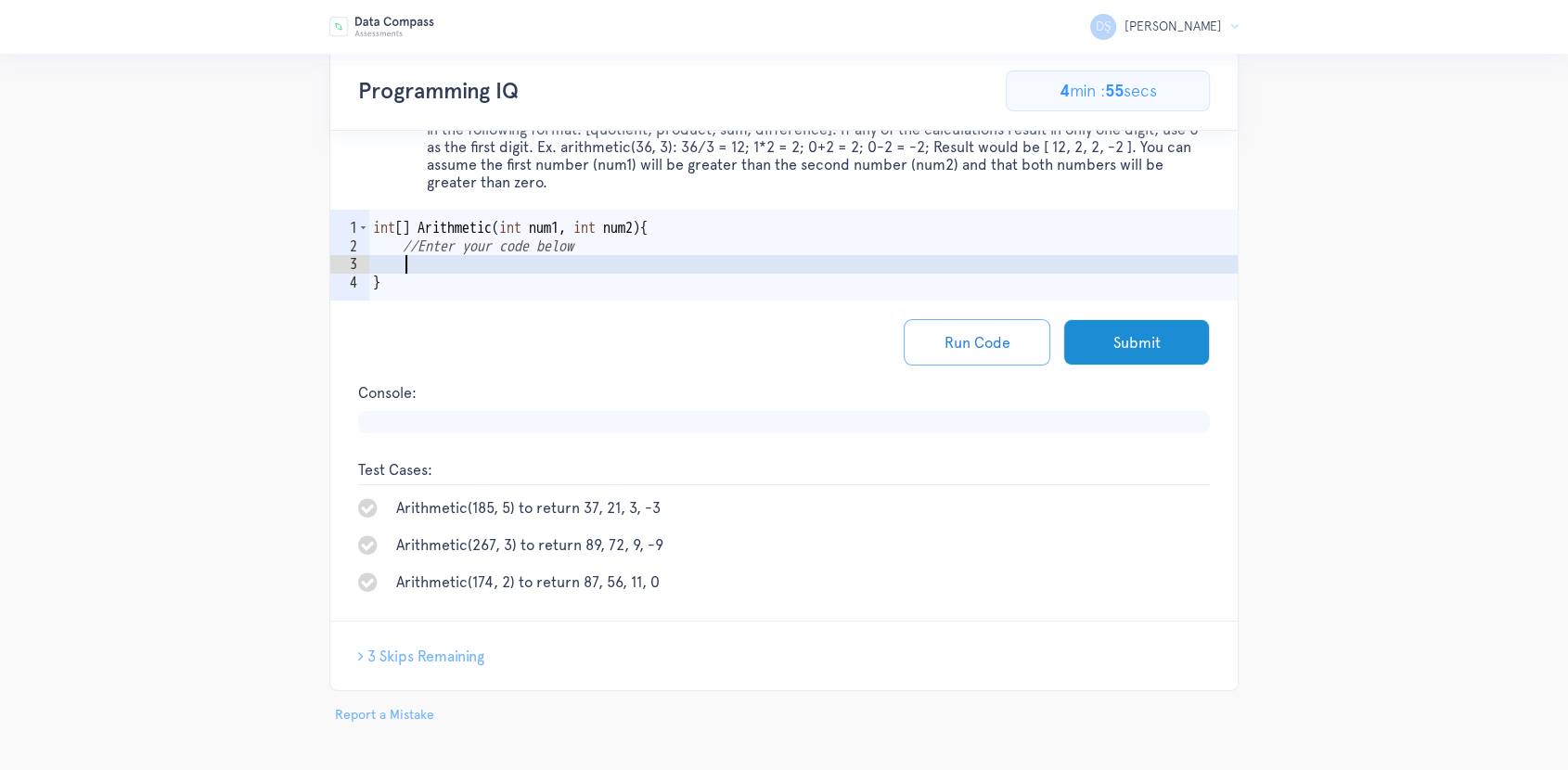 type on "//" 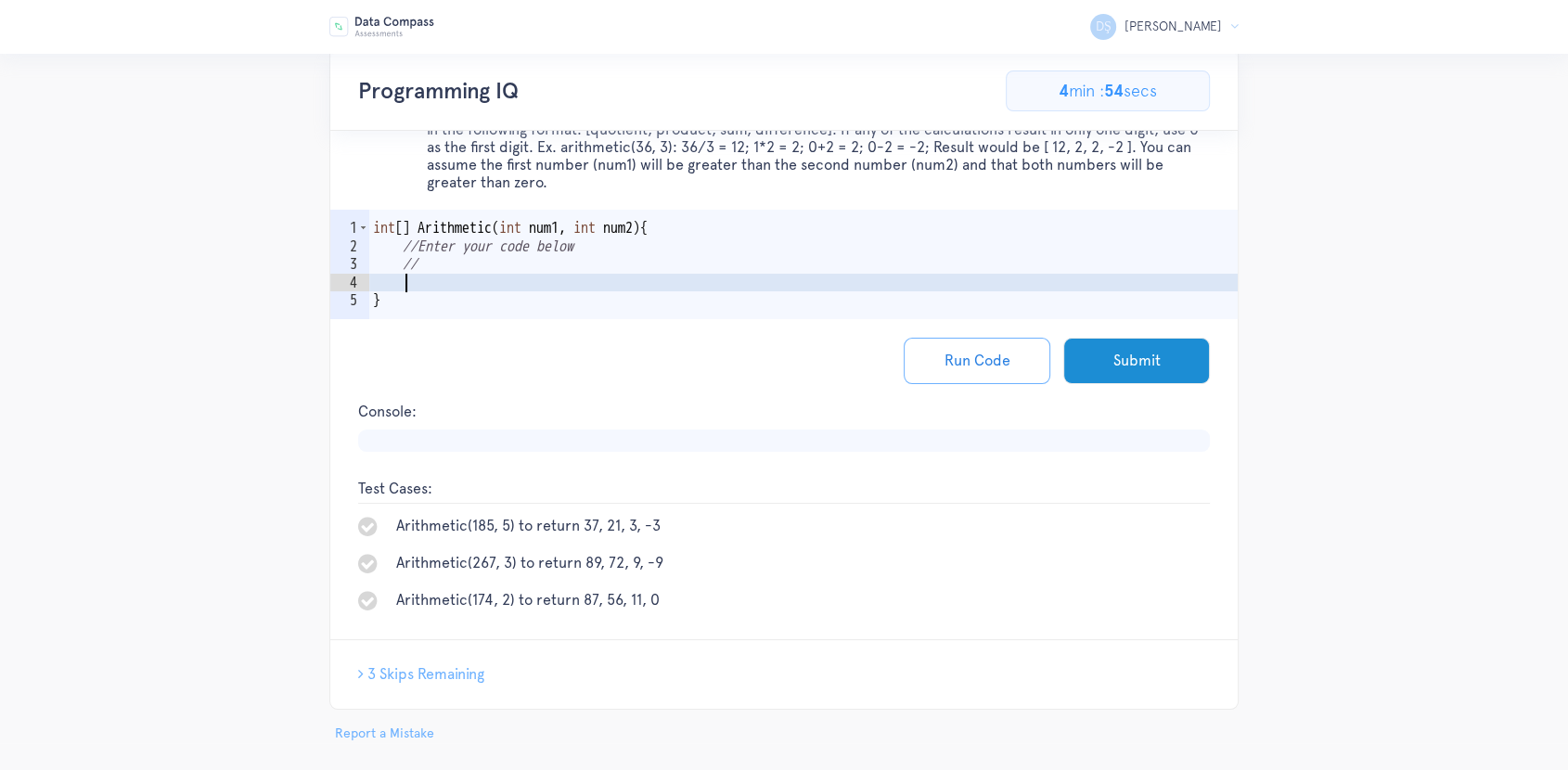 paste on "return new int[] { quotient, product, sum, difference };" 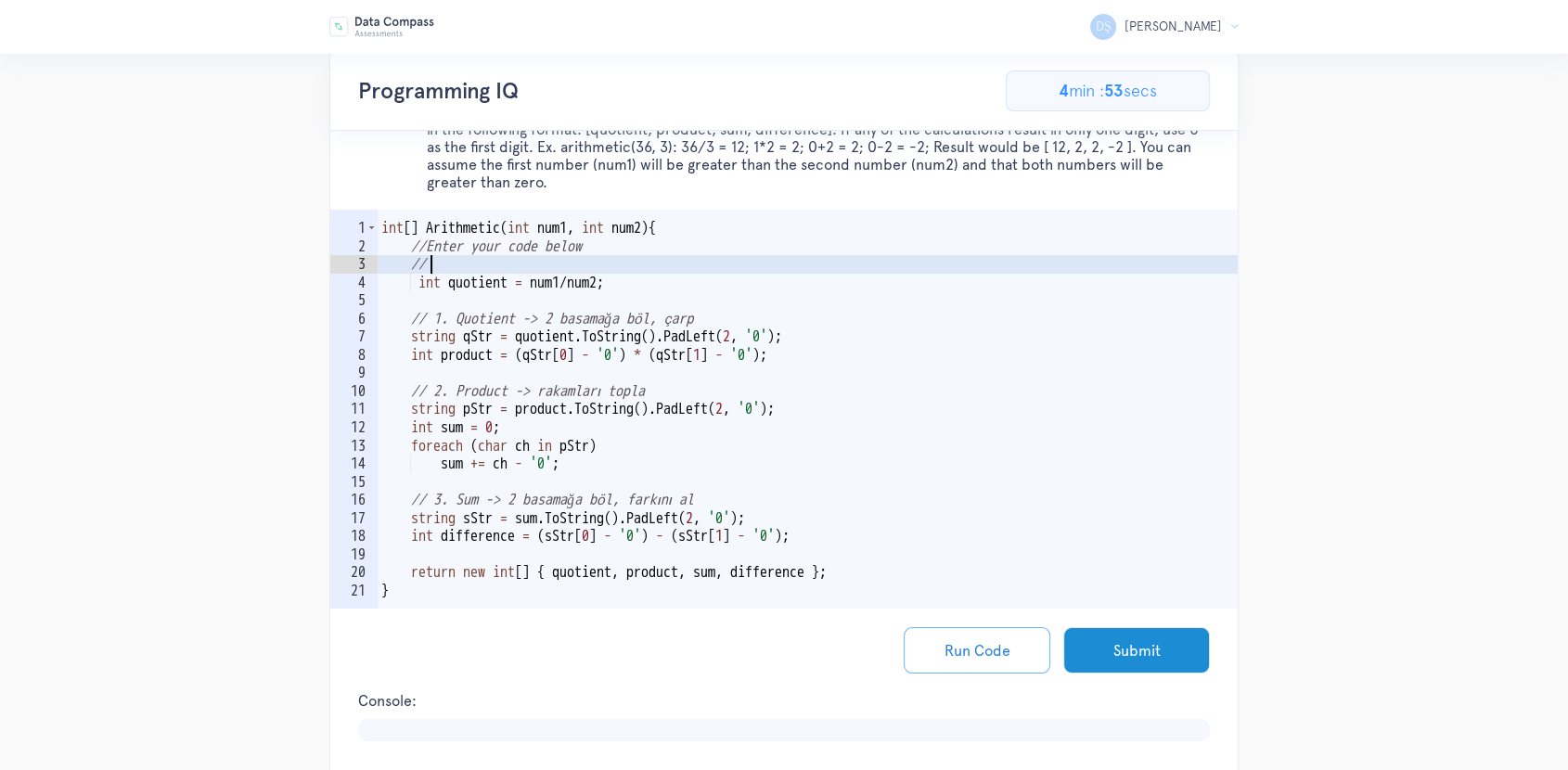 click on "int [ ]   Arithmetic ( int   num1 ,   int   num2 ) {      //Enter your code below      //        int   quotient   =   num1  /  num2 ;      // 1. Quotient -> 2 basamağa böl, çarp      string   qStr   =   quotient . ToString ( ) . PadLeft ( 2 ,   '0' ) ;      int   product   =   ( qStr [ 0 ]   -   '0' )   *   ( qStr [ 1 ]   -   '0' ) ;      // 2. Product -> rakamları topla      string   pStr   =   product . ToString ( ) . PadLeft ( 2 ,   '0' ) ;      int   sum   =   0 ;      foreach   ( char   ch   in   pStr )           sum   +=   ch   -   '0' ;      // 3. Sum -> 2 basamağa böl, farkını al      string   sStr   =   sum . ToString ( ) . PadLeft ( 2 ,   '0' ) ;      int   difference   =   ( sStr [ 0 ]   -   '0' )   -   ( sStr [ 1 ]   -   '0' ) ;      return   new   int [ ]   {   quotient ,   product ,   sum ,   difference   } ; }" at bounding box center [807, 437] 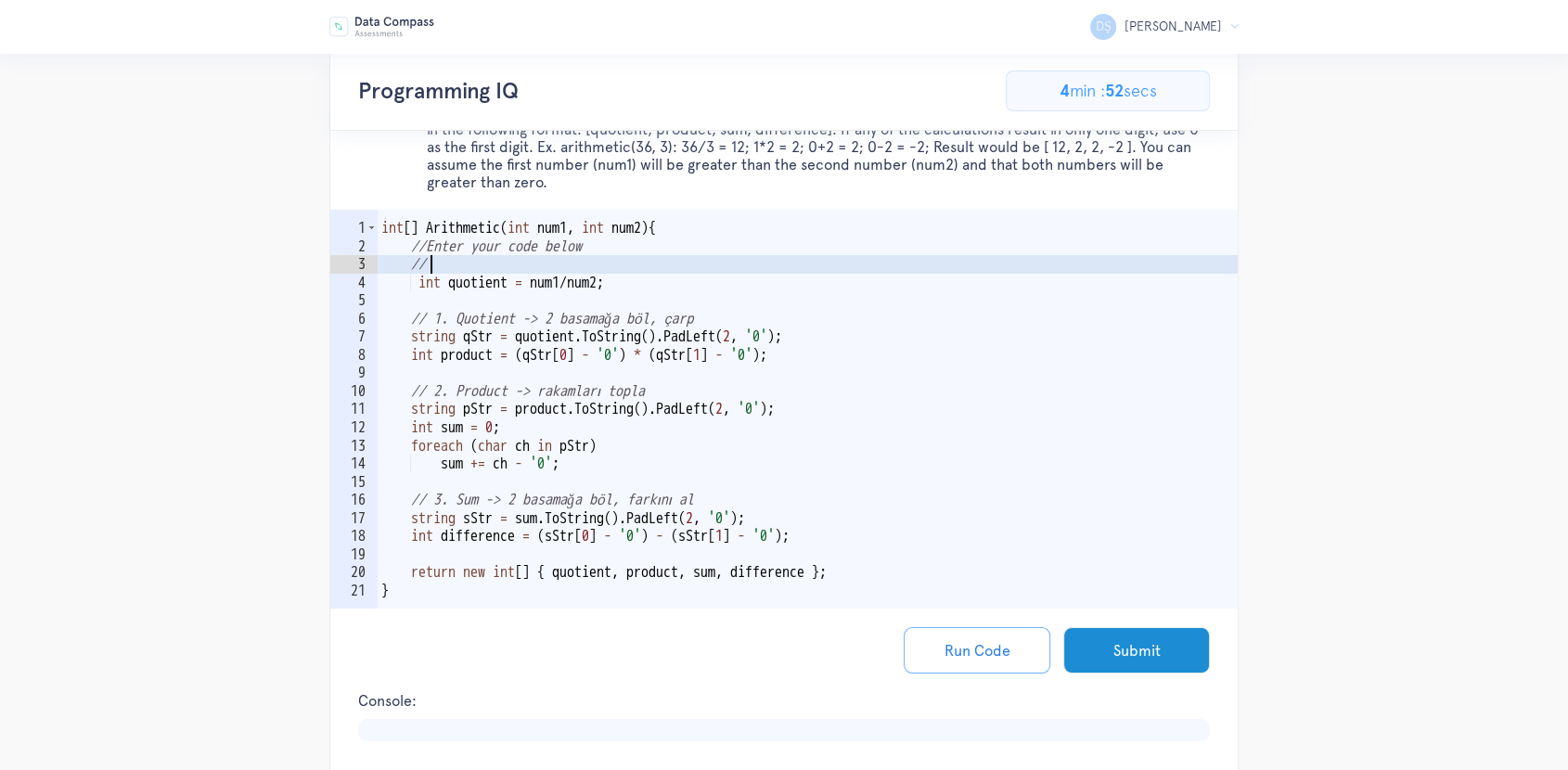 type on "/" 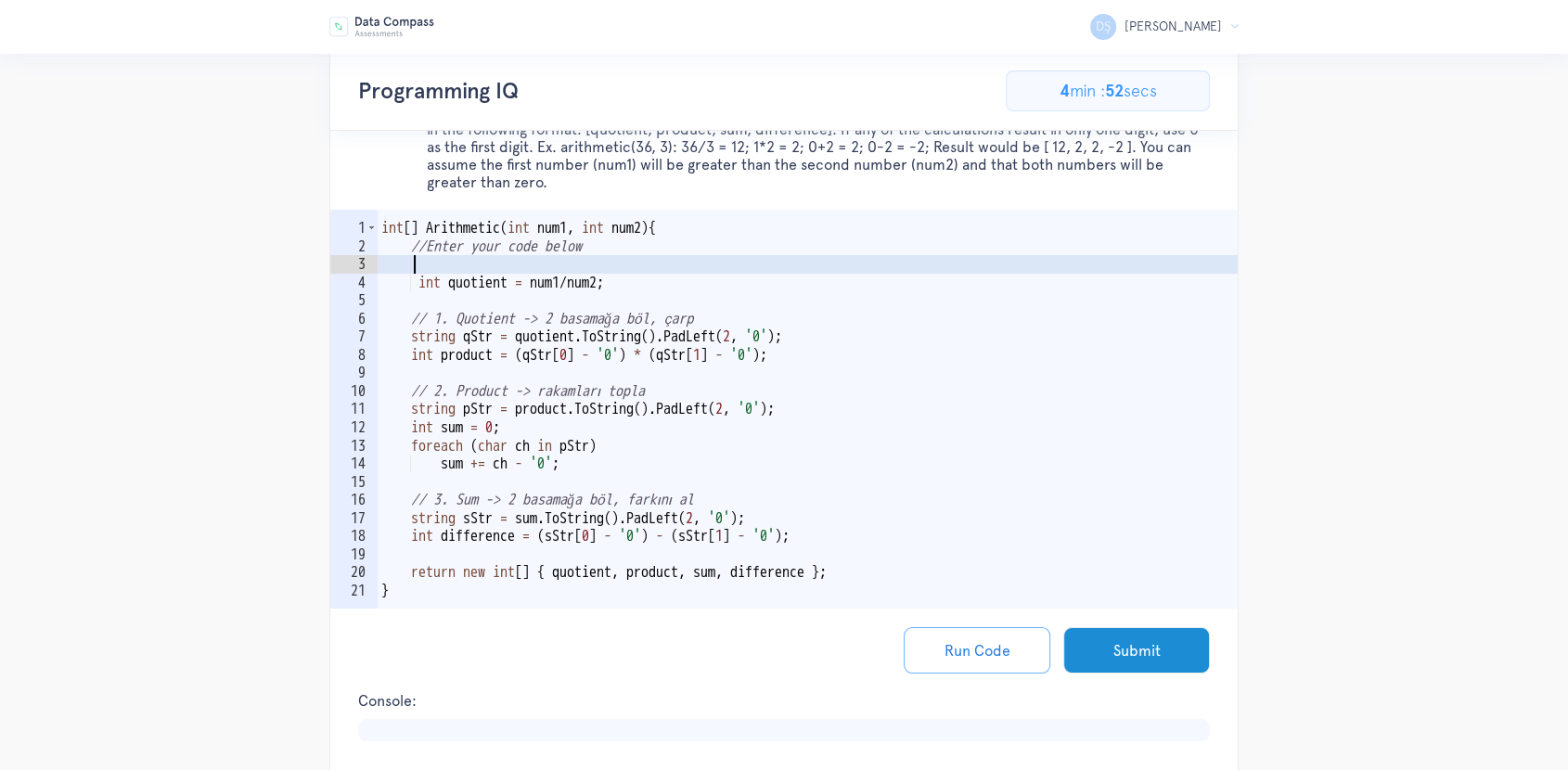 scroll, scrollTop: 0, scrollLeft: 0, axis: both 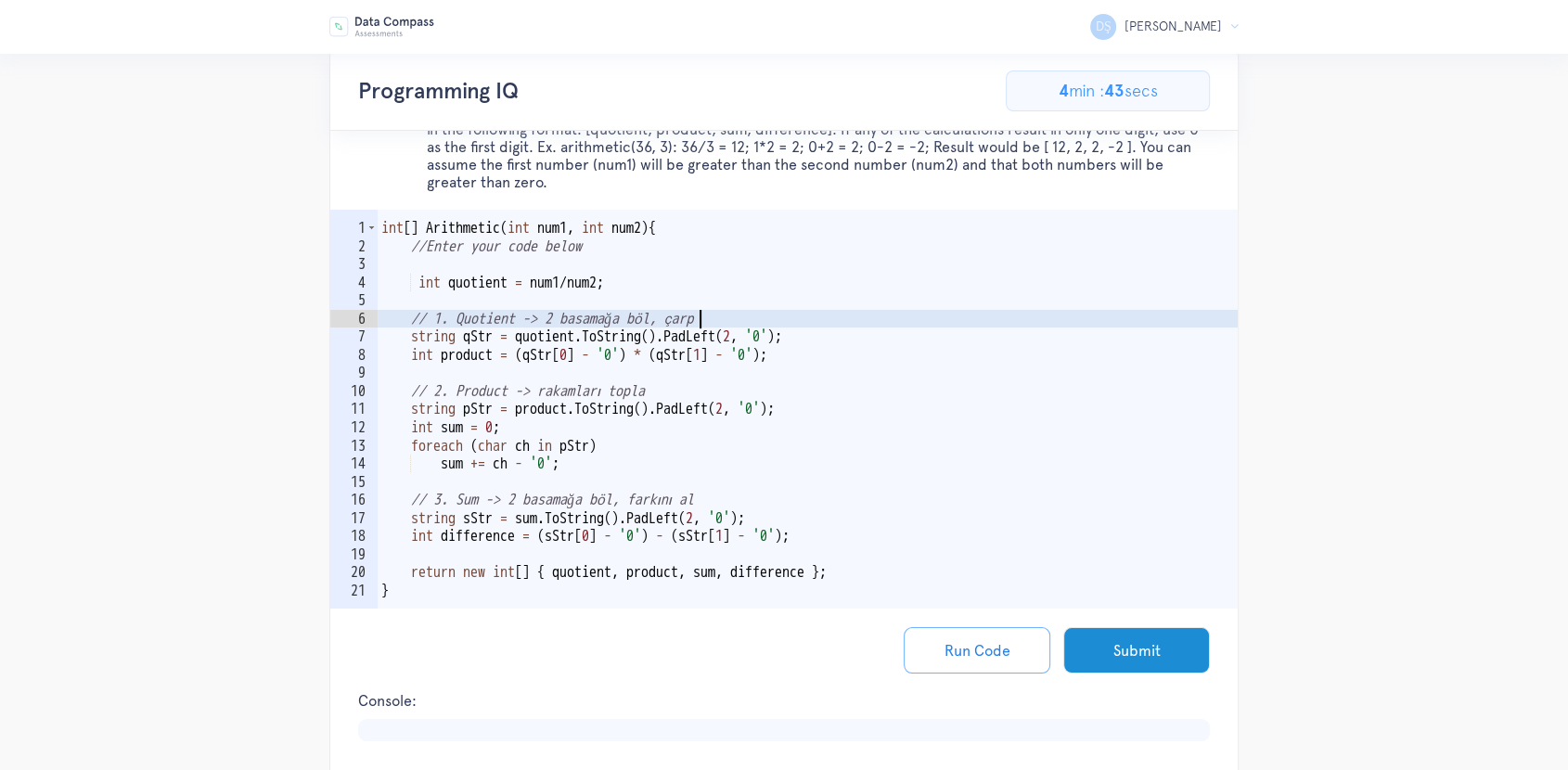click on "int [ ]   Arithmetic ( int   num1 ,   int   num2 ) {      //Enter your code below        int   quotient   =   num1  /  num2 ;      // 1. Quotient -> 2 basamağa böl, çarp      string   qStr   =   quotient . ToString ( ) . PadLeft ( 2 ,   '0' ) ;      int   product   =   ( qStr [ 0 ]   -   '0' )   *   ( qStr [ 1 ]   -   '0' ) ;      // 2. Product -> rakamları topla      string   pStr   =   product . ToString ( ) . PadLeft ( 2 ,   '0' ) ;      int   sum   =   0 ;      foreach   ( char   ch   in   pStr )           sum   +=   ch   -   '0' ;      // 3. Sum -> 2 basamağa böl, farkını al      string   sStr   =   sum . ToString ( ) . PadLeft ( 2 ,   '0' ) ;      int   difference   =   ( sStr [ 0 ]   -   '0' )   -   ( sStr [ 1 ]   -   '0' ) ;      return   new   int [ ]   {   quotient ,   product ,   sum ,   difference   } ; }" at bounding box center [807, 437] 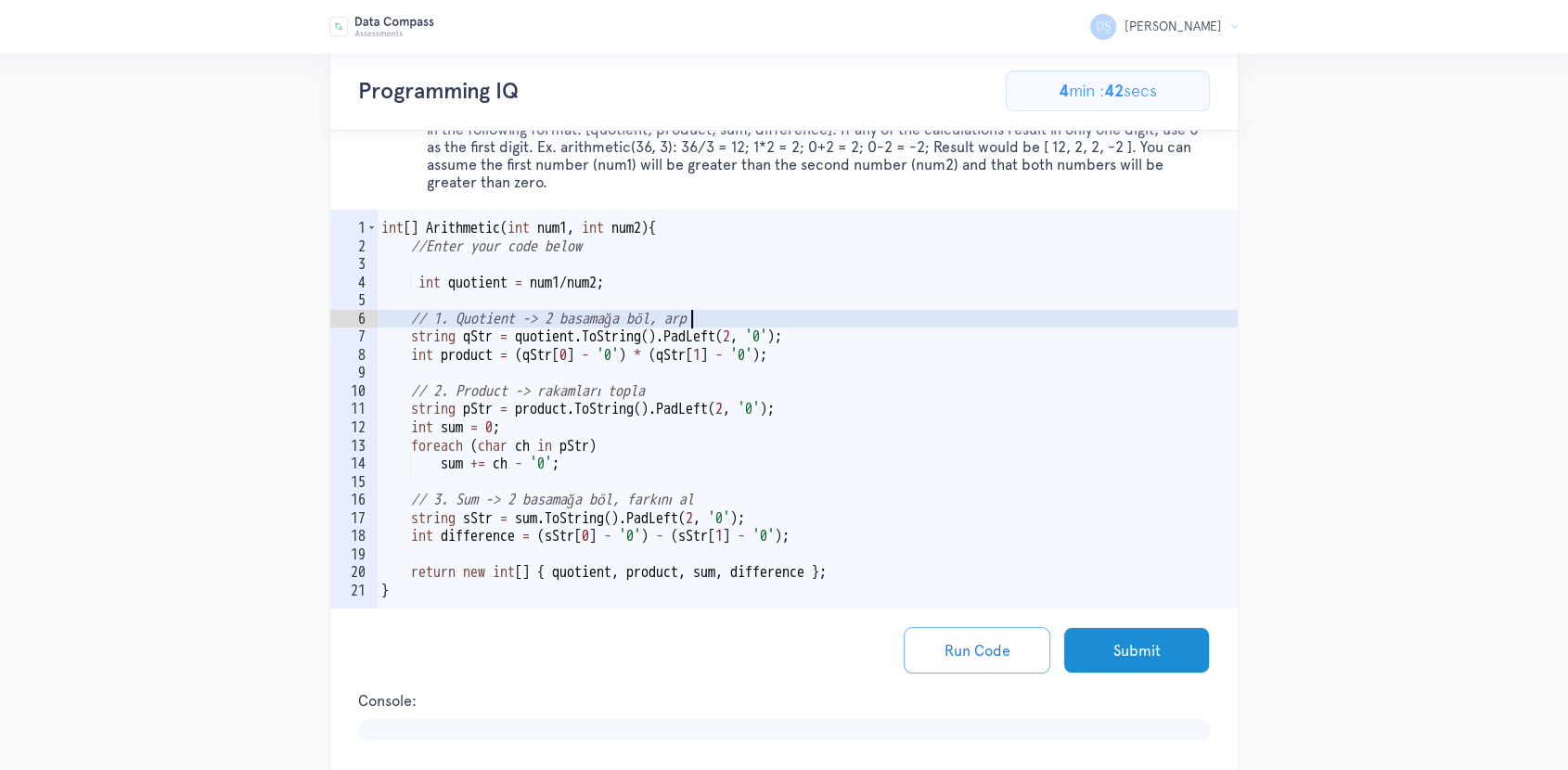 scroll, scrollTop: 0, scrollLeft: 19, axis: horizontal 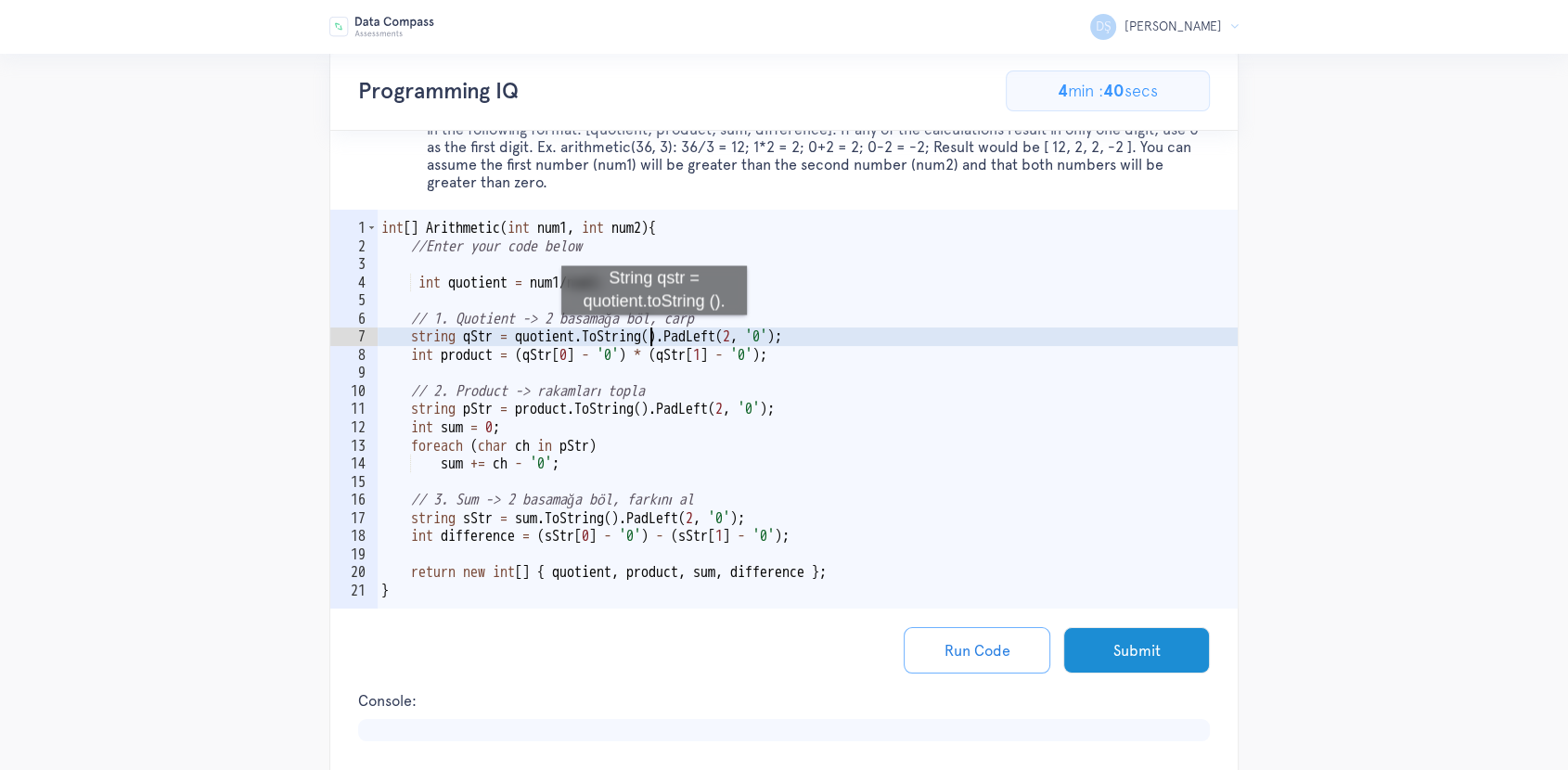 click on "int [ ]   Arithmetic ( int   num1 ,   int   num2 ) {      //Enter your code below        int   quotient   =   num1  /  num2 ;      // 1. Quotient -> 2 basamağa böl, carp      string   qStr   =   quotient . ToString ( ) . PadLeft ( 2 ,   '0' ) ;      int   product   =   ( qStr [ 0 ]   -   '0' )   *   ( qStr [ 1 ]   -   '0' ) ;      // 2. Product -> rakamları topla      string   pStr   =   product . ToString ( ) . PadLeft ( 2 ,   '0' ) ;      int   sum   =   0 ;      foreach   ( char   ch   in   pStr )           sum   +=   ch   -   '0' ;      // 3. Sum -> 2 basamağa böl, farkını al      string   sStr   =   sum . ToString ( ) . PadLeft ( 2 ,   '0' ) ;      int   difference   =   ( sStr [ 0 ]   -   '0' )   -   ( sStr [ 1 ]   -   '0' ) ;      return   new   int [ ]   {   quotient ,   product ,   sum ,   difference   } ; }" at bounding box center [807, 437] 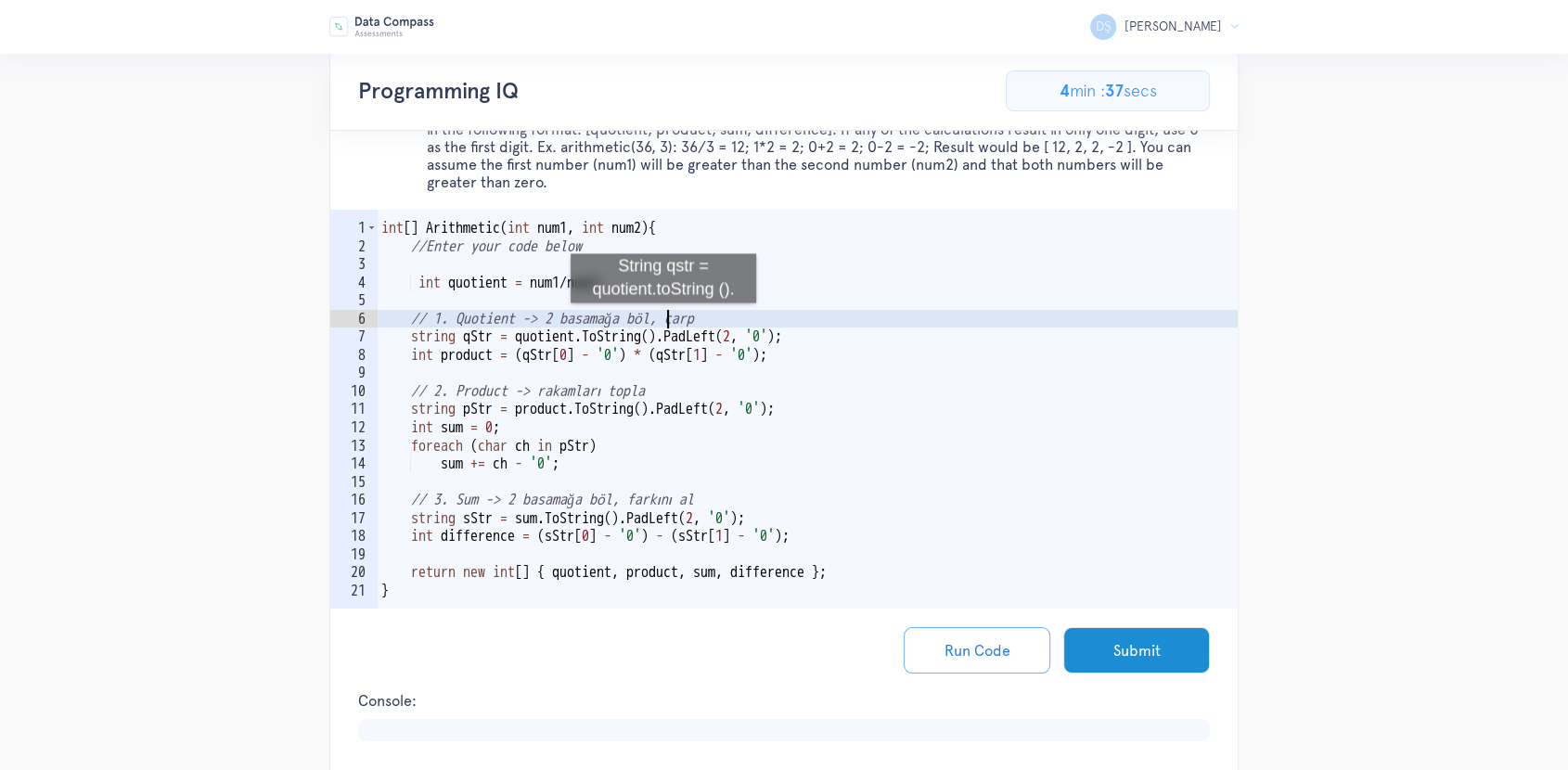 click on "int [ ]   Arithmetic ( int   num1 ,   int   num2 ) {      //Enter your code below        int   quotient   =   num1  /  num2 ;      // 1. Quotient -> 2 basamağa böl, carp      string   qStr   =   quotient . ToString ( ) . PadLeft ( 2 ,   '0' ) ;      int   product   =   ( qStr [ 0 ]   -   '0' )   *   ( qStr [ 1 ]   -   '0' ) ;      // 2. Product -> rakamları topla      string   pStr   =   product . ToString ( ) . PadLeft ( 2 ,   '0' ) ;      int   sum   =   0 ;      foreach   ( char   ch   in   pStr )           sum   +=   ch   -   '0' ;      // 3. Sum -> 2 basamağa böl, farkını al      string   sStr   =   sum . ToString ( ) . PadLeft ( 2 ,   '0' ) ;      int   difference   =   ( sStr [ 0 ]   -   '0' )   -   ( sStr [ 1 ]   -   '0' ) ;      return   new   int [ ]   {   quotient ,   product ,   sum ,   difference   } ; }" at bounding box center [807, 437] 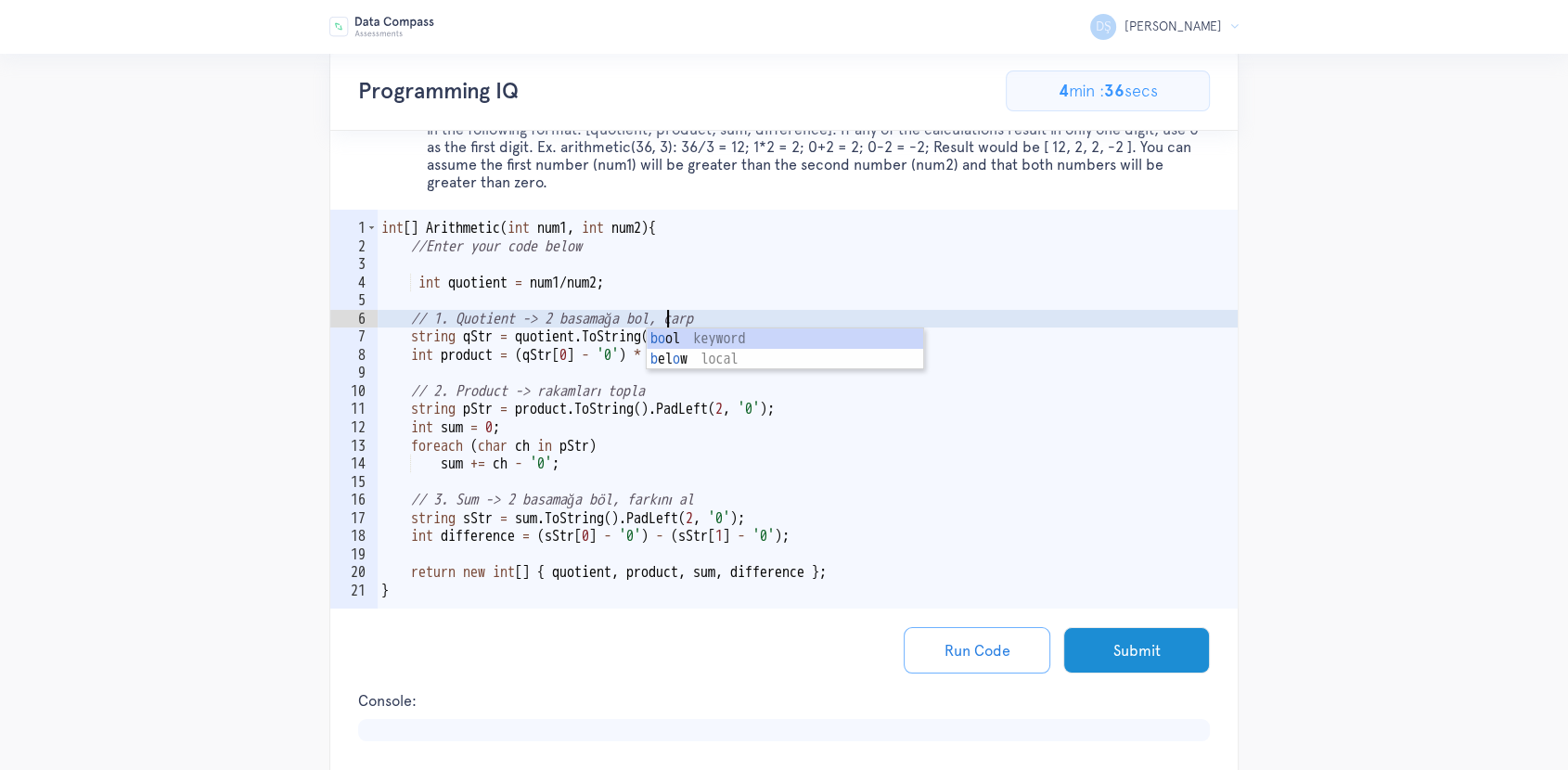 scroll, scrollTop: 0, scrollLeft: 18, axis: horizontal 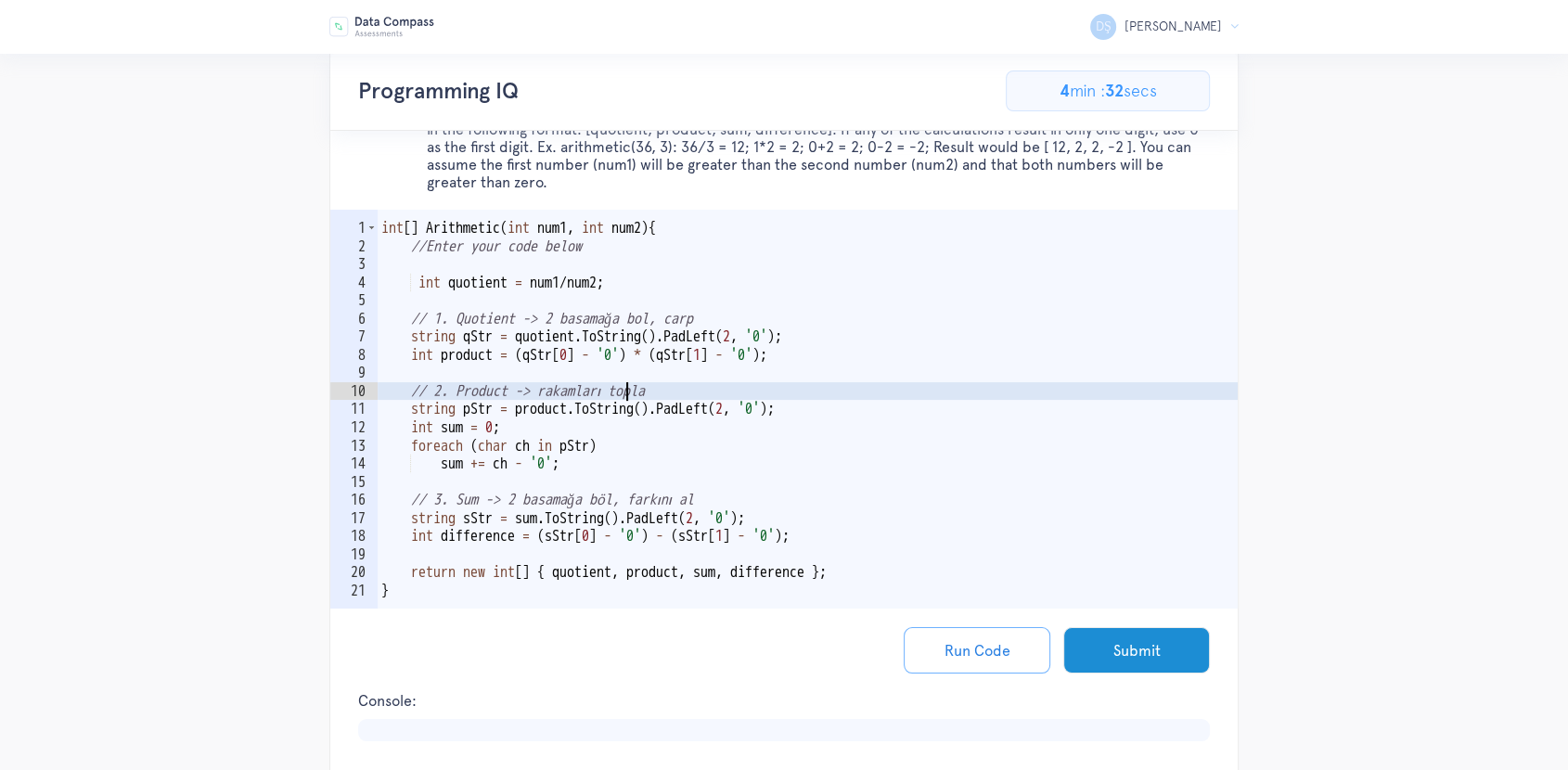 click on "int [ ]   Arithmetic ( int   num1 ,   int   num2 ) {      //Enter your code below        int   quotient   =   num1  /  num2 ;      // 1. Quotient -> 2 basamağa bol, carp      string   qStr   =   quotient . ToString ( ) . PadLeft ( 2 ,   '0' ) ;      int   product   =   ( qStr [ 0 ]   -   '0' )   *   ( qStr [ 1 ]   -   '0' ) ;      // 2. Product -> rakamları topla      string   pStr   =   product . ToString ( ) . PadLeft ( 2 ,   '0' ) ;      int   sum   =   0 ;      foreach   ( char   ch   in   pStr )           sum   +=   ch   -   '0' ;      // 3. Sum -> 2 basamağa böl, farkını al      string   sStr   =   sum . ToString ( ) . PadLeft ( 2 ,   '0' ) ;      int   difference   =   ( sStr [ 0 ]   -   '0' )   -   ( sStr [ 1 ]   -   '0' ) ;      return   new   int [ ]   {   quotient ,   product ,   sum ,   difference   } ; }" at bounding box center (807, 437) 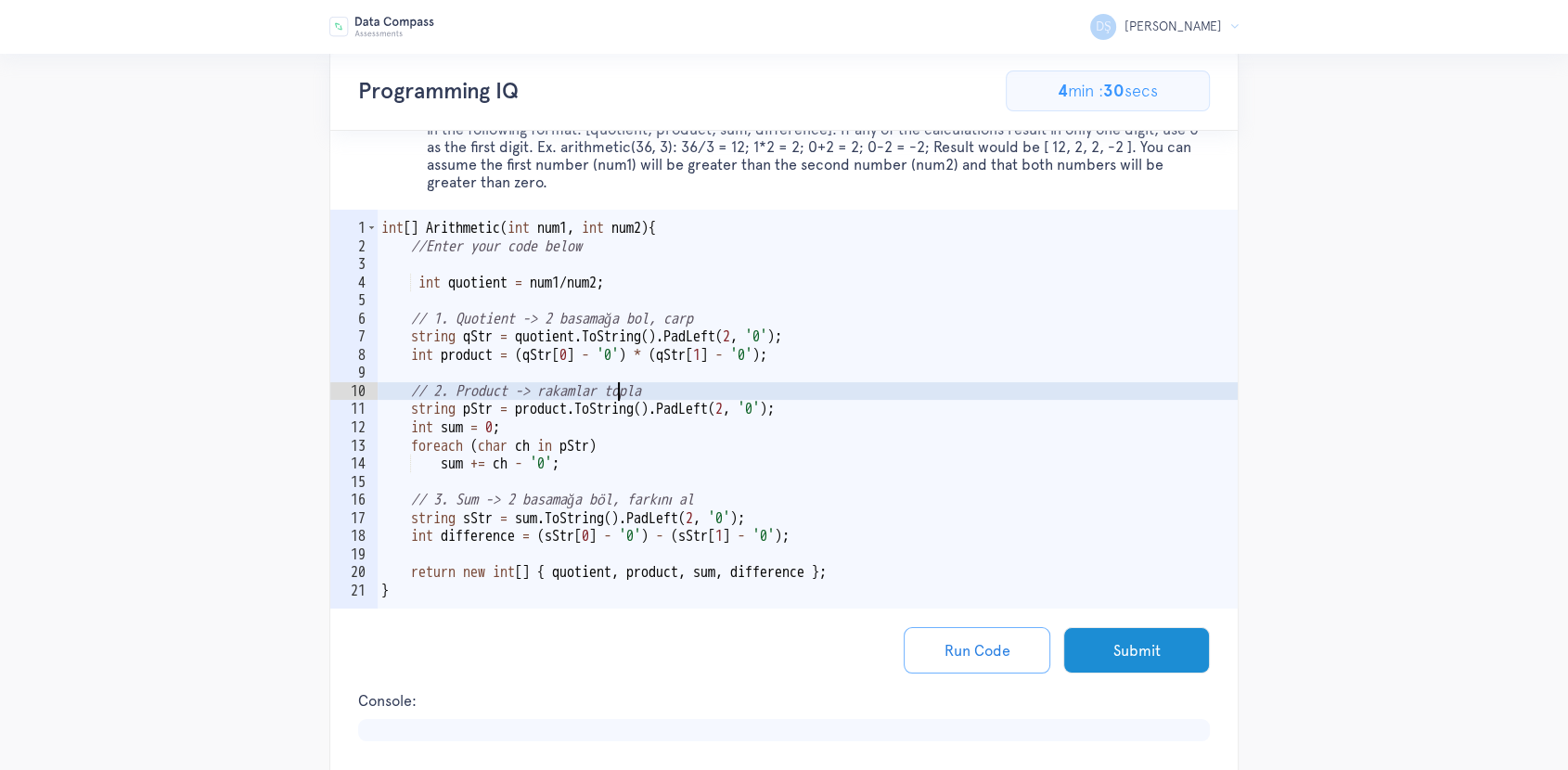 scroll, scrollTop: 0, scrollLeft: 15, axis: horizontal 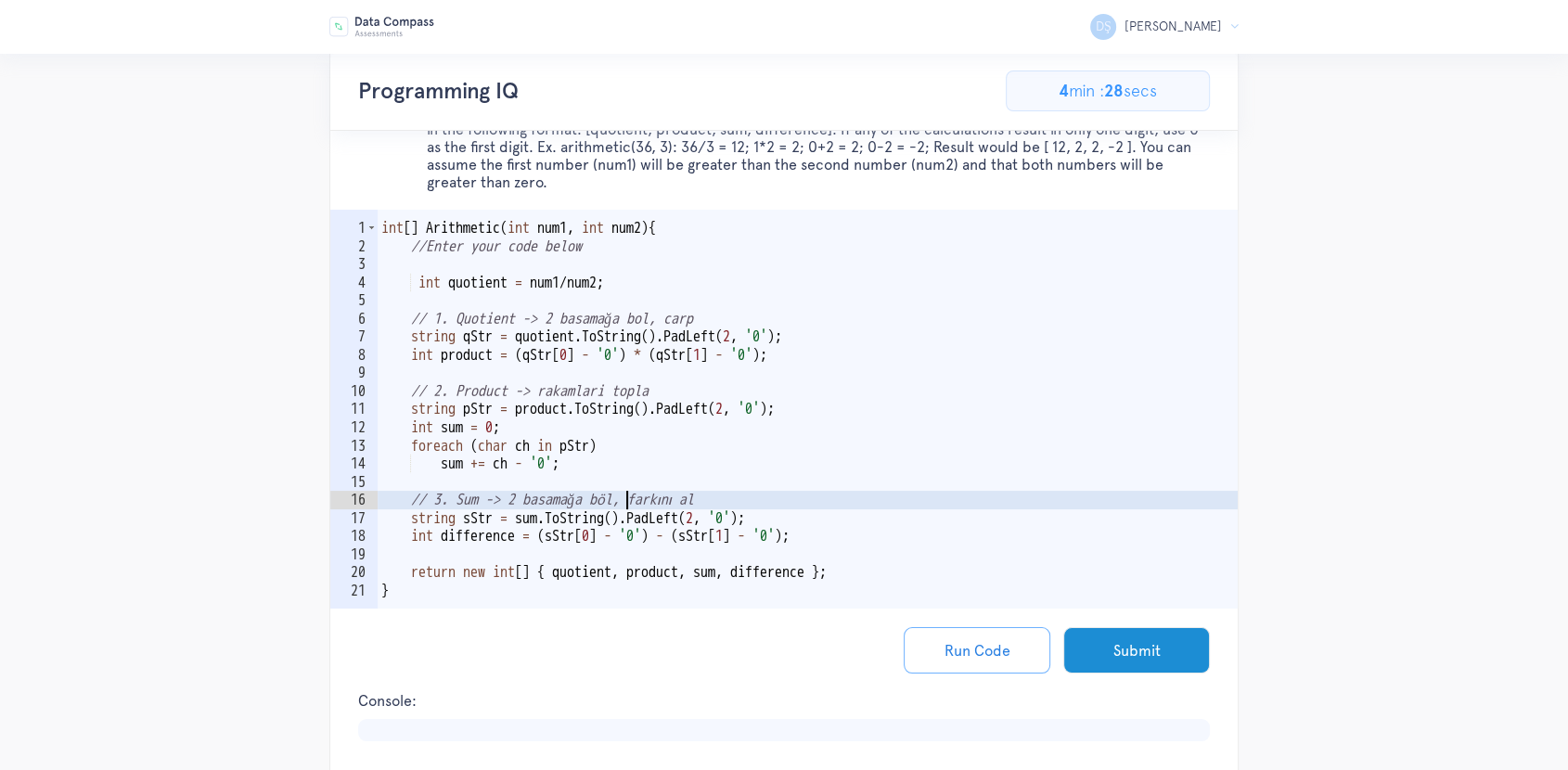 click on "int [ ]   Arithmetic ( int   num1 ,   int   num2 ) {      //Enter your code below        int   quotient   =   num1  /  num2 ;      // 1. Quotient -> 2 basamağa bol, carp      string   qStr   =   quotient . ToString ( ) . PadLeft ( 2 ,   '0' ) ;      int   product   =   ( qStr [ 0 ]   -   '0' )   *   ( qStr [ 1 ]   -   '0' ) ;      // 2. Product -> rakamlari topla      string   pStr   =   product . ToString ( ) . PadLeft ( 2 ,   '0' ) ;      int   sum   =   0 ;      foreach   ( char   ch   in   pStr )           sum   +=   ch   -   '0' ;      // 3. Sum -> 2 basamağa böl, farkını al      string   sStr   =   sum . ToString ( ) . PadLeft ( 2 ,   '0' ) ;      int   difference   =   ( sStr [ 0 ]   -   '0' )   -   ( sStr [ 1 ]   -   '0' ) ;      return   new   int [ ]   {   quotient ,   product ,   sum ,   difference   } ; }" at bounding box center [807, 437] 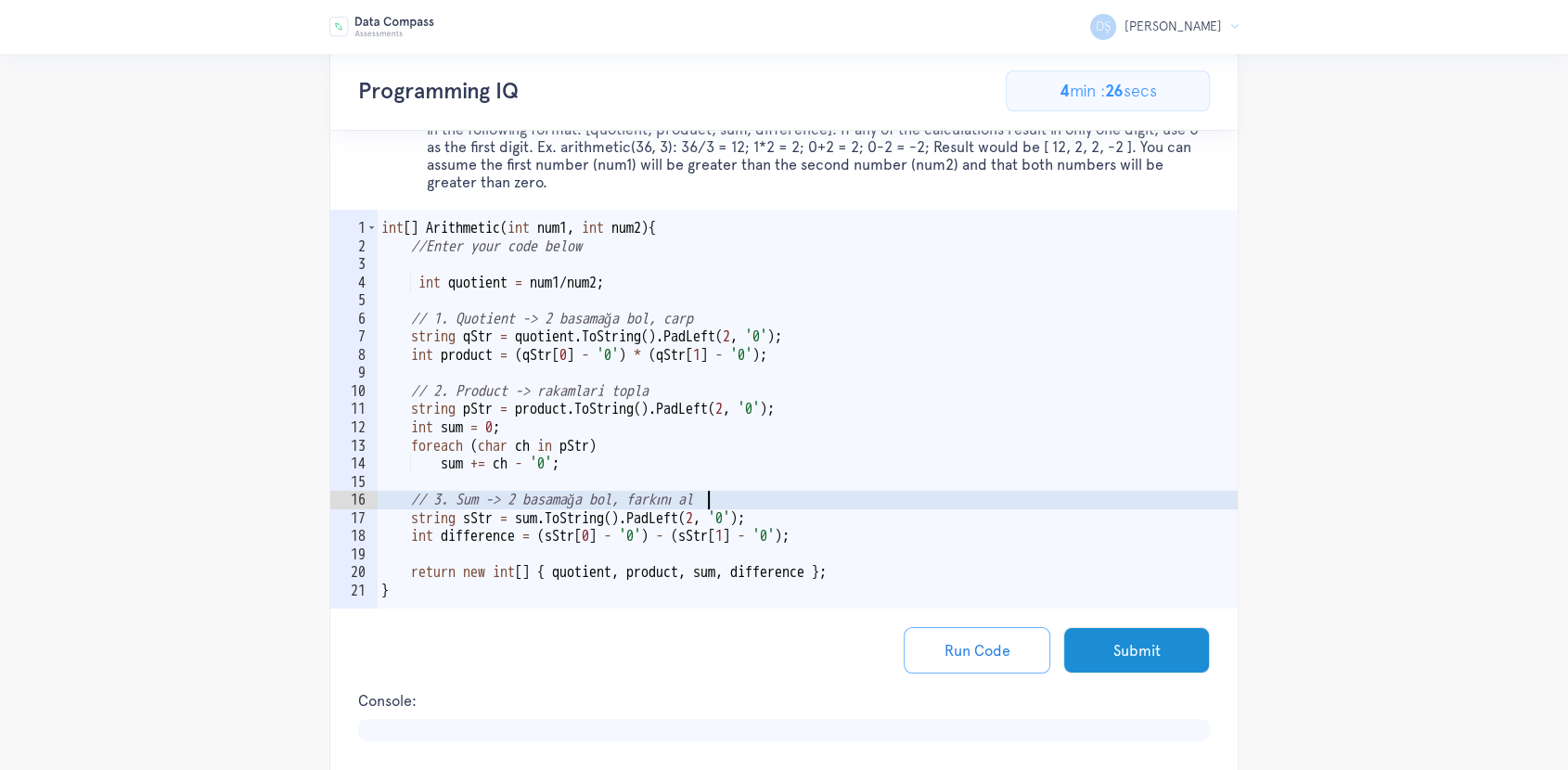 click on "int [ ]   Arithmetic ( int   num1 ,   int   num2 ) {      //Enter your code below        int   quotient   =   num1  /  num2 ;      // 1. Quotient -> 2 basamağa bol, carp      string   qStr   =   quotient . ToString ( ) . PadLeft ( 2 ,   '0' ) ;      int   product   =   ( qStr [ 0 ]   -   '0' )   *   ( qStr [ 1 ]   -   '0' ) ;      // 2. Product -> rakamlari topla      string   pStr   =   product . ToString ( ) . PadLeft ( 2 ,   '0' ) ;      int   sum   =   0 ;      foreach   ( char   ch   in   pStr )           sum   +=   ch   -   '0' ;      // 3. Sum -> 2 basamağa bol, farkını al      string   sStr   =   sum . ToString ( ) . PadLeft ( 2 ,   '0' ) ;      int   difference   =   ( sStr [ 0 ]   -   '0' )   -   ( sStr [ 1 ]   -   '0' ) ;      return   new   int [ ]   {   quotient ,   product ,   sum ,   difference   } ; }" at bounding box center (807, 437) 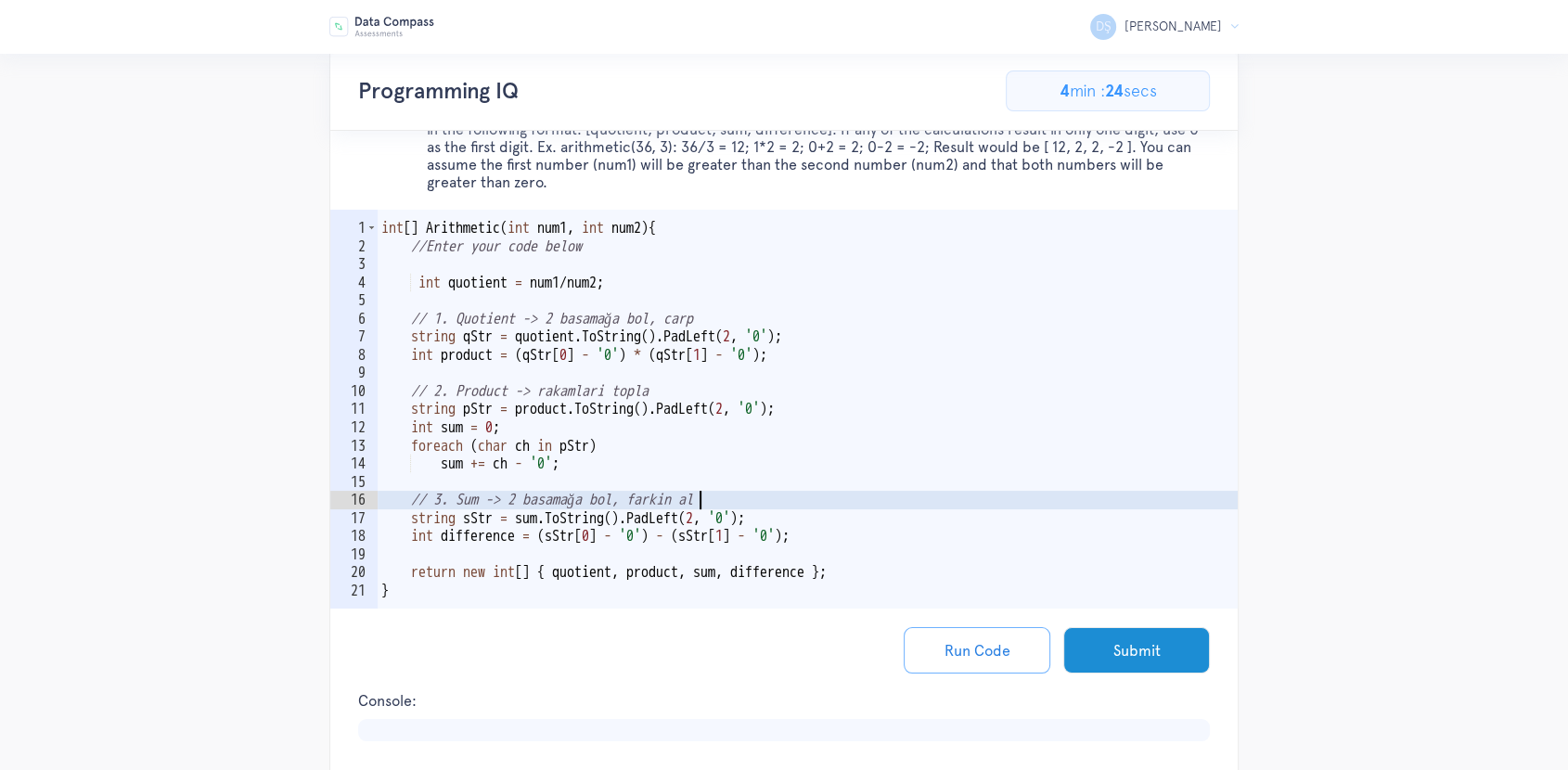 scroll, scrollTop: 0, scrollLeft: 20, axis: horizontal 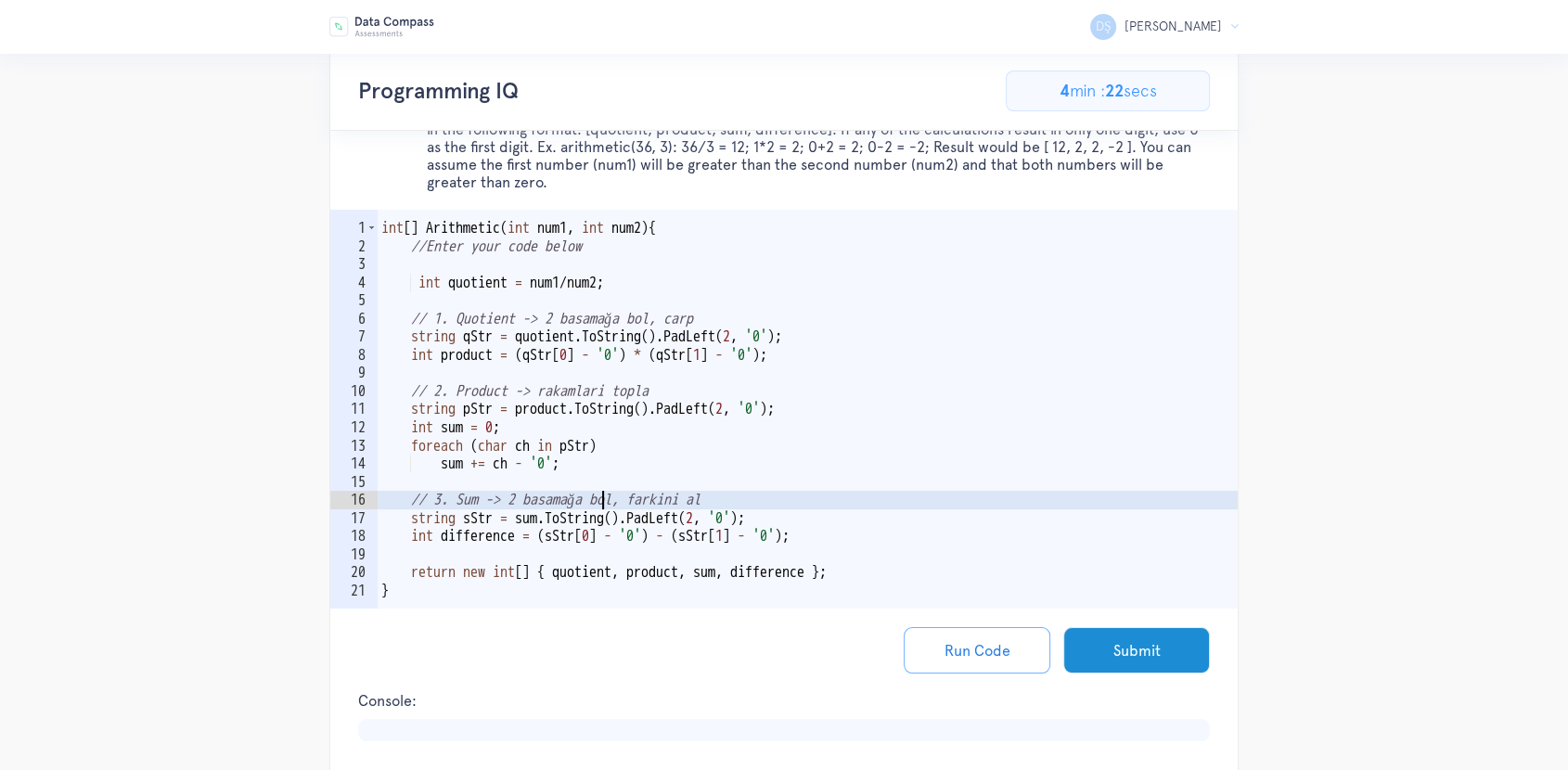 click on "int [ ]   Arithmetic ( int   num1 ,   int   num2 ) {      //Enter your code below        int   quotient   =   num1  /  num2 ;      // 1. Quotient -> 2 basamağa bol, carp      string   qStr   =   quotient . ToString ( ) . PadLeft ( 2 ,   '0' ) ;      int   product   =   ( qStr [ 0 ]   -   '0' )   *   ( qStr [ 1 ]   -   '0' ) ;      // 2. Product -> rakamlari topla      string   pStr   =   product . ToString ( ) . PadLeft ( 2 ,   '0' ) ;      int   sum   =   0 ;      foreach   ( char   ch   in   pStr )           sum   +=   ch   -   '0' ;      // 3. Sum -> 2 basamağa bol, farkini al      string   sStr   =   sum . ToString ( ) . PadLeft ( 2 ,   '0' ) ;      int   difference   =   ( sStr [ 0 ]   -   '0' )   -   ( sStr [ 1 ]   -   '0' ) ;      return   new   int [ ]   {   quotient ,   product ,   sum ,   difference   } ; }" at bounding box center (807, 437) 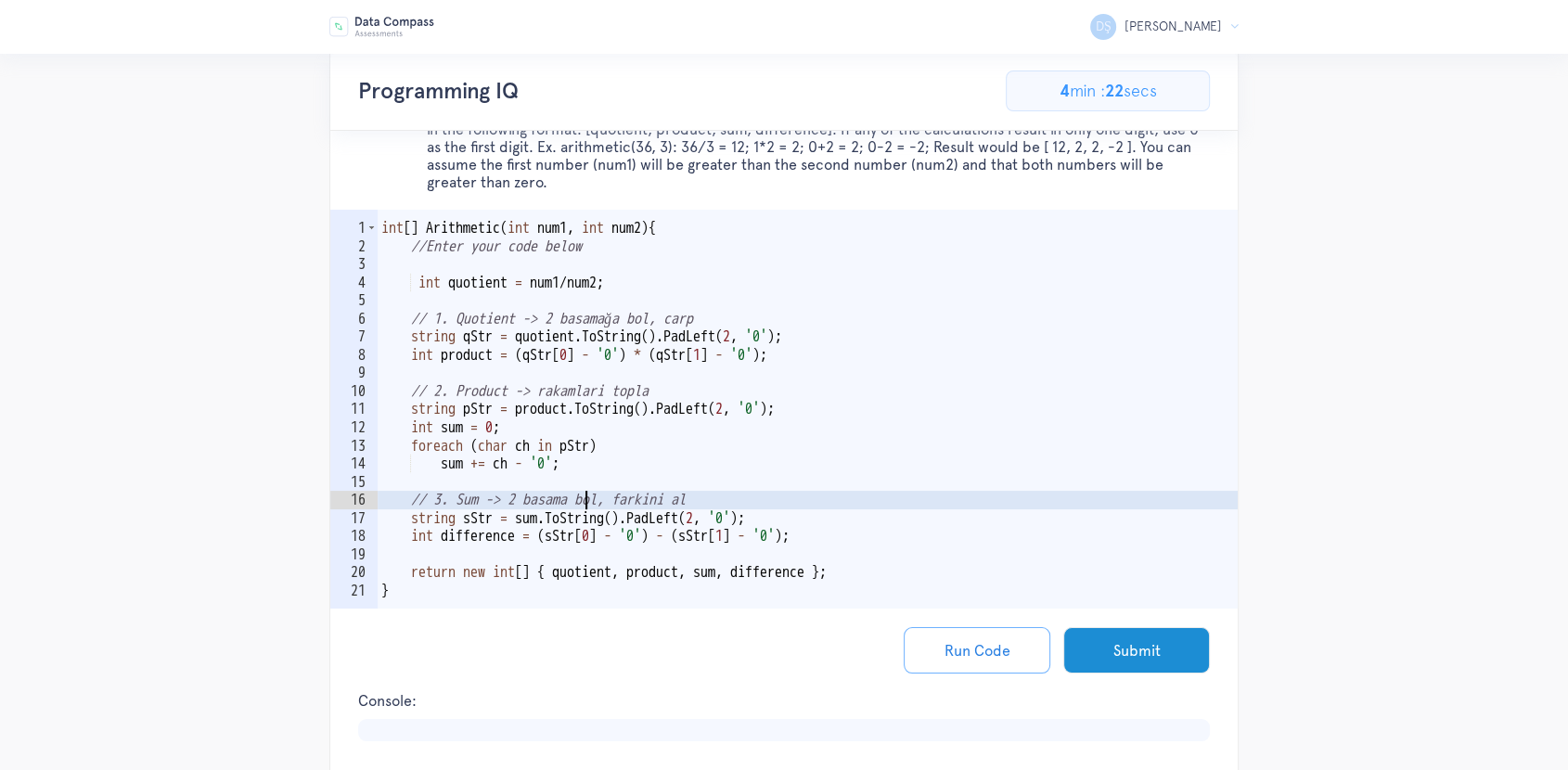 scroll, scrollTop: 0, scrollLeft: 13, axis: horizontal 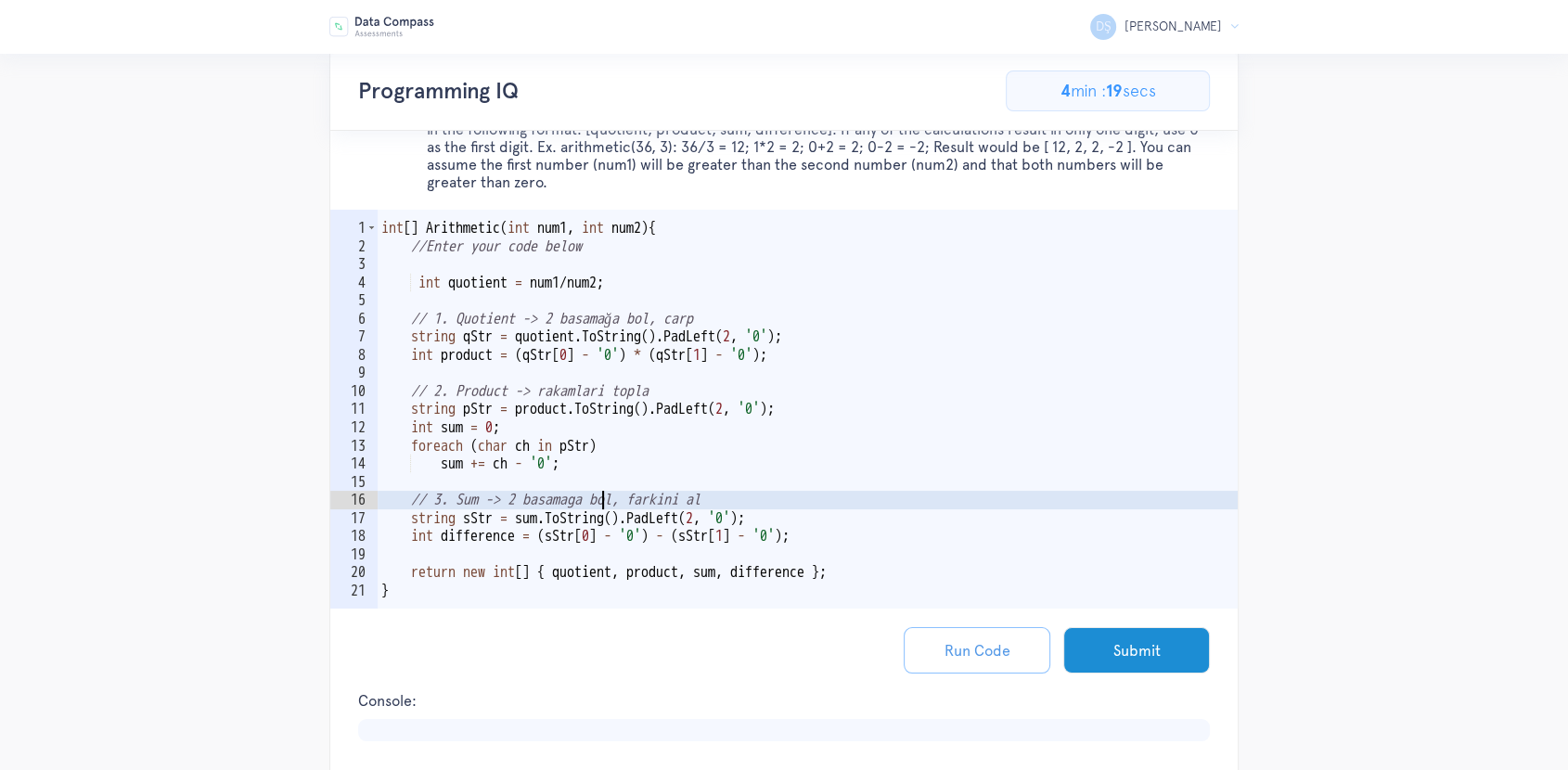 type on "// 3. Sum -> 2 basamaga bol, farkini al" 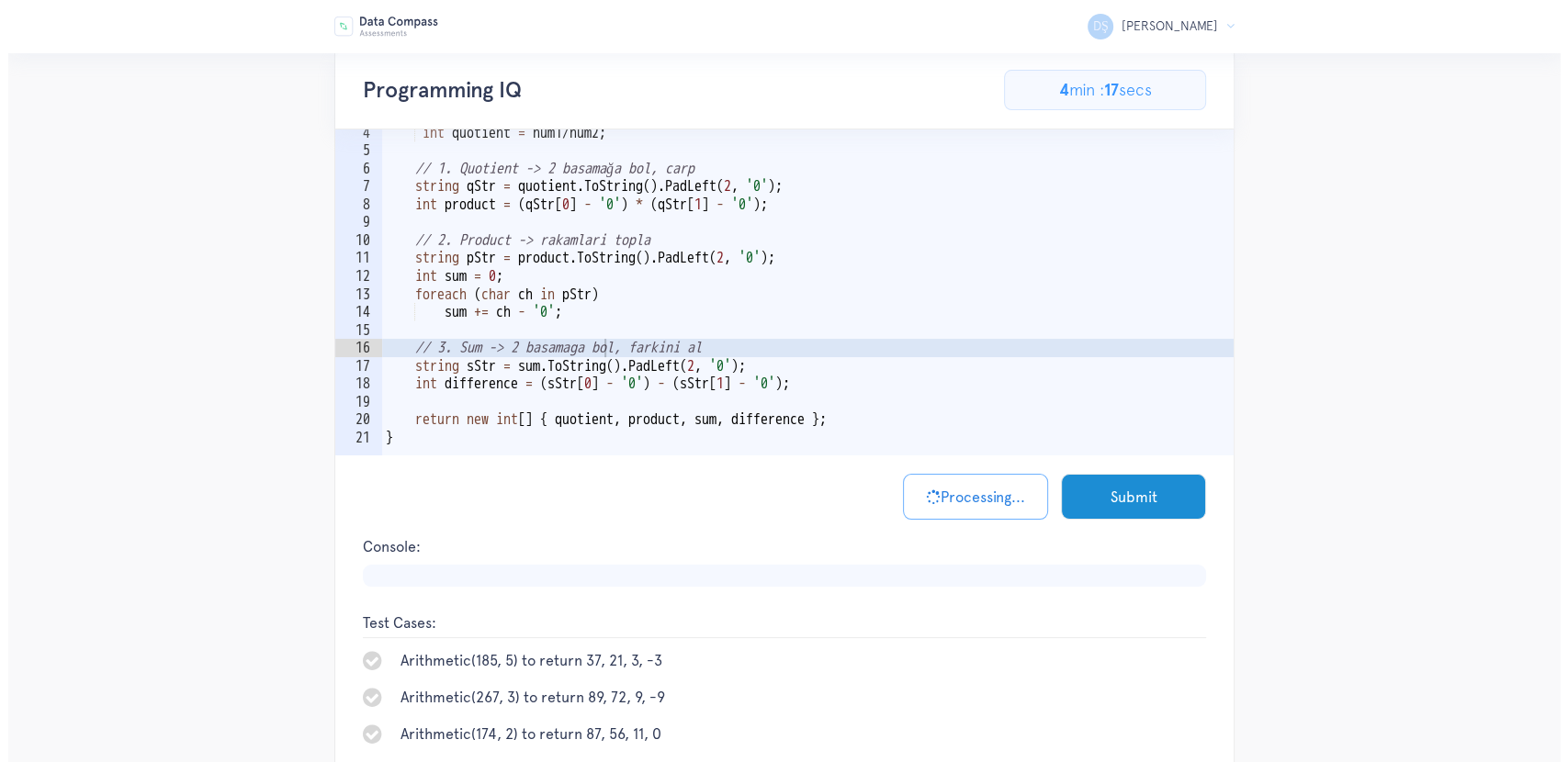 scroll, scrollTop: 438, scrollLeft: 0, axis: vertical 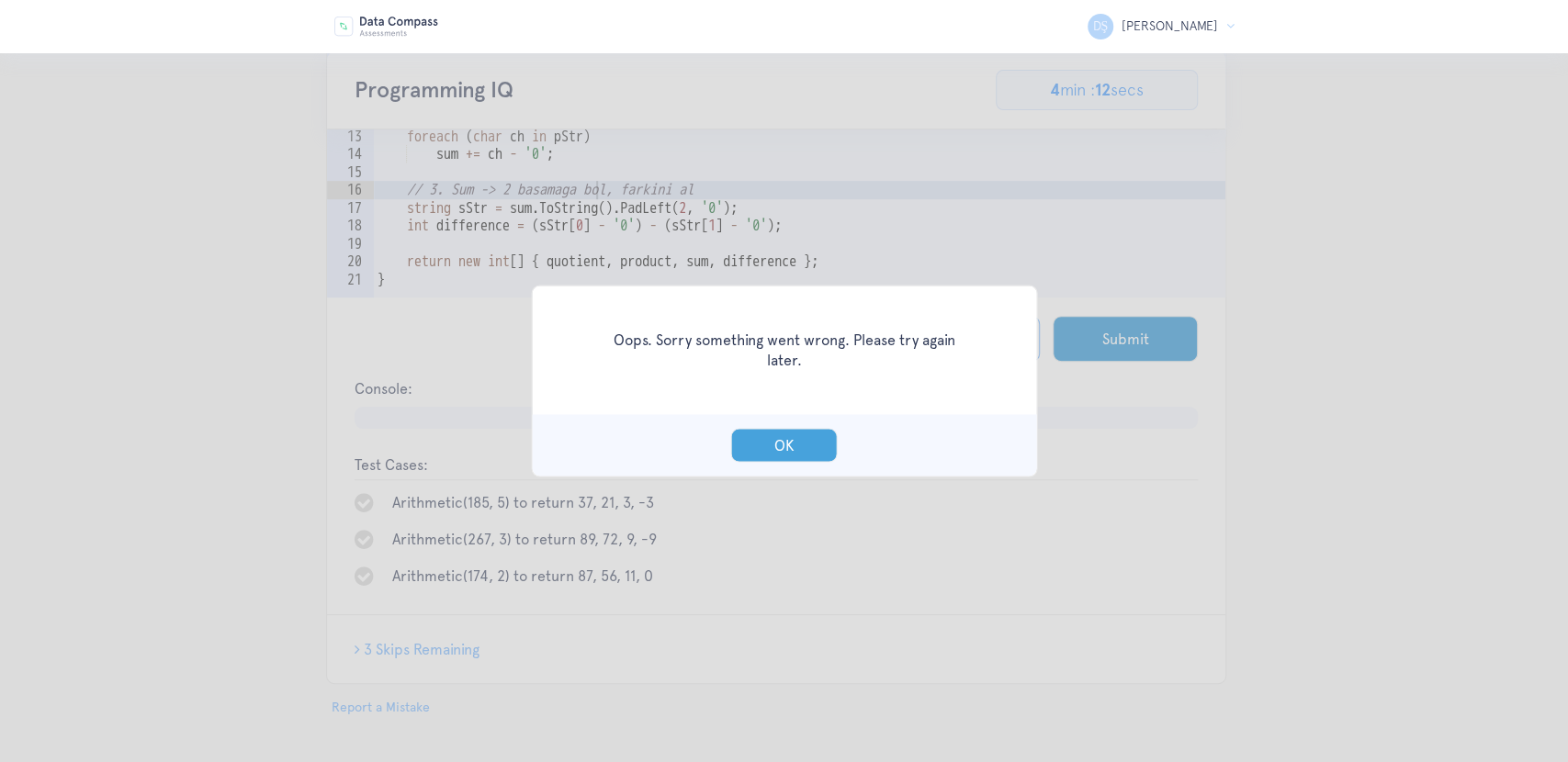 click on "OK" at bounding box center (784, 445) 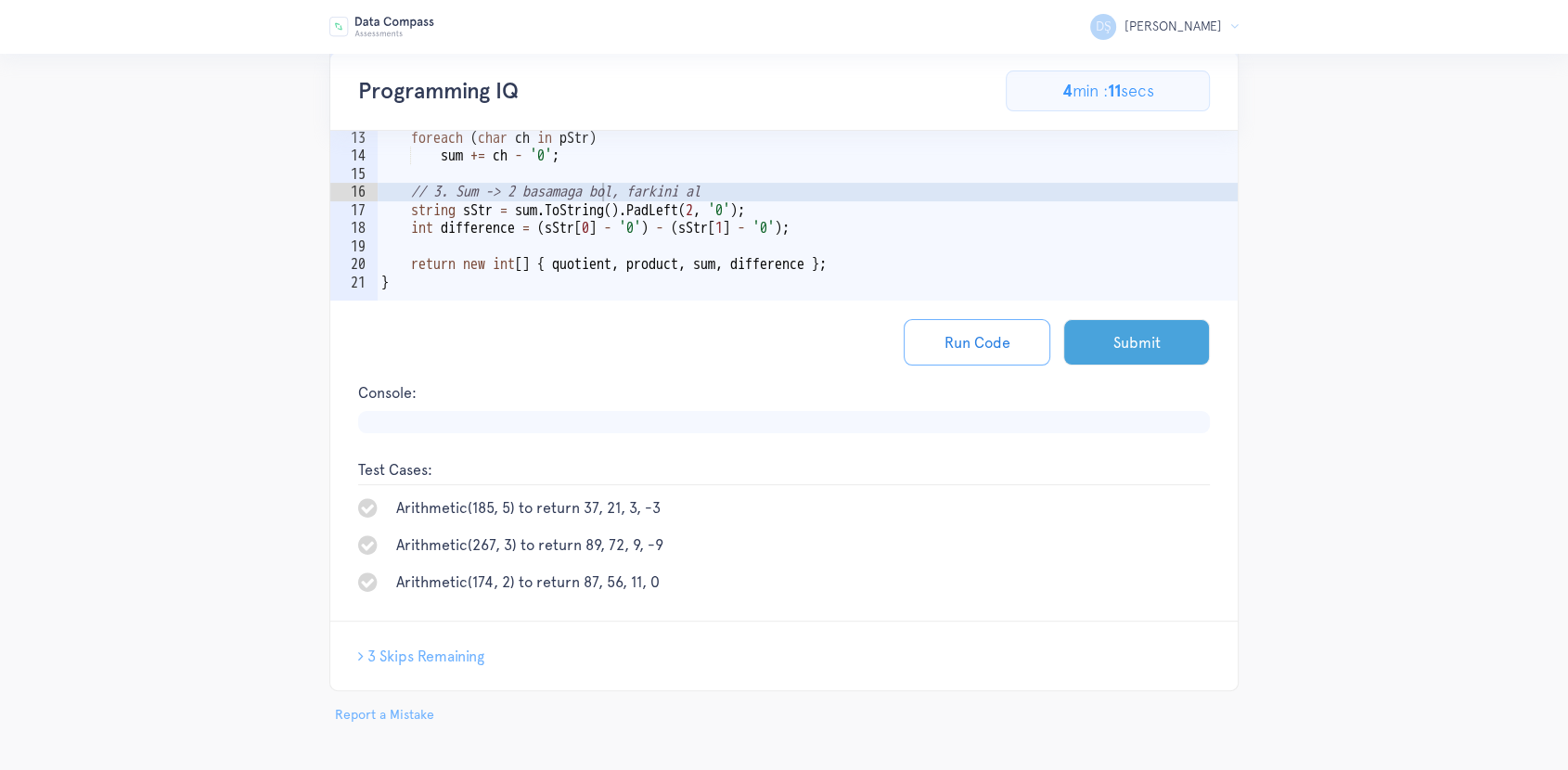 click on "Submit" at bounding box center [1137, 342] 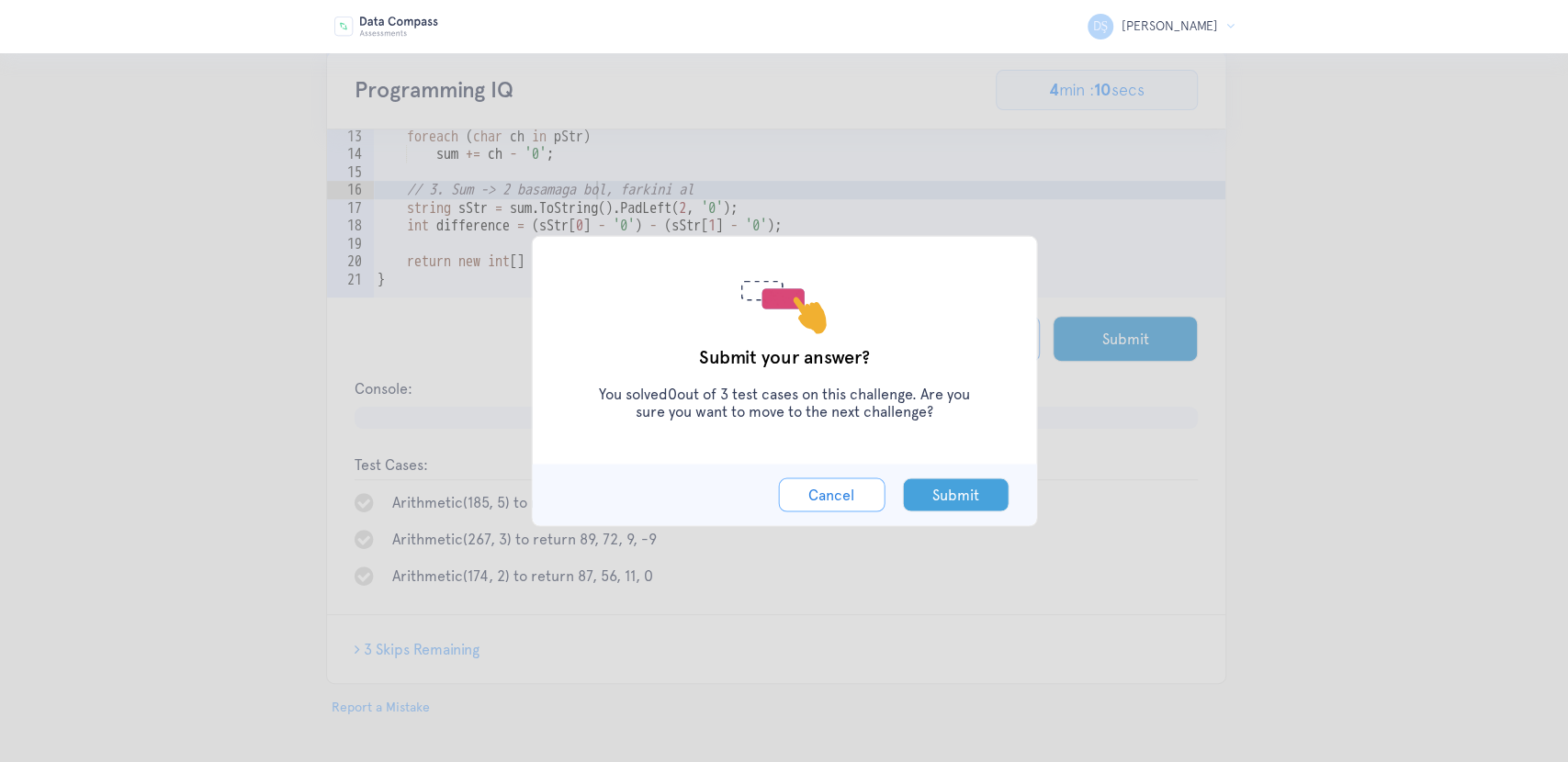 click on "Submit" at bounding box center [955, 495] 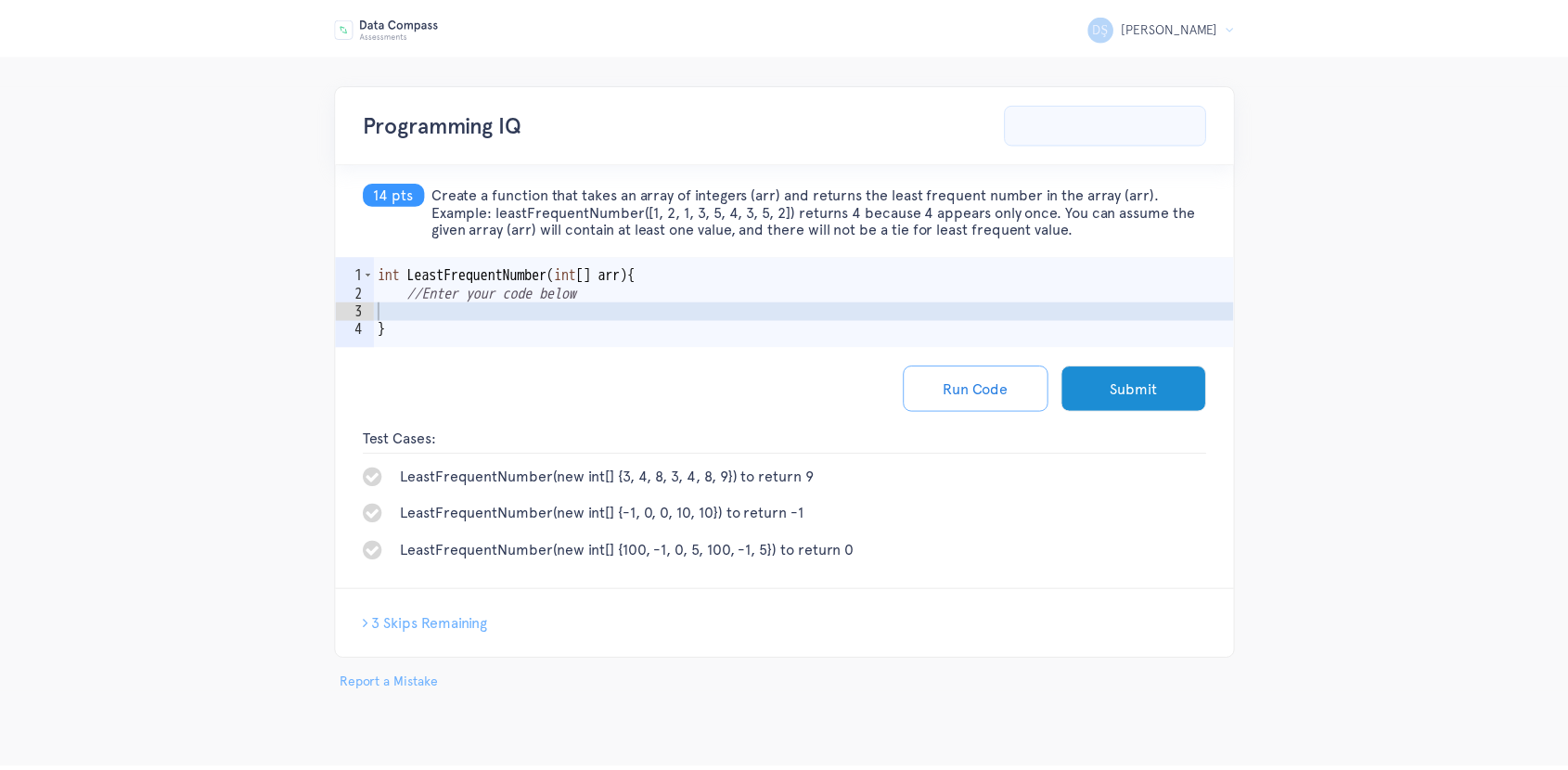 scroll, scrollTop: 0, scrollLeft: 0, axis: both 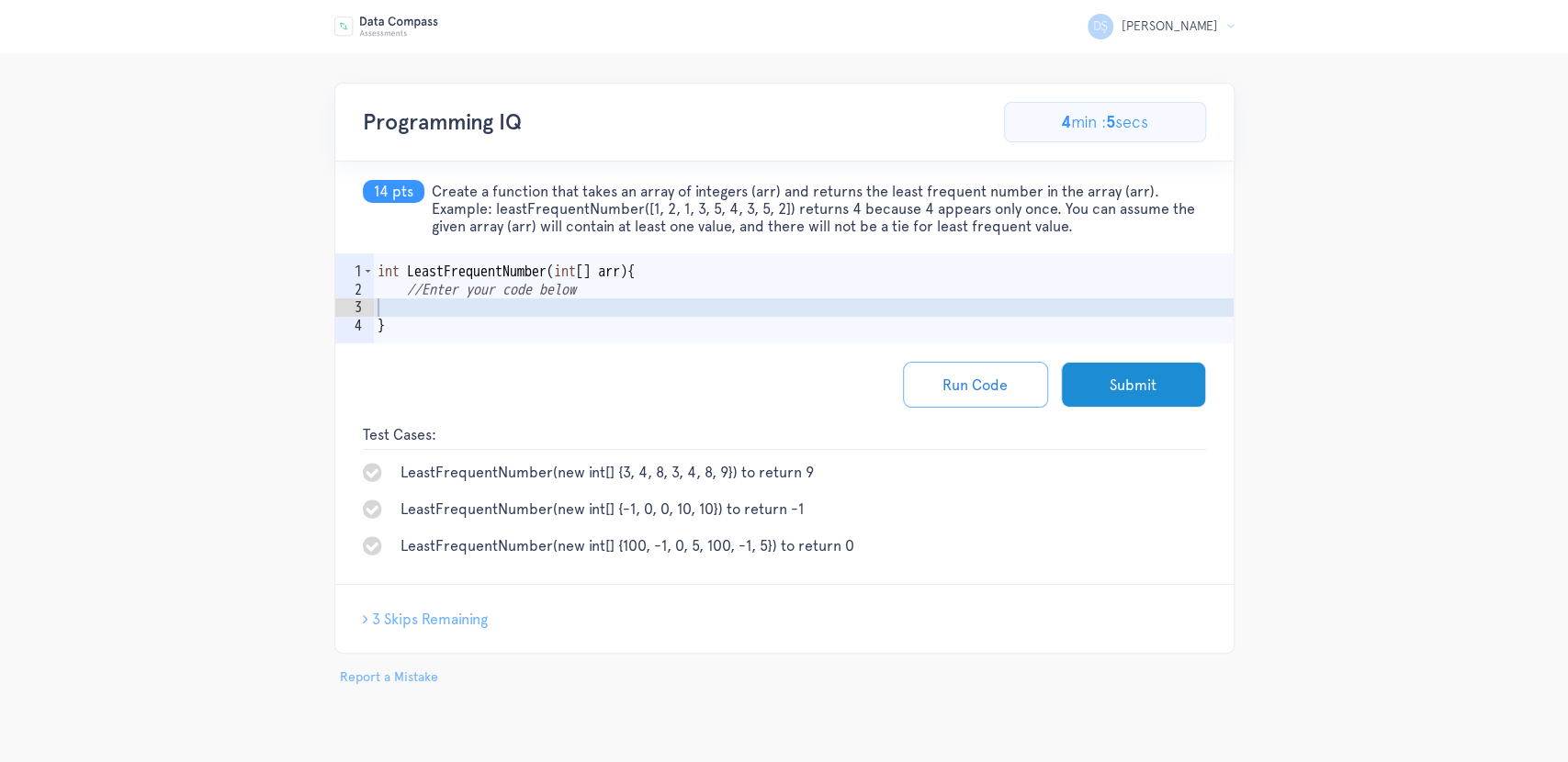 copy on "Create a function that takes an array of integers (arr) and returns the least frequent number in the array (arr). Example: leastFrequentNumber([1, 2, 1, 3, 5, 4, 3, 5, 2]) returns 4 because 4 appears only once. You can assume the given array (arr) will contain at least one value, and there will not be a tie for least frequent value." 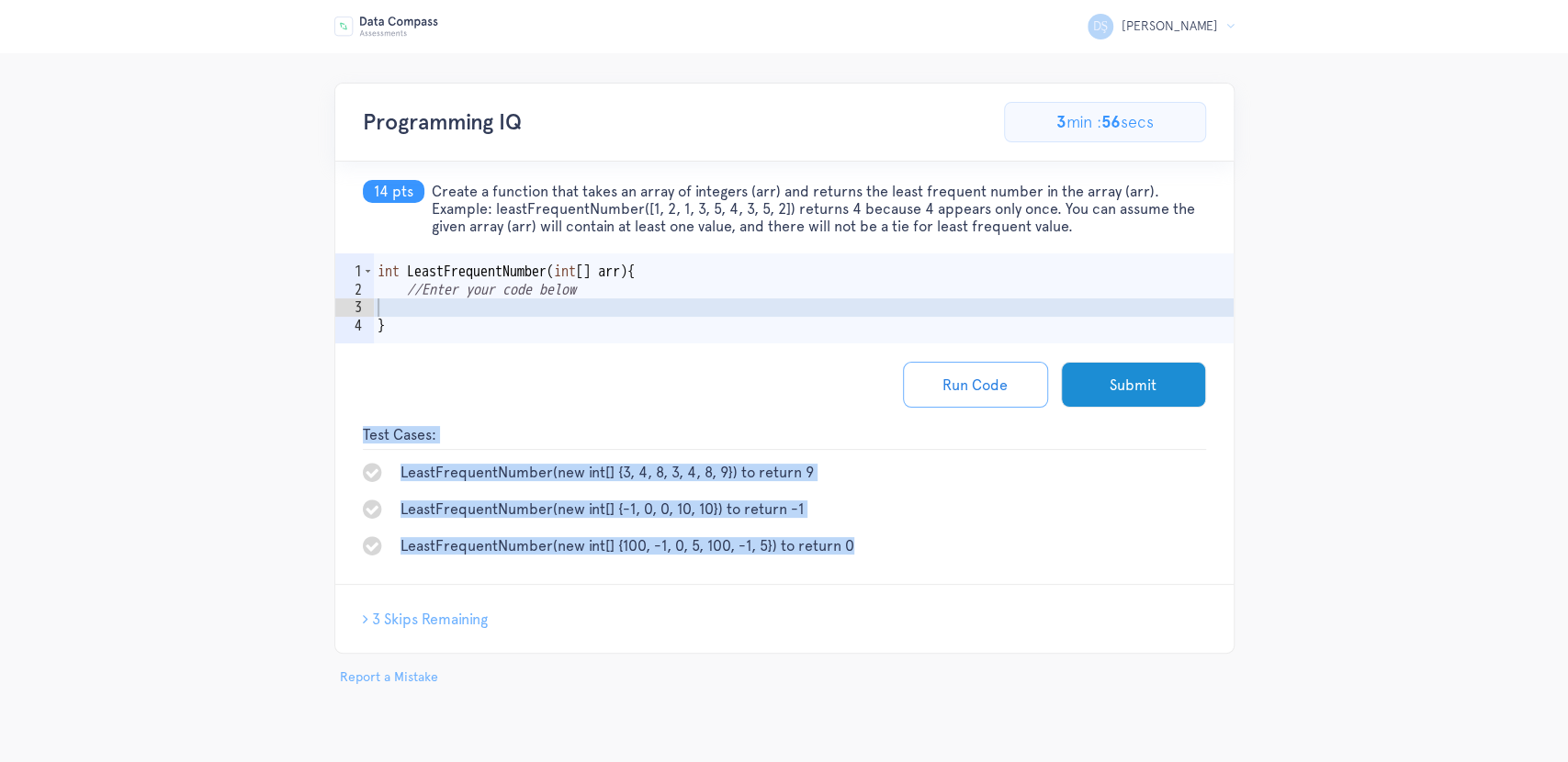 copy on "Test Cases:
LeastFrequentNumber(new int[] {3, 4, 8, 3, 4, 8, 9}) to return 9
LeastFrequentNumber(new int[] {-1, 0, 0, 10, 10}) to return -1
LeastFrequentNumber(new int[] {100, -1, 0, 5, 100, -1, 5}) to return 0" 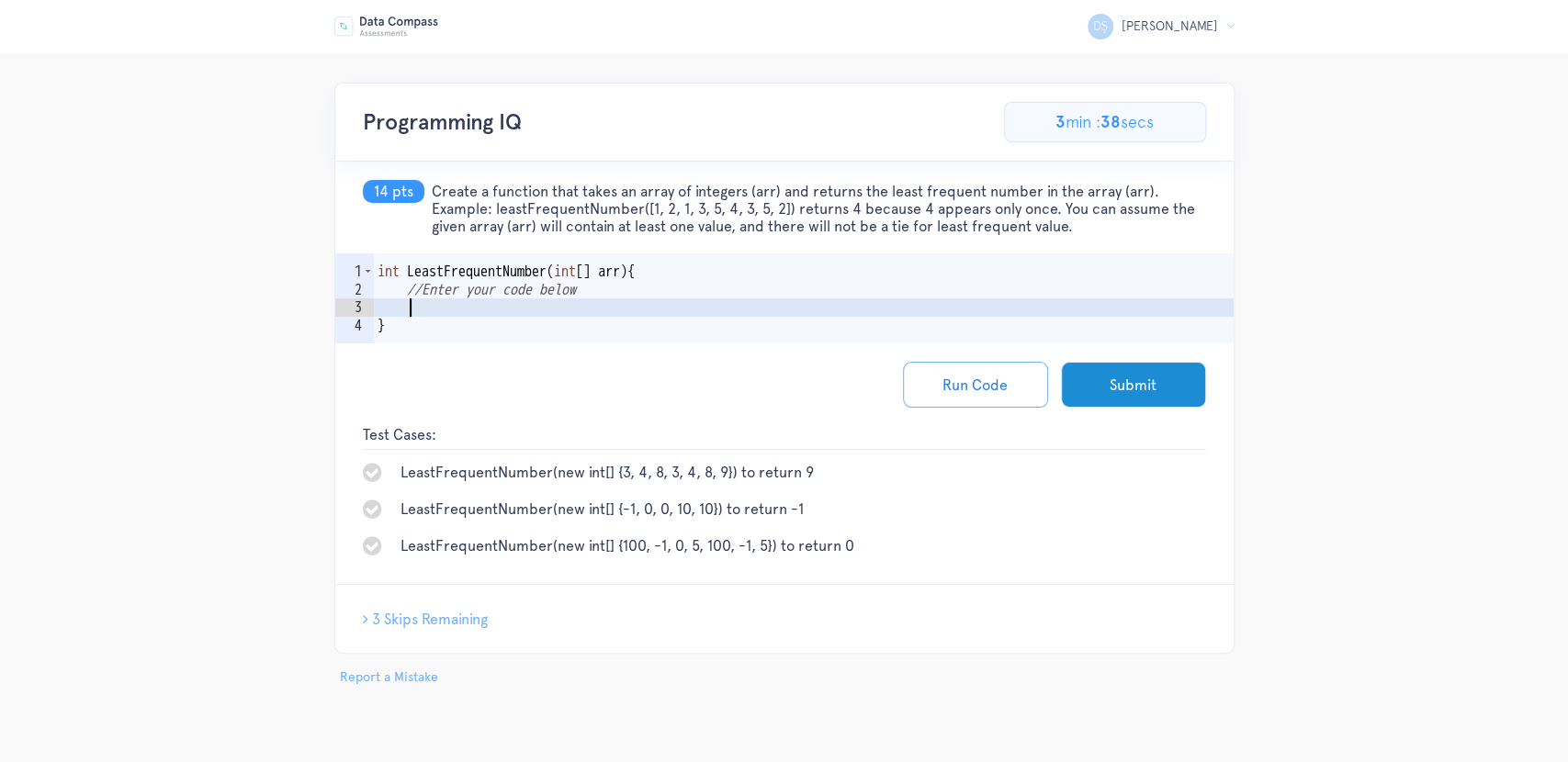 click on "int   LeastFrequentNumber ( int [ ]   arr ) {      //Enter your code below      }" at bounding box center [804, 325] 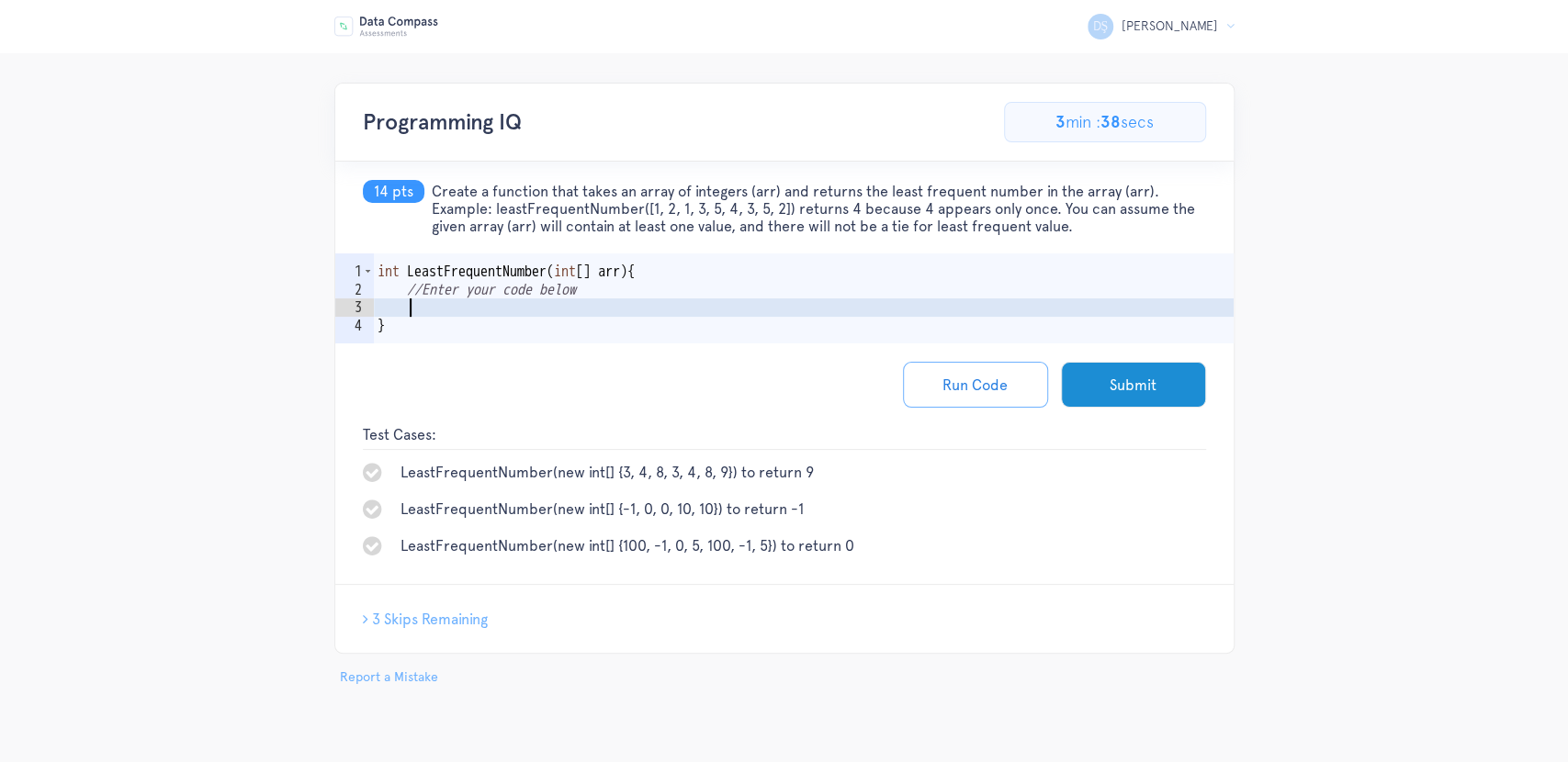 paste on "return result;" 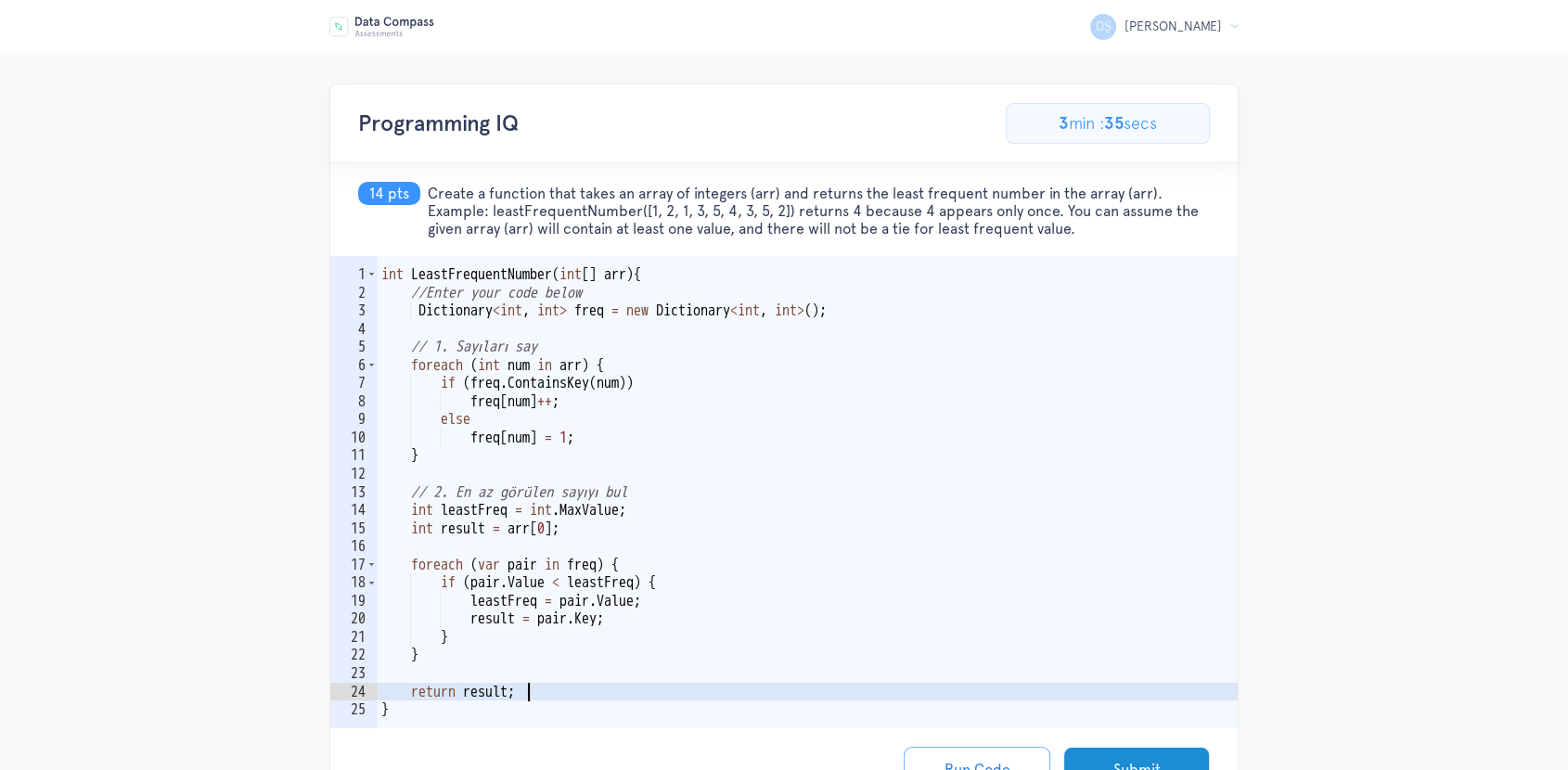 click on "int   LeastFrequentNumber ( int [ ]   arr ) {      //Enter your code below        Dictionary < int ,   int >   freq   =   new   Dictionary < int ,   int > ( ) ;      // 1. Sayıları say      foreach   ( int   num   in   arr )   {           if   ( freq . ContainsKey ( num ))                freq [ num ] ++ ;           else                freq [ num ]   =   1 ;      }      // 2. En az görülen sayıyı bul      int   leastFreq   =   int . MaxValue ;      int   result   =   arr [ 0 ] ;      foreach   ( var   pair   in   freq )   {           if   ( pair . Value   <   leastFreq )   {                leastFreq   =   pair . Value ;                result   =   pair . Key ;           }      }      return   result ; }" at bounding box center [807, 520] 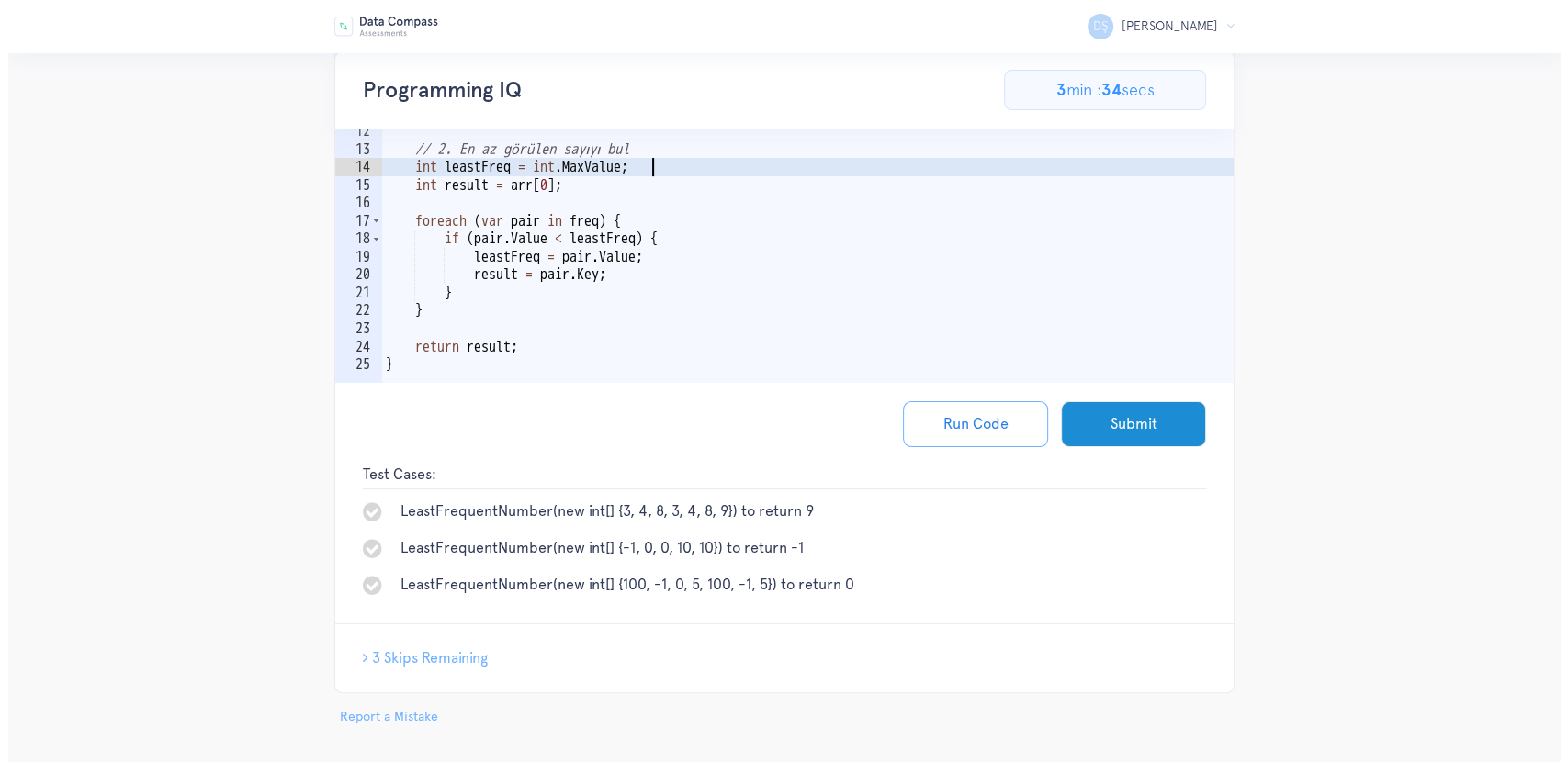 scroll, scrollTop: 346, scrollLeft: 0, axis: vertical 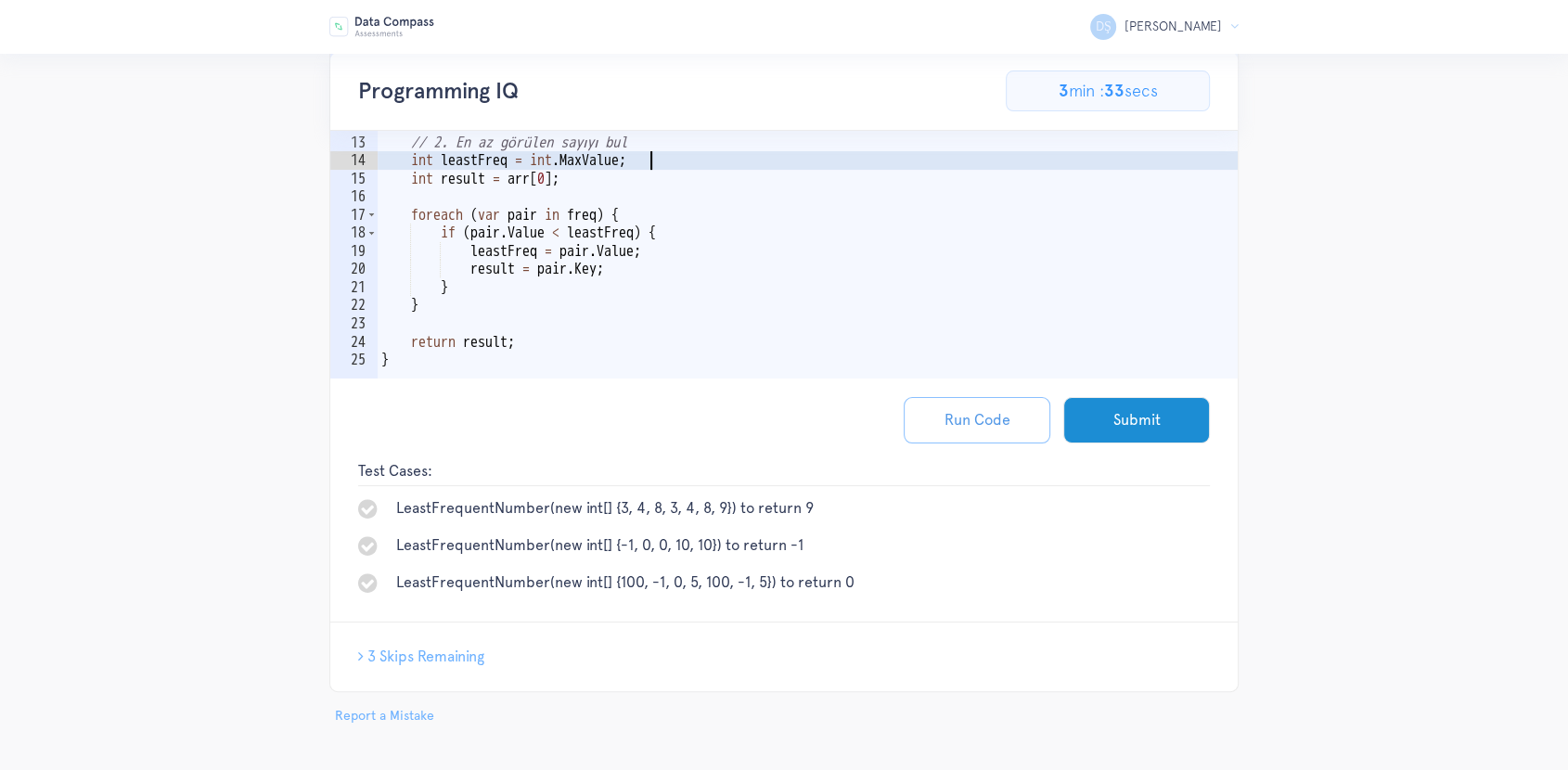 click on "Run Code" at bounding box center [977, 420] 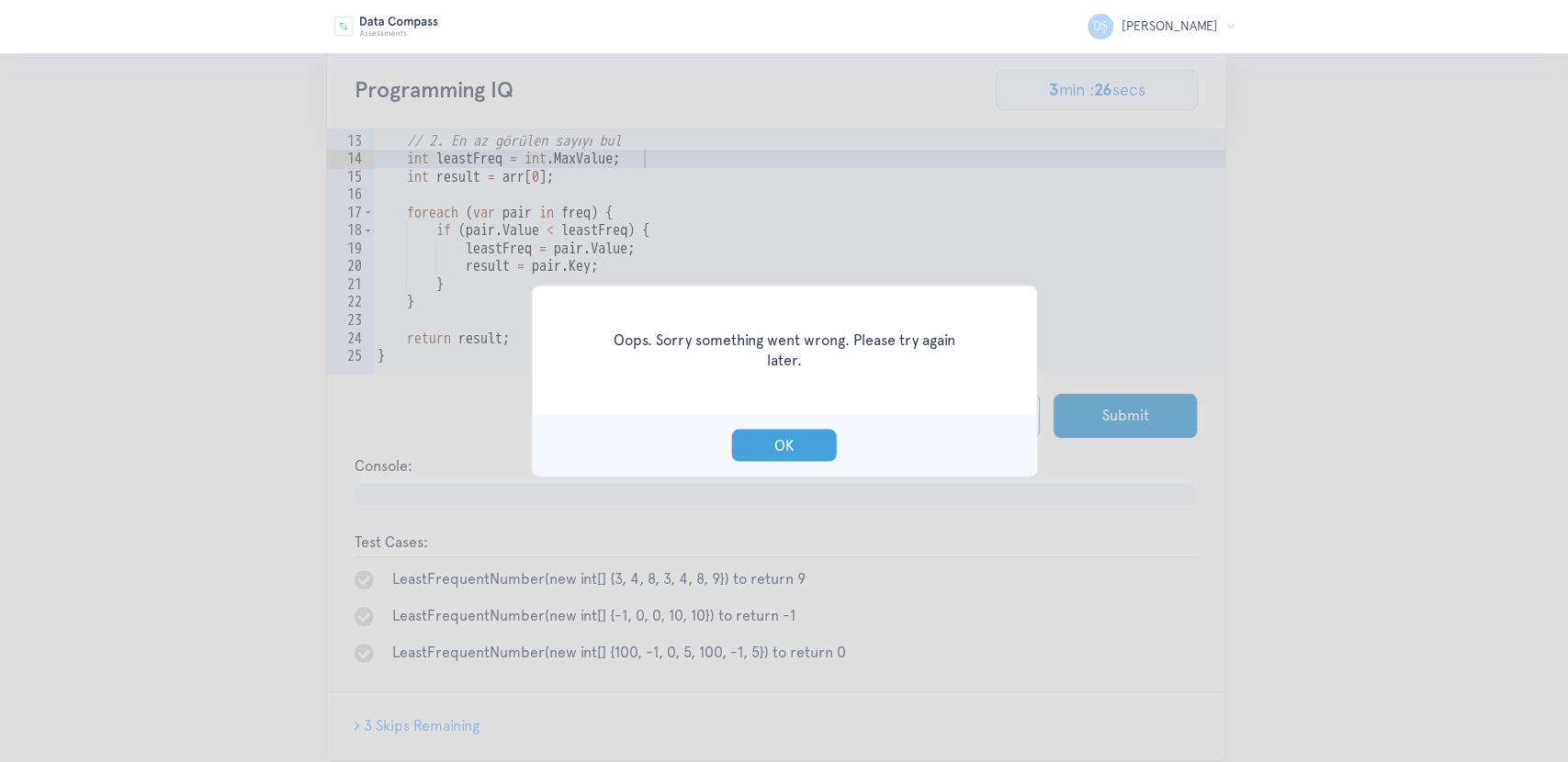 click on "OK" at bounding box center (784, 445) 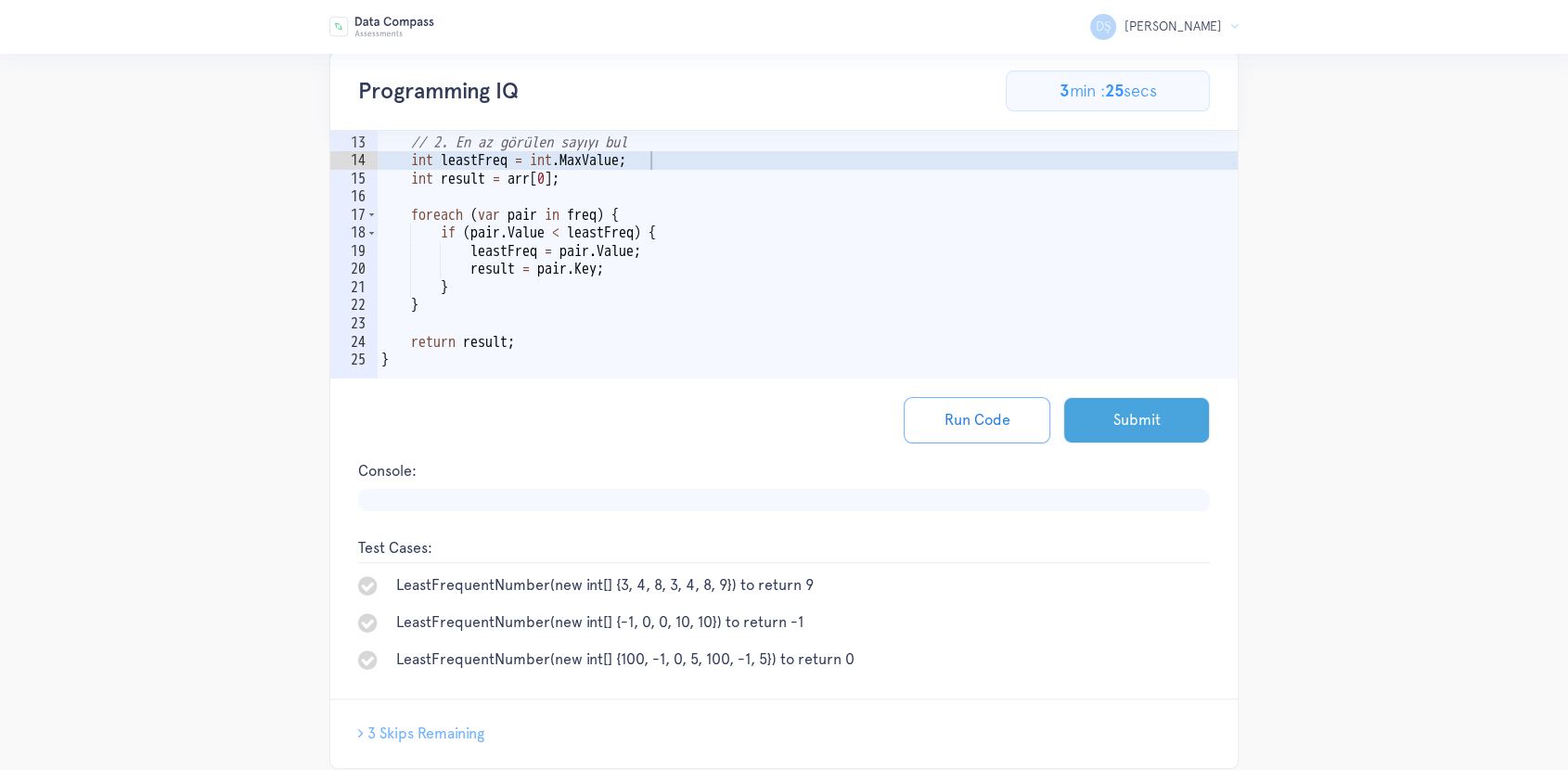 click on "Submit" at bounding box center [1137, 420] 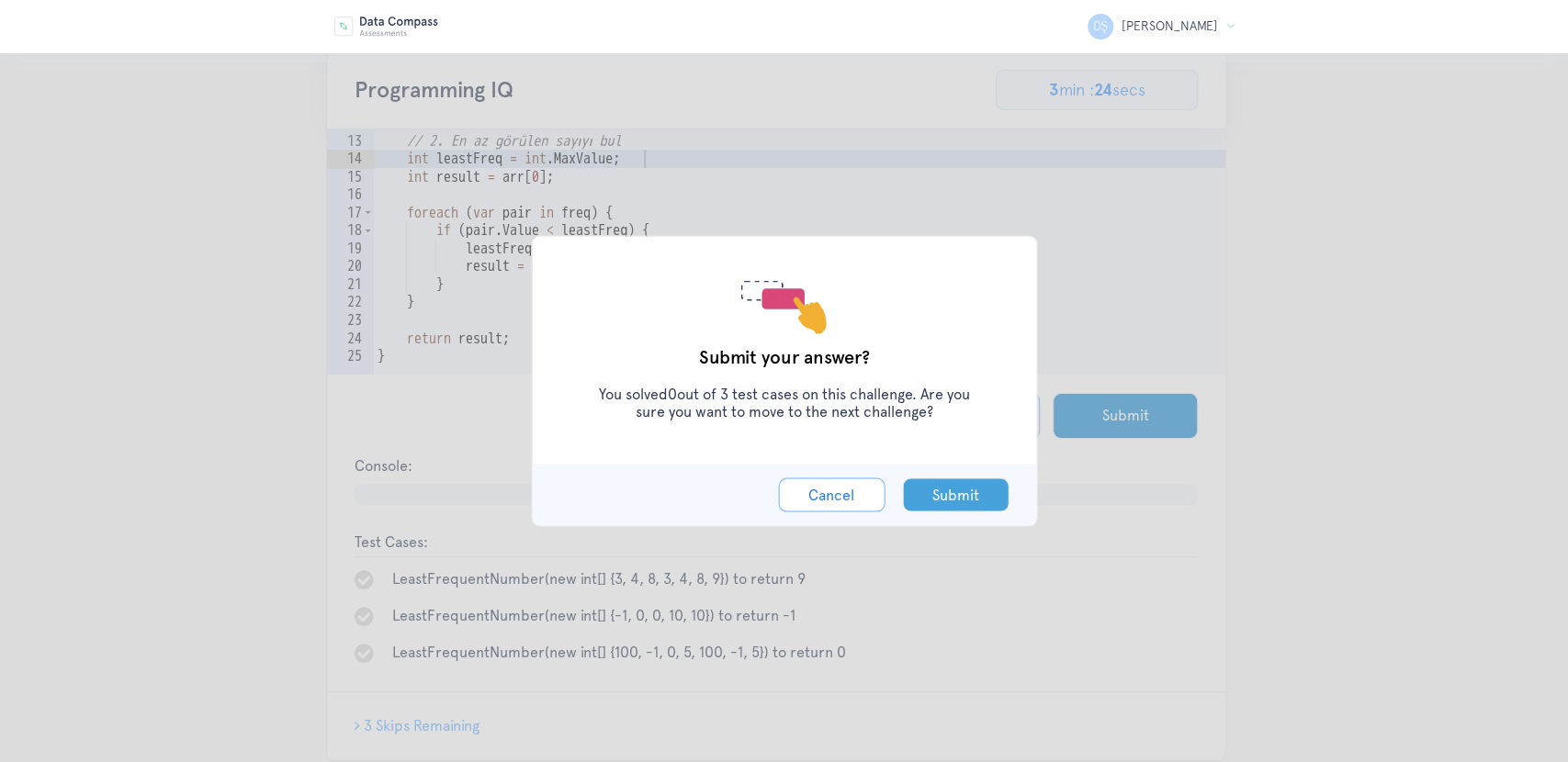 click on "Submit" at bounding box center [955, 495] 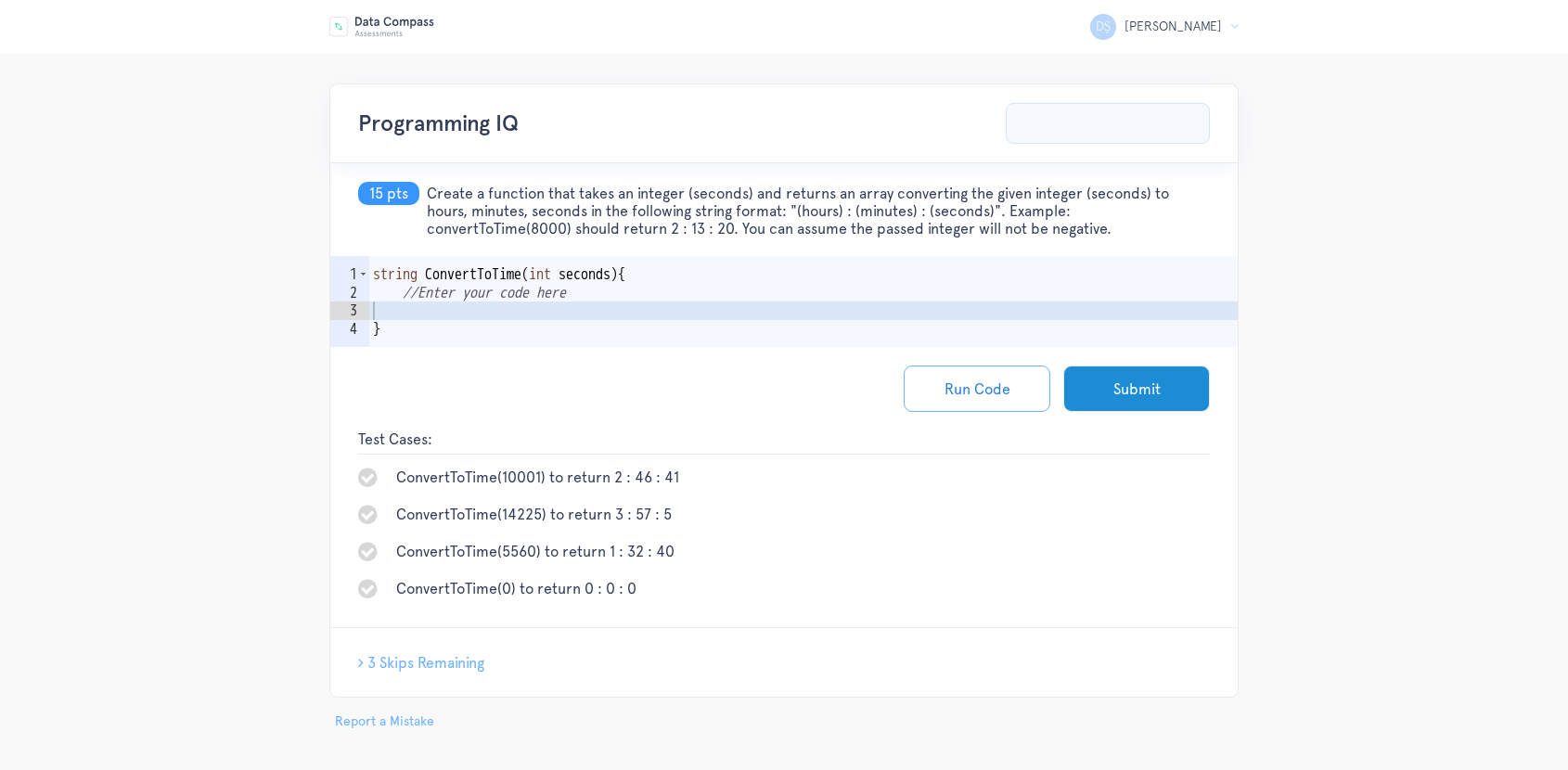 scroll, scrollTop: 0, scrollLeft: 0, axis: both 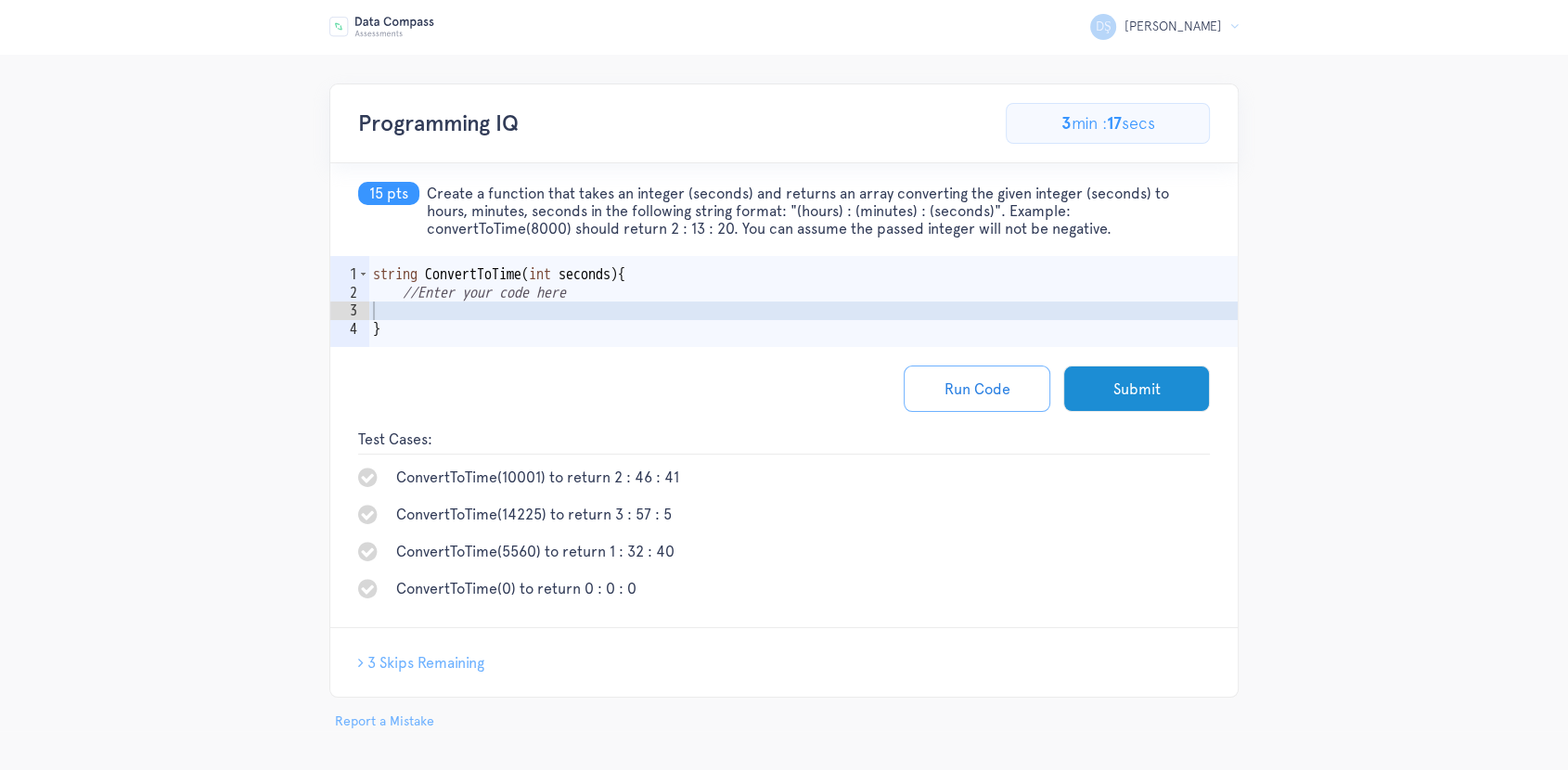 copy on "Create a function that takes an integer (seconds) and returns an array converting the given integer (seconds) to hours, minutes, seconds in the following string format: "(hours) : (minutes) : (seconds)". Example: convertToTime(8000) should return 2 : 13 : 20. You can assume the passed integer will not be negative." 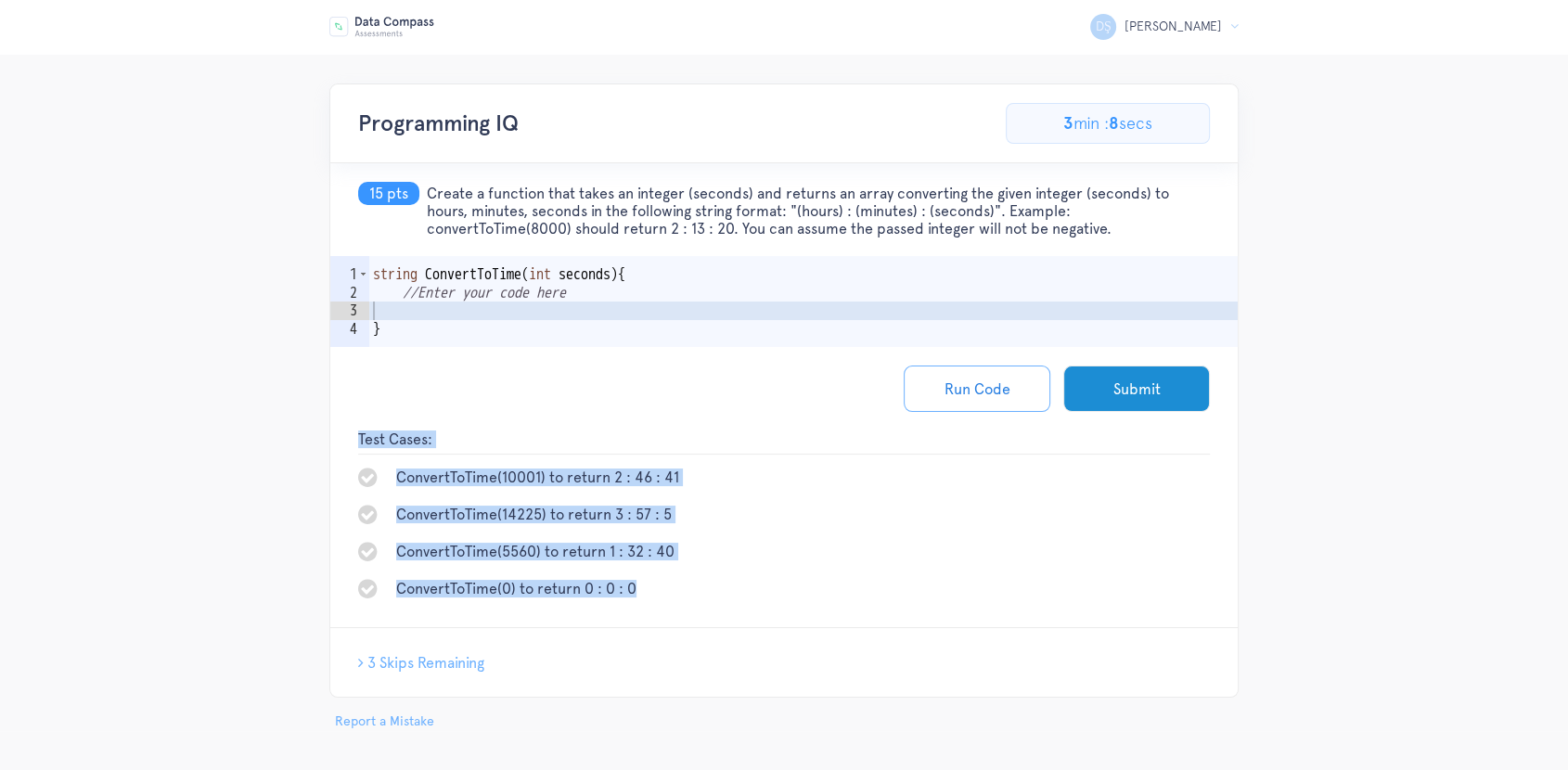 copy on "Test Cases:
ConvertToTime(10001) to return 2 : 46 : 41
ConvertToTime(14225) to return 3 : 57 : 5
ConvertToTime(5560) to return 1 : 32 : 40
ConvertToTime(0) to return 0 : 0 : 0" 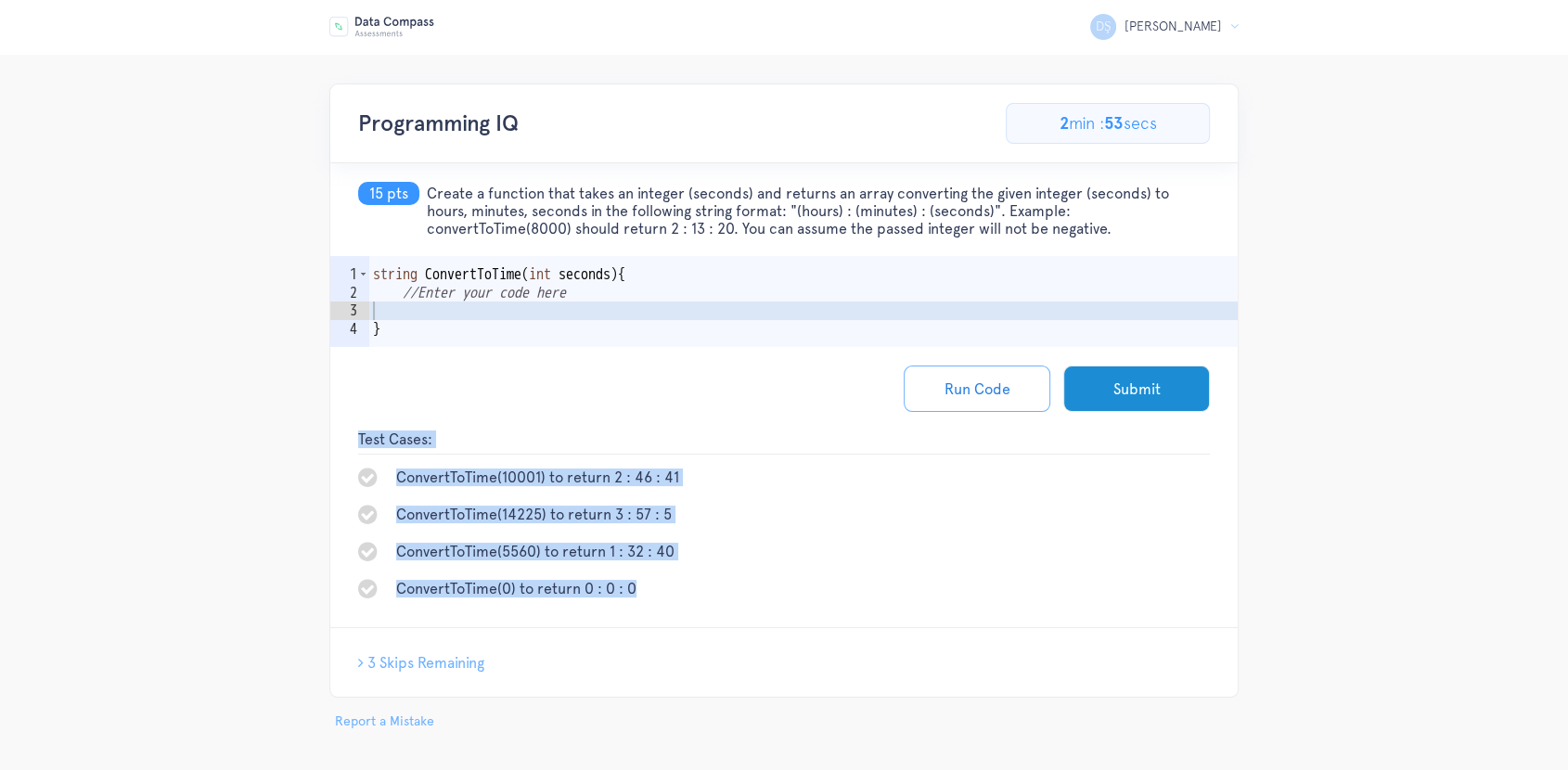 type on "//Enter your code here" 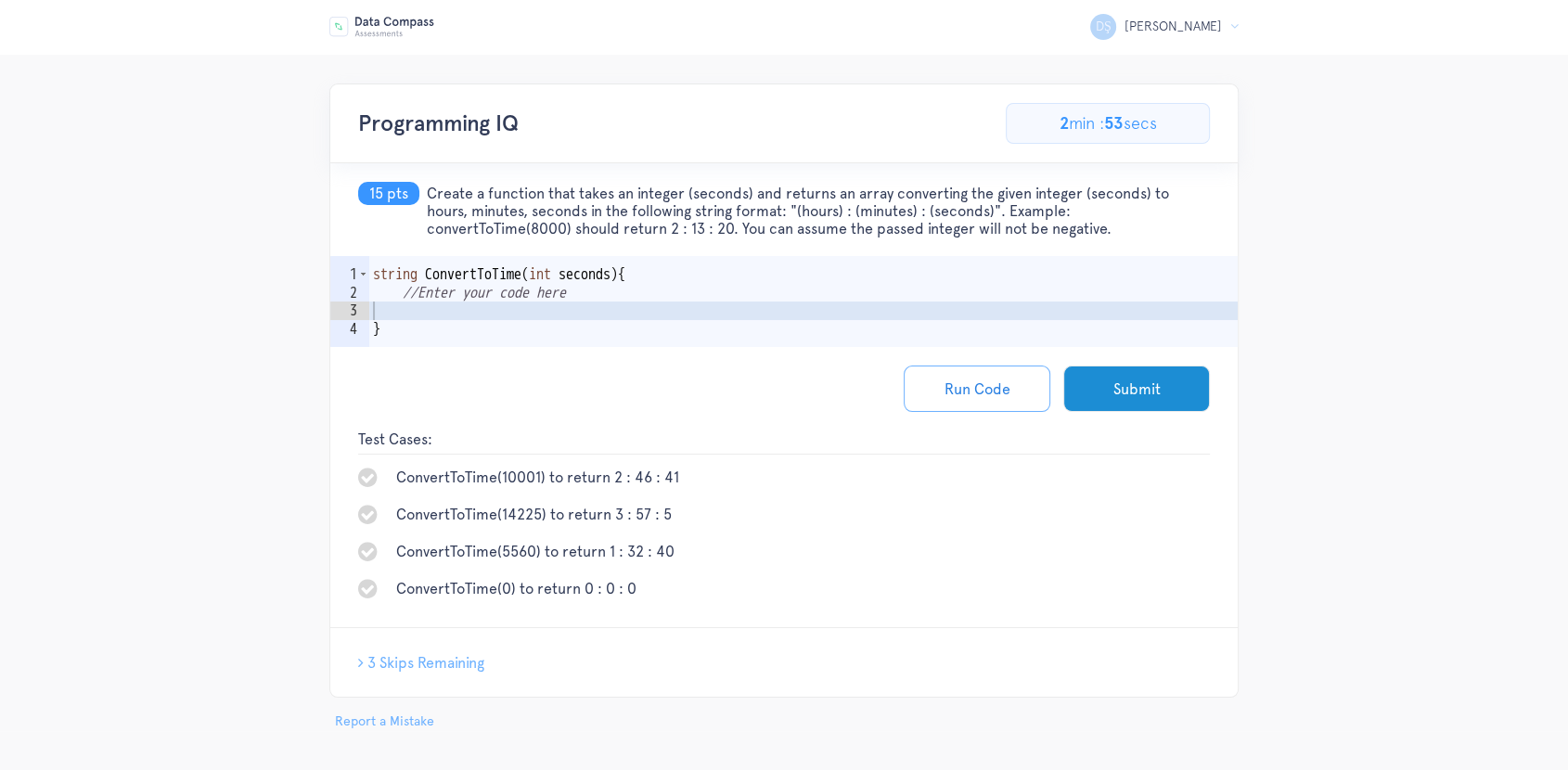 click on "string   ConvertToTime ( int   seconds ) {      //Enter your code here      }" at bounding box center [803, 328] 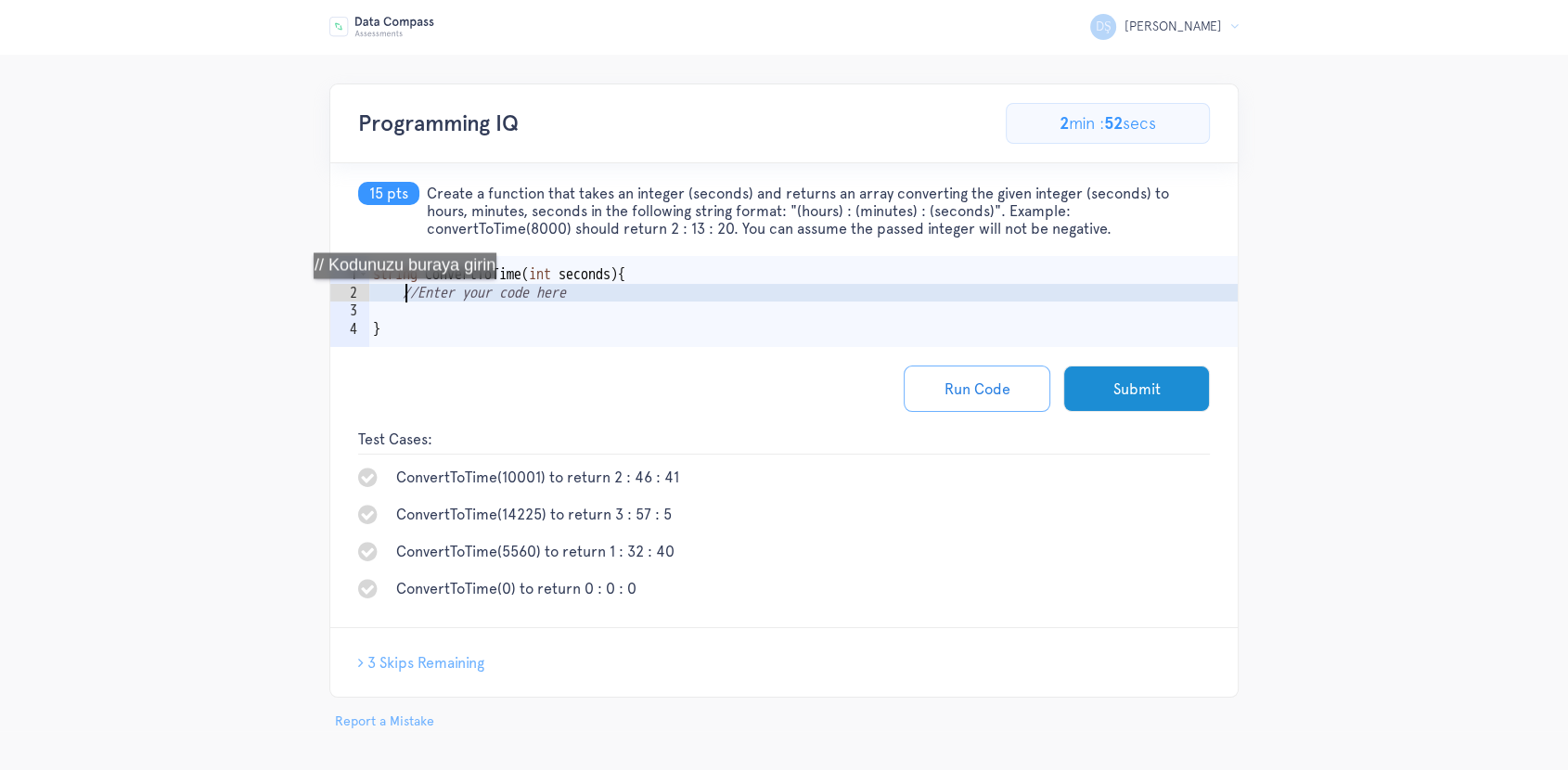 click on "string   ConvertToTime ( int   seconds ) {      //Enter your code here      }" at bounding box center [803, 328] 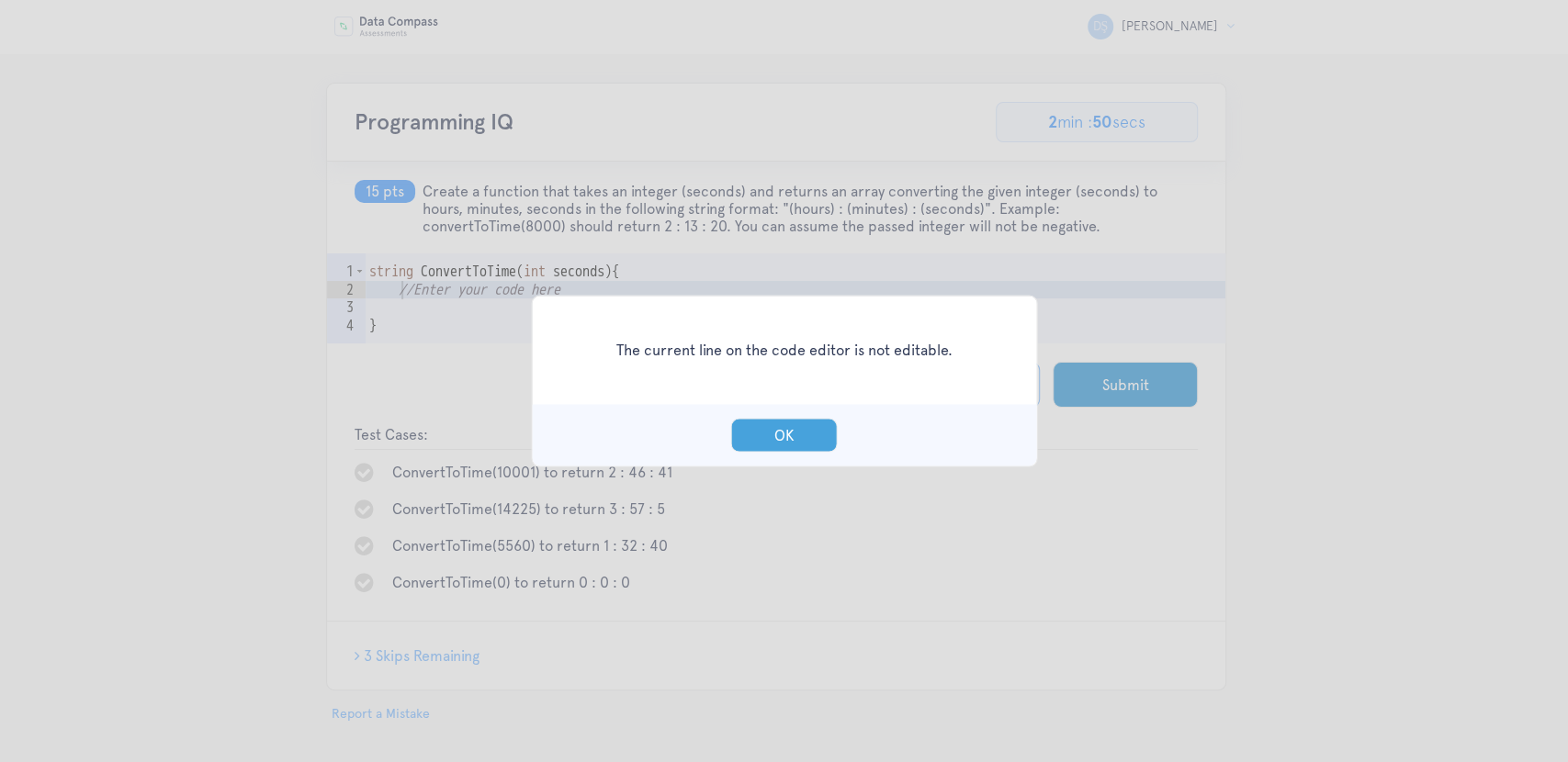 click on "OK" at bounding box center [784, 435] 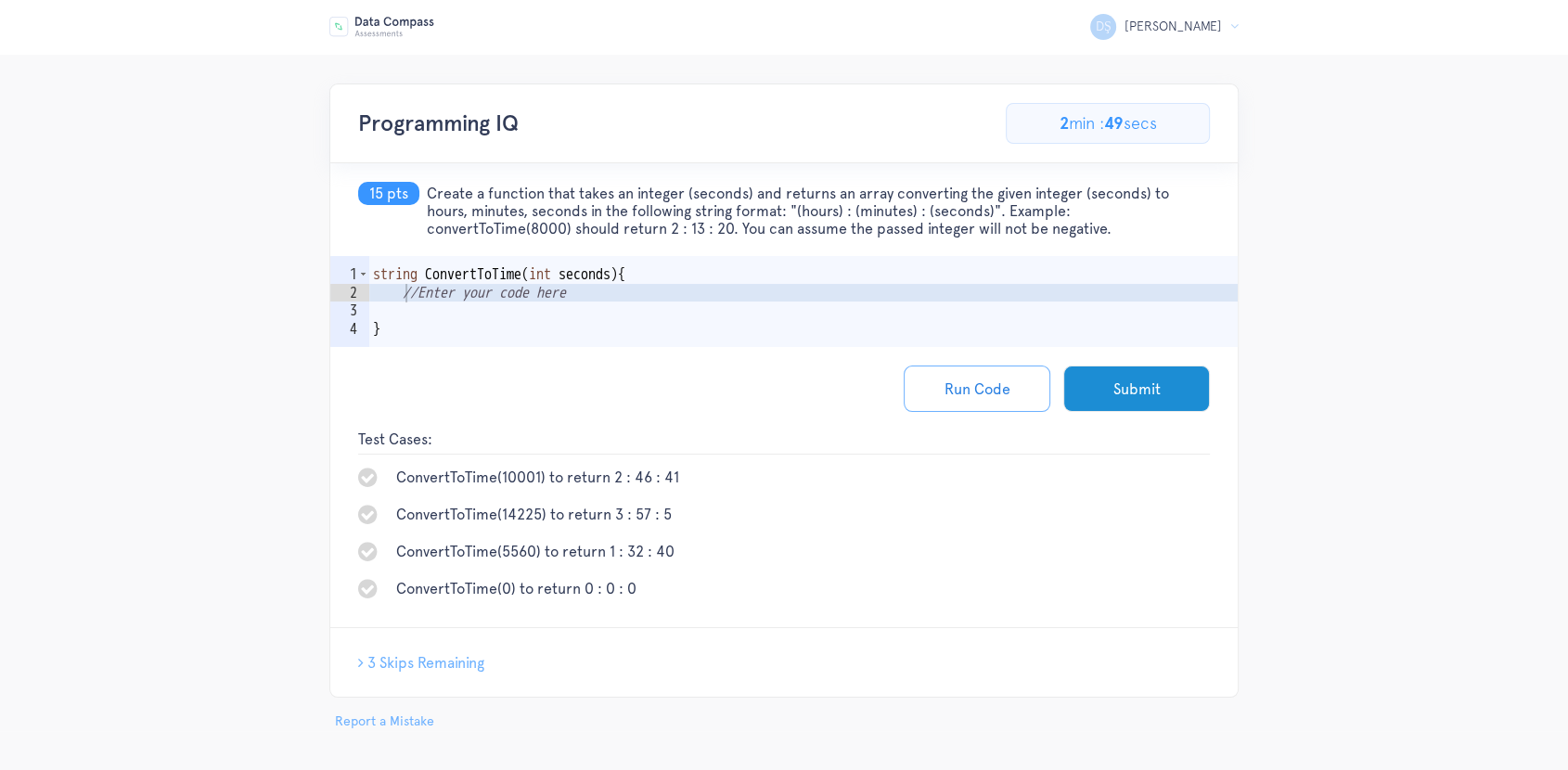 click on "string   ConvertToTime ( int   seconds ) {      //Enter your code here      }" at bounding box center (803, 328) 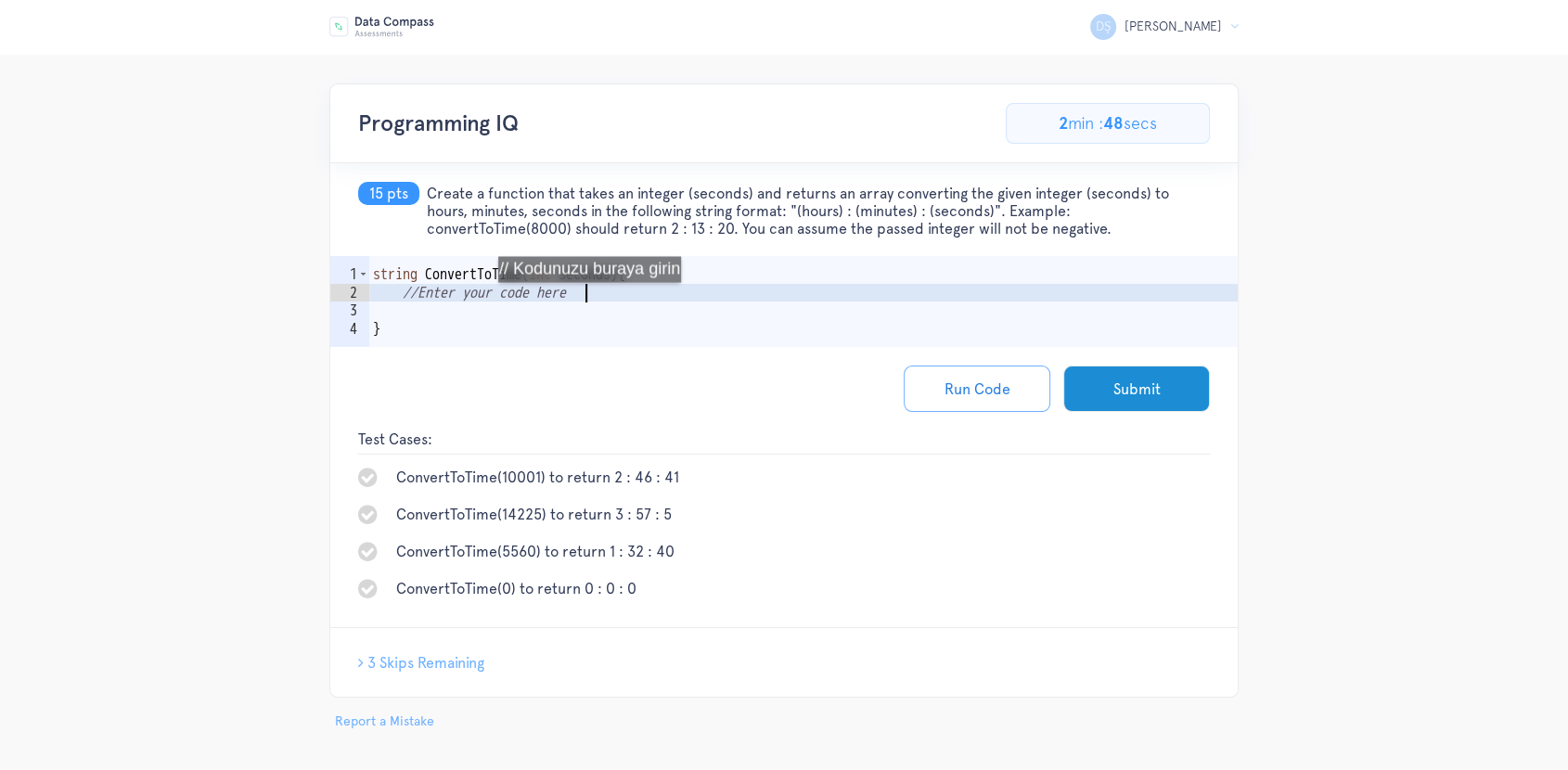 click on "string   ConvertToTime ( int   seconds ) {      //Enter your code here      }" at bounding box center (803, 328) 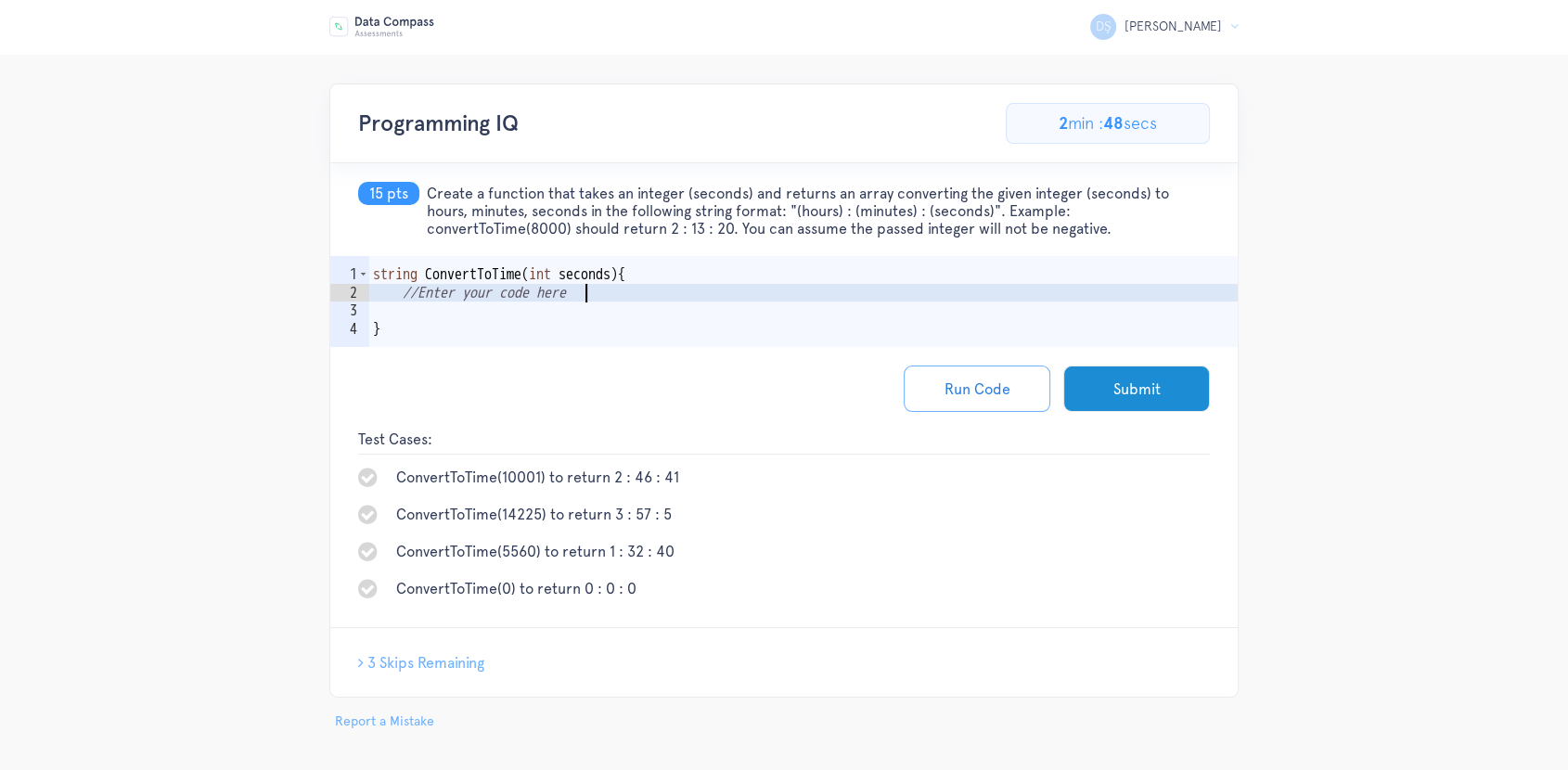 scroll, scrollTop: 0, scrollLeft: 0, axis: both 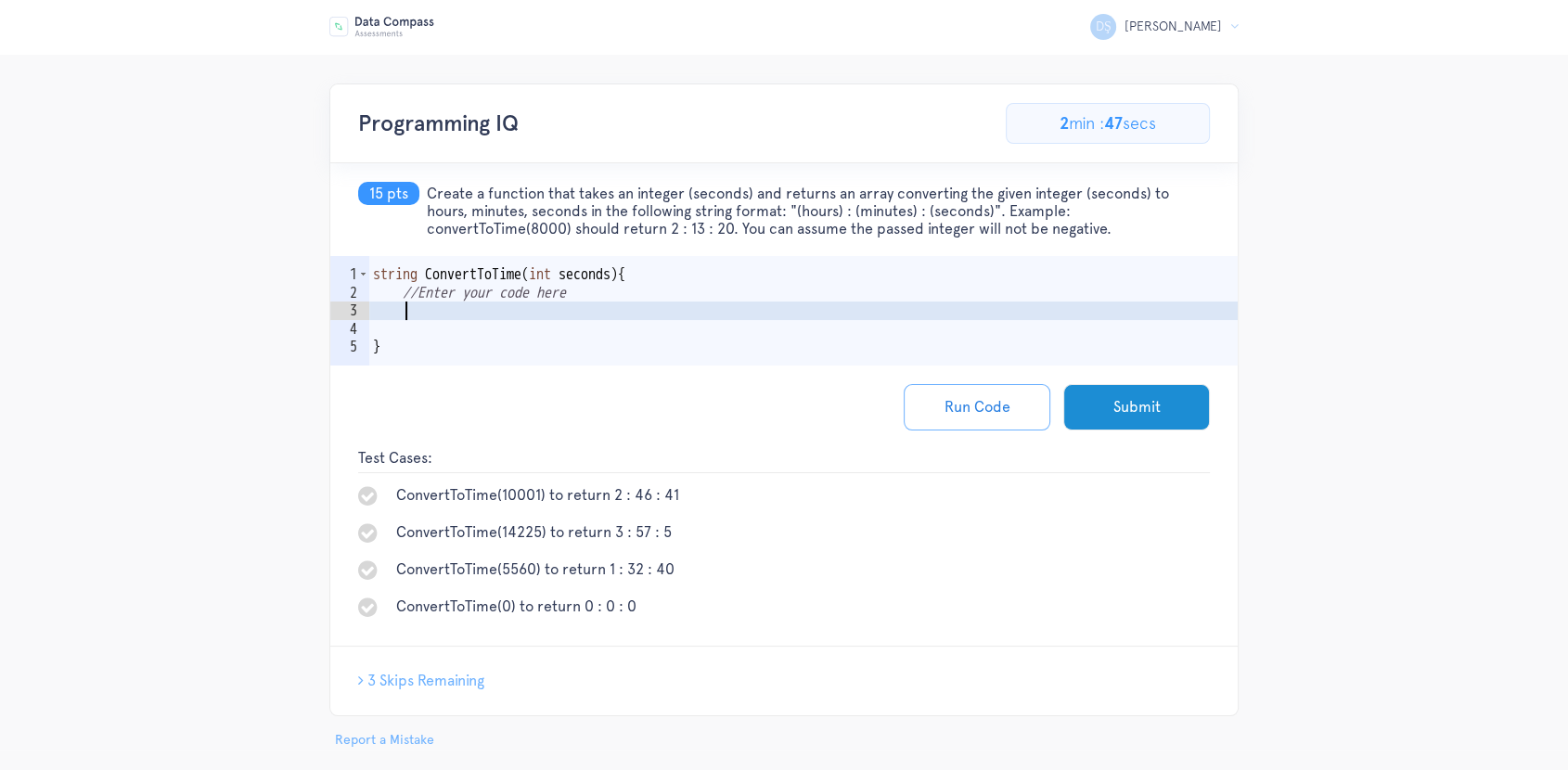 paste on "return $"{hours} : {minutes} : {secs}";" 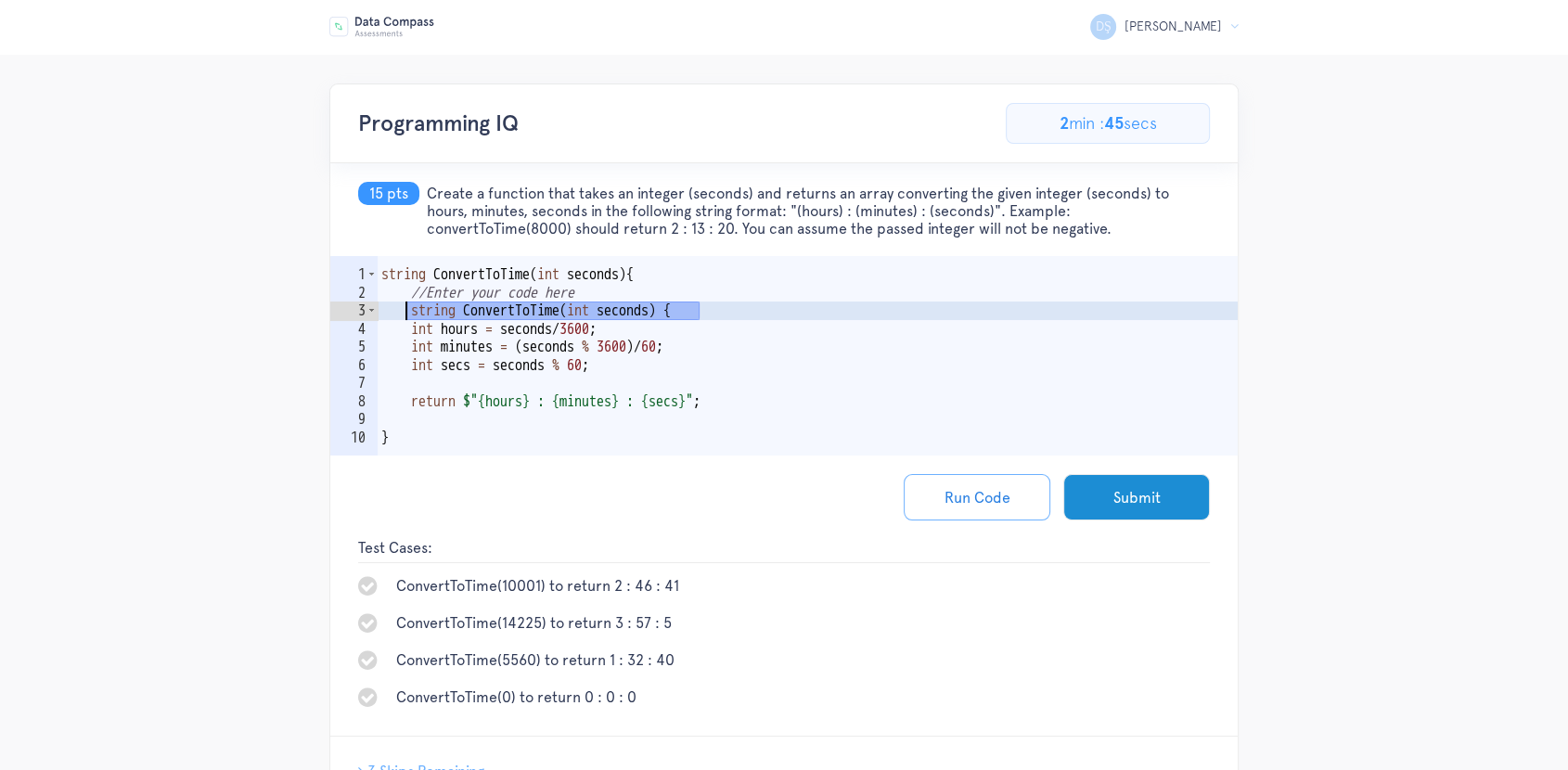 drag, startPoint x: 705, startPoint y: 310, endPoint x: 407, endPoint y: 314, distance: 298.02684 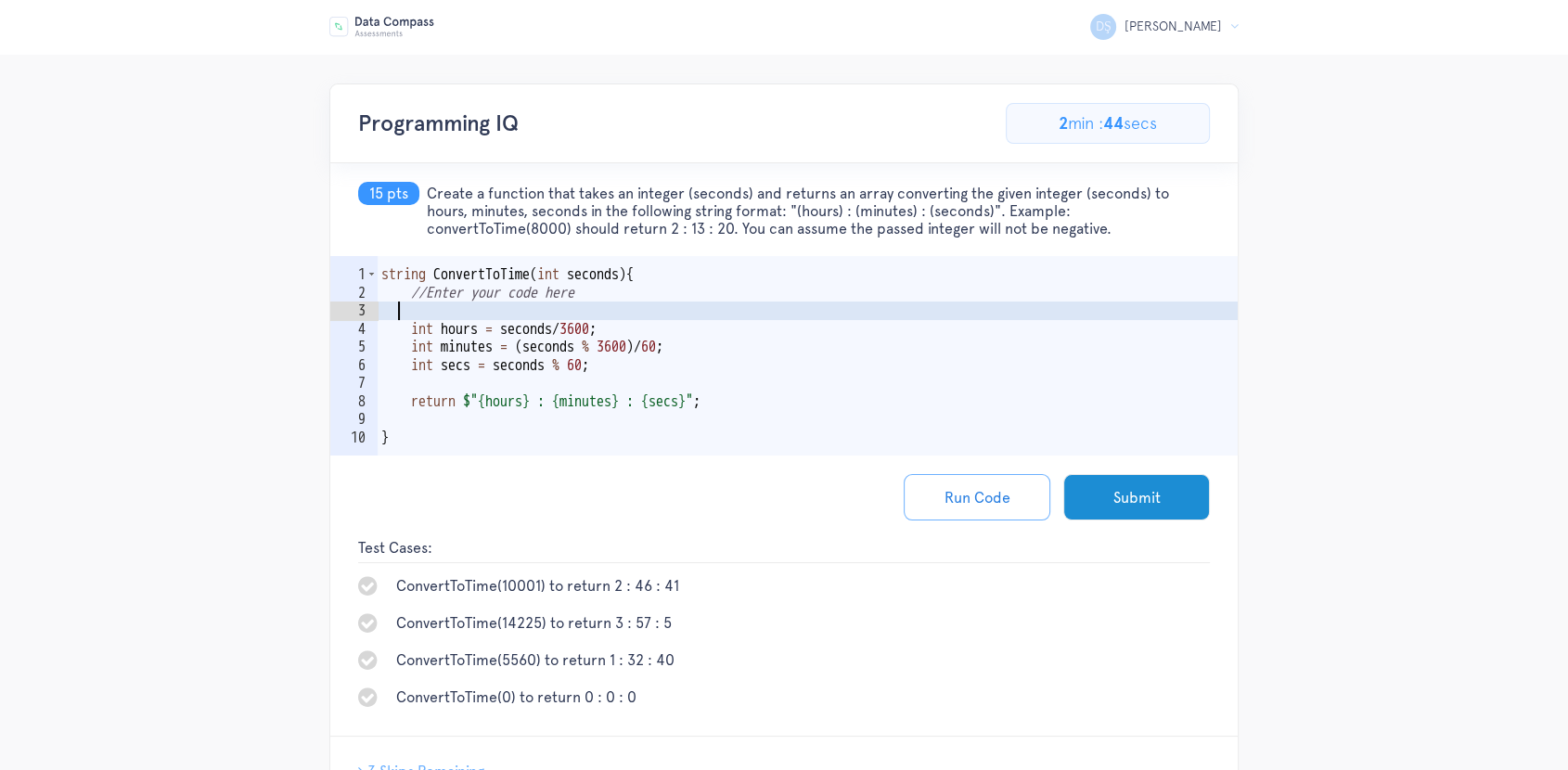 scroll, scrollTop: 0, scrollLeft: 0, axis: both 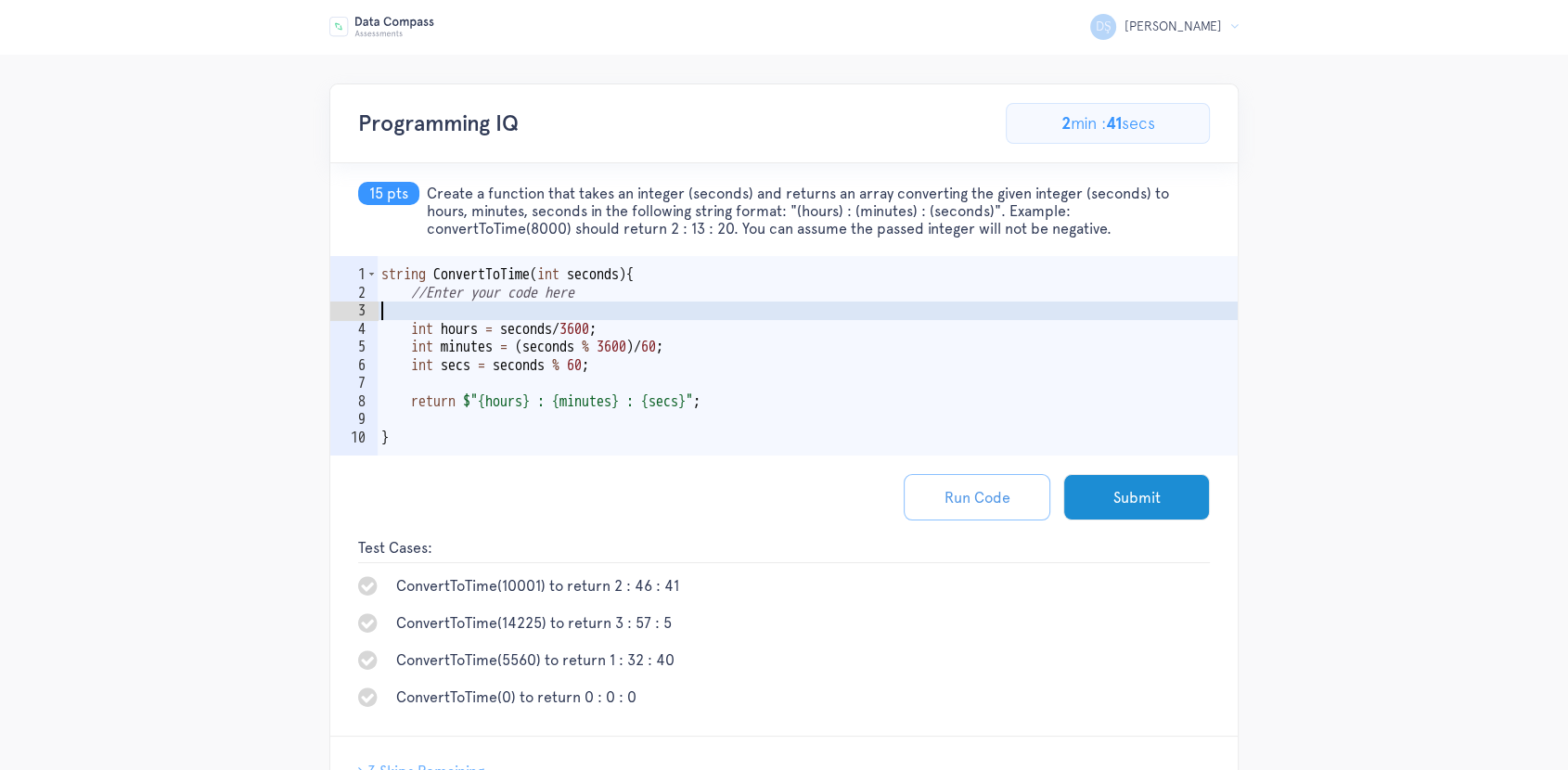 type 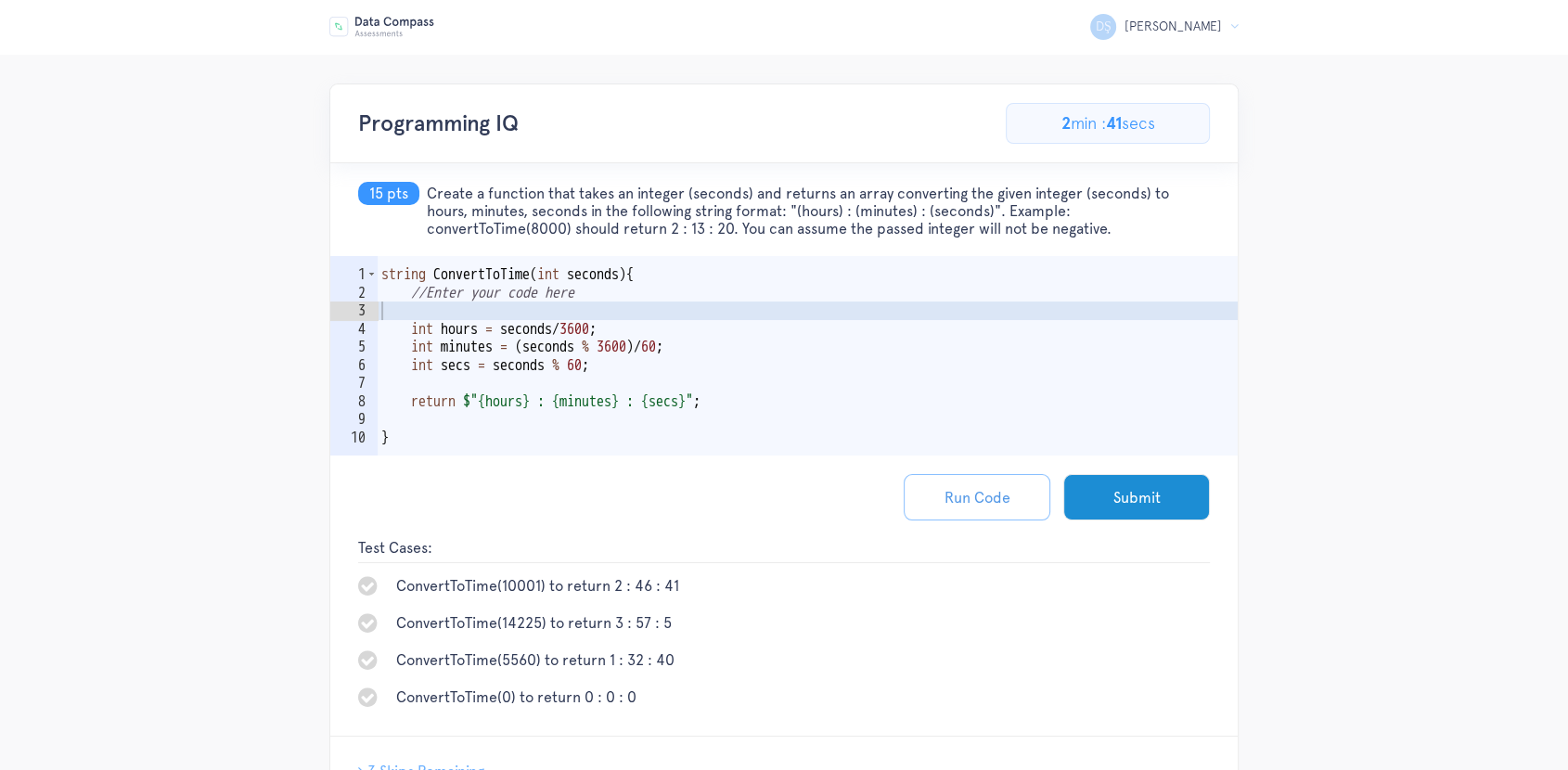 click on "Run Code" at bounding box center [977, 497] 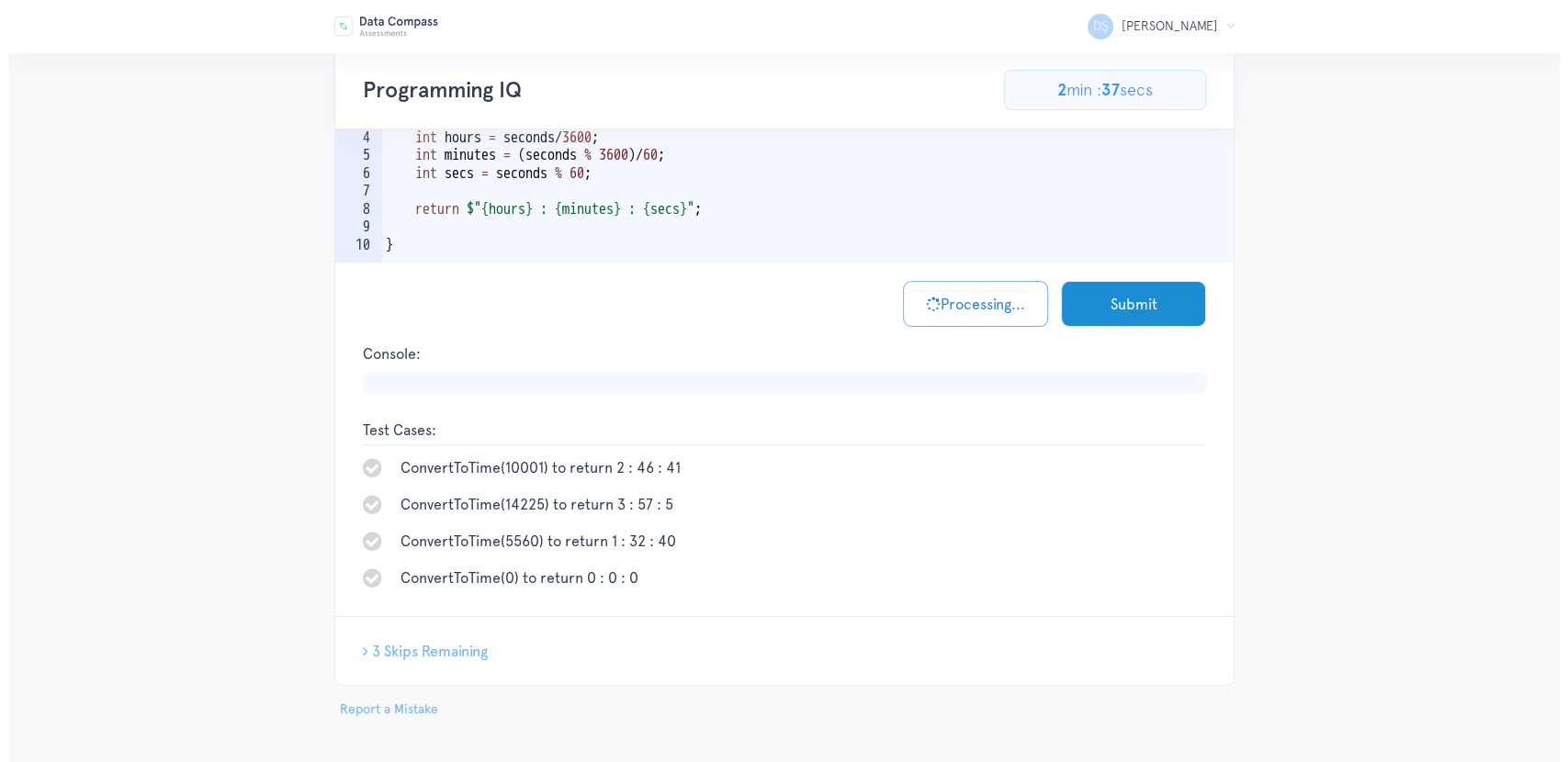 scroll, scrollTop: 191, scrollLeft: 0, axis: vertical 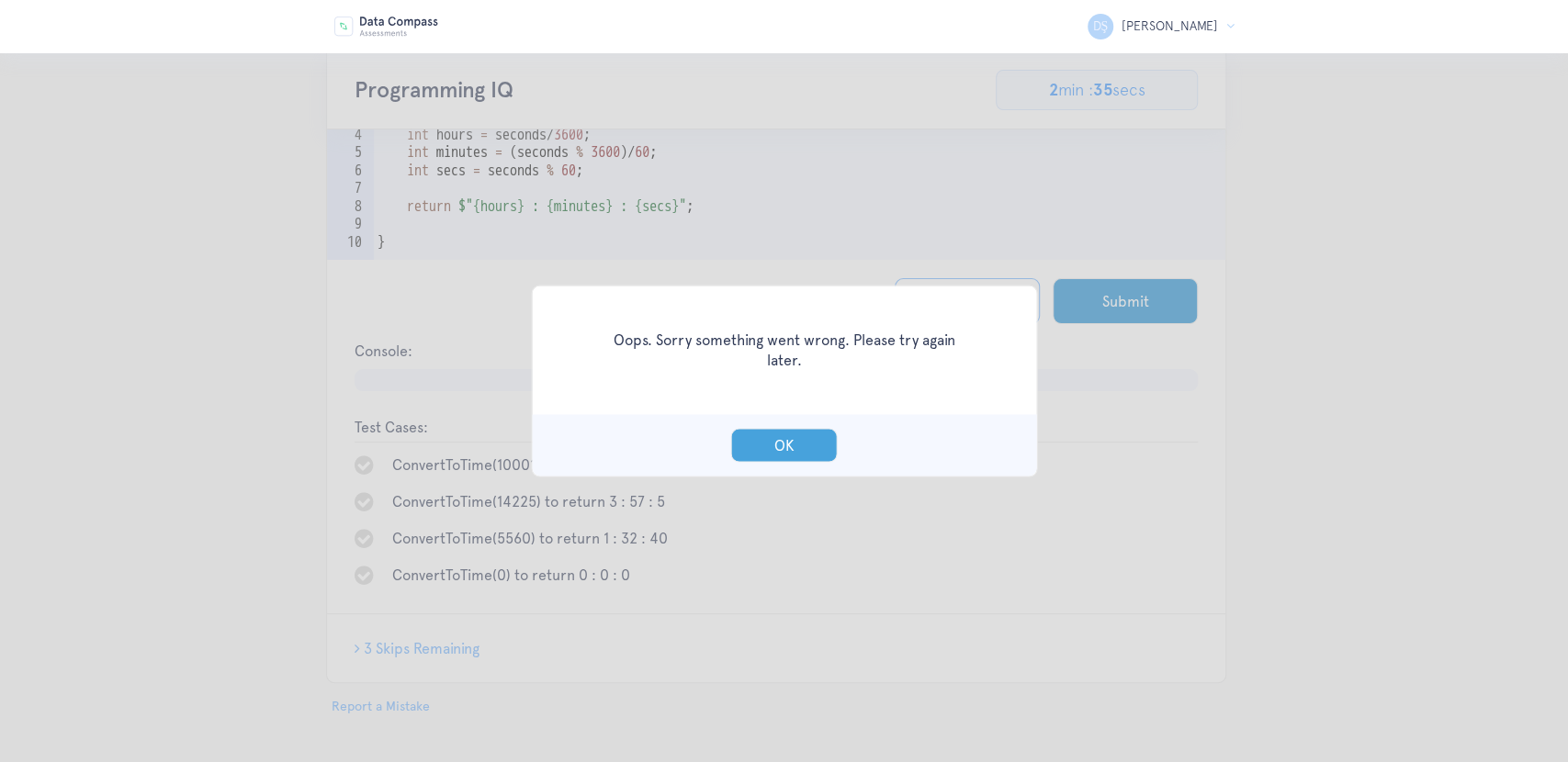 click on "OK" at bounding box center (784, 445) 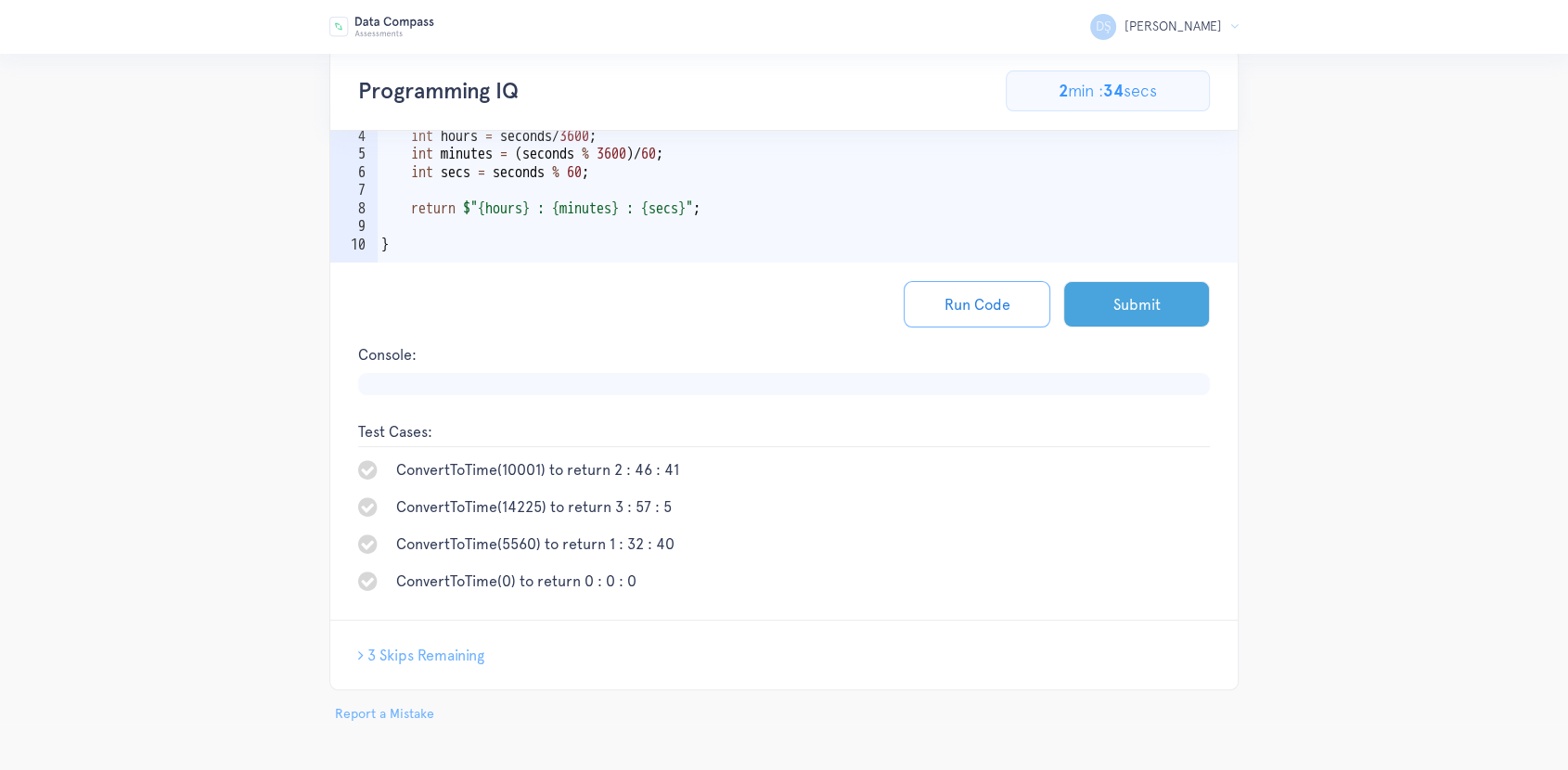 click on "Submit" at bounding box center [1137, 304] 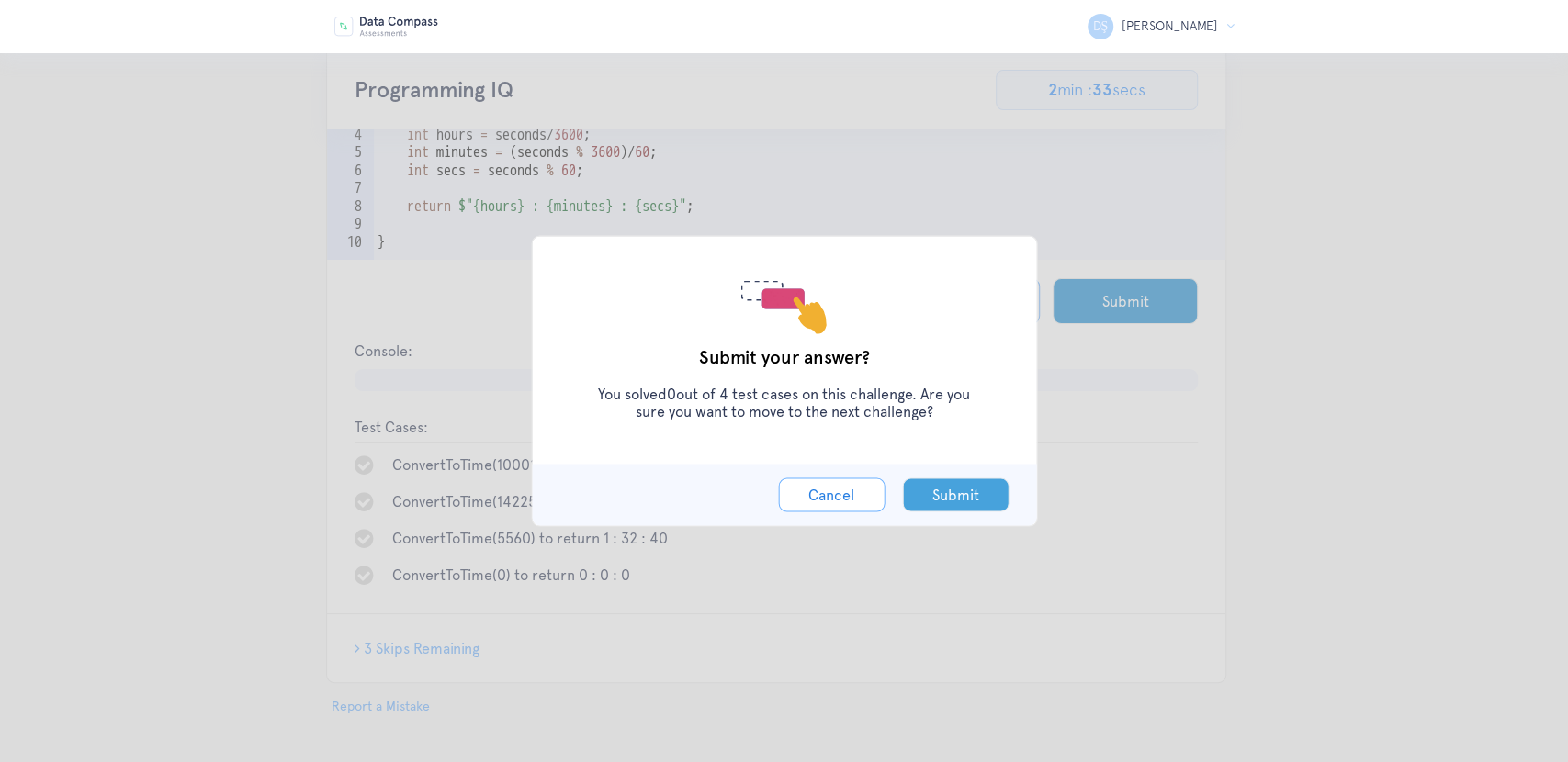 click on "Submit" at bounding box center (955, 495) 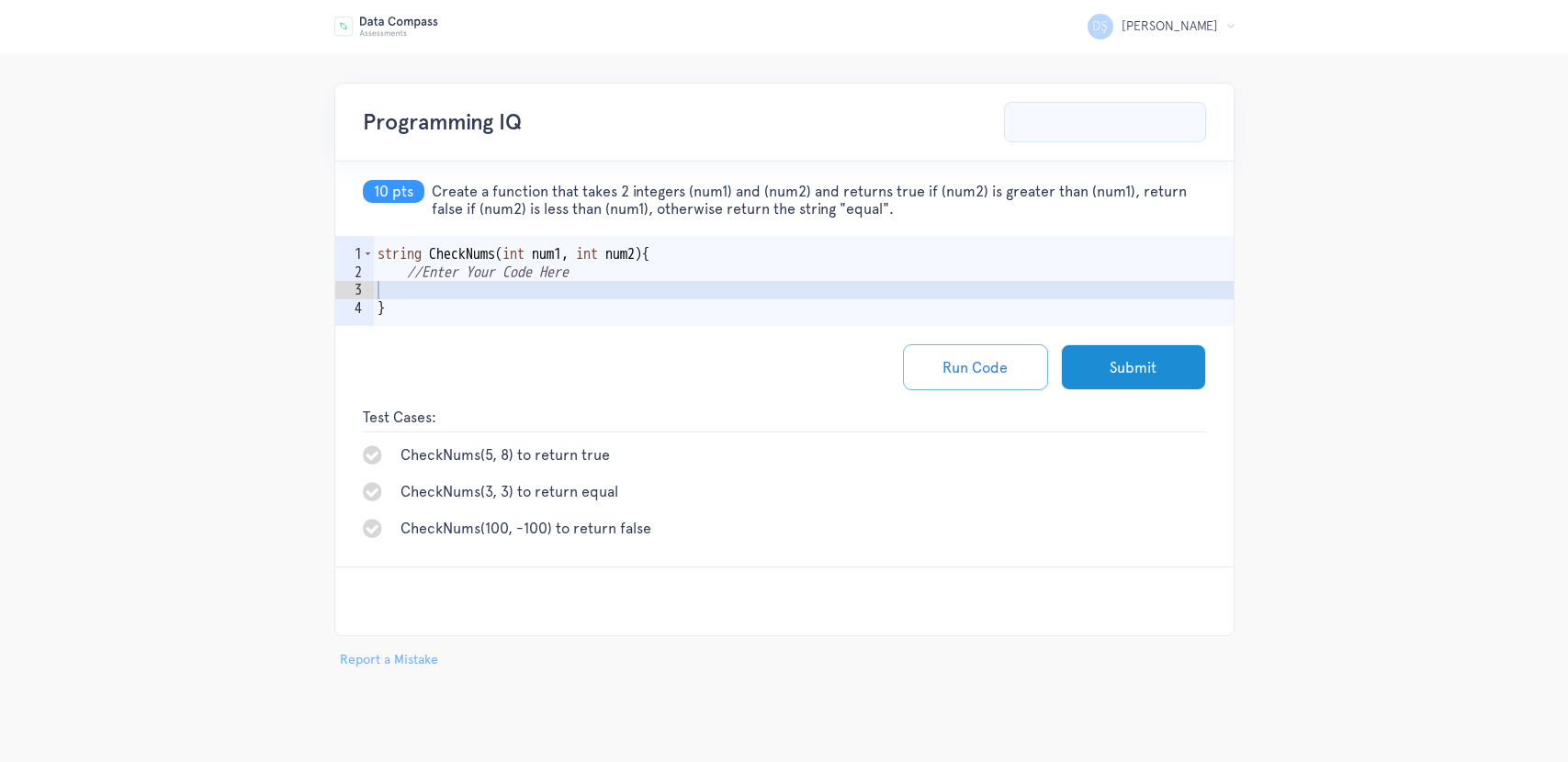 scroll, scrollTop: 0, scrollLeft: 0, axis: both 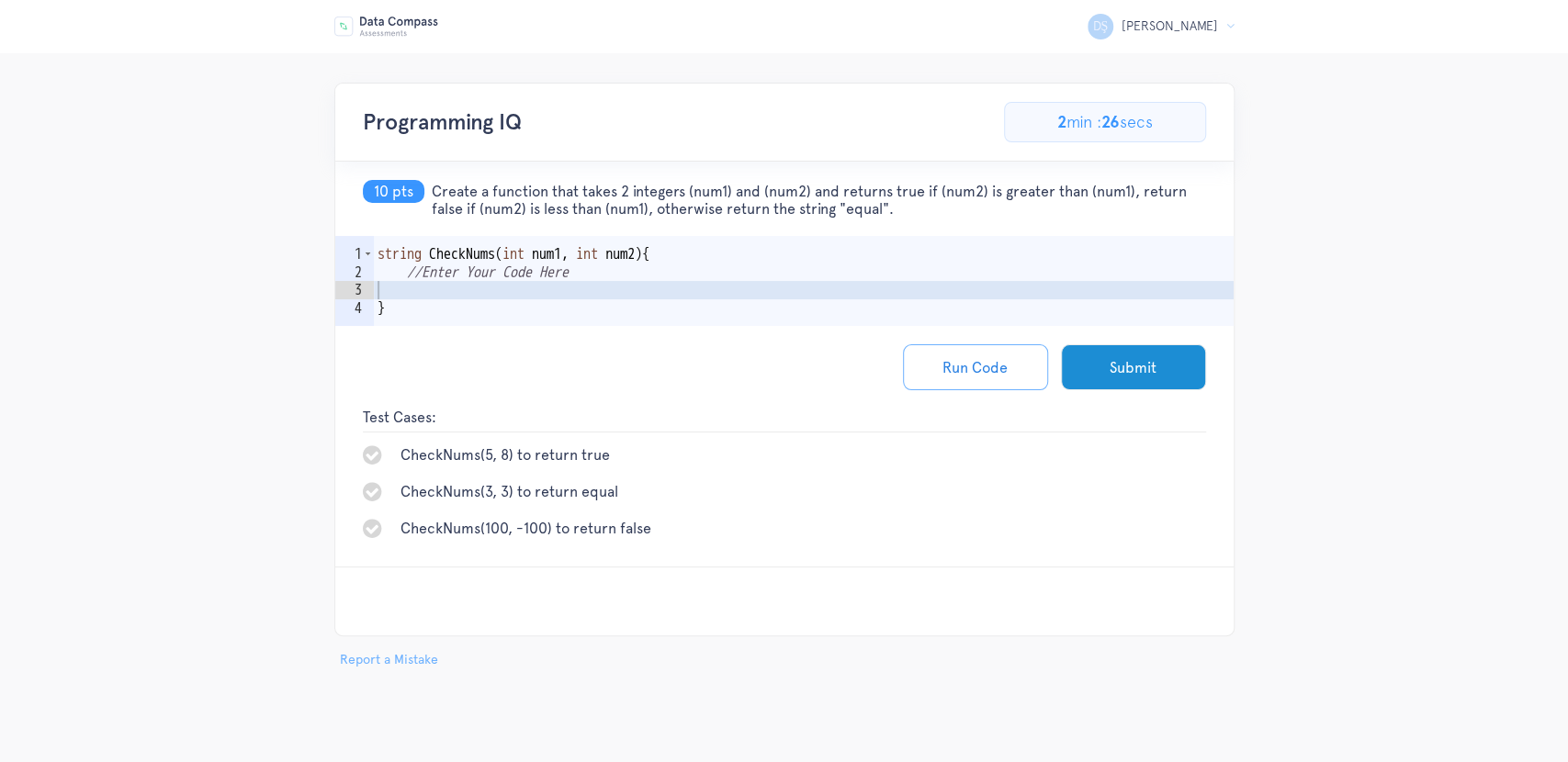 copy on "Create a function that takes 2 integers (num1) and (num2) and returns true if (num2) is greater than (num1), return false if (num2) is less than (num1), otherwise return the string "equal"." 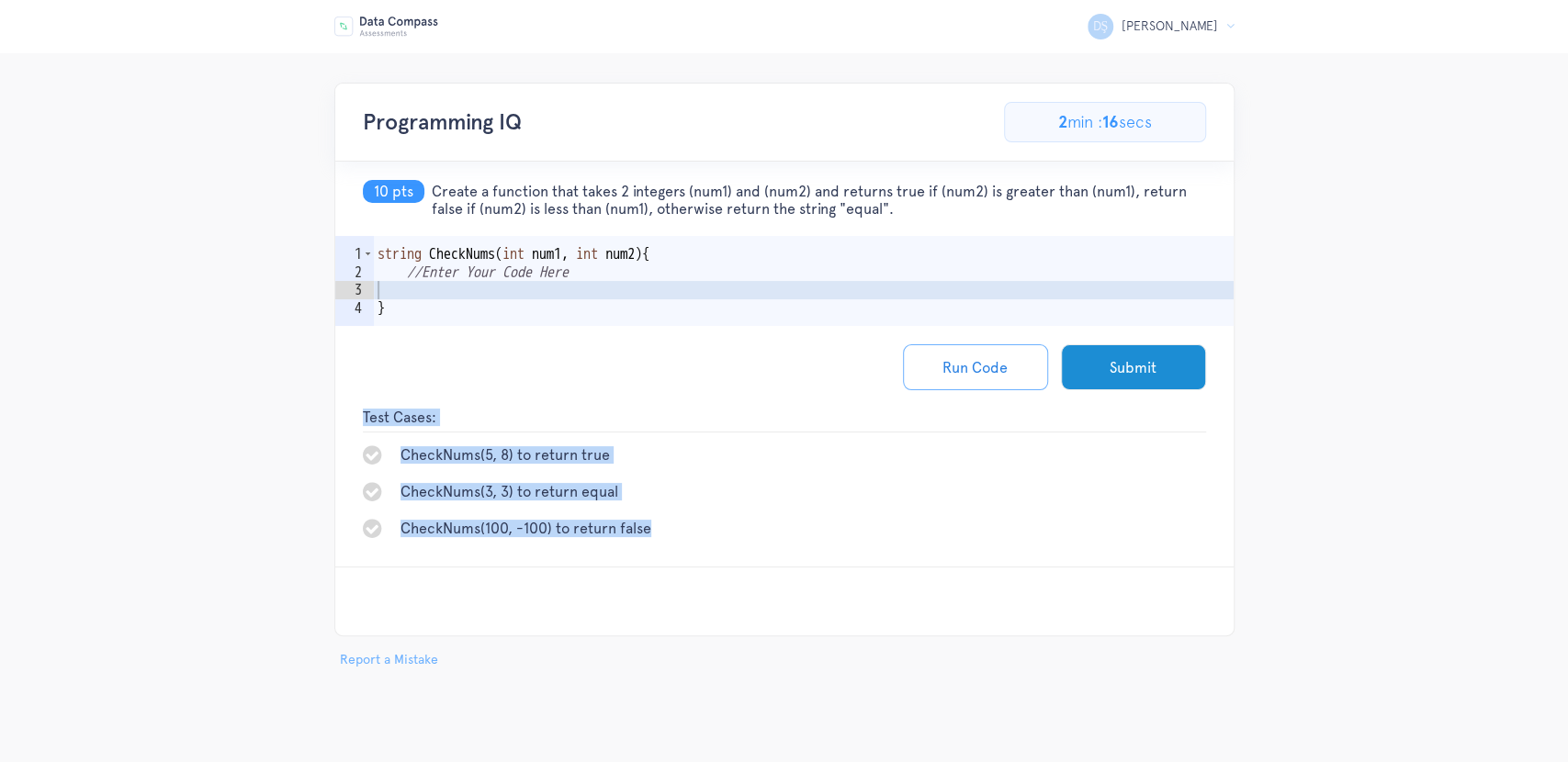 copy on "Test Cases:
CheckNums(5, 8) to return true
CheckNums(3, 3) to return equal
CheckNums(100, -100) to return false" 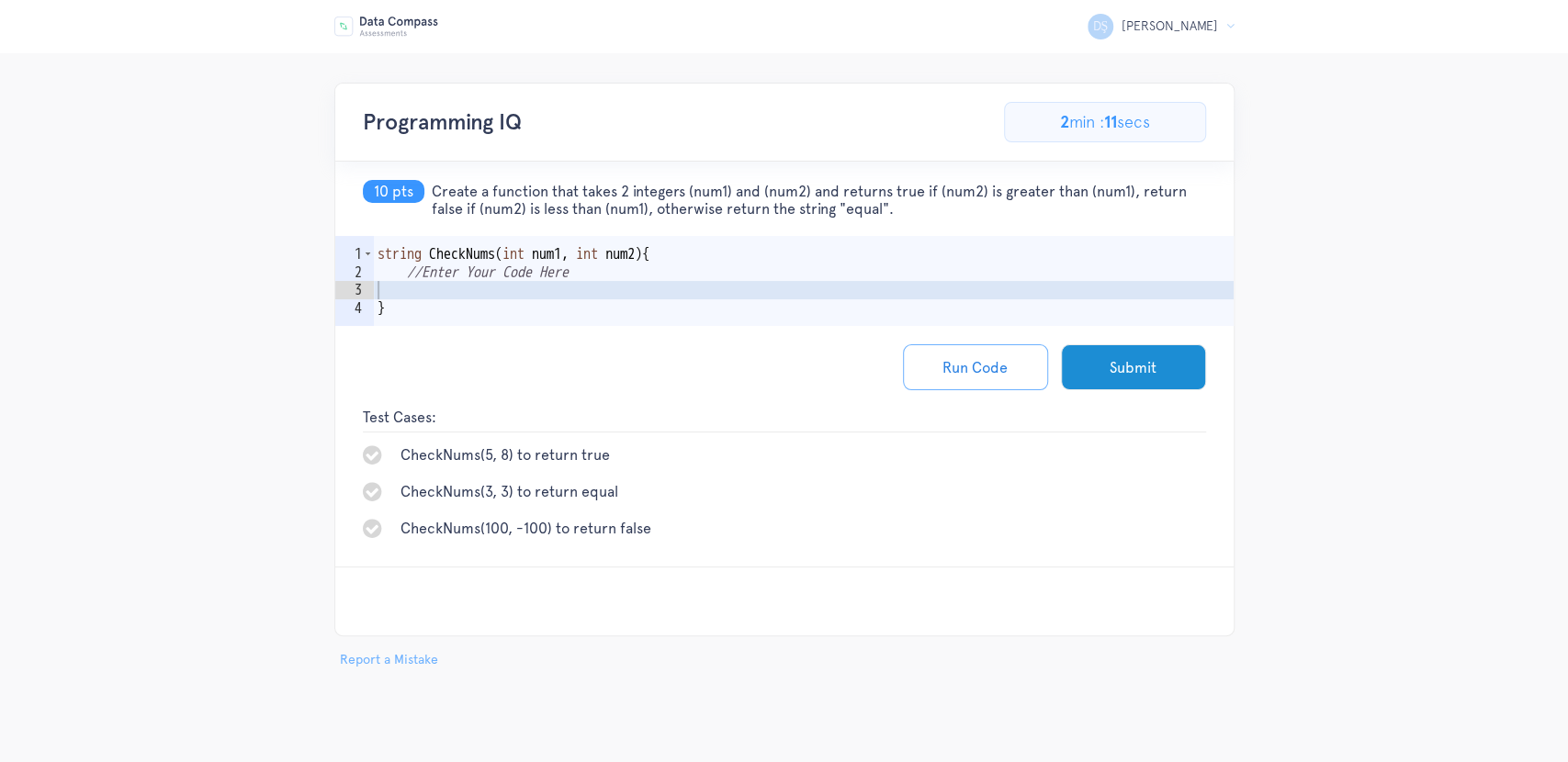 click on "string   CheckNums ( int   num1 ,   int   num2 ) {      //Enter Your Code Here      }" at bounding box center [804, 308] 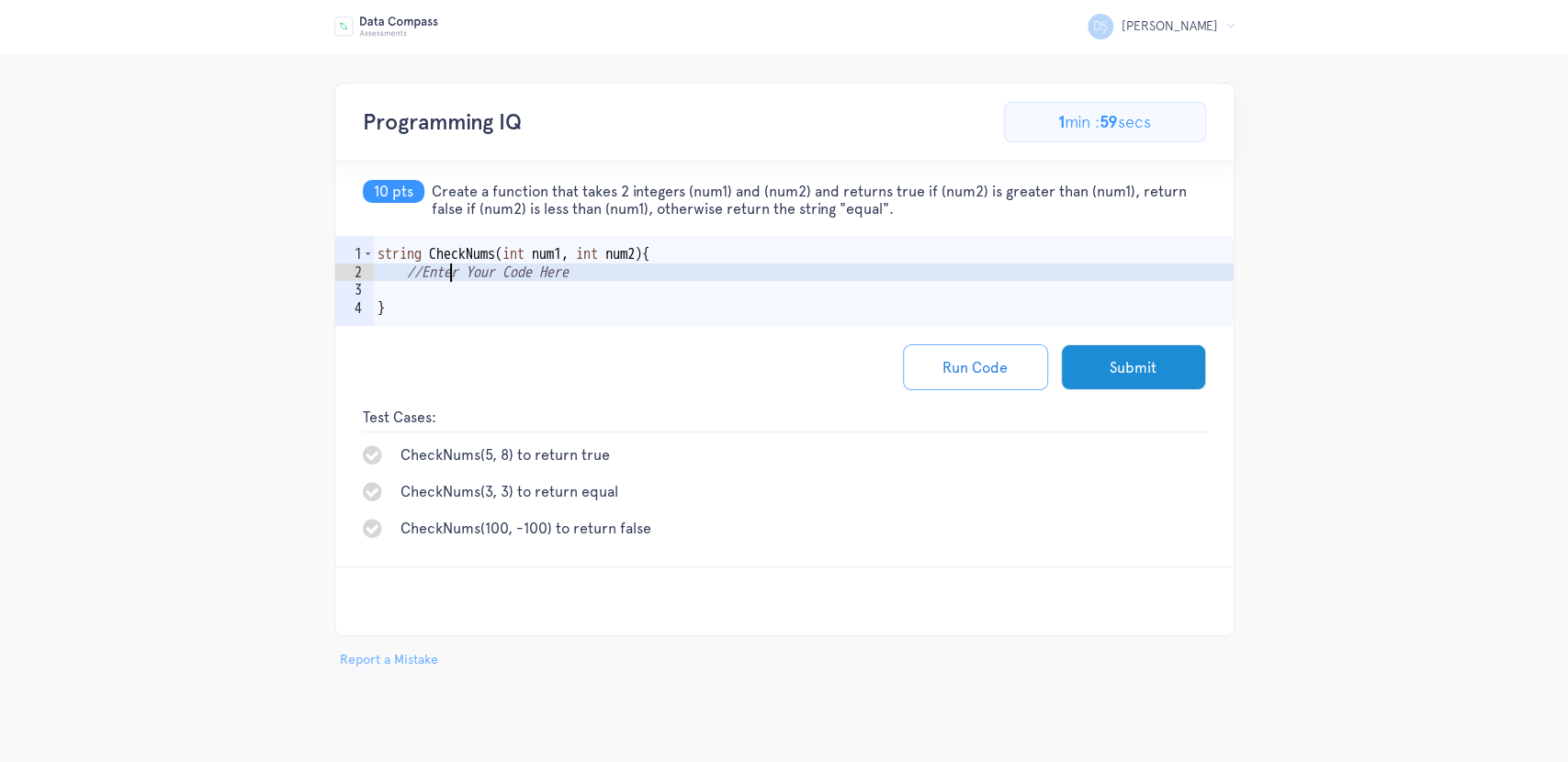 click on "string   CheckNums ( int   num1 ,   int   num2 ) {      //Enter Your Code Here      }" at bounding box center (804, 308) 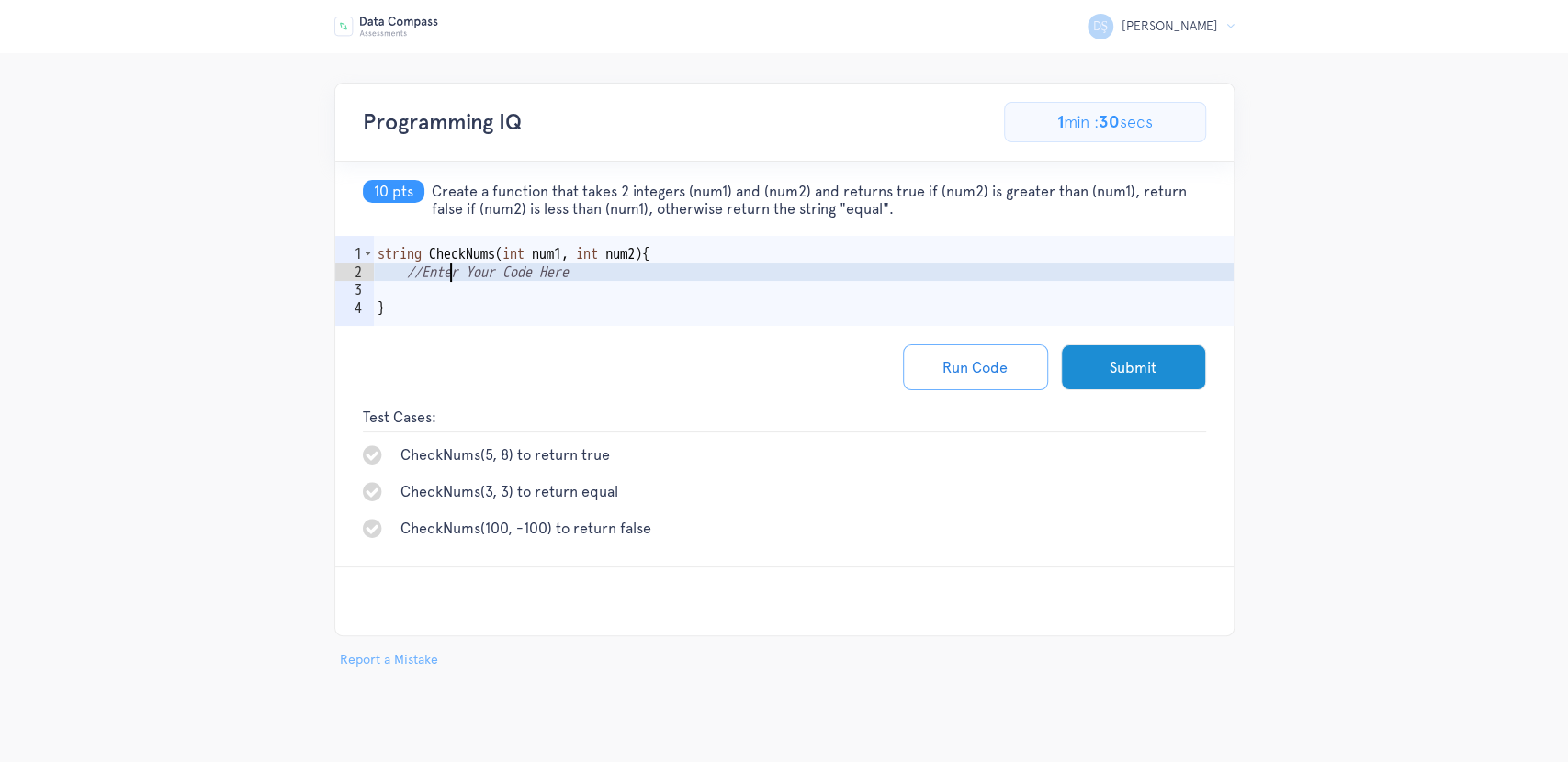 click on "string   CheckNums ( int   num1 ,   int   num2 ) {      //Enter Your Code Here      }" at bounding box center [804, 308] 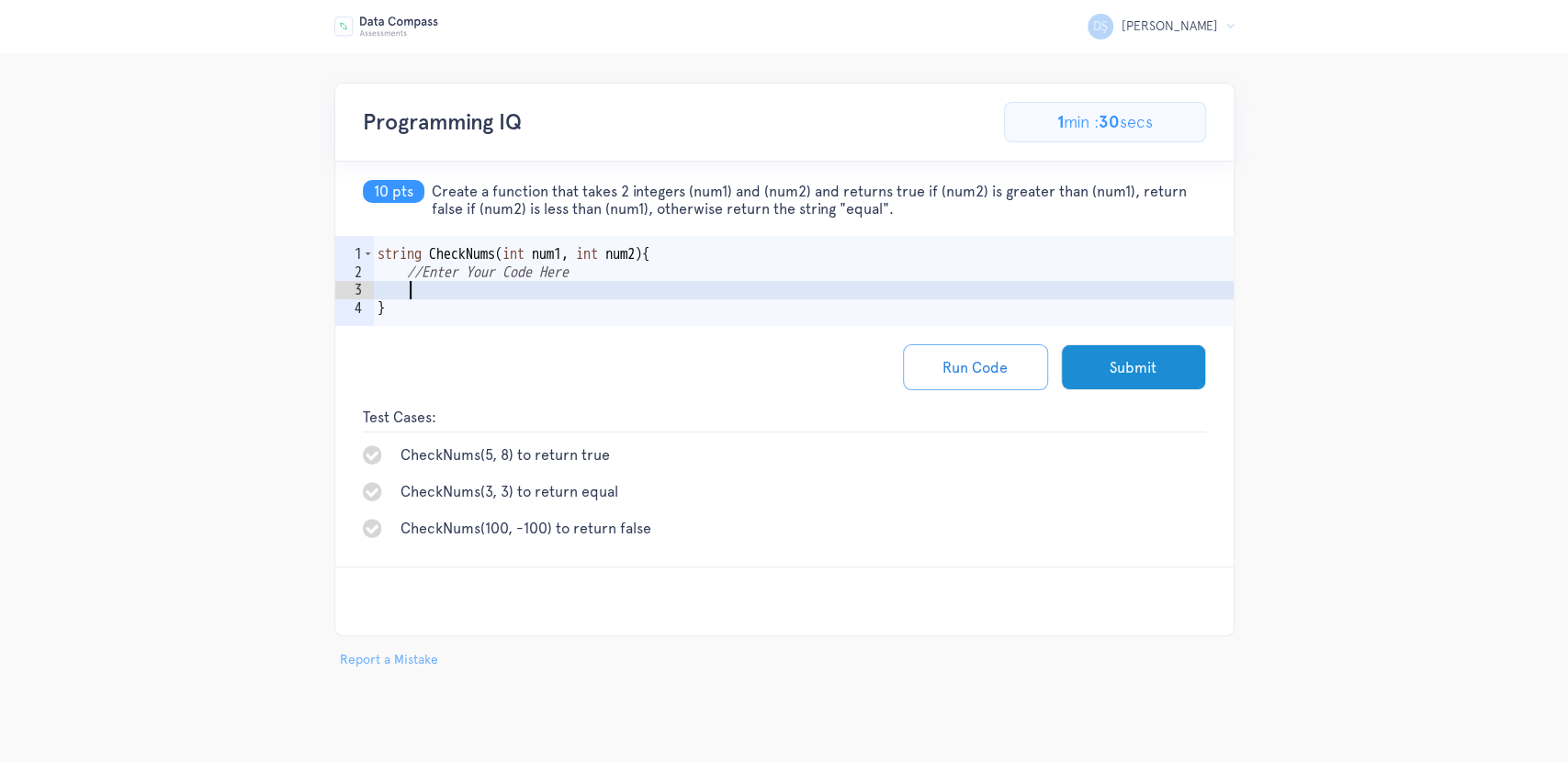 click on "string   CheckNums ( int   num1 ,   int   num2 ) {      //Enter Your Code Here      }" at bounding box center [804, 308] 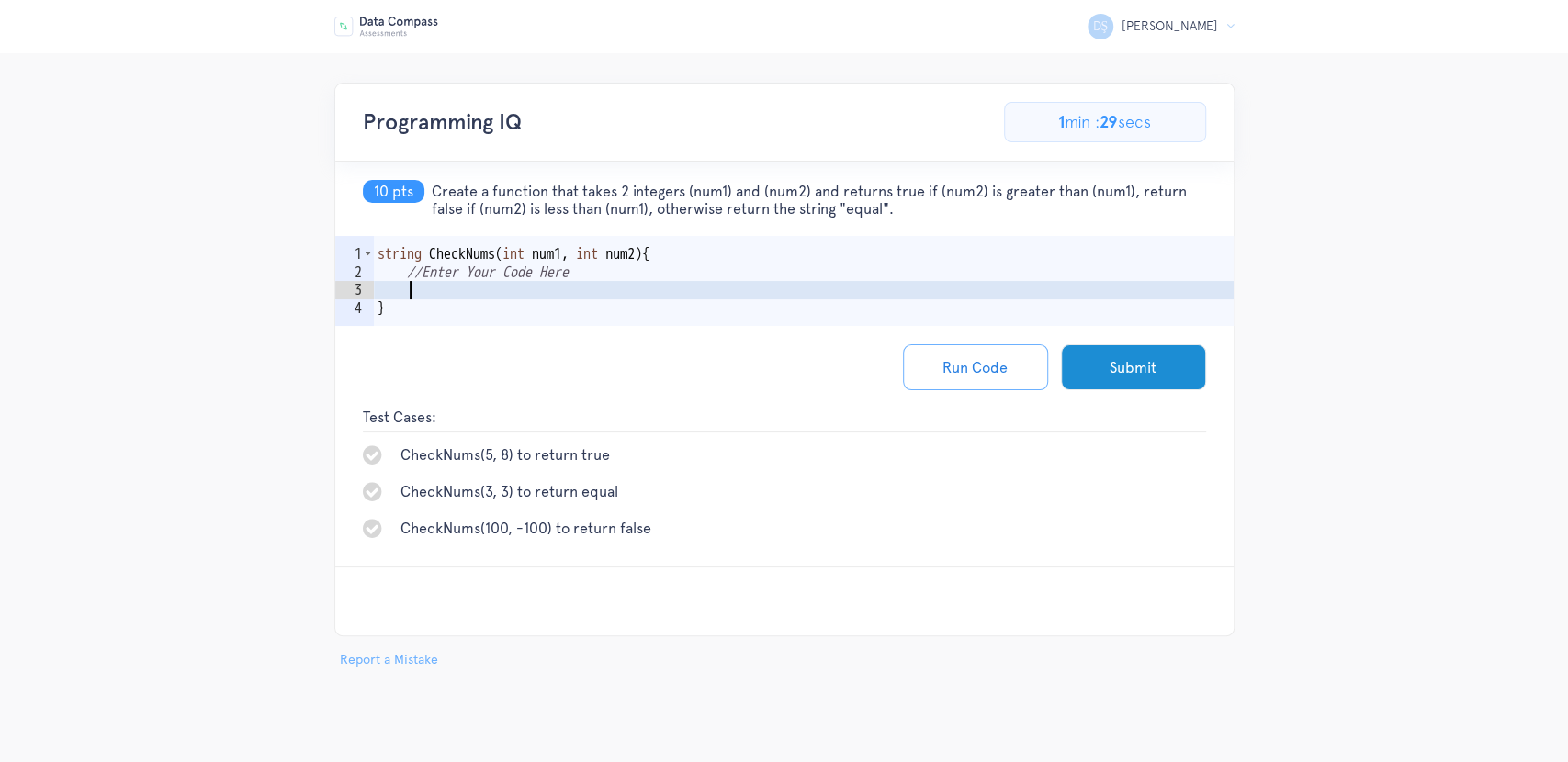 paste on "return "equal";" 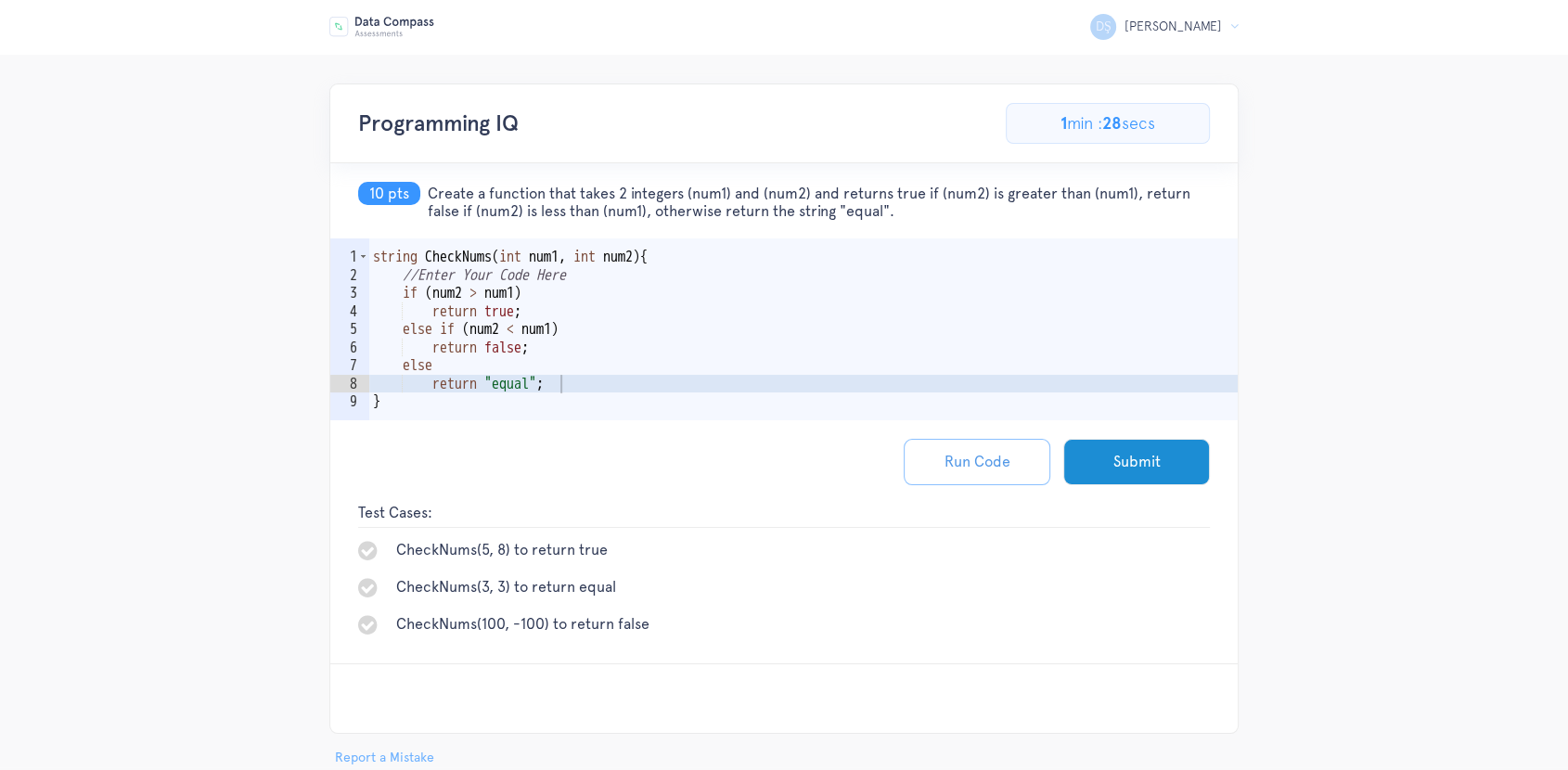 click on "Run Code" at bounding box center [977, 462] 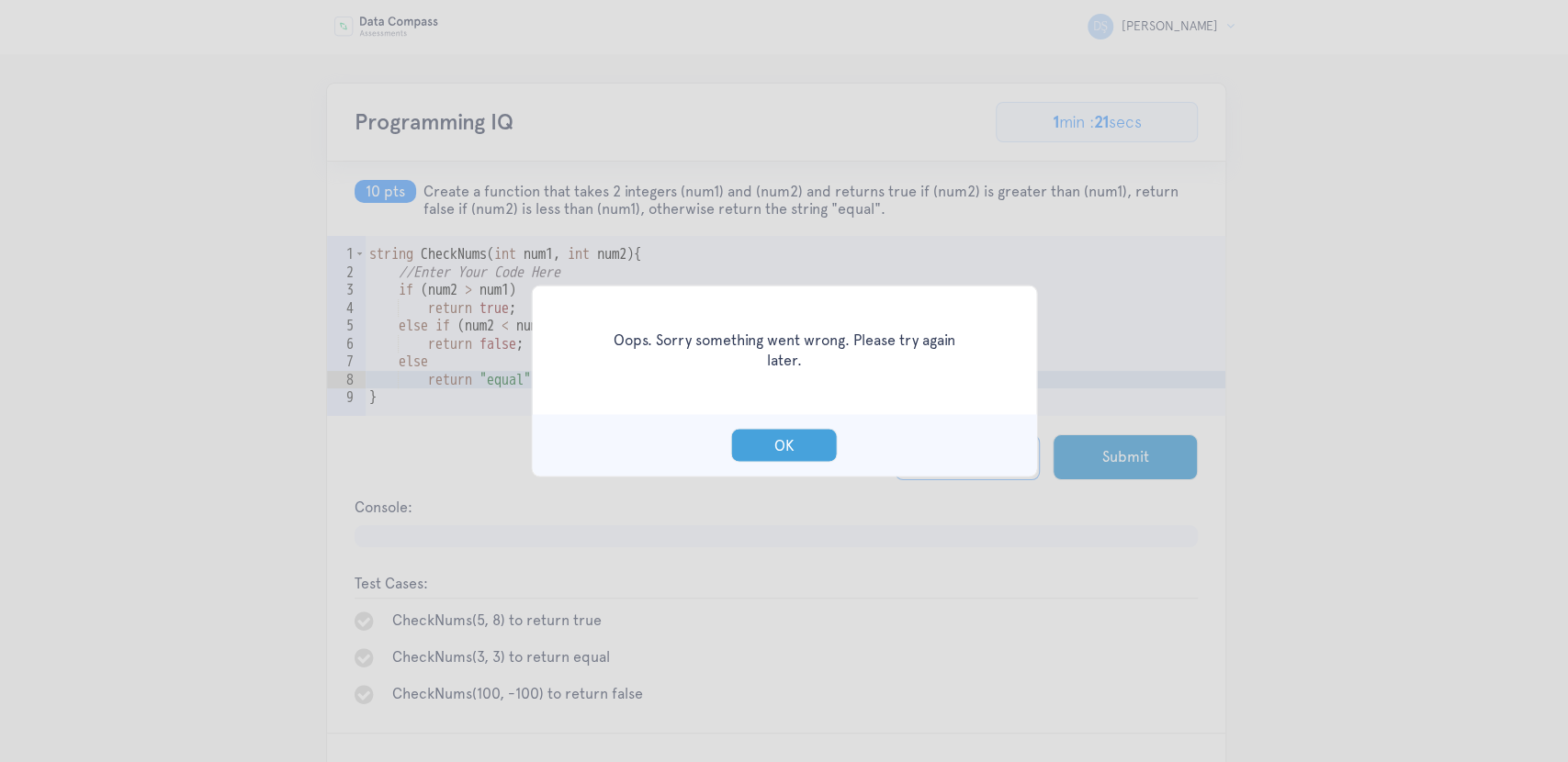 click on "OK" at bounding box center (784, 445) 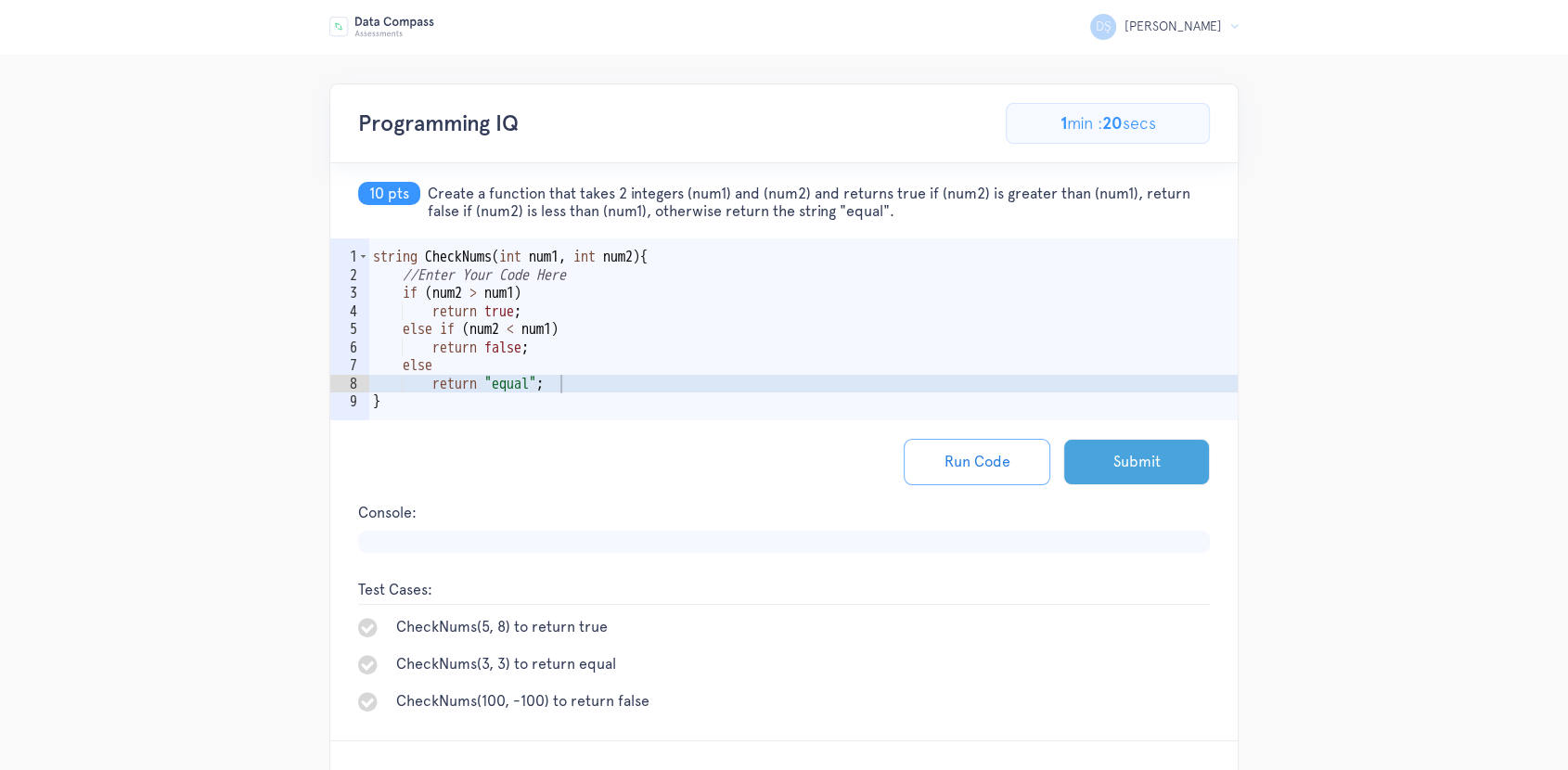click on "Submit" at bounding box center (1137, 462) 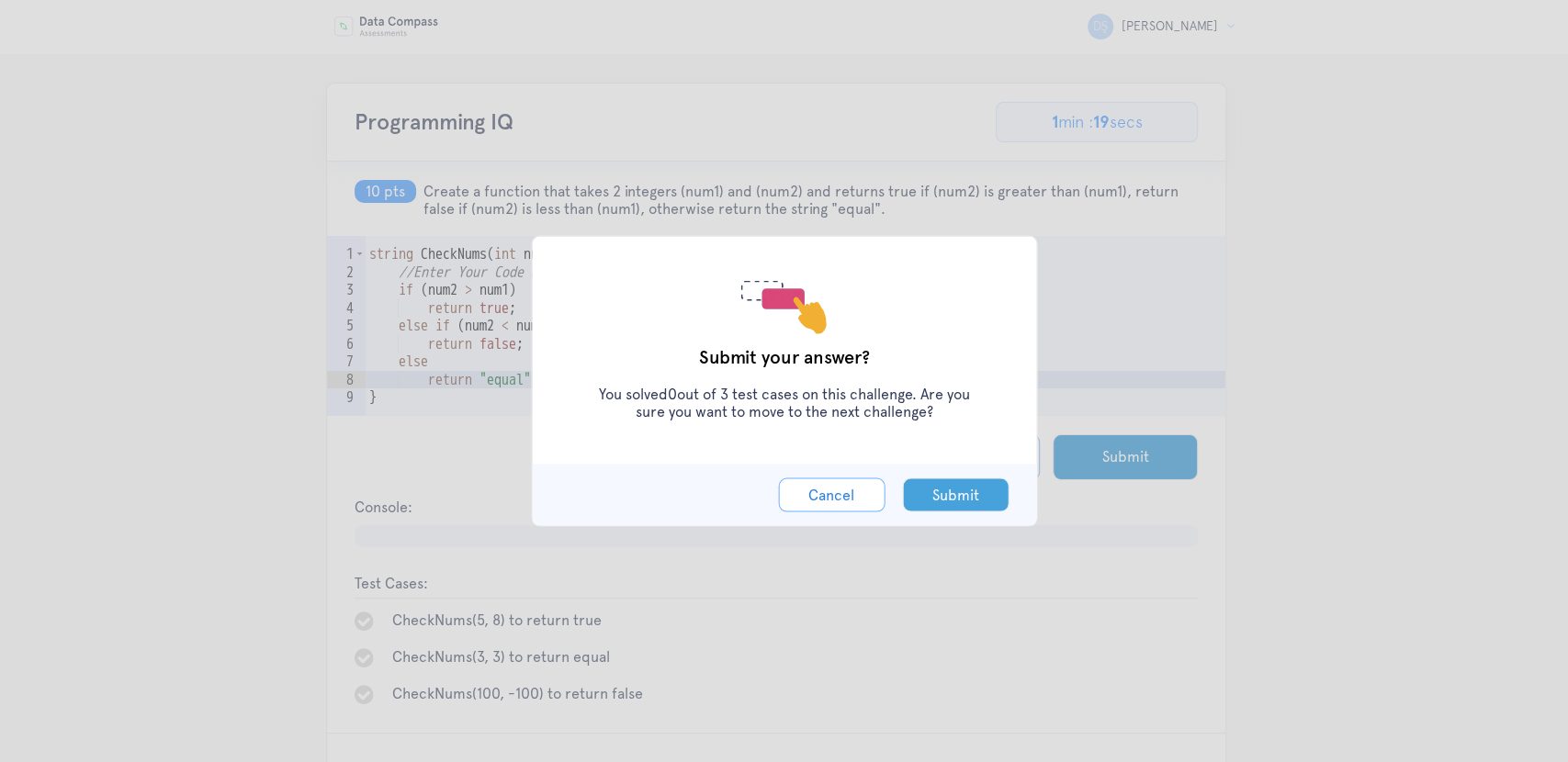 click on "Submit" at bounding box center [955, 495] 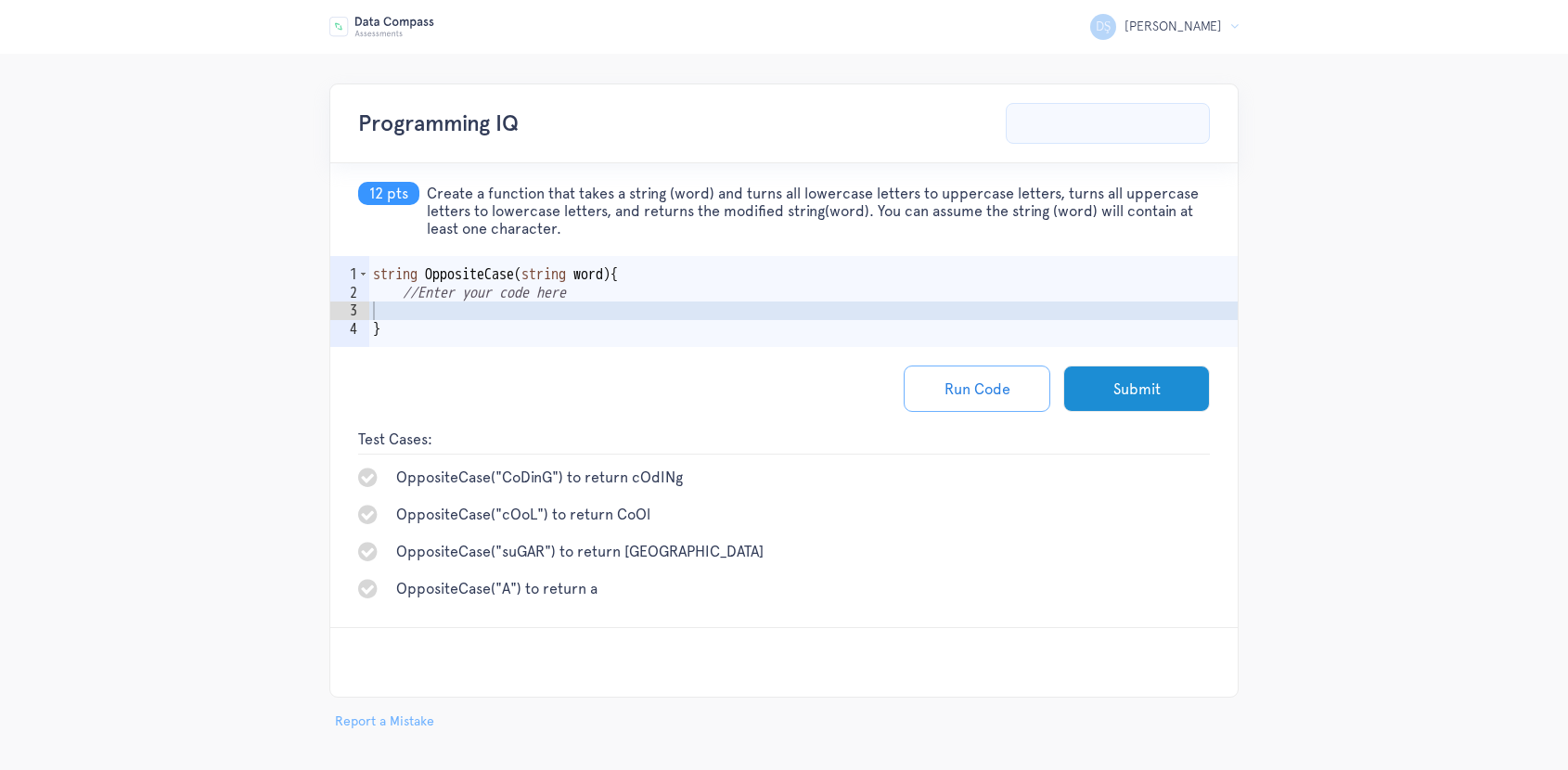 scroll, scrollTop: 0, scrollLeft: 0, axis: both 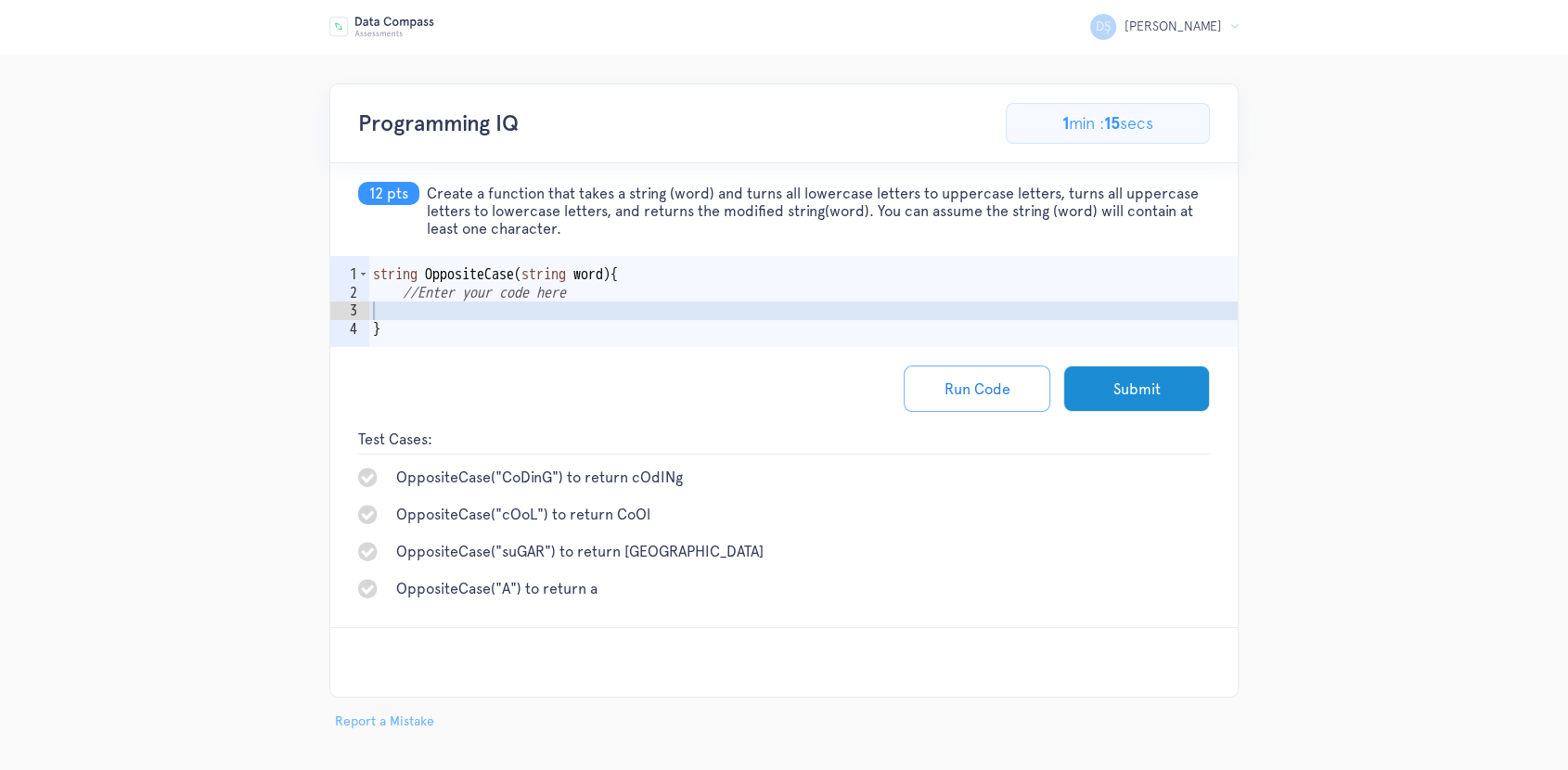 copy on "Create a function that takes a string (word) and turns all lowercase letters to uppercase letters, turns all uppercase letters to lowercase letters, and returns the modified string(word). You can assume the string (word) will contain at least one character." 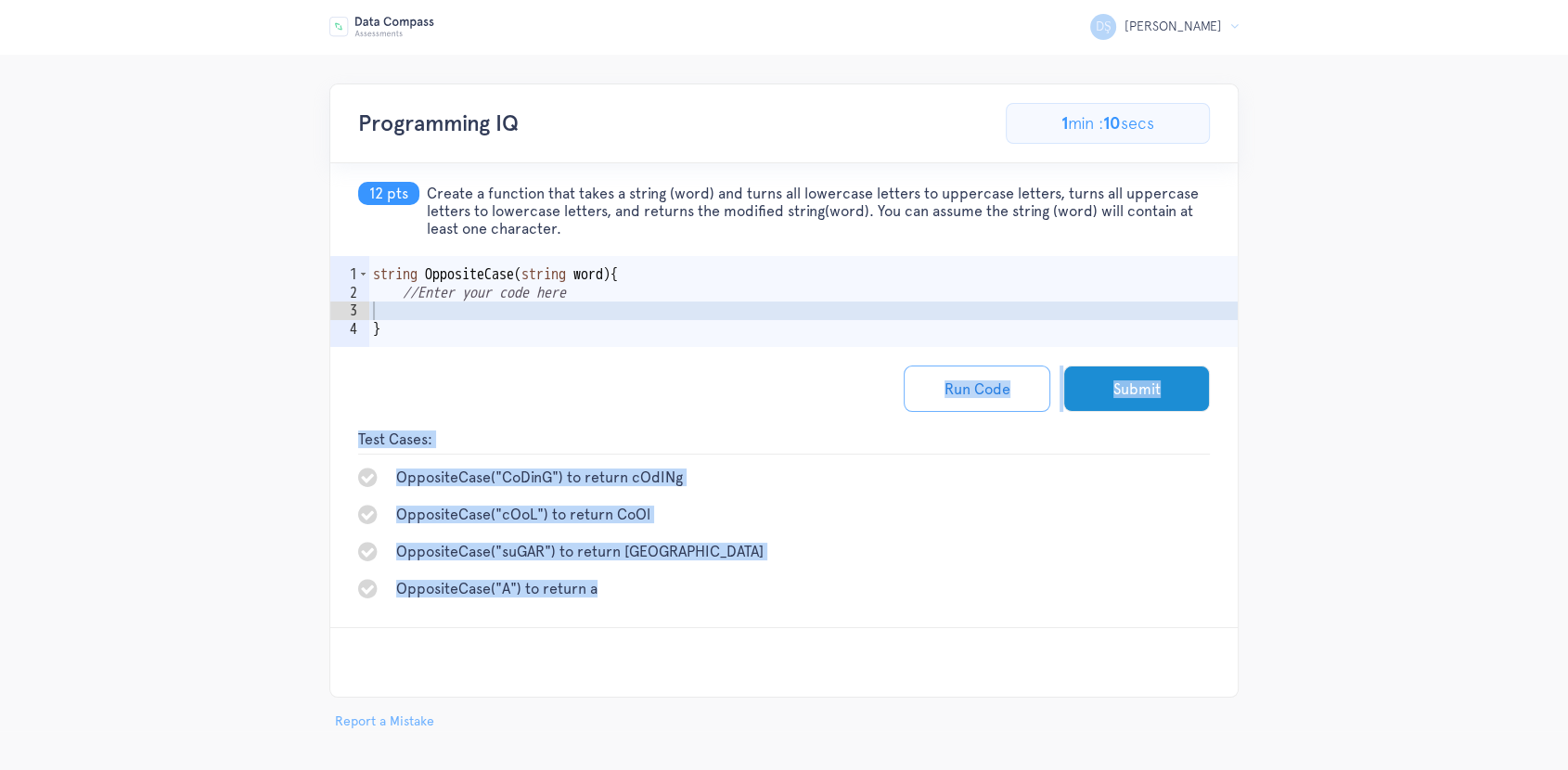copy on "Run Code
Submit
Console:
Test Cases:
OppositeCase("CoDinG") to return cOdINg
OppositeCase("cOoL") to return CoOl
OppositeCase("suGAR") to return SUgar
OppositeCase("A") to return a" 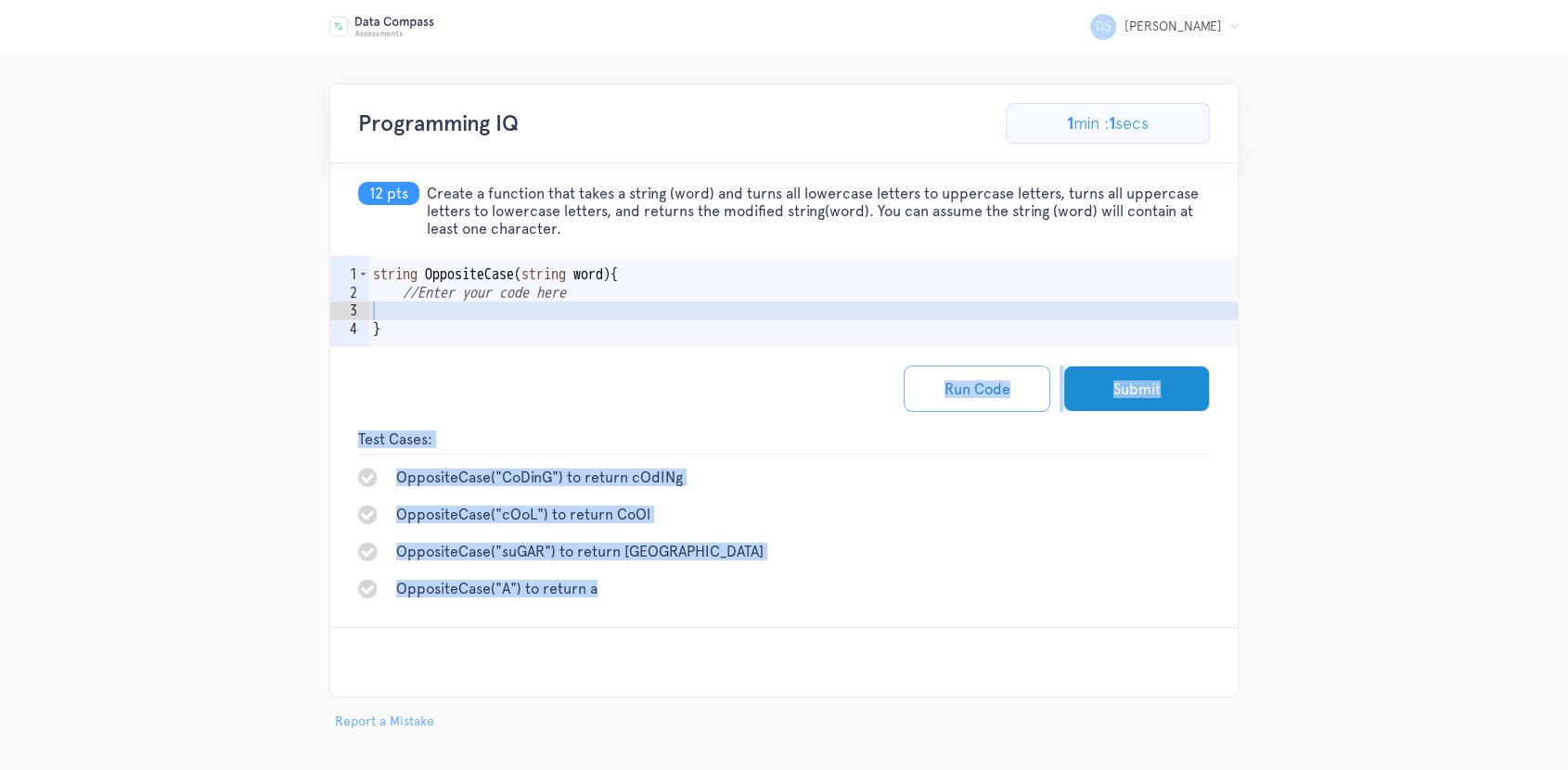 type on "}" 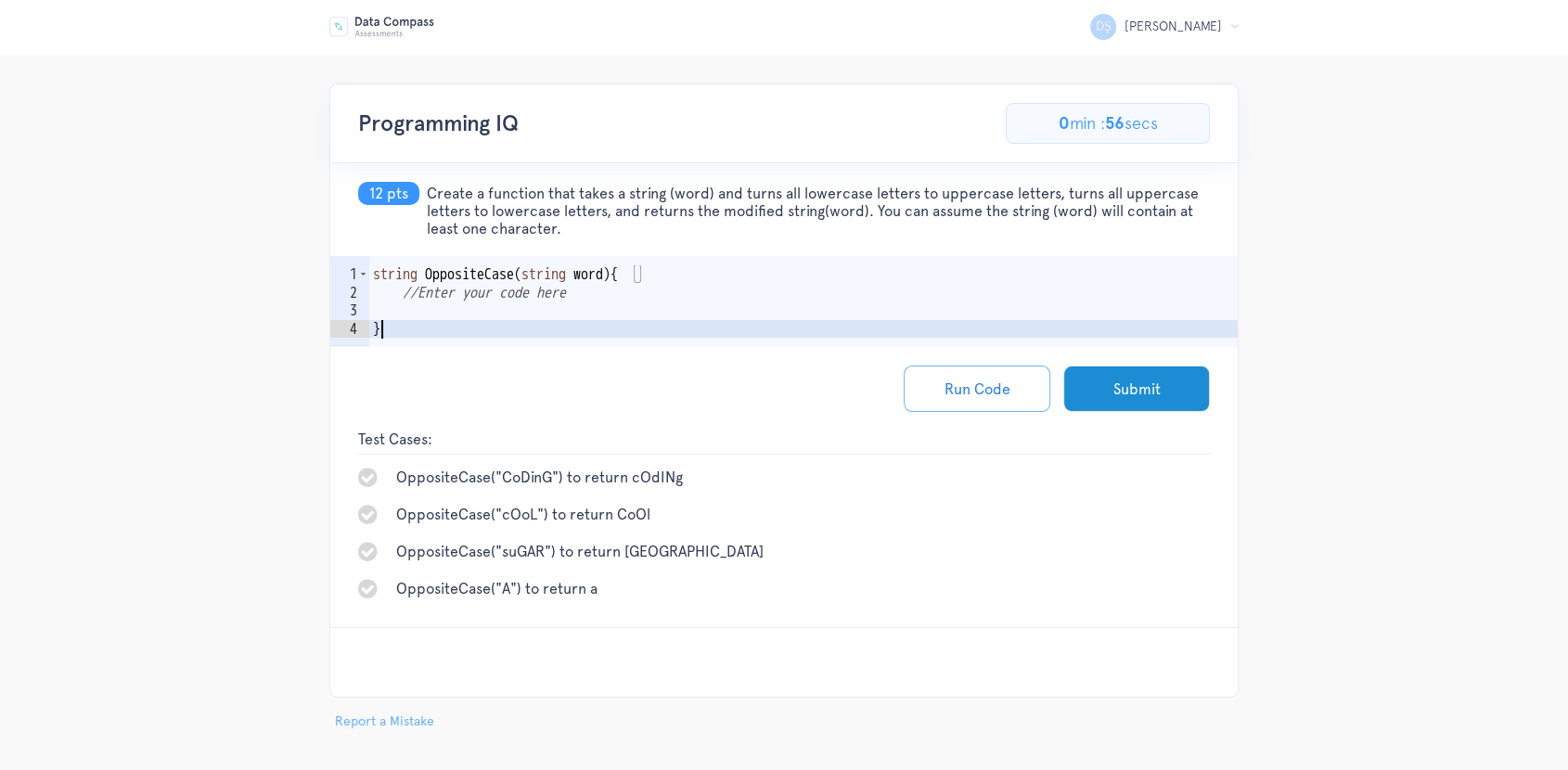 click on "string   OppositeCase ( string   word ) {      //Enter your code here      }" at bounding box center [803, 328] 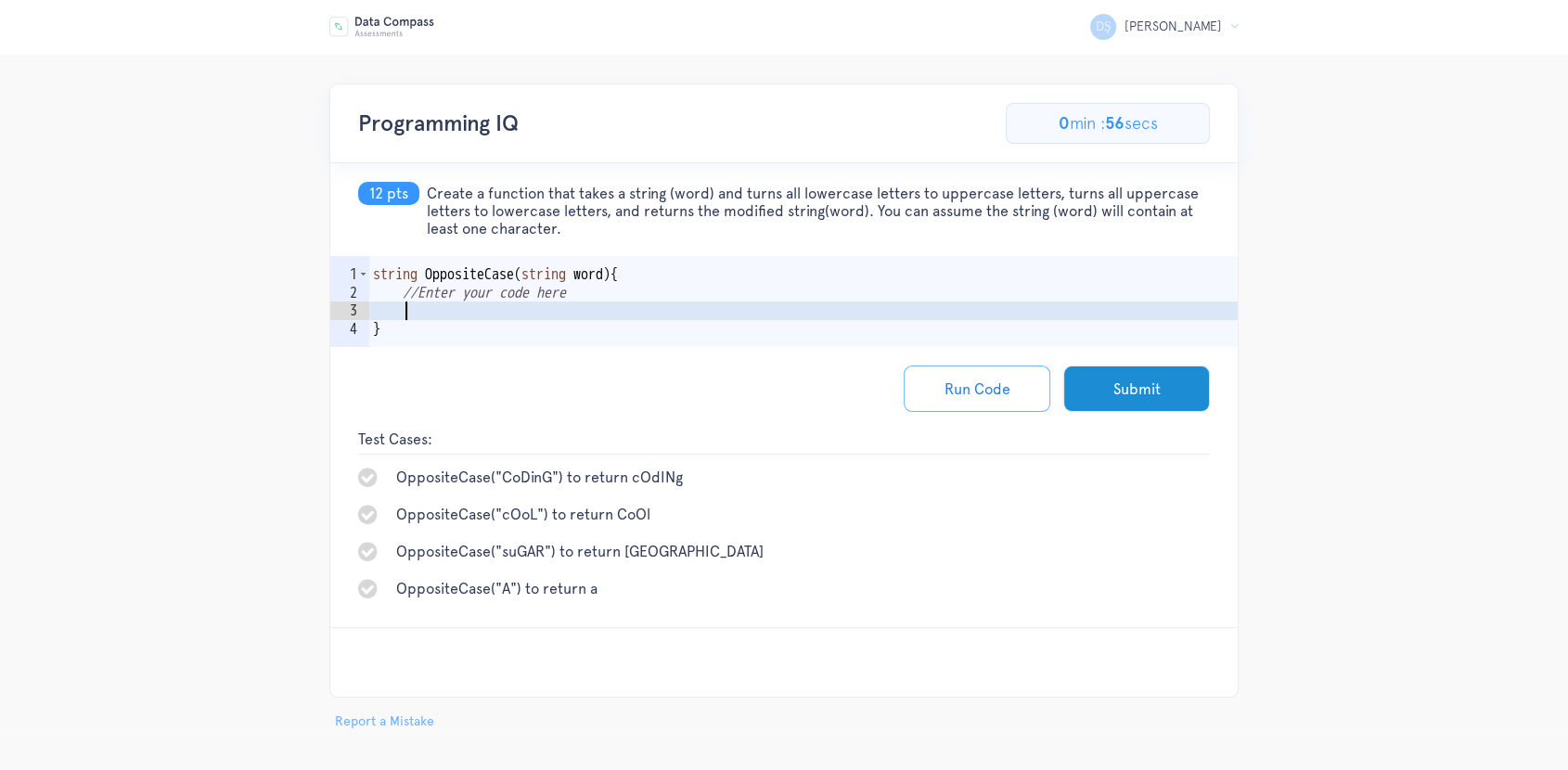 click on "string   OppositeCase ( string   word ) {      //Enter your code here      }" at bounding box center (803, 328) 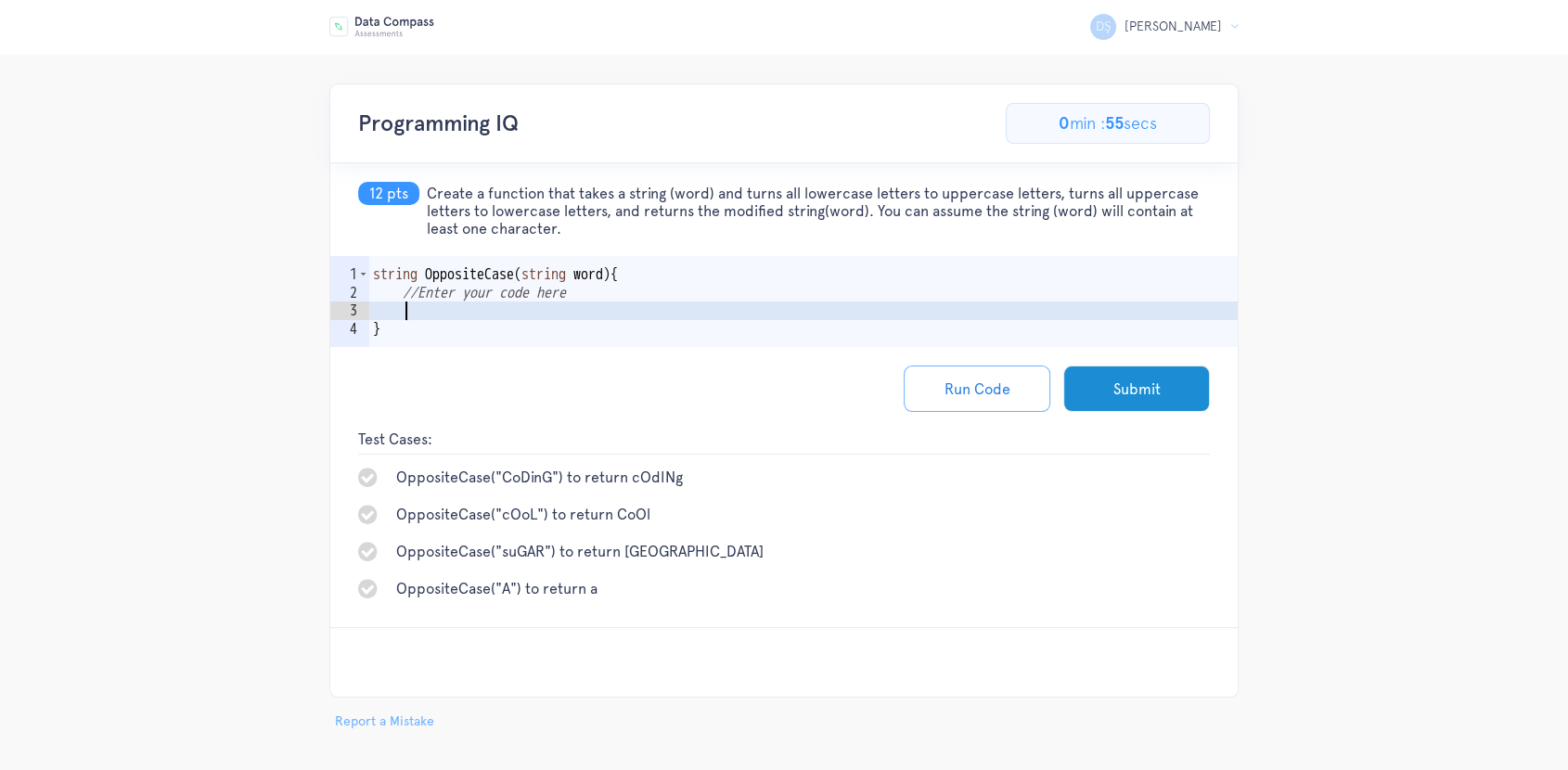 paste on "return result;" 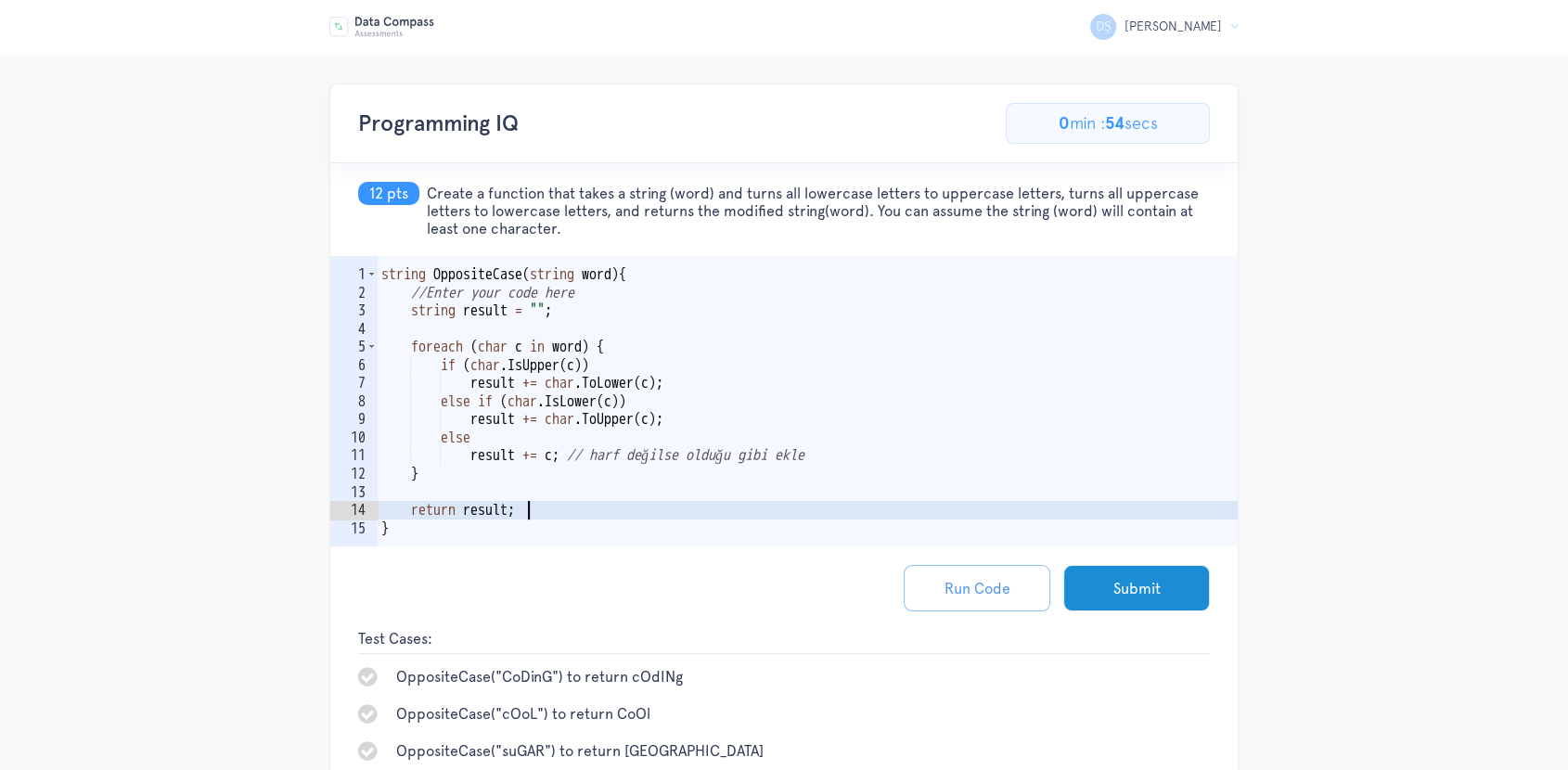 click on "Run Code" at bounding box center [977, 588] 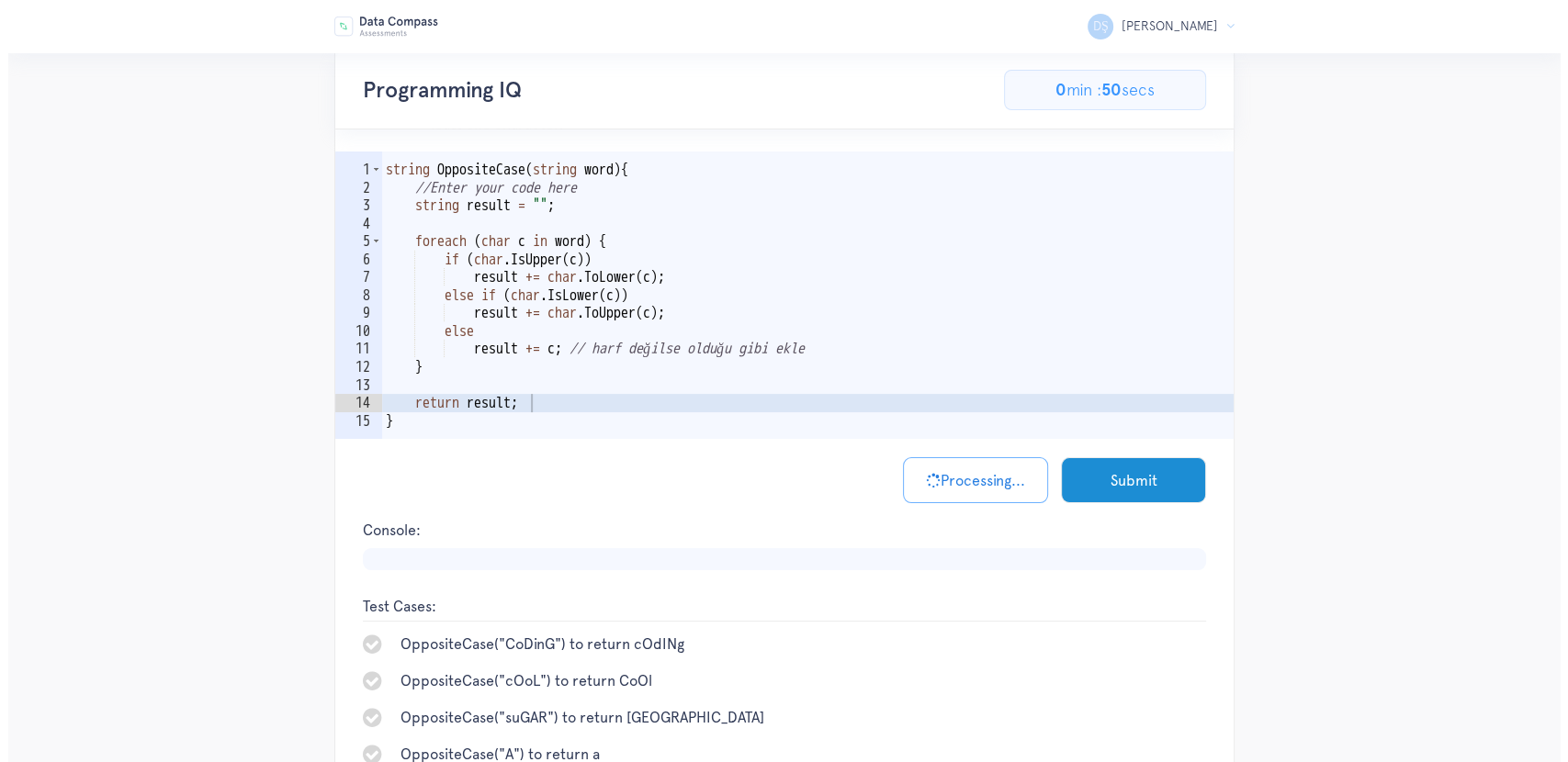 scroll, scrollTop: 76, scrollLeft: 0, axis: vertical 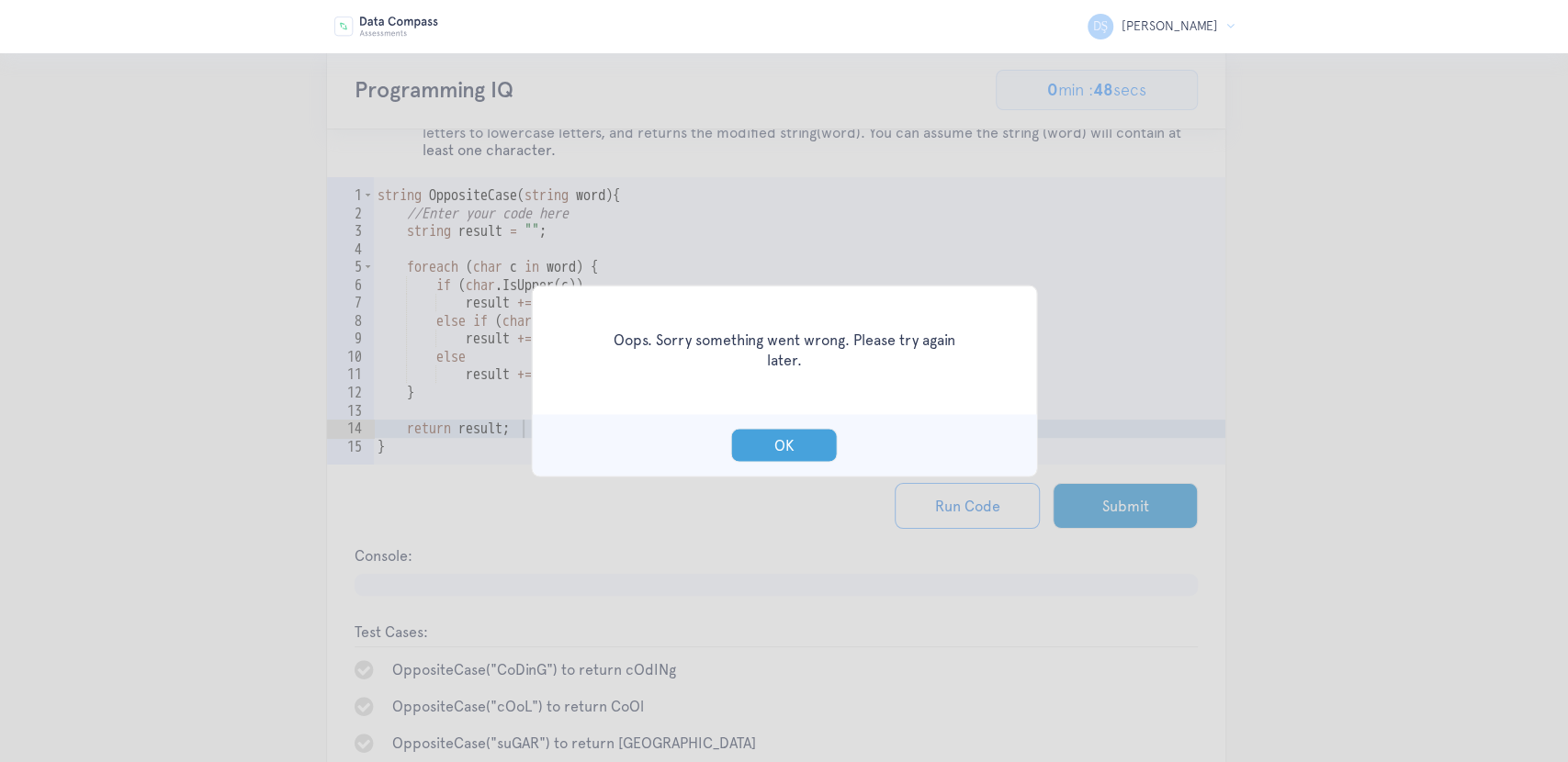 click on "OK" at bounding box center (784, 445) 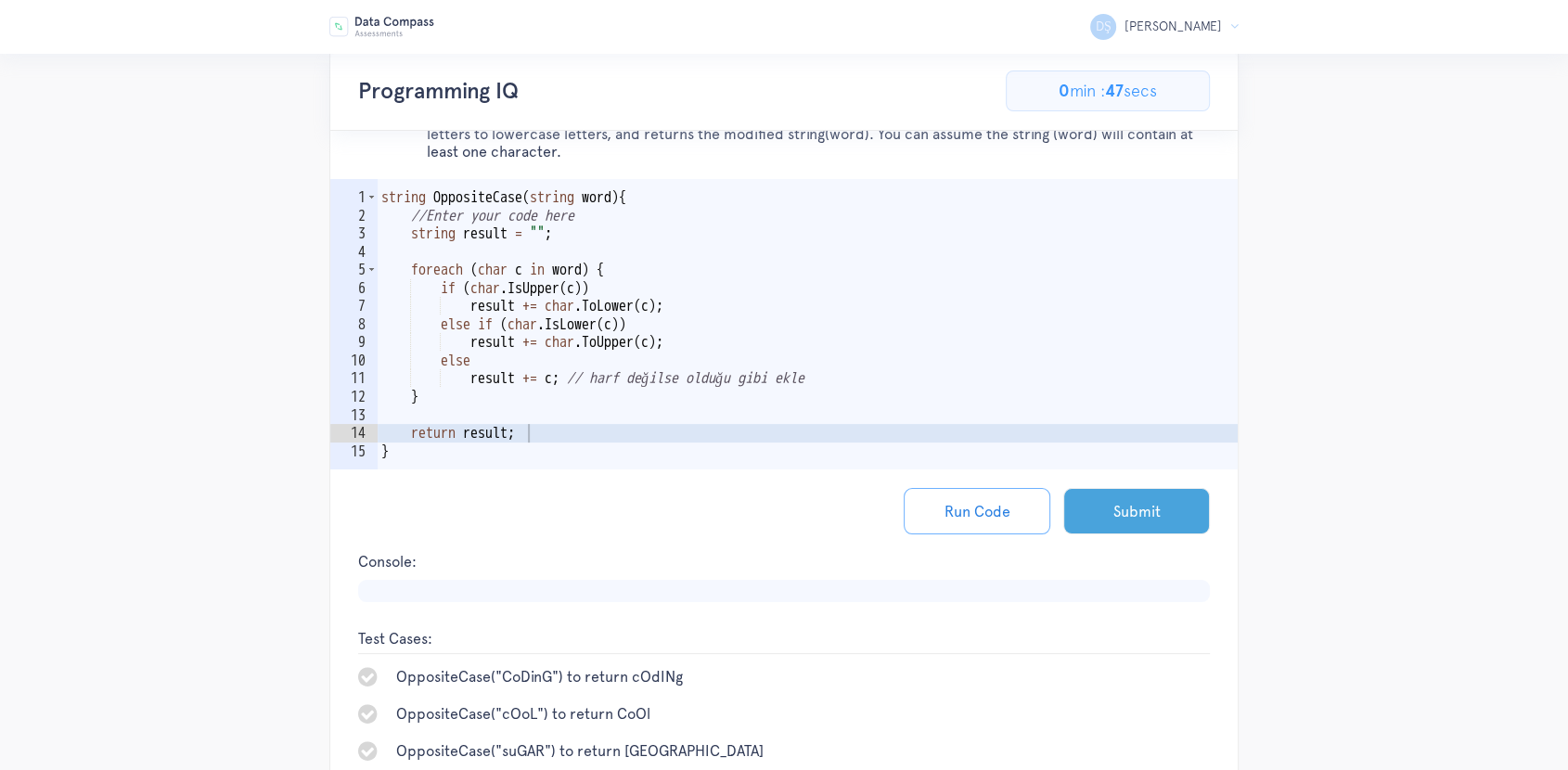 click on "Submit" at bounding box center (1137, 511) 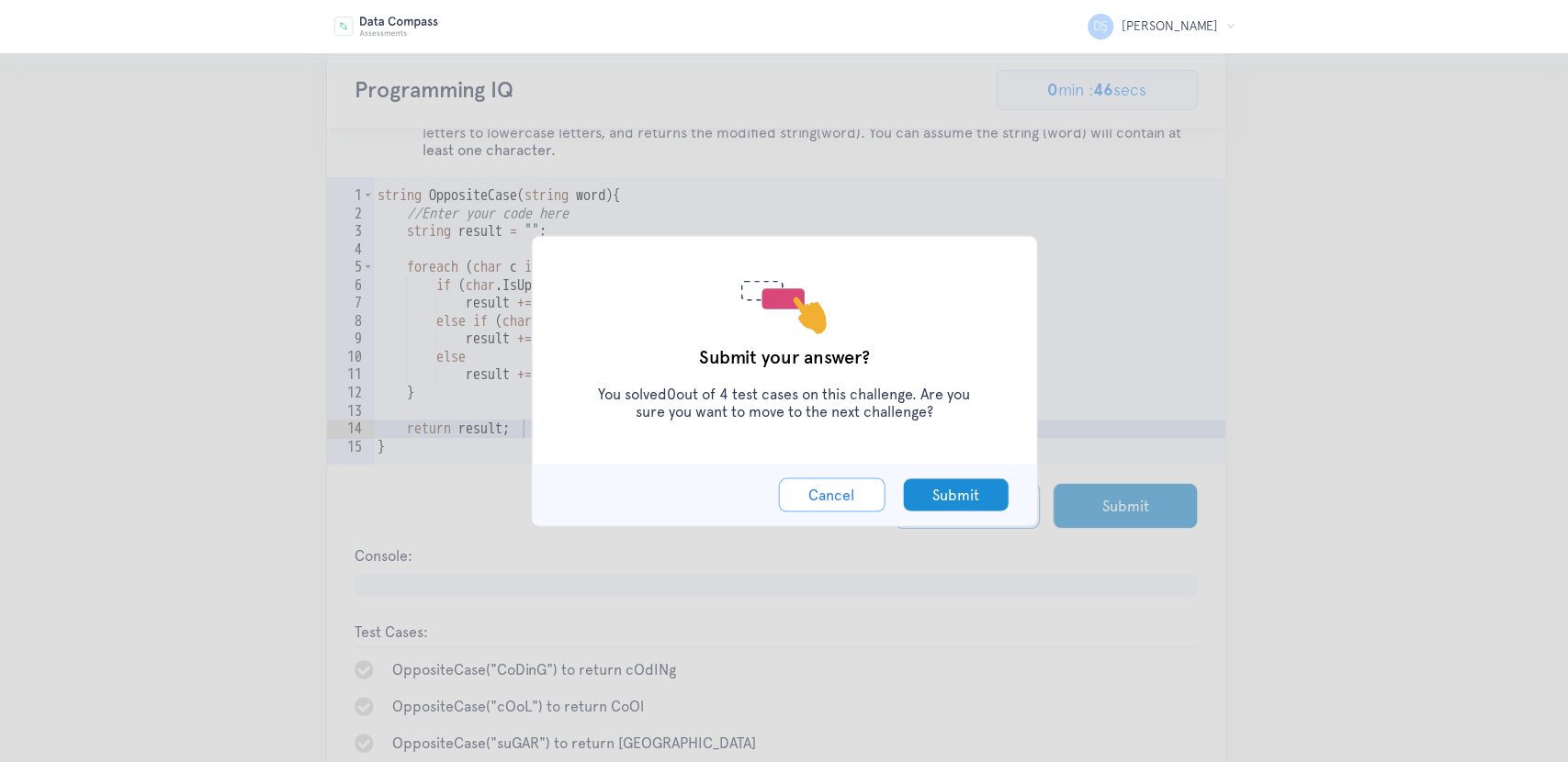 click on "Cancel
Submit" at bounding box center (784, 495) 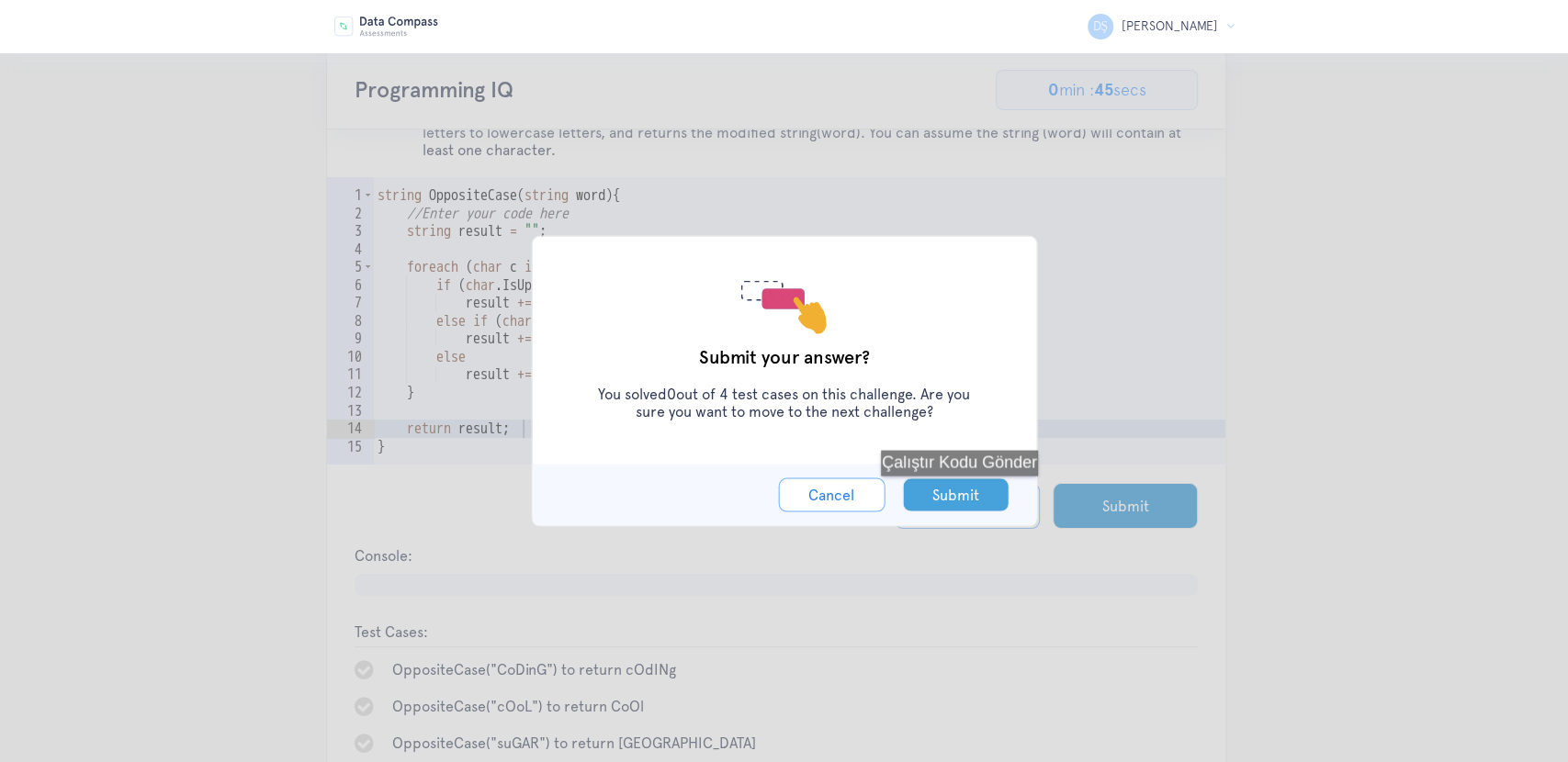 click on "Submit" at bounding box center (955, 495) 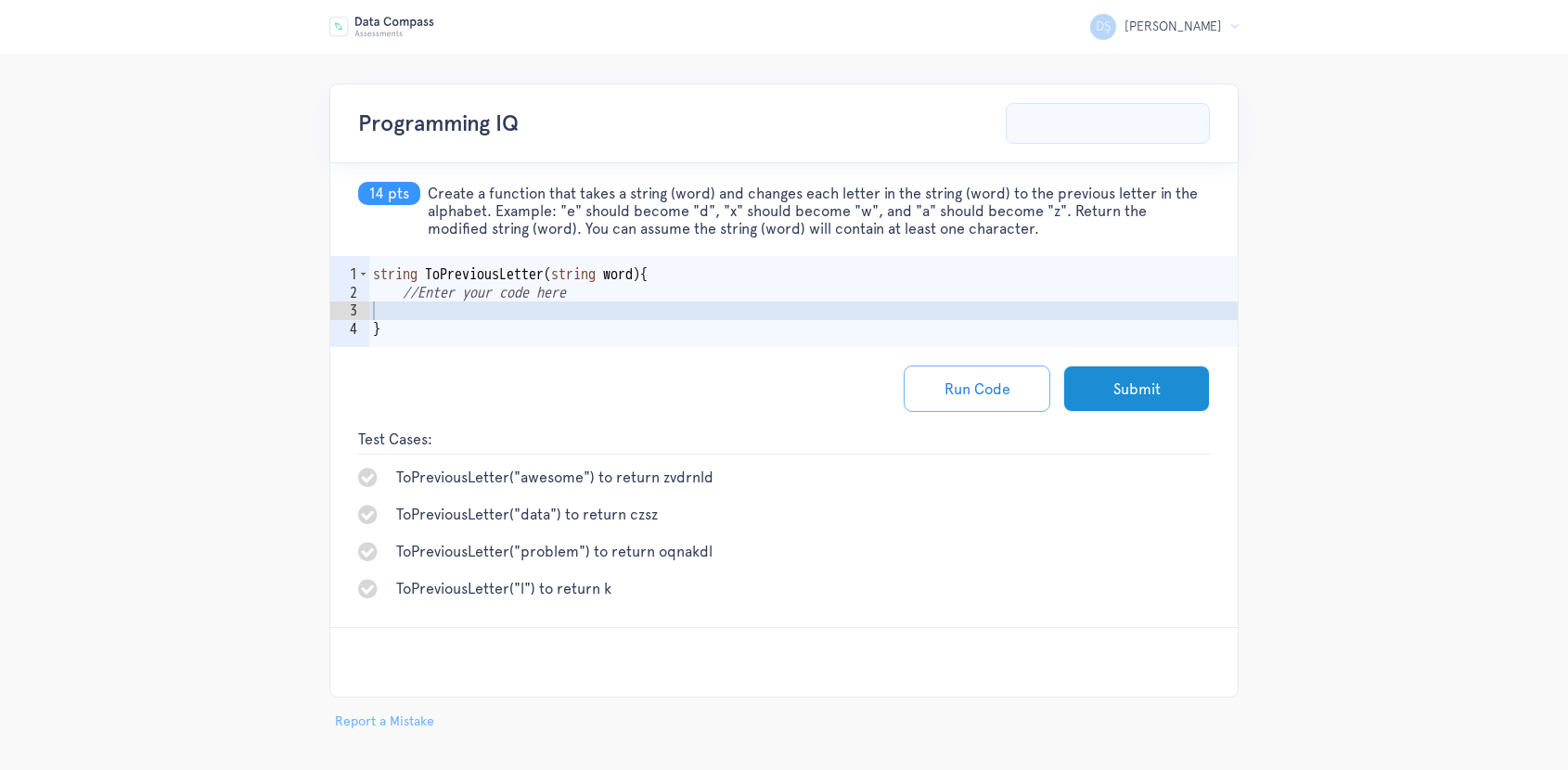 scroll, scrollTop: 0, scrollLeft: 0, axis: both 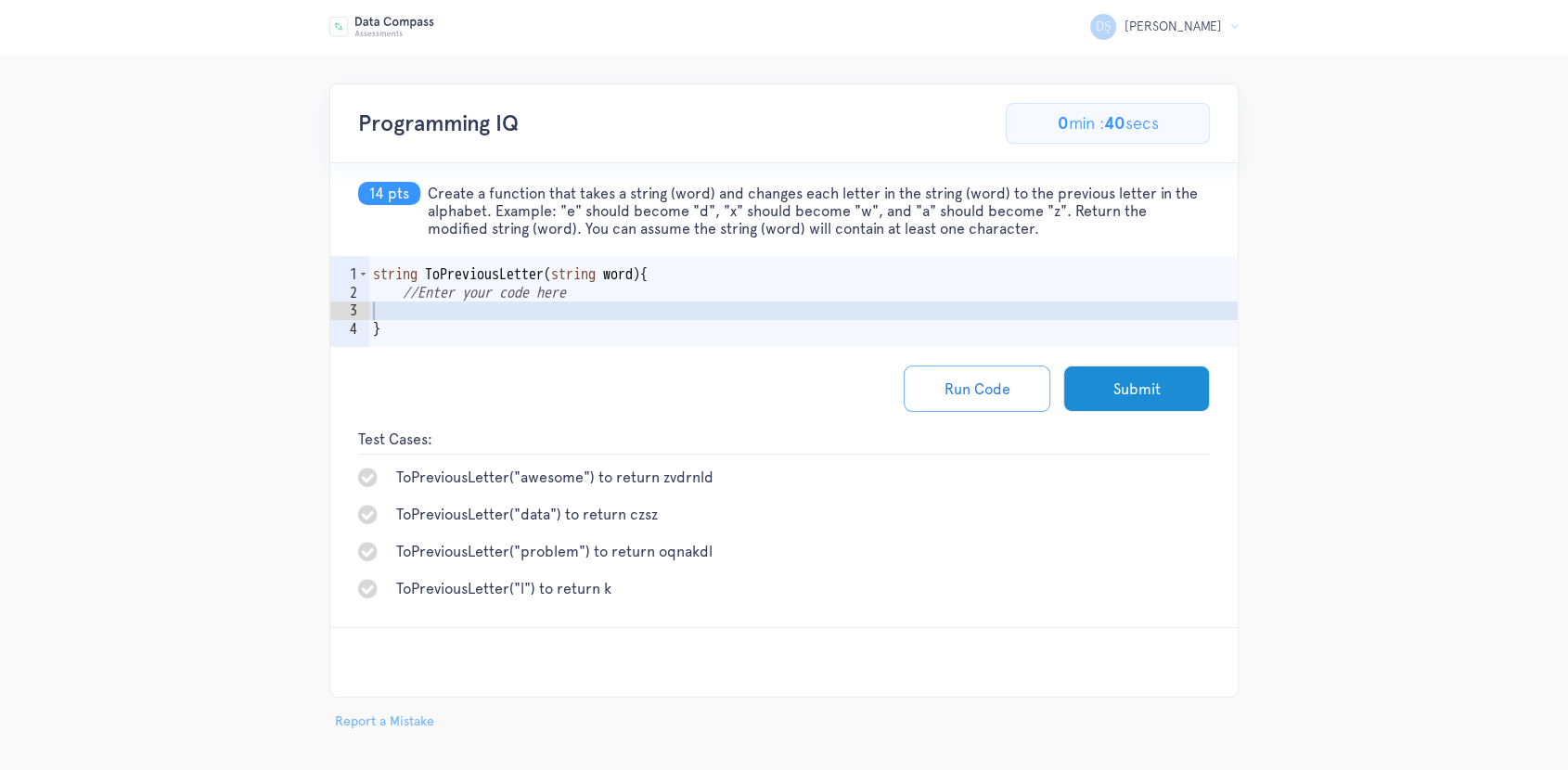 copy on "Create a function that takes a string (word) and changes each letter in the string (word) to the previous letter in the alphabet. Example: "e" should become "d", "x" should become "w", and "a" should become "z". Return the modified string (word). You can assume the string (word) will contain at least one character." 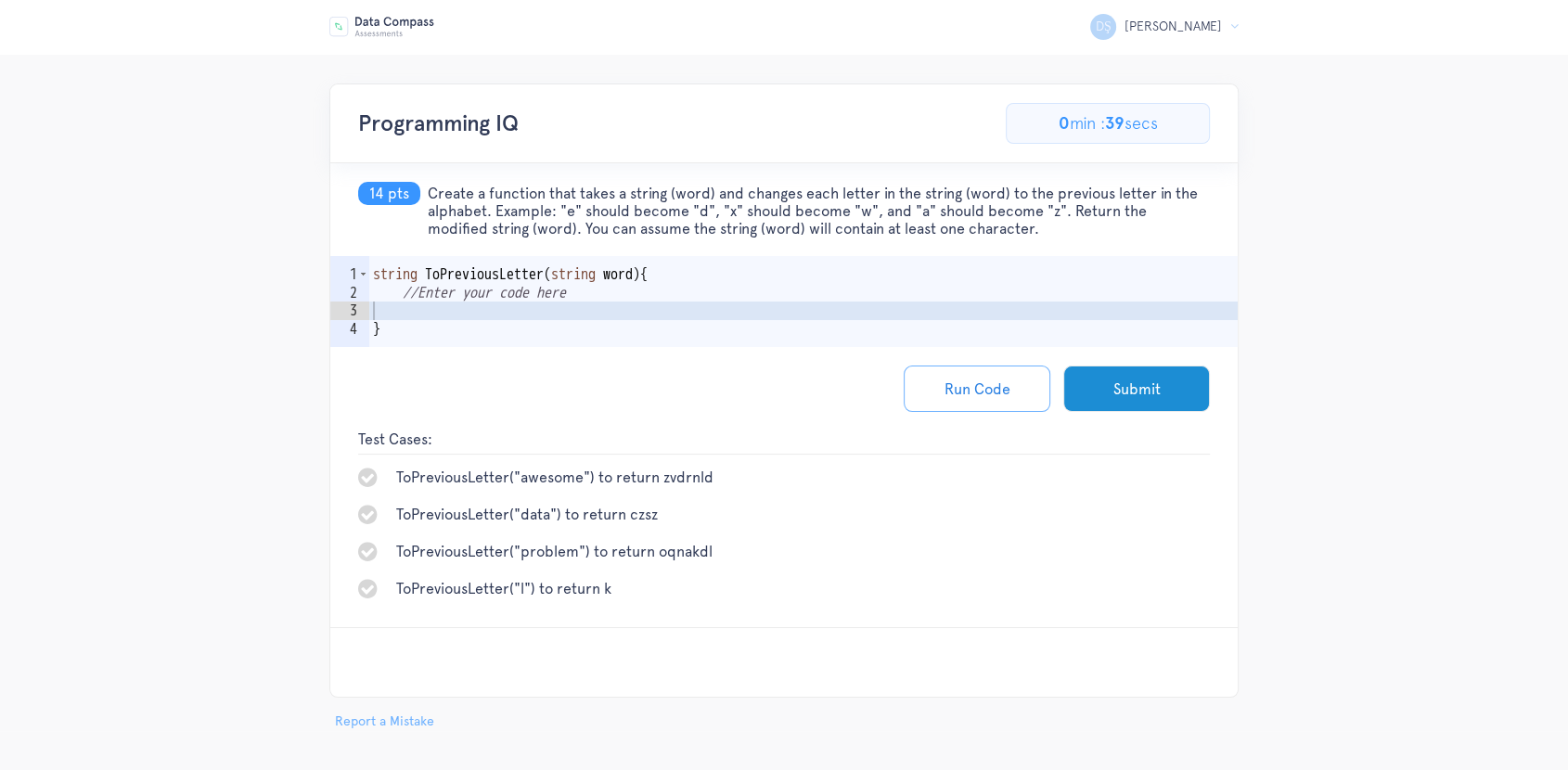 drag, startPoint x: 1058, startPoint y: 233, endPoint x: 422, endPoint y: 195, distance: 637.1342 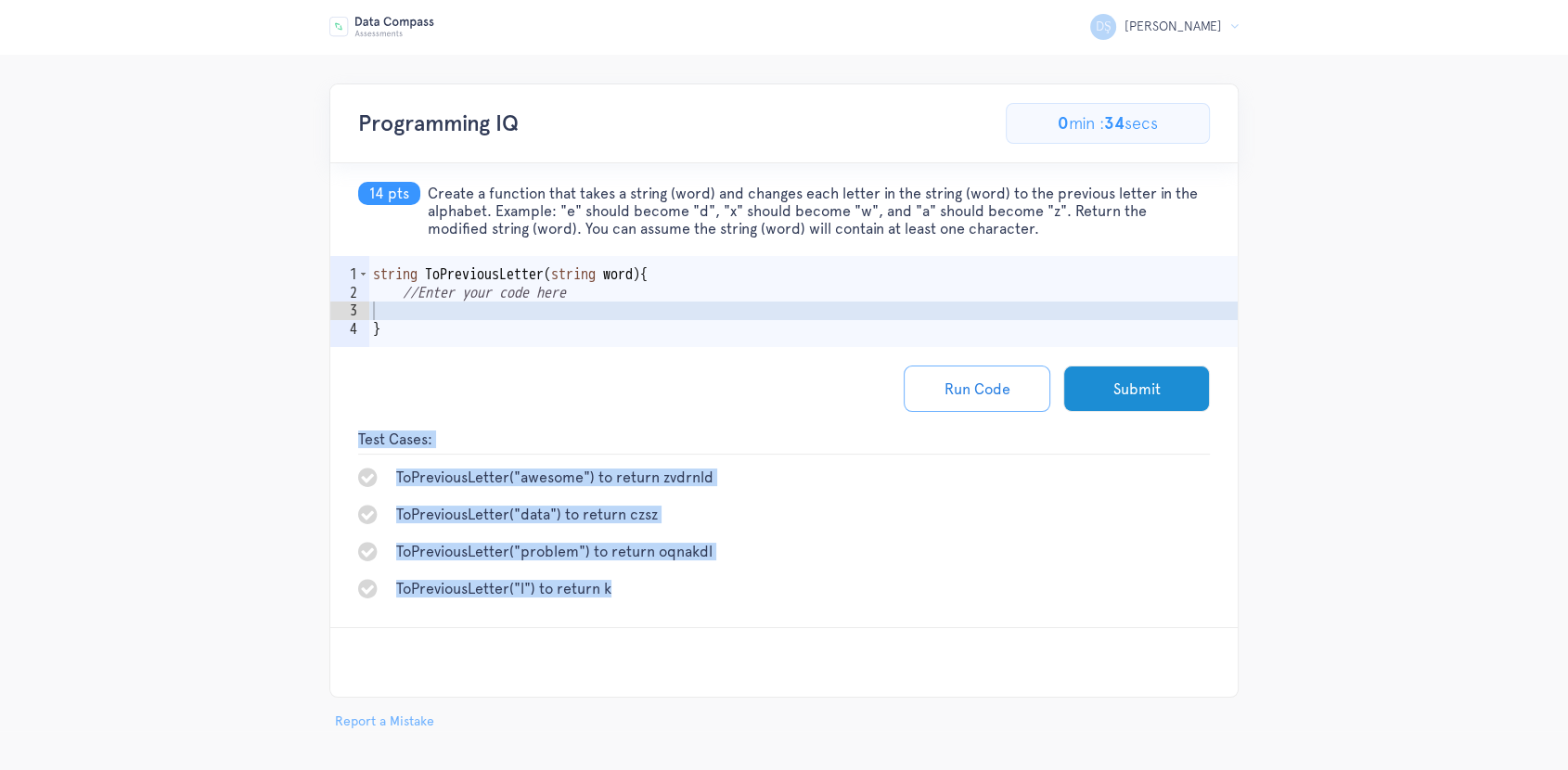 copy on "Test Cases:
ToPreviousLetter("awesome") to return zvdrnld
ToPreviousLetter("data") to return czsz
ToPreviousLetter("problem") to return oqnakdl
ToPreviousLetter("l") to return k" 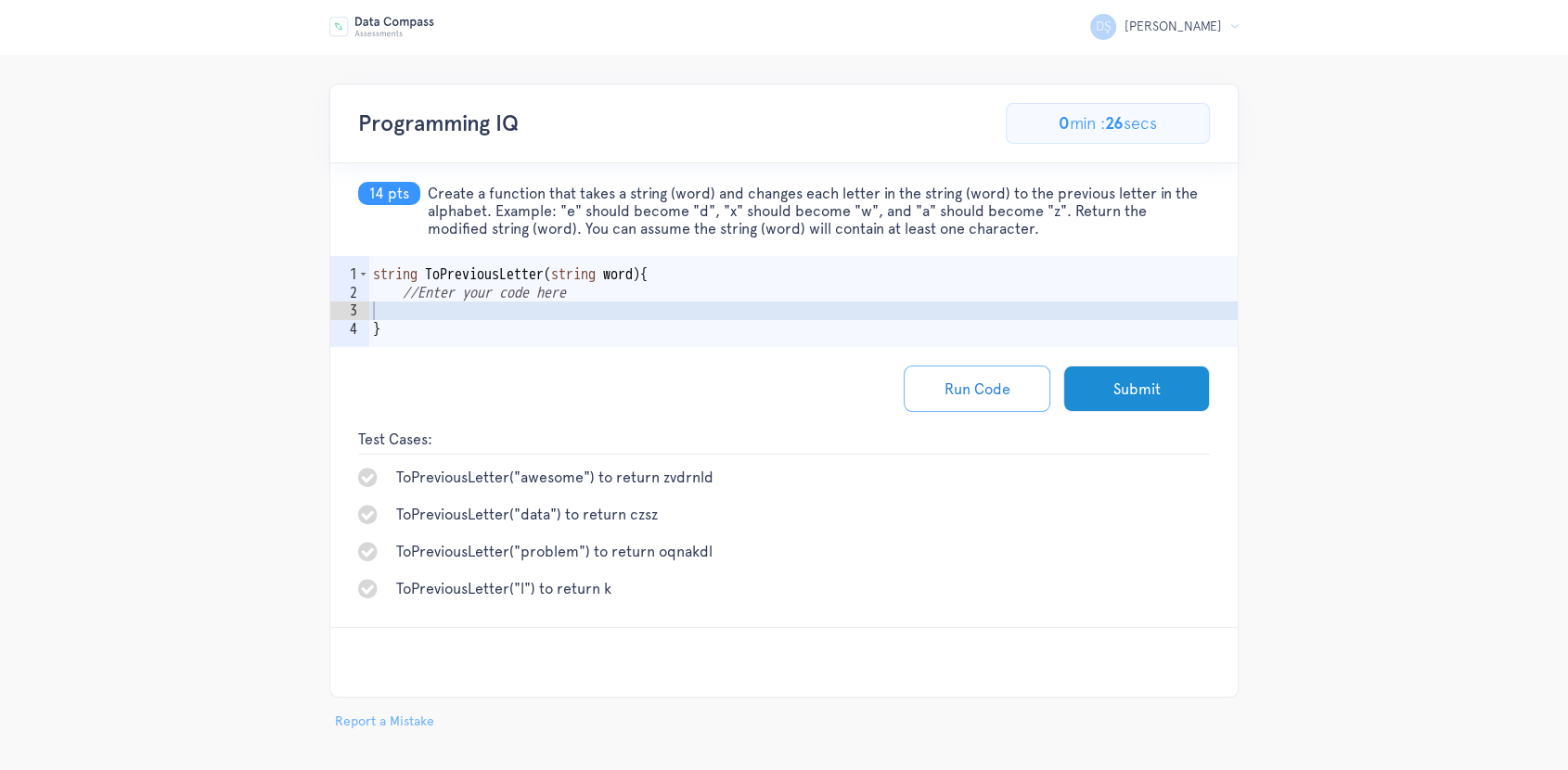click on "Run Code
Submit" at bounding box center (784, 389) 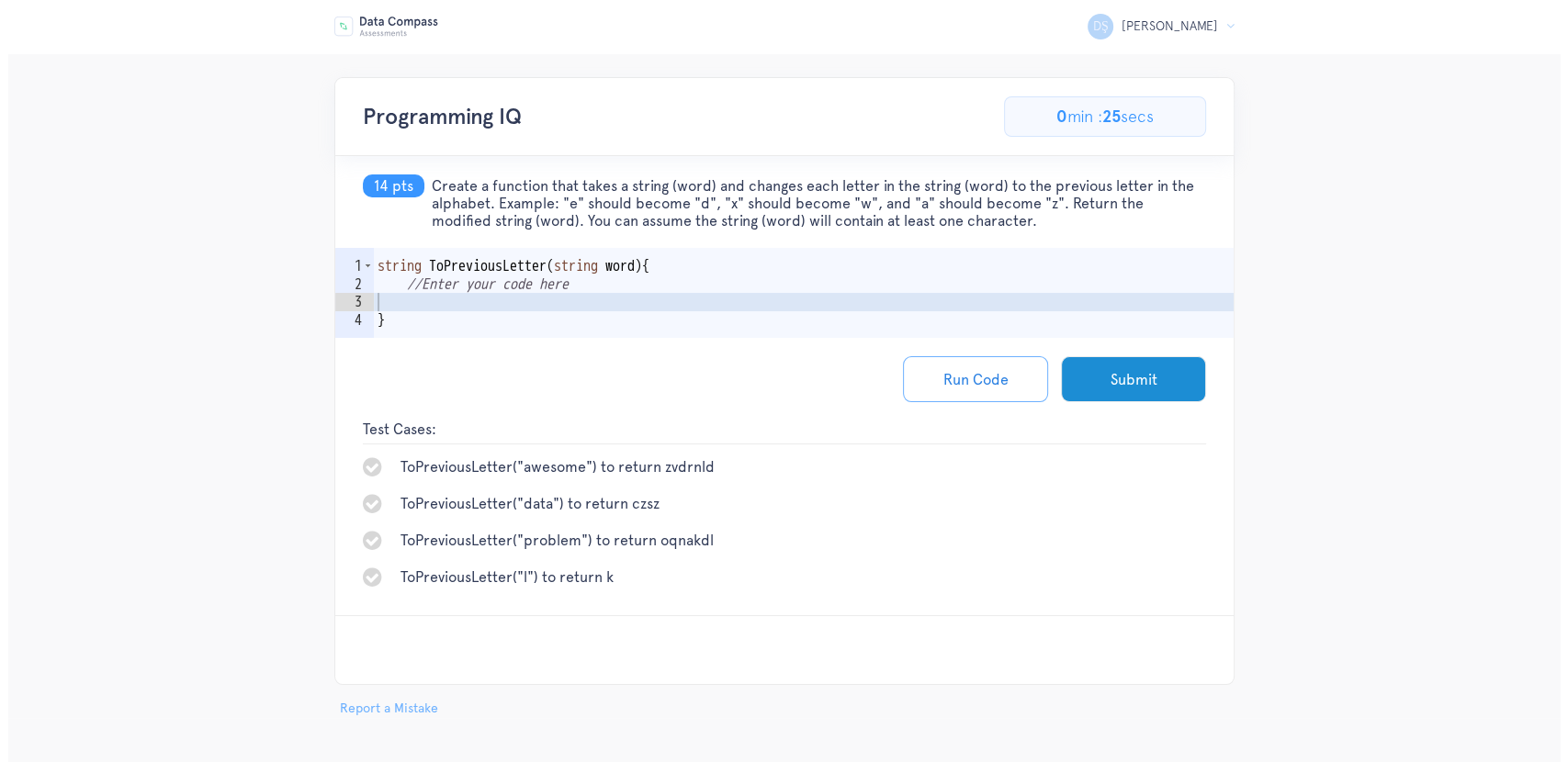 scroll, scrollTop: 6, scrollLeft: 0, axis: vertical 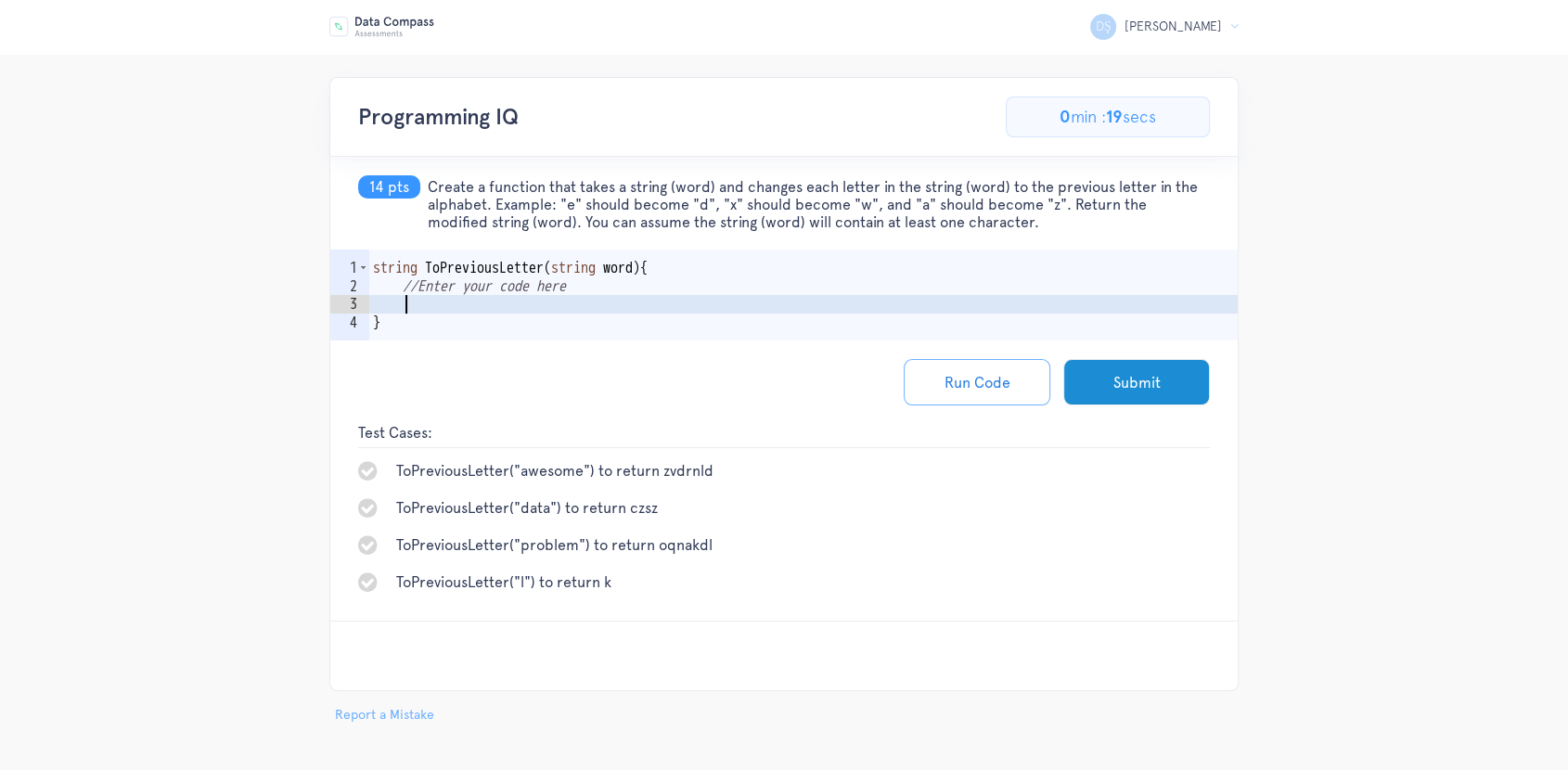 click on "string   ToPreviousLetter ( string   word ) {      //Enter your code here      }" at bounding box center (803, 322) 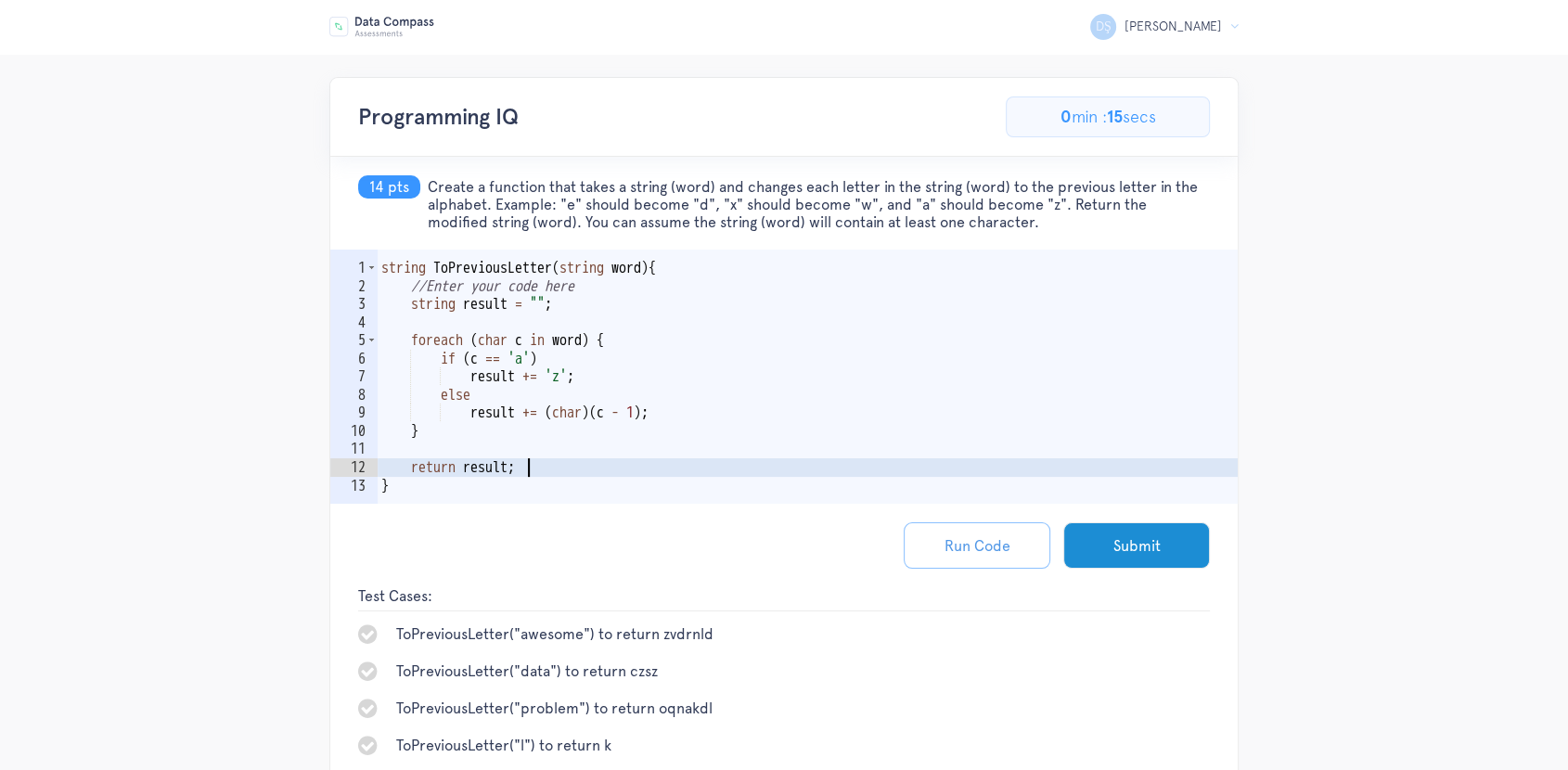 click on "Run Code" at bounding box center [977, 545] 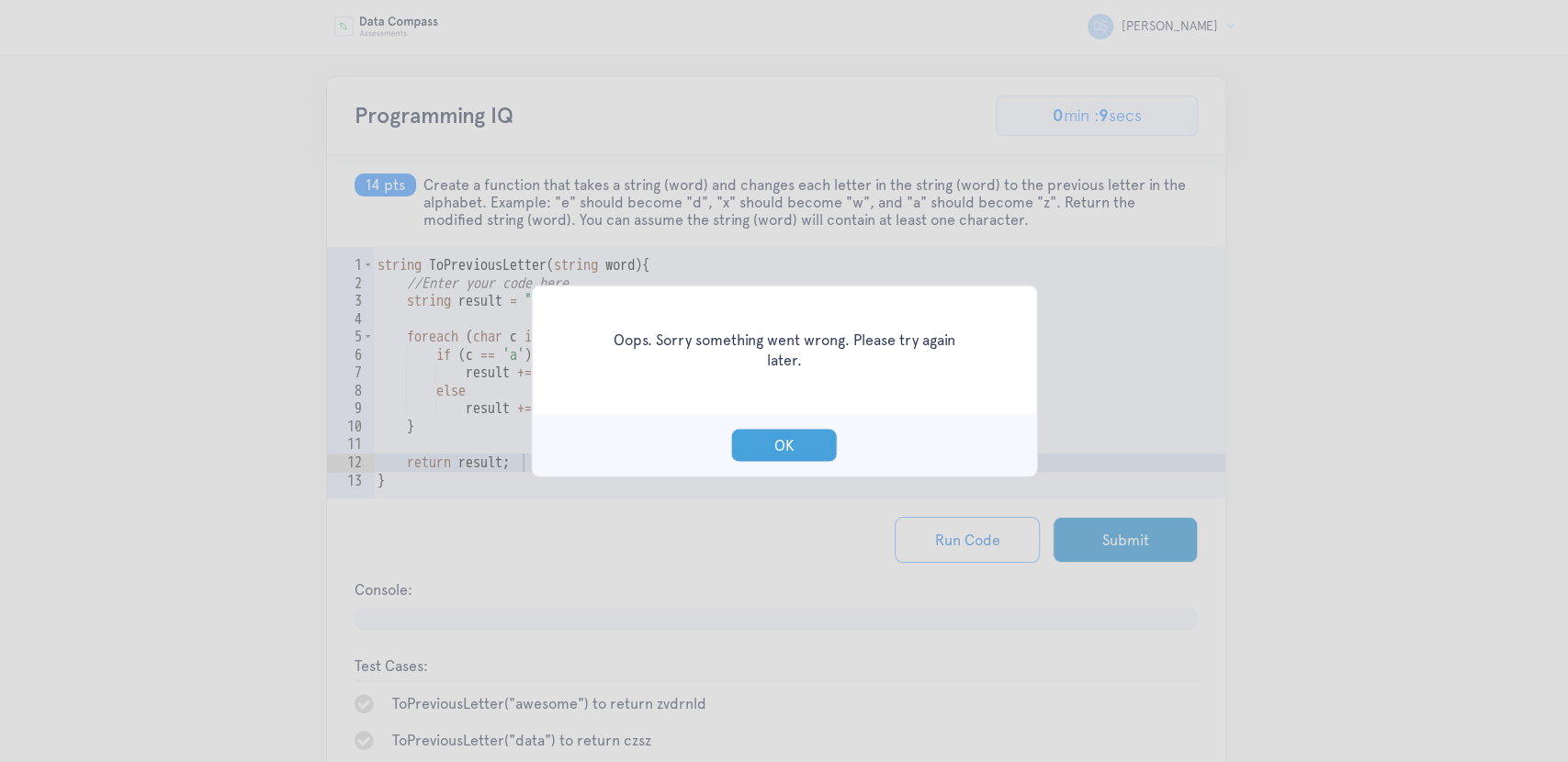 click on "OK" at bounding box center (784, 445) 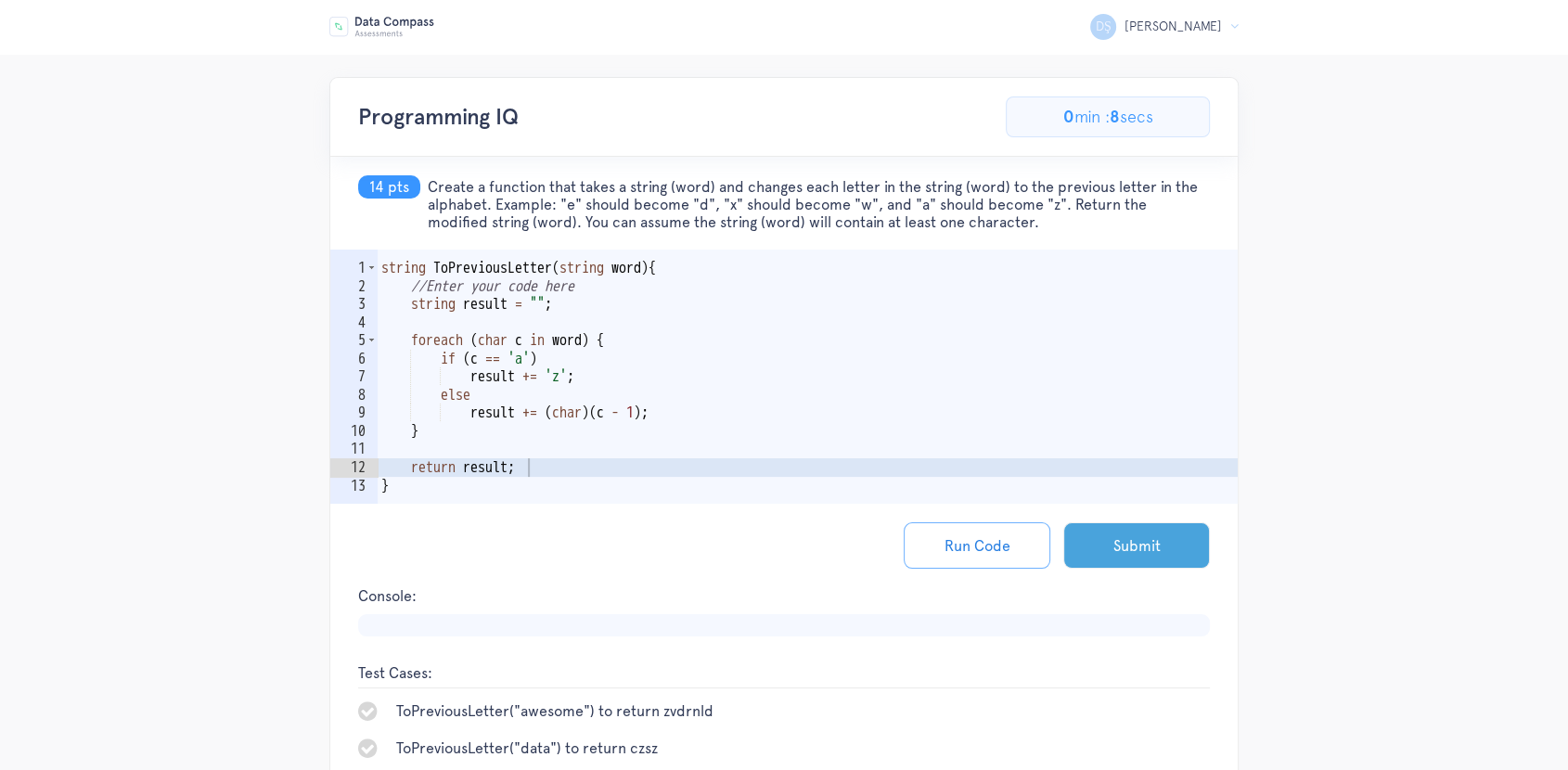 click on "Submit" at bounding box center (1137, 545) 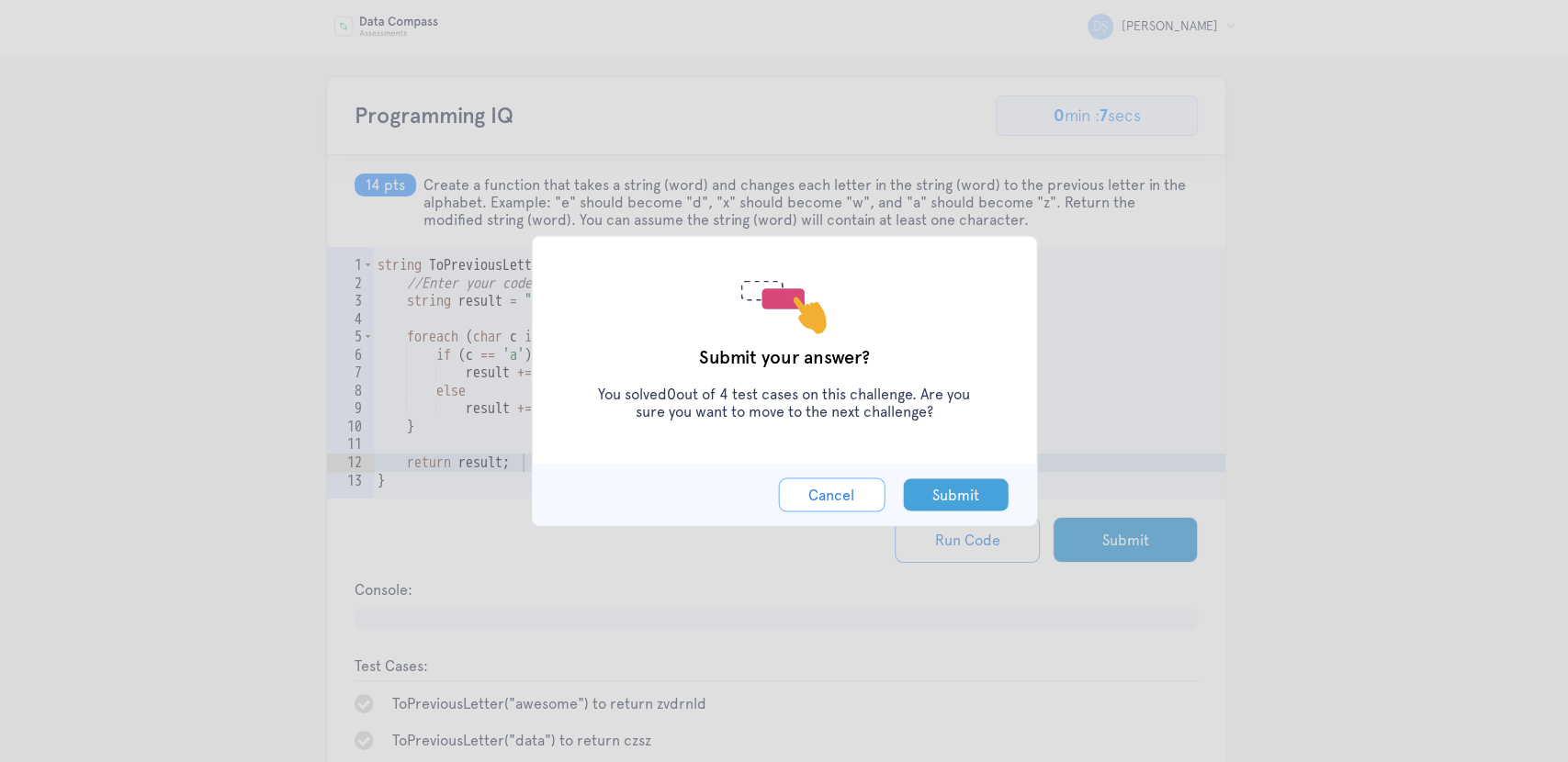 click on "Submit" at bounding box center [955, 495] 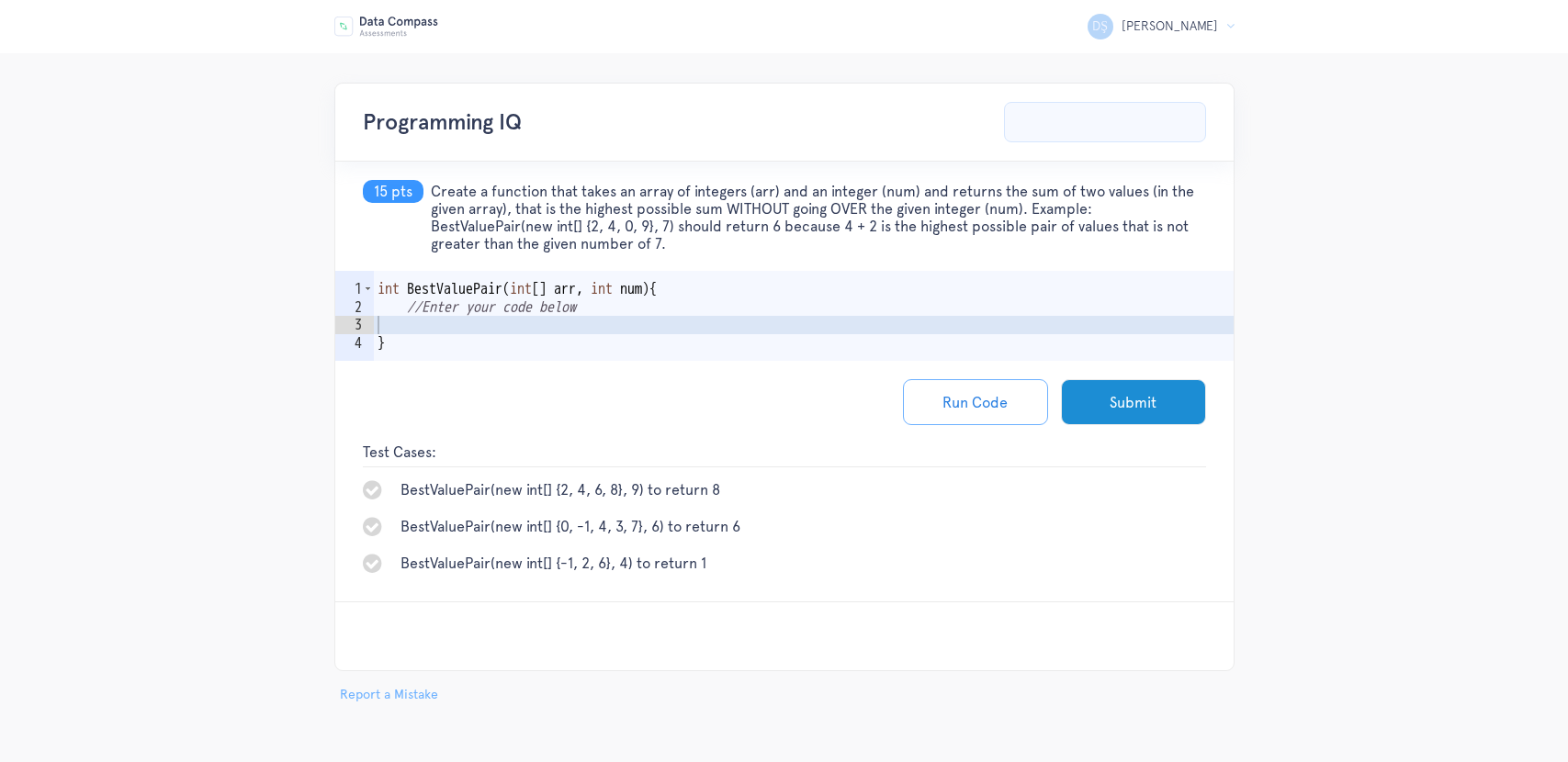 scroll, scrollTop: 0, scrollLeft: 0, axis: both 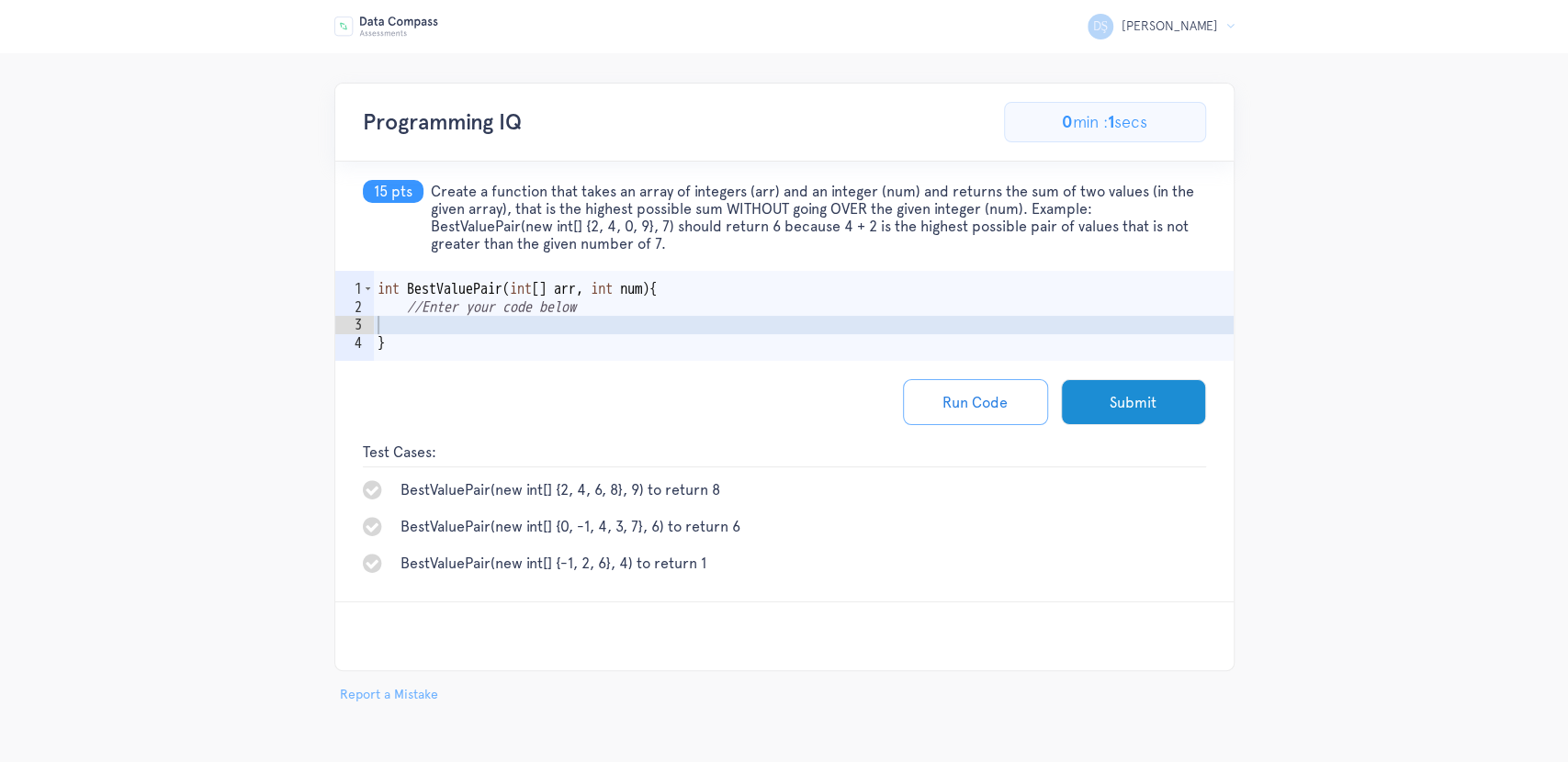 copy on "Create a function that takes an array of integers (arr) and an integer (num) and returns the sum of two values (in the given array), that is the highest possible sum WITHOUT going OVER the given integer (num). Example: BestValuePair(new int[] {2, 4, 0, 9}, 7) should return 6 because 4 + 2 is the highest possible pair of values that is not greater than the given number of 7." 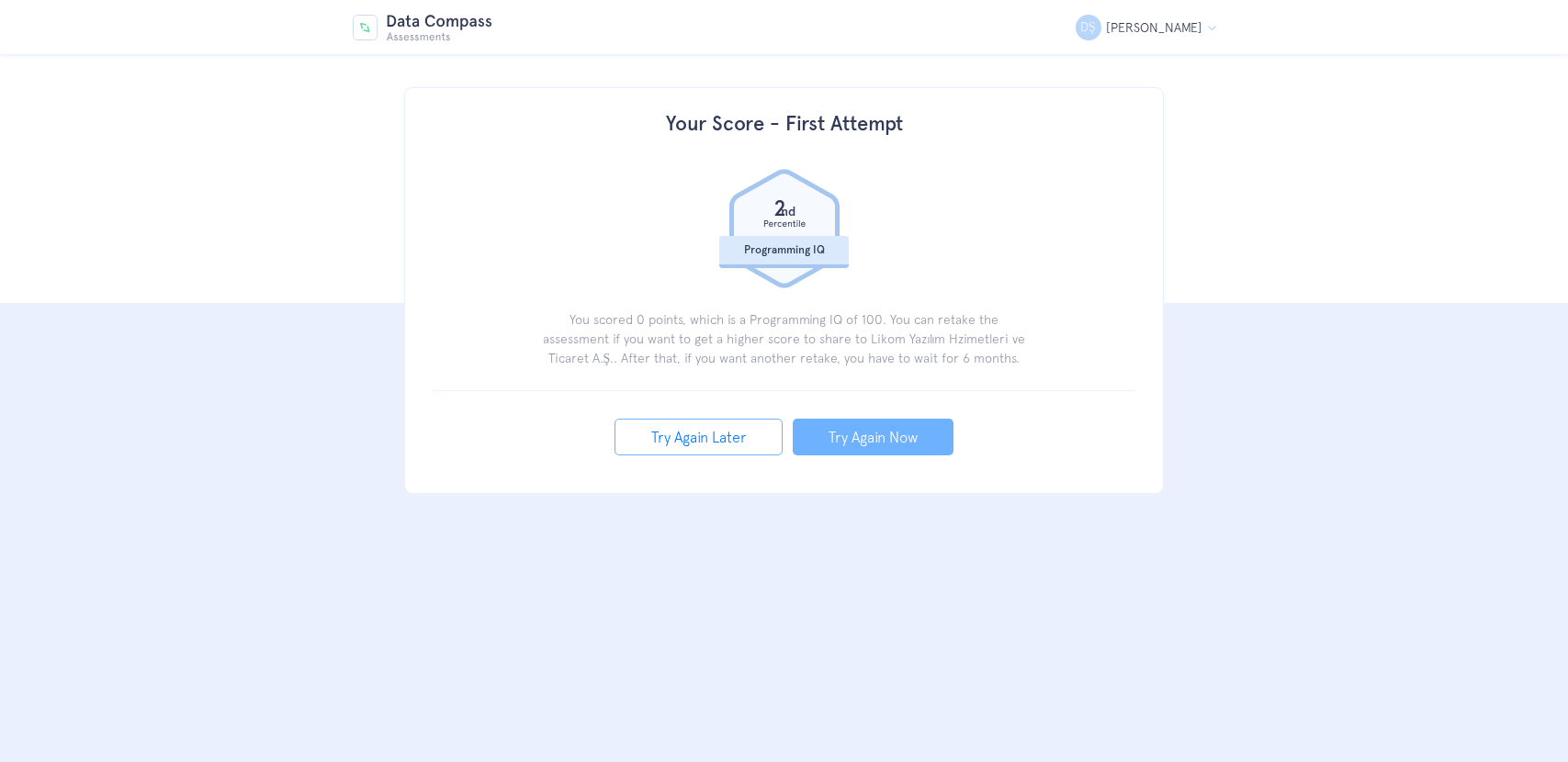 scroll, scrollTop: 0, scrollLeft: 0, axis: both 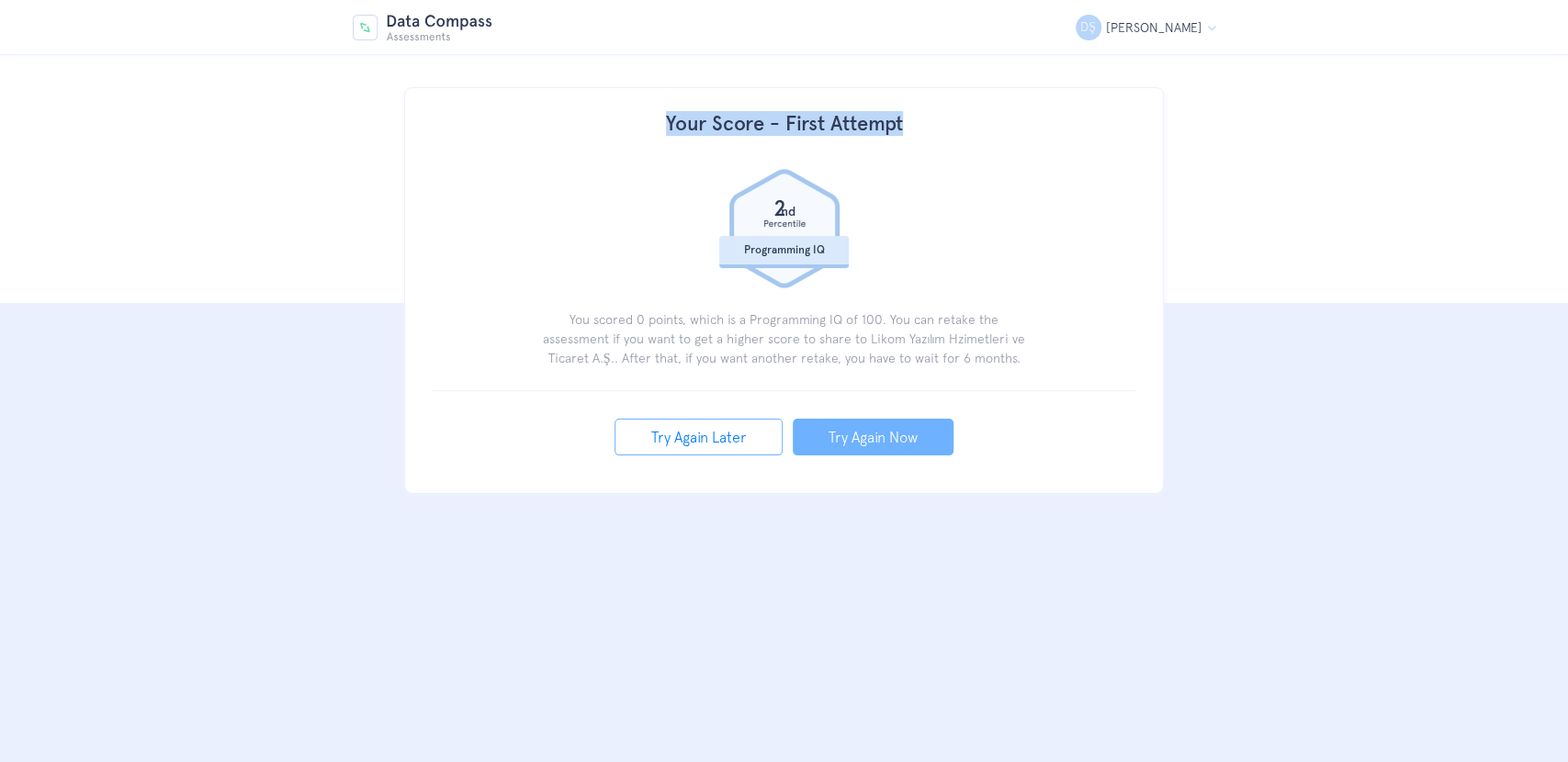 drag, startPoint x: 653, startPoint y: 117, endPoint x: 910, endPoint y: 154, distance: 259.64976 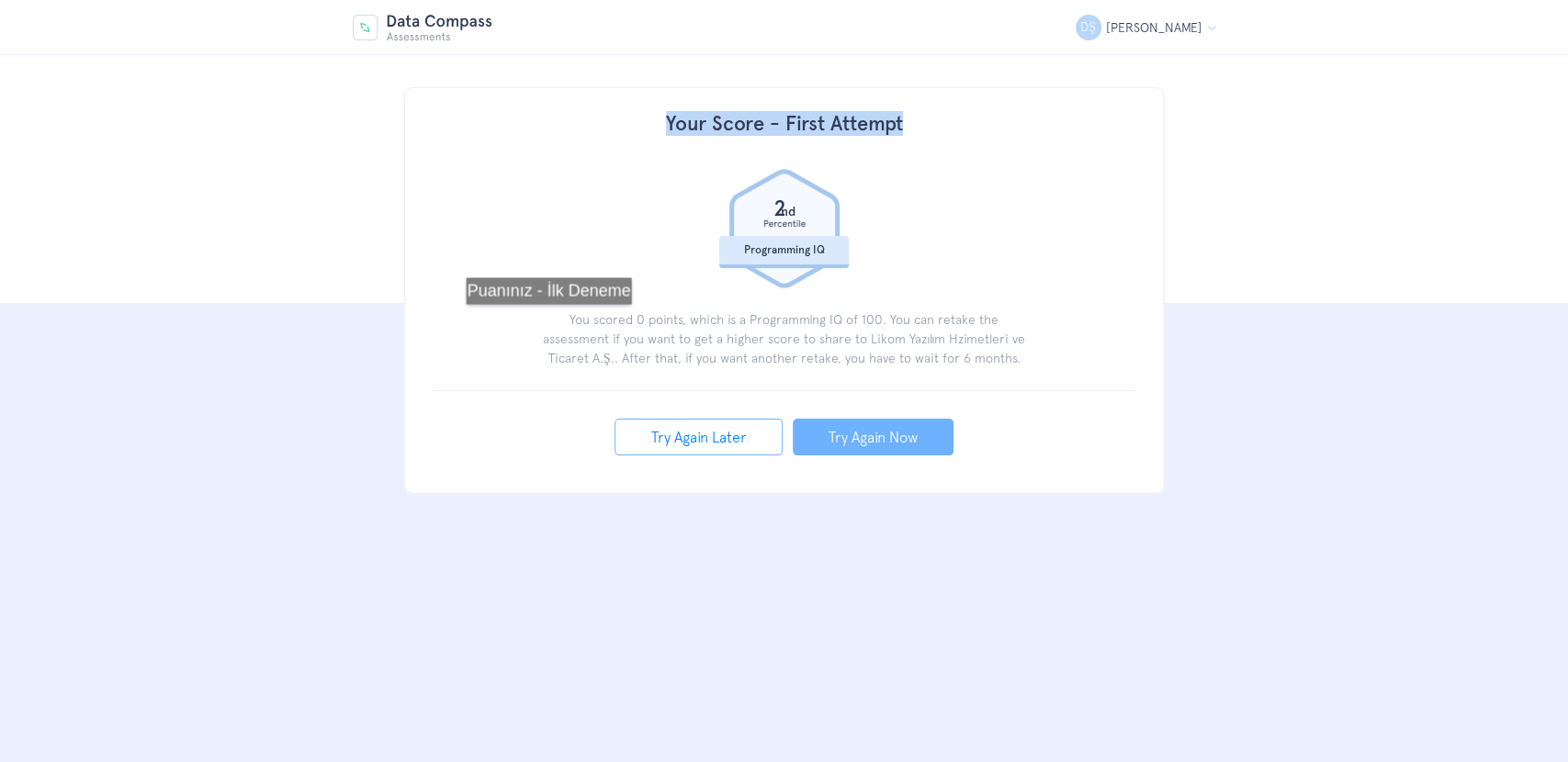 drag, startPoint x: 1051, startPoint y: 362, endPoint x: 555, endPoint y: 322, distance: 497.61029 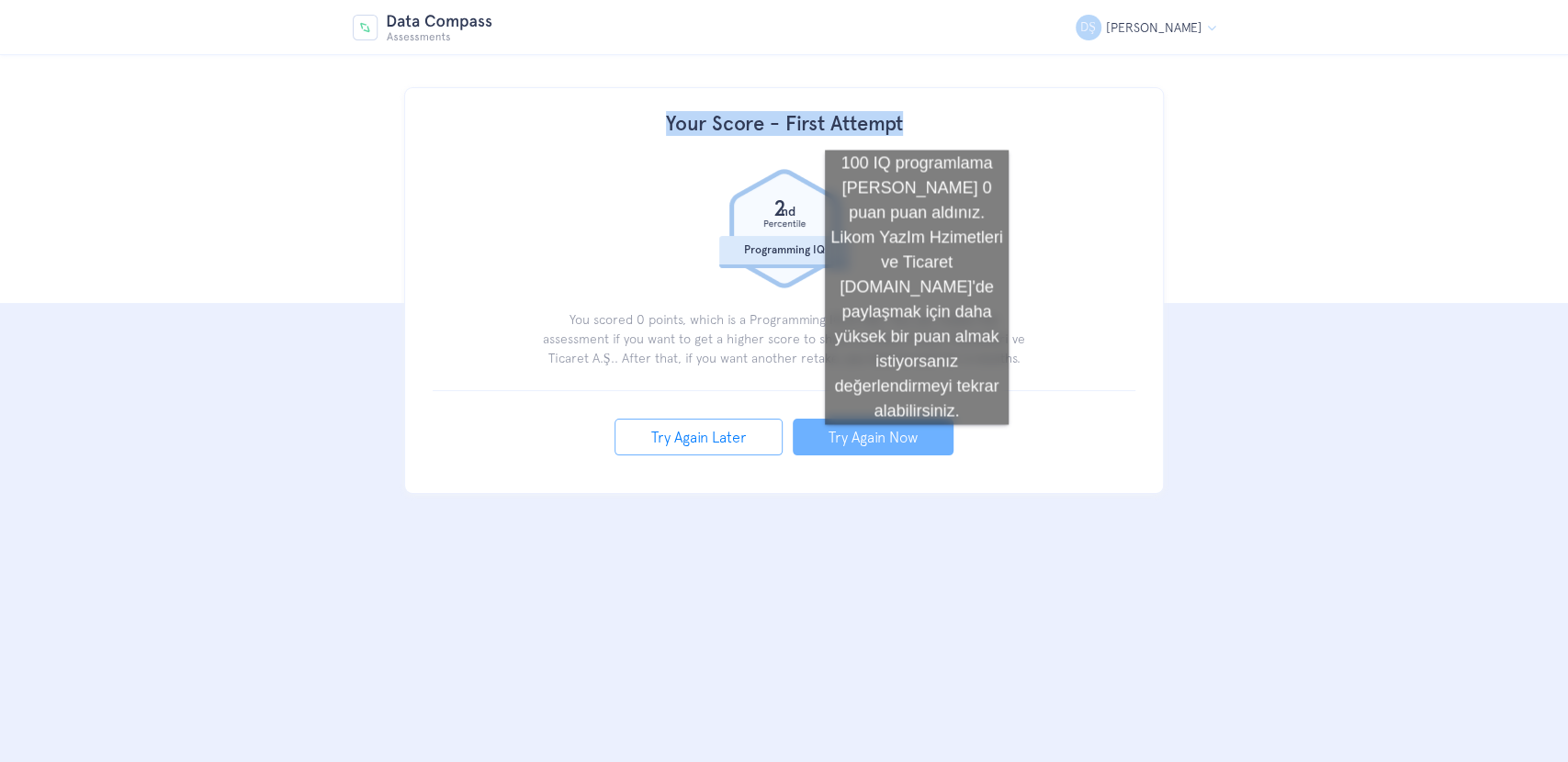click on "Try Again Now" at bounding box center (873, 437) 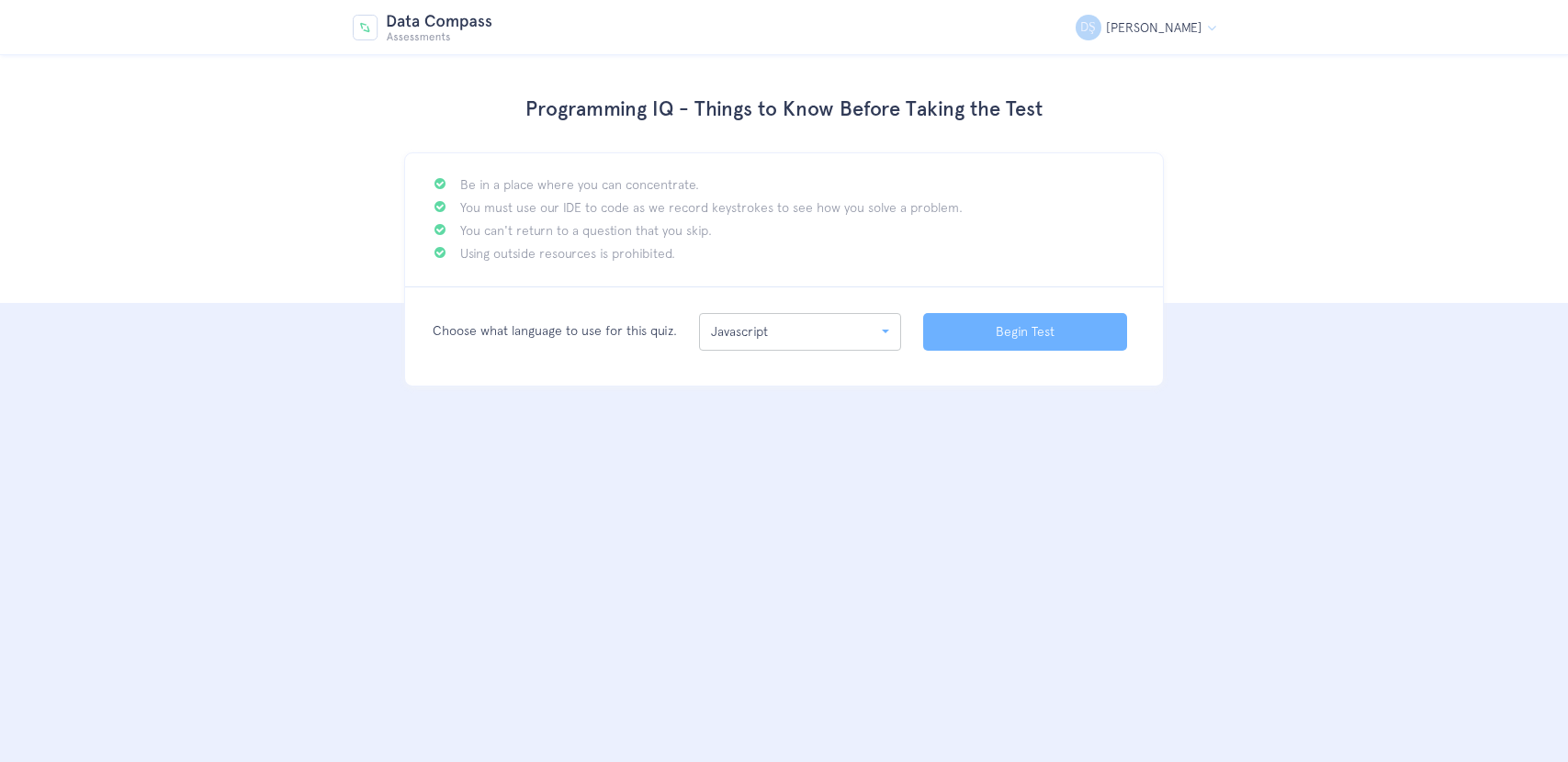 scroll, scrollTop: 0, scrollLeft: 0, axis: both 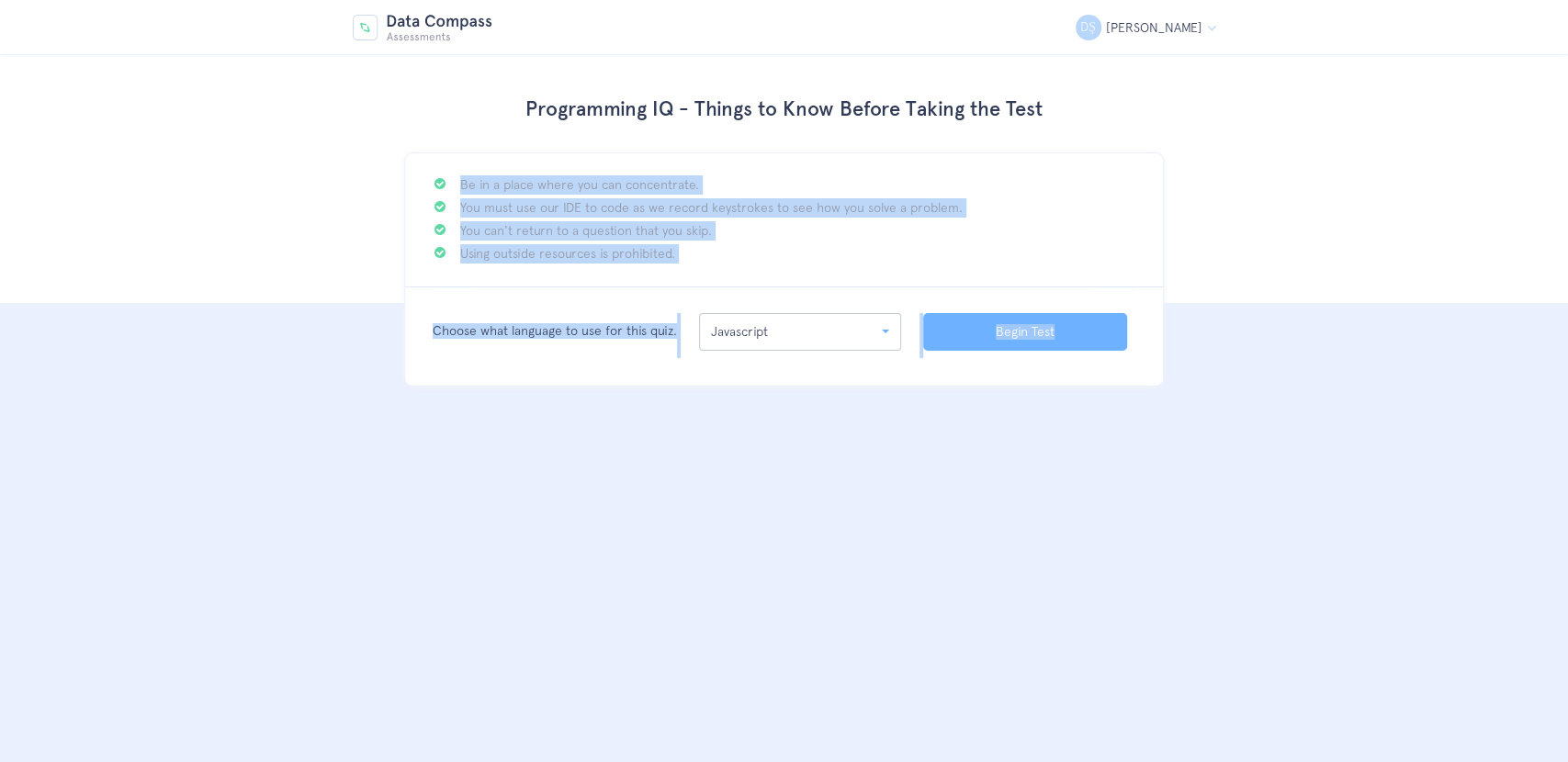 drag, startPoint x: 1068, startPoint y: 97, endPoint x: 508, endPoint y: 92, distance: 560.0223 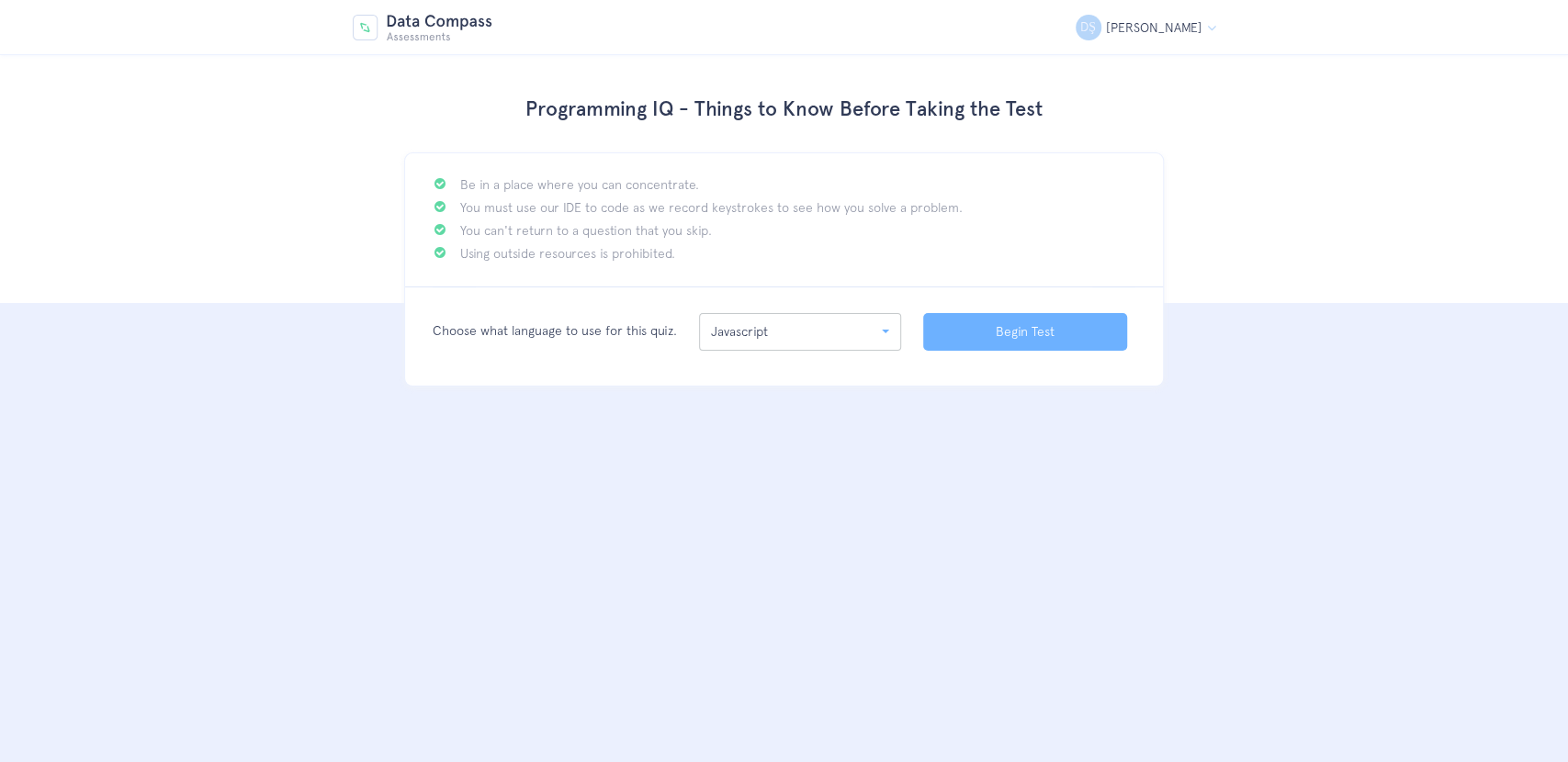 click on "Programming IQ - Things to Know Before Taking the Test" at bounding box center [784, 109] 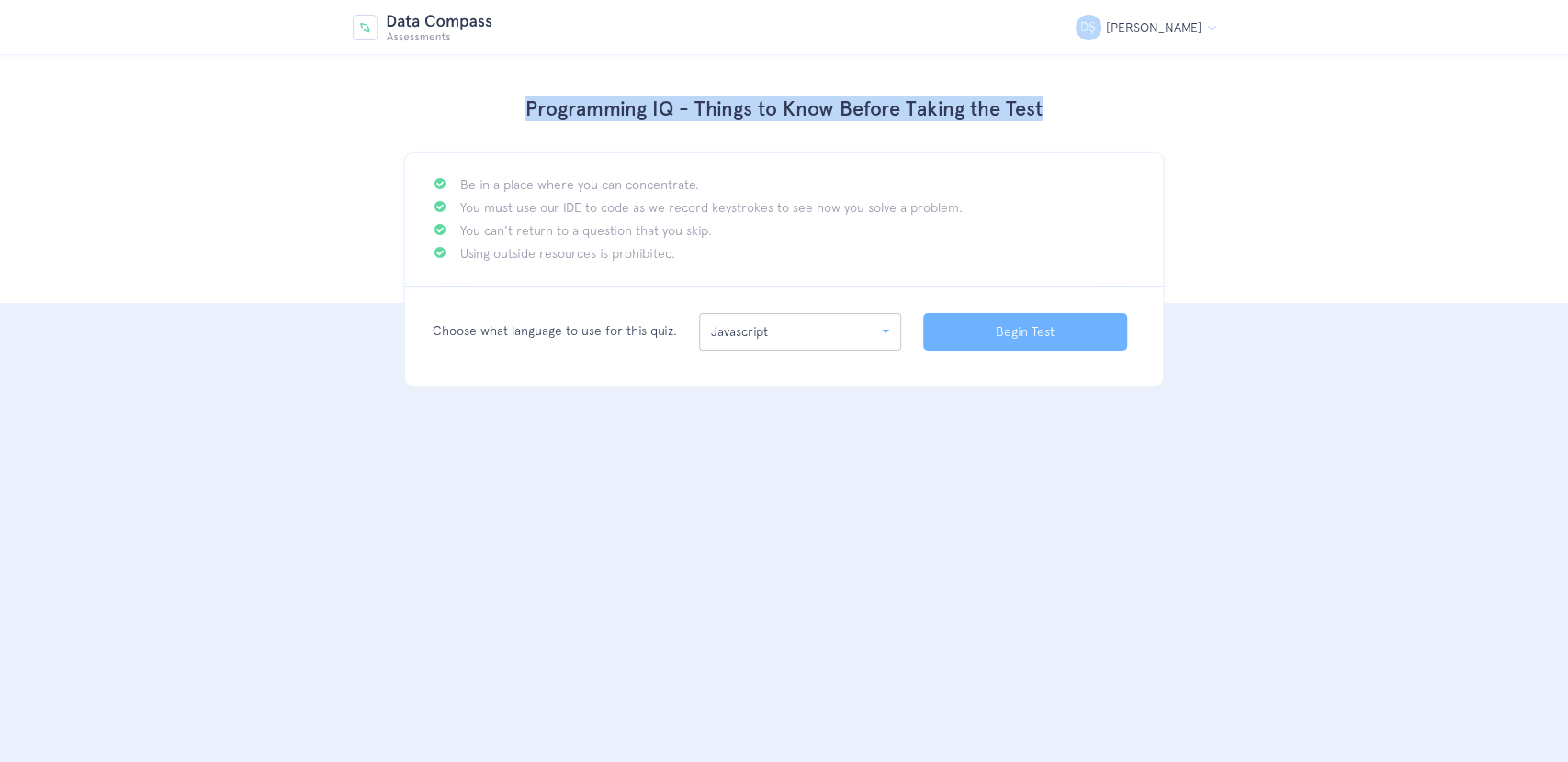 drag, startPoint x: 515, startPoint y: 105, endPoint x: 1057, endPoint y: 112, distance: 542.0452 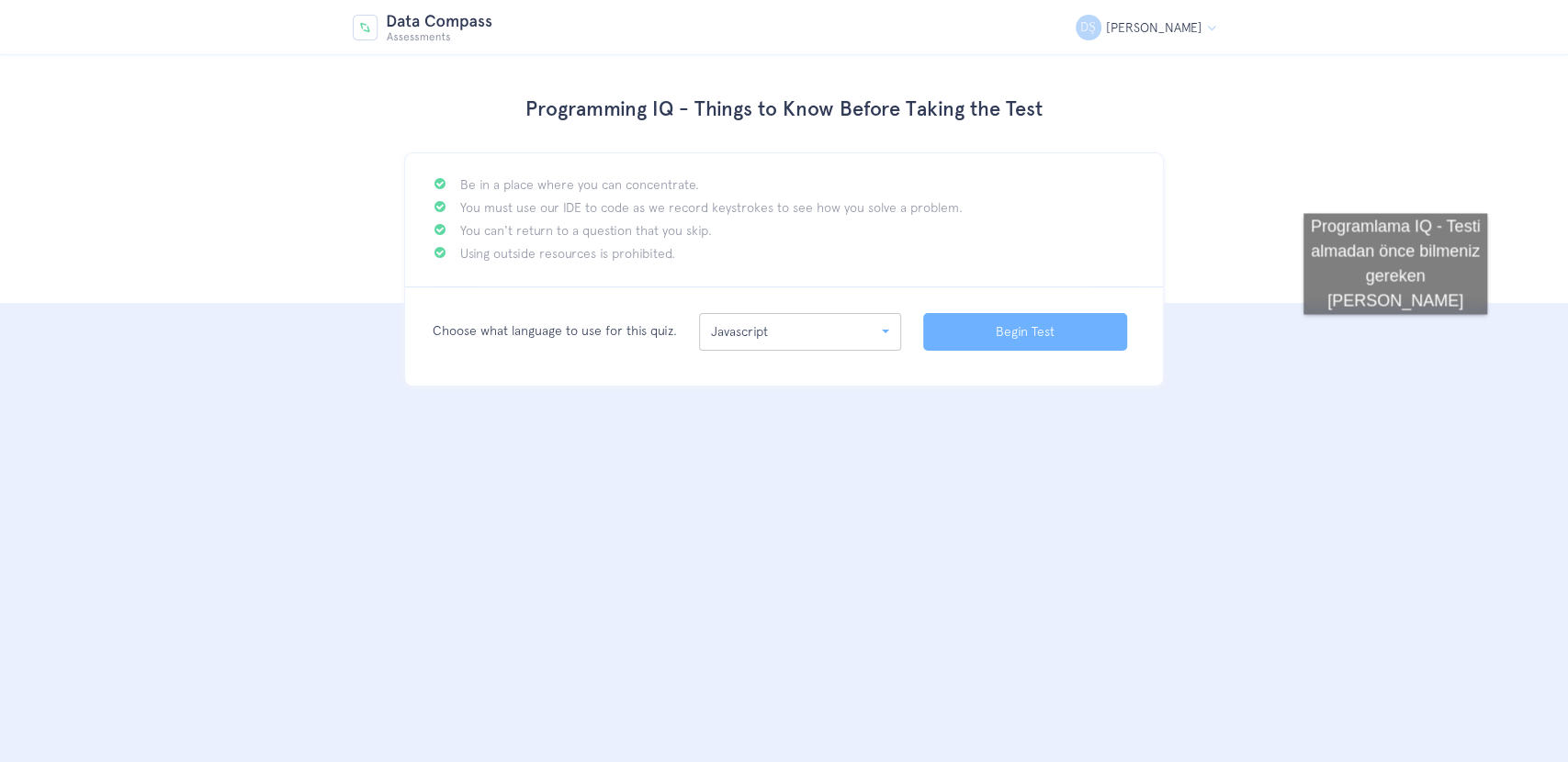 click on "DŞ
Devran Ş
Logout
Programming IQ - Things to Know Before Taking the Test
Be in a place where you can concentrate.
You must use our IDE to code as we record keystrokes to see how you solve a problem.
You can't return to a question that you skip.
Using outside resources is prohibited.
Choose what language to use for this quiz.
Javascript
Python 3
Python 2
Java
Ruby
PHP
C#
C++
Javascript
Begin Test" at bounding box center [784, 241] 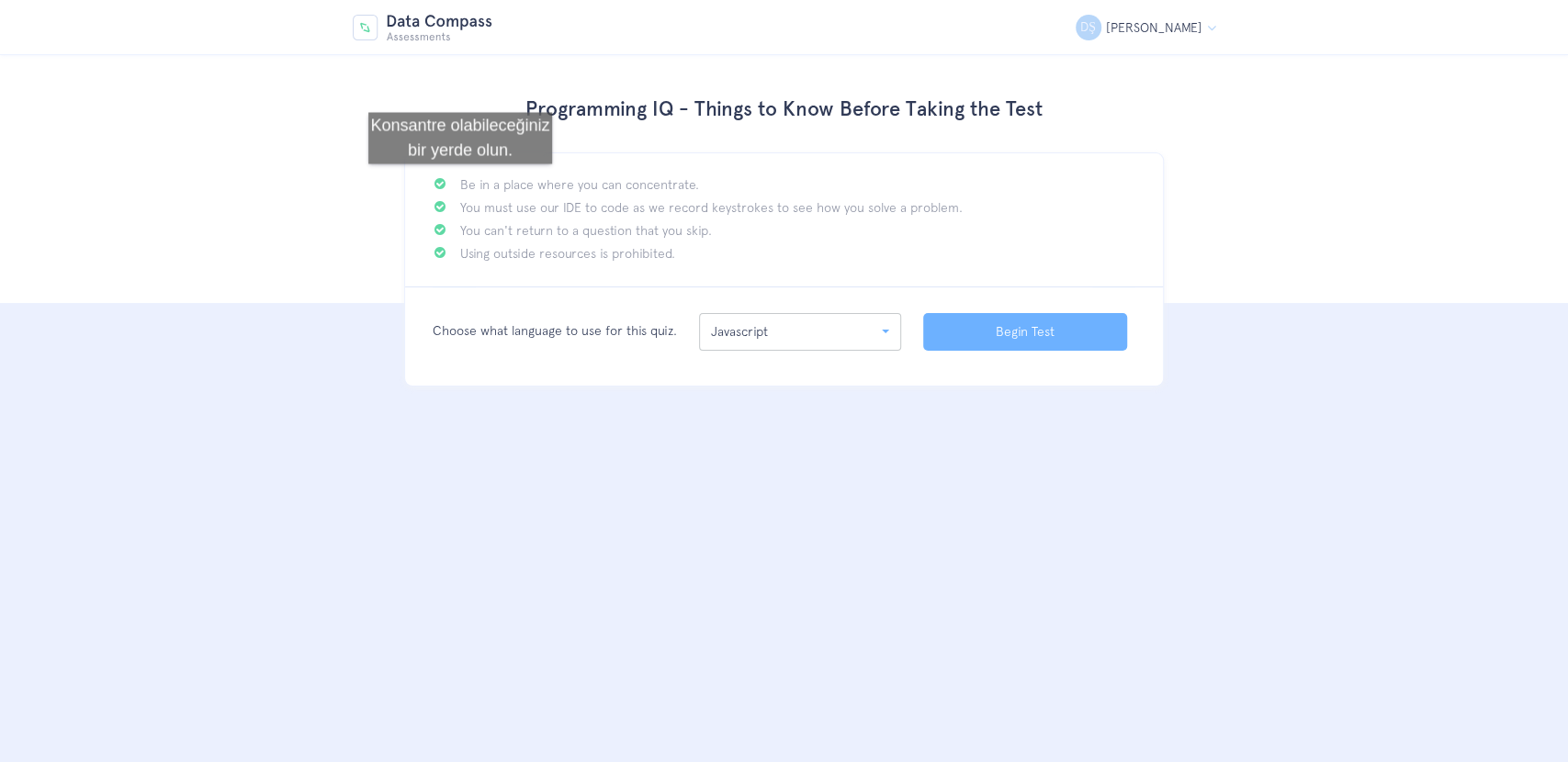 drag, startPoint x: 744, startPoint y: 257, endPoint x: 460, endPoint y: 182, distance: 293.73628 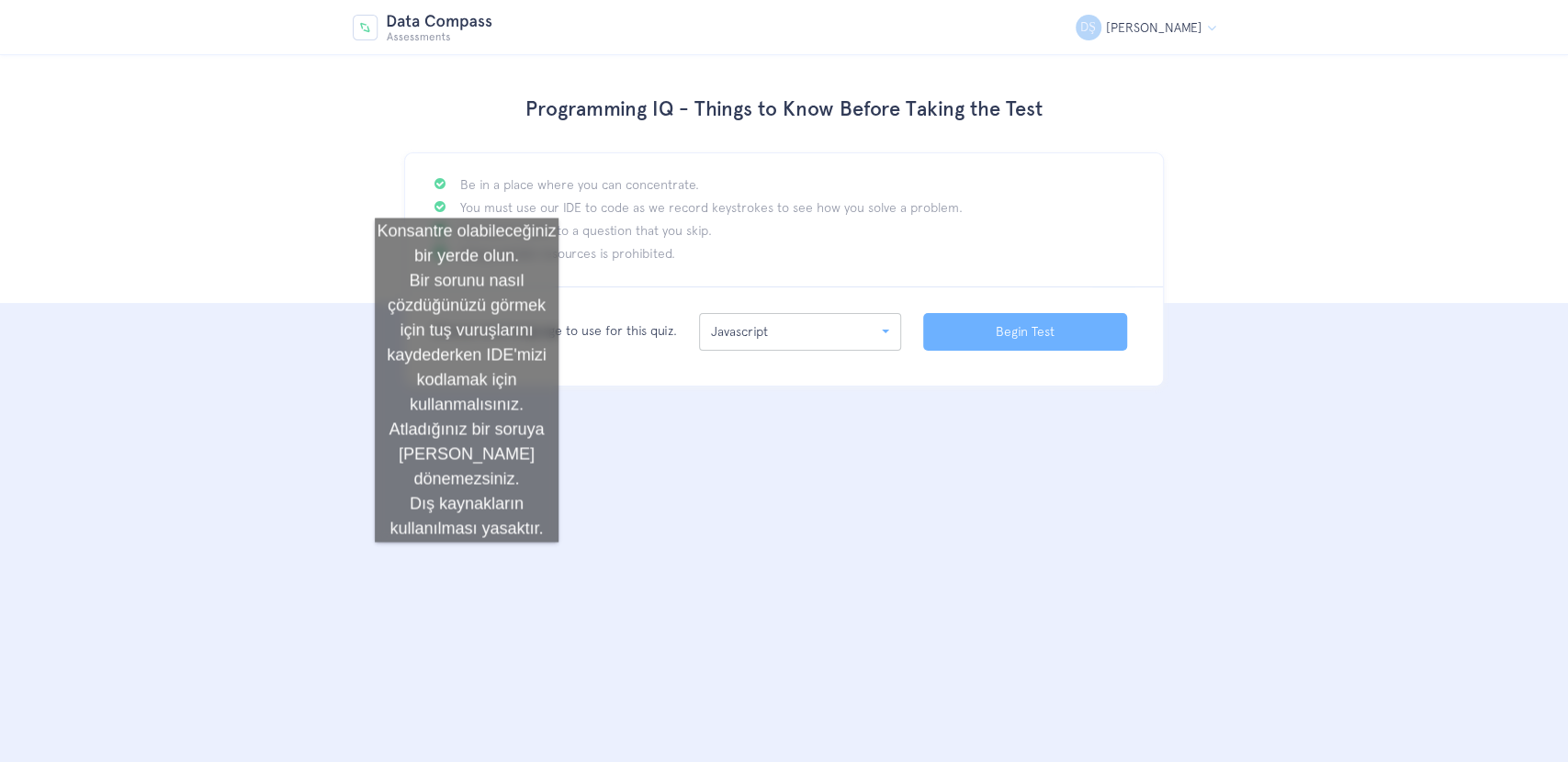 copy on "Be in a place where you can concentrate.
You must use our IDE to code as we record keystrokes to see how you solve a problem.
You can't return to a question that you skip.
Using outside resources is prohibited." 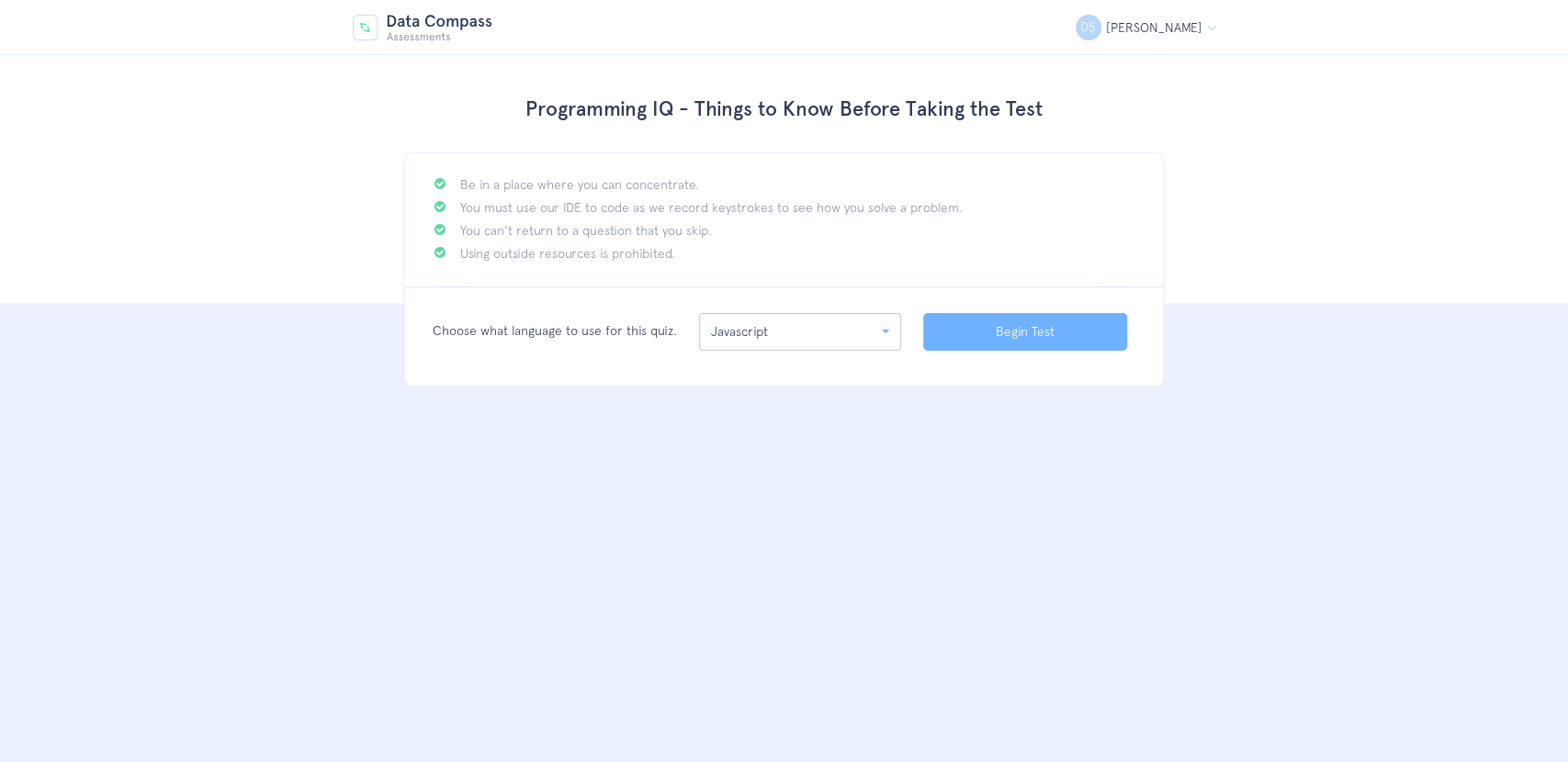 click on "DŞ
Devran Ş
Logout
Programming IQ - Things to Know Before Taking the Test
Be in a place where you can concentrate.
You must use our IDE to code as we record keystrokes to see how you solve a problem.
You can't return to a question that you skip.
Using outside resources is prohibited.
Choose what language to use for this quiz.
Javascript
Python 3
Python 2
Java
Ruby
PHP
C#
C++
Javascript
Begin Test" at bounding box center (784, 241) 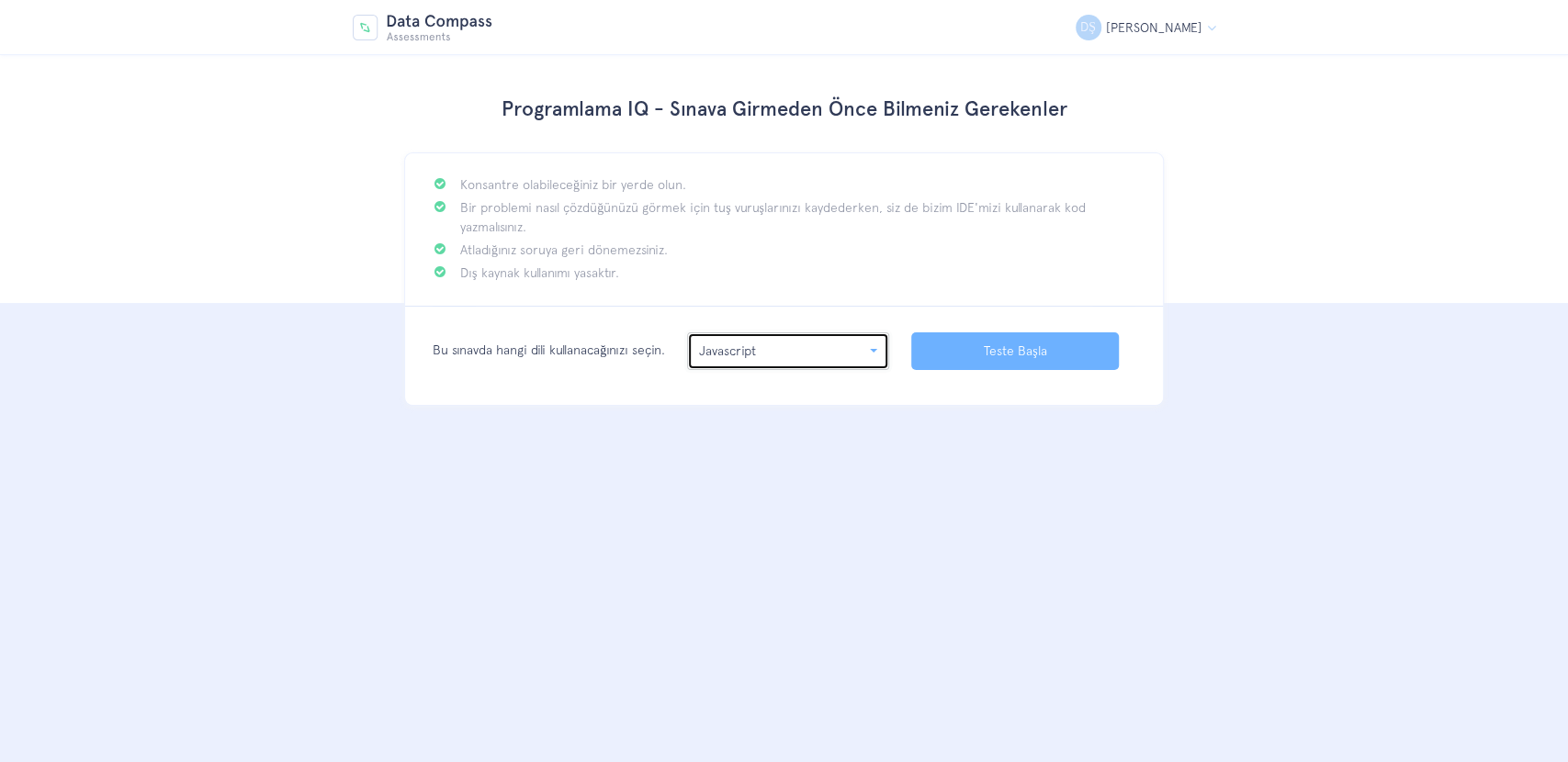click on "Javascript" at bounding box center (788, 351) 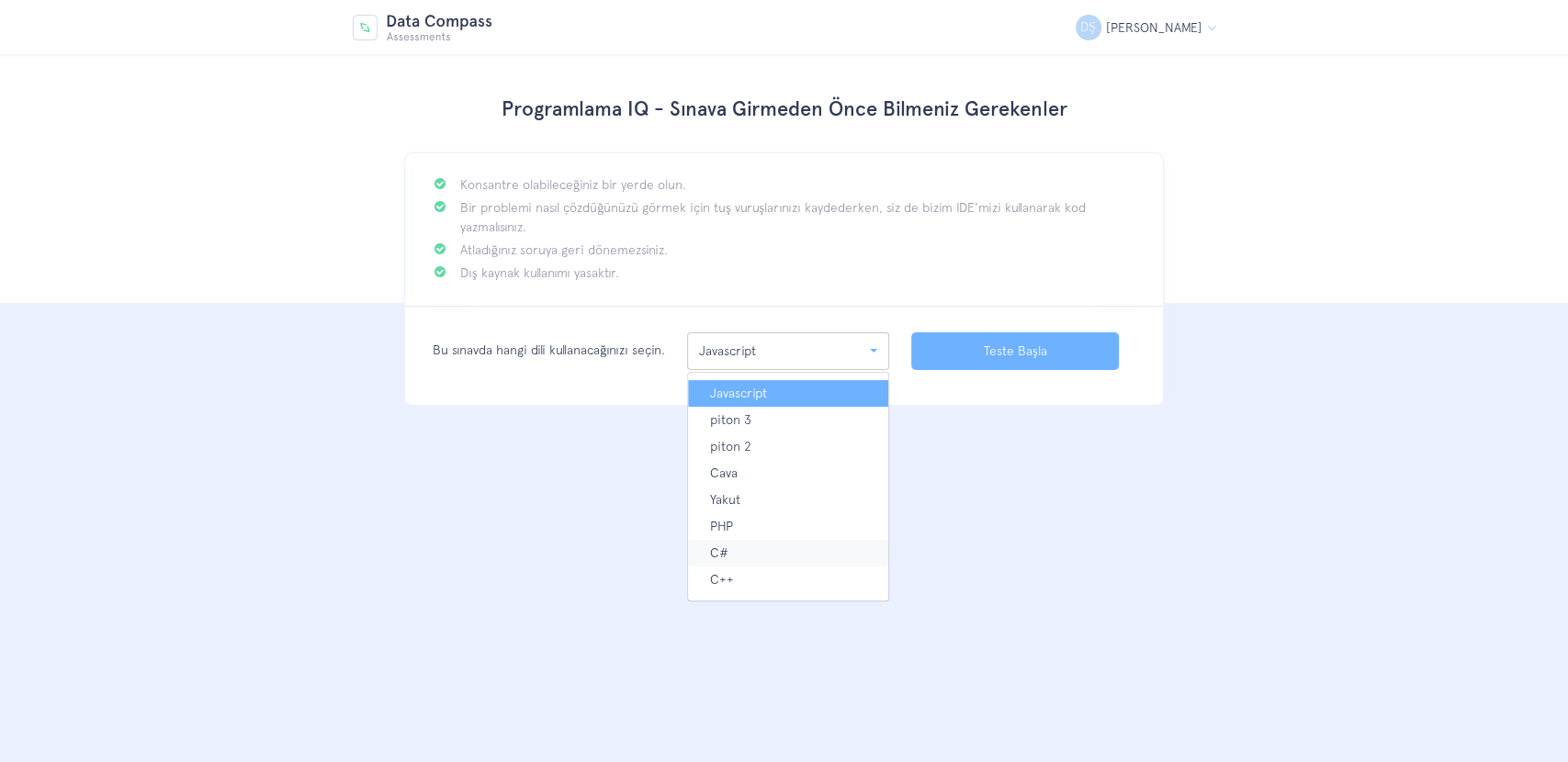 click on "C#" at bounding box center (788, 553) 